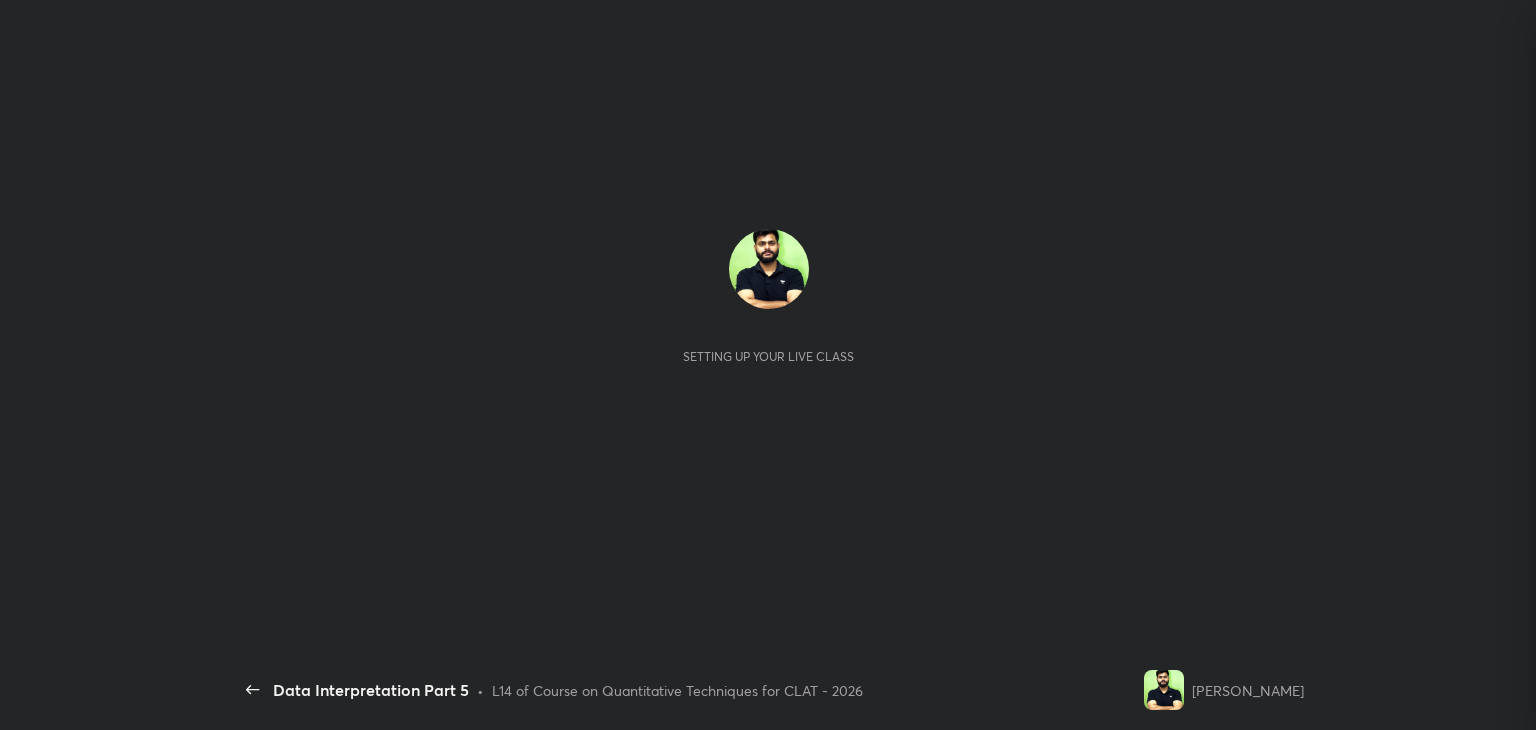 scroll, scrollTop: 0, scrollLeft: 0, axis: both 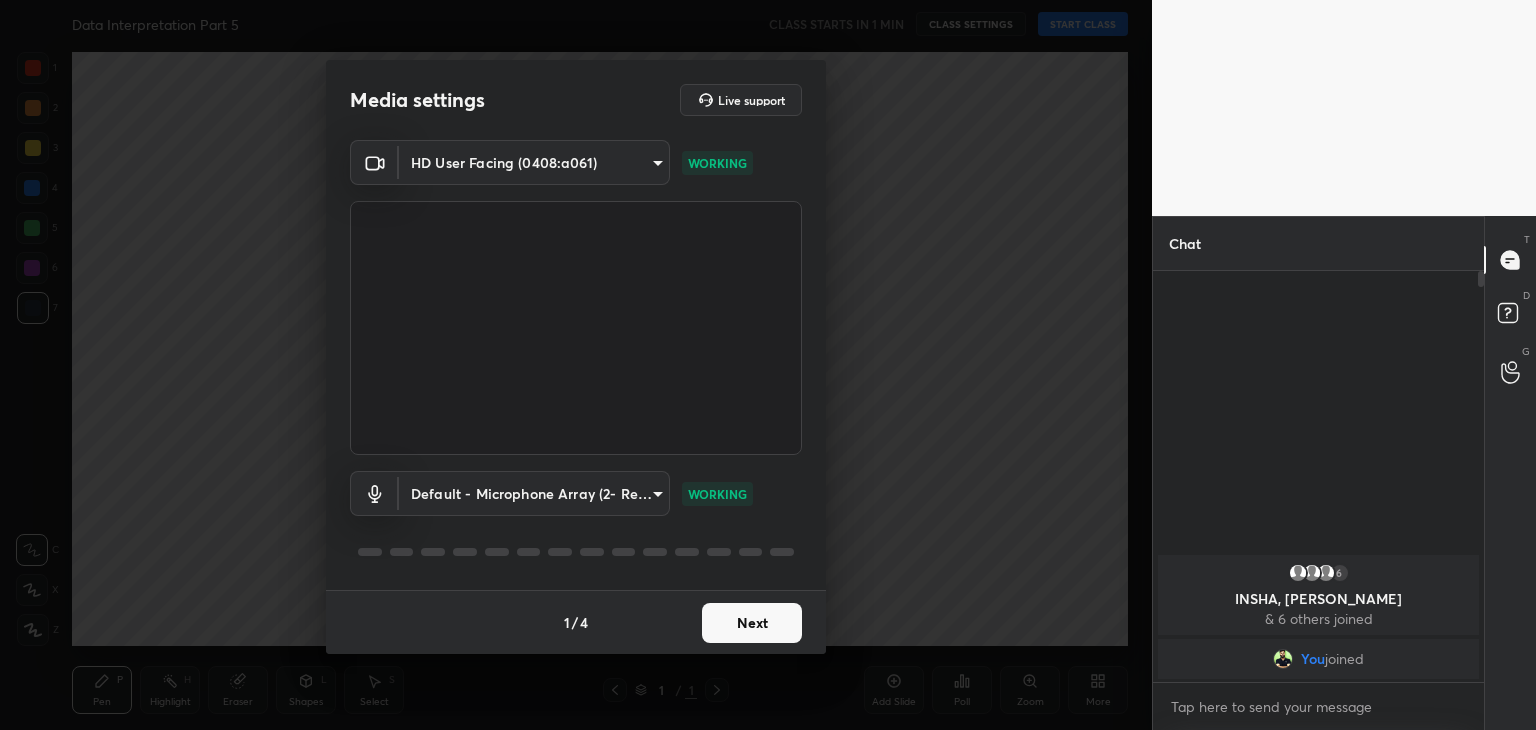 click on "Next" at bounding box center [752, 623] 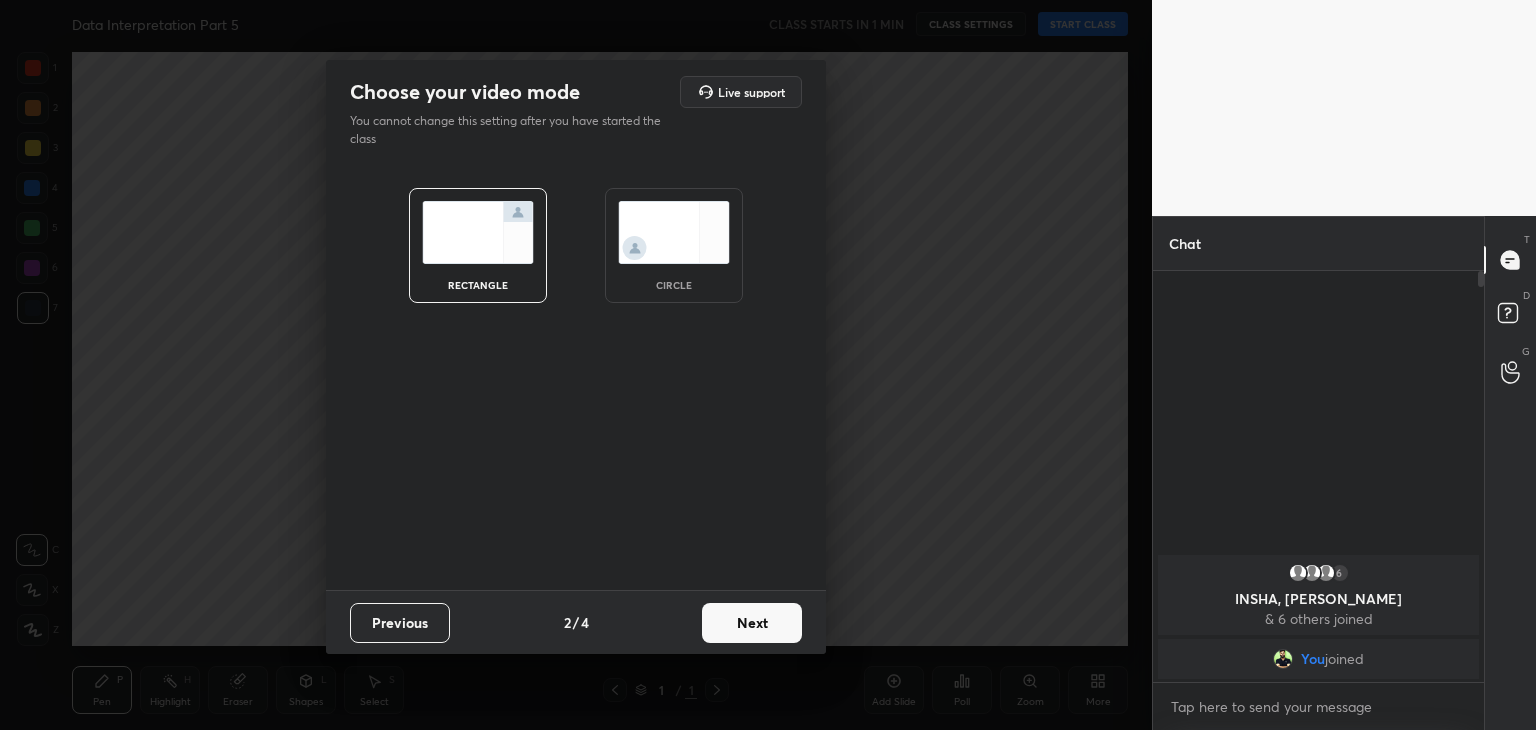 click on "circle" at bounding box center (674, 245) 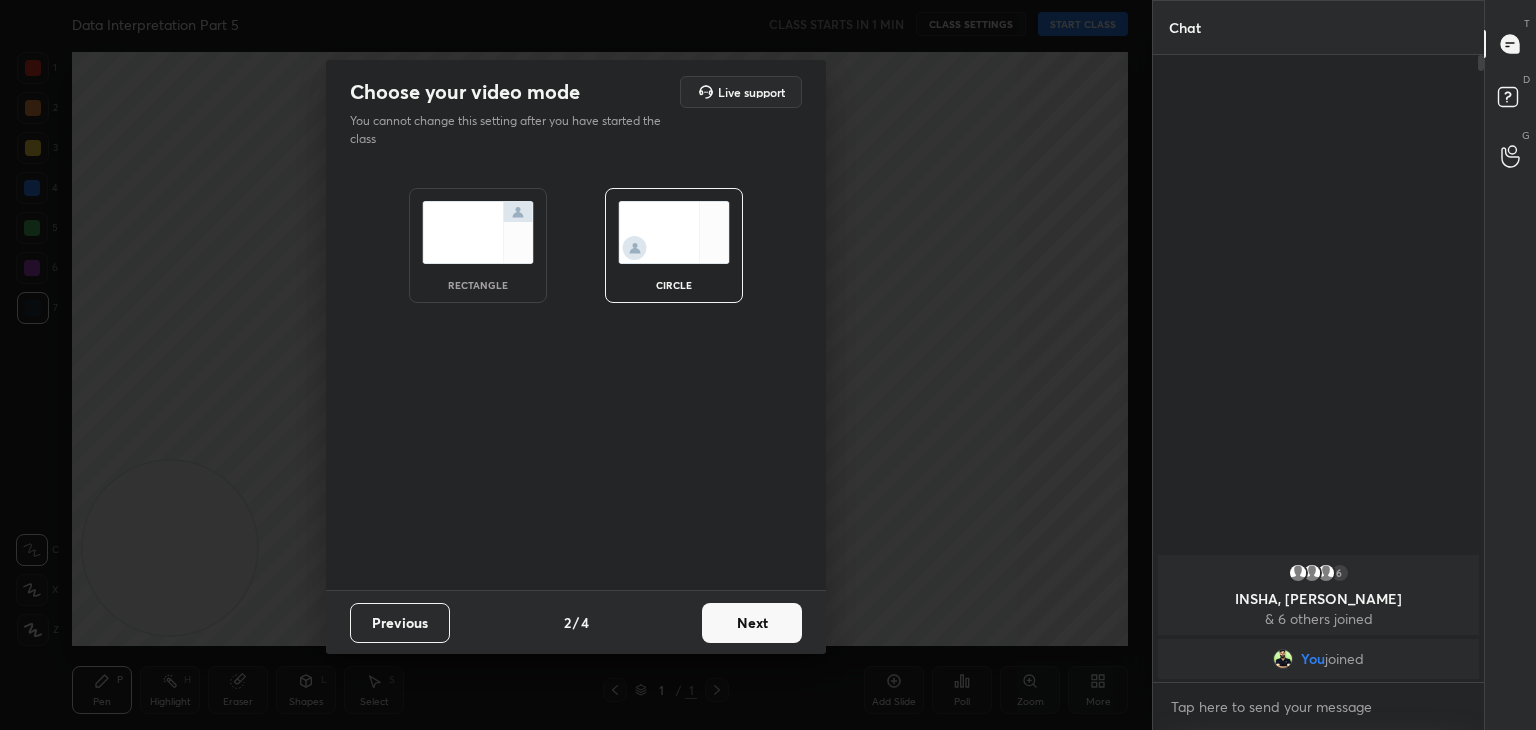 click on "Previous 2 / 4 Next" at bounding box center [576, 622] 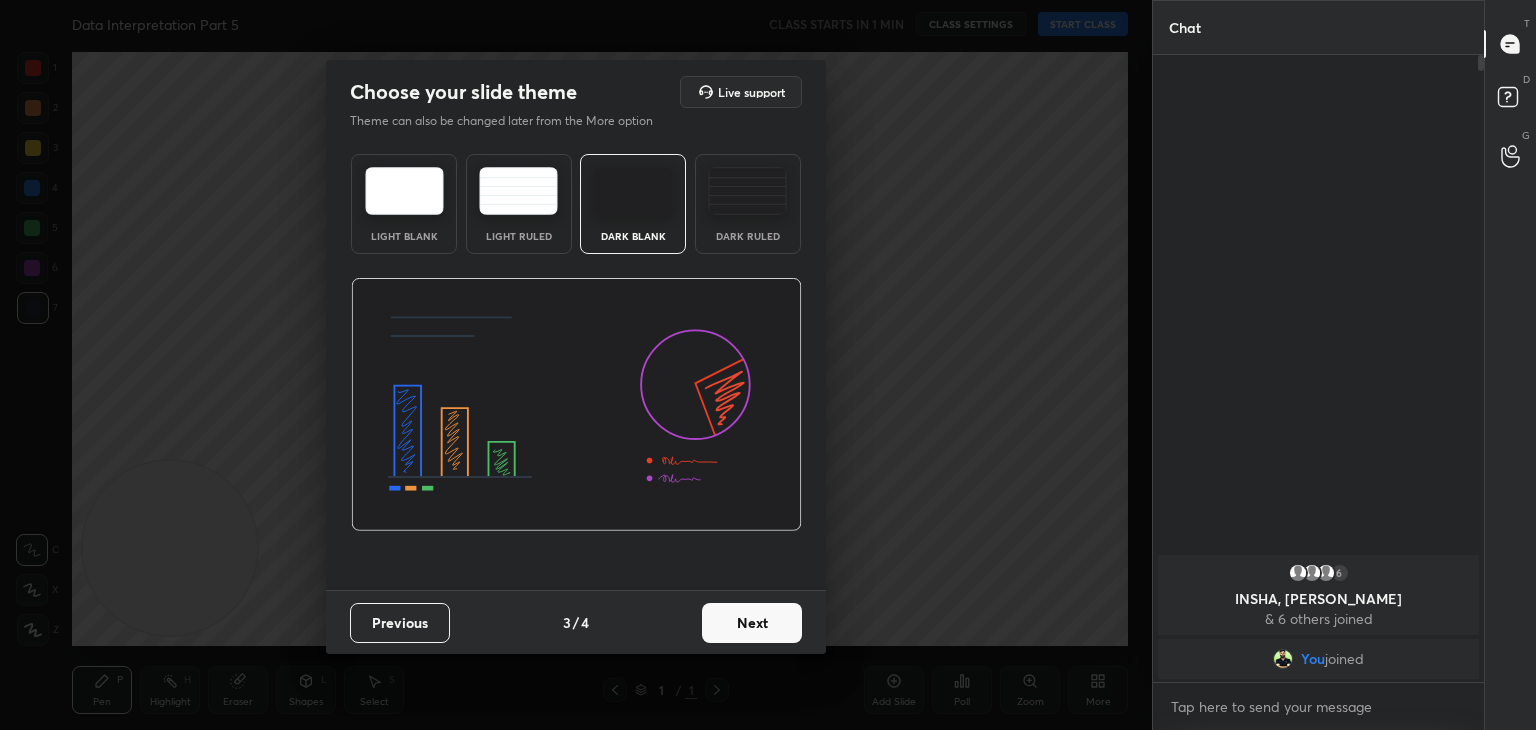 click on "Next" at bounding box center (752, 623) 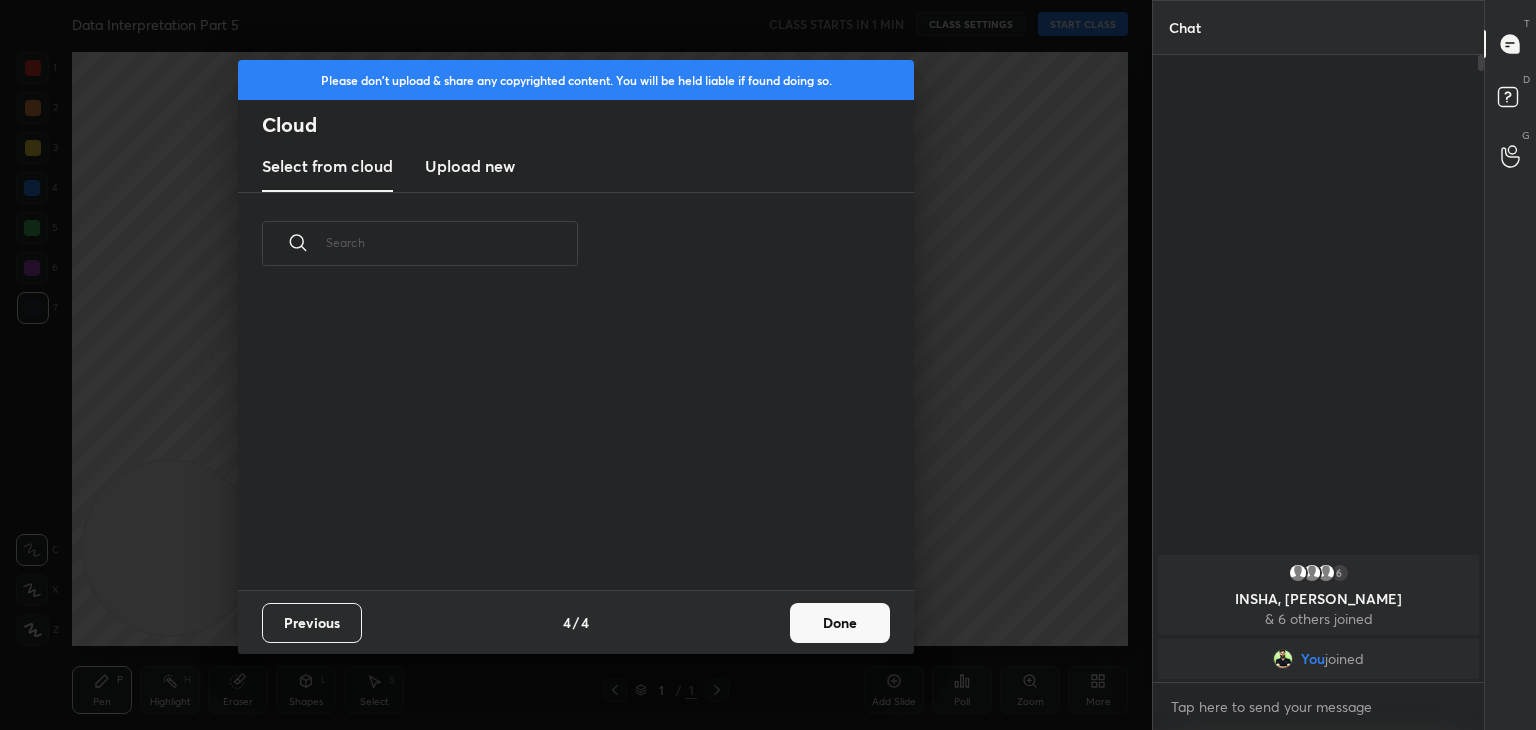 scroll, scrollTop: 6, scrollLeft: 10, axis: both 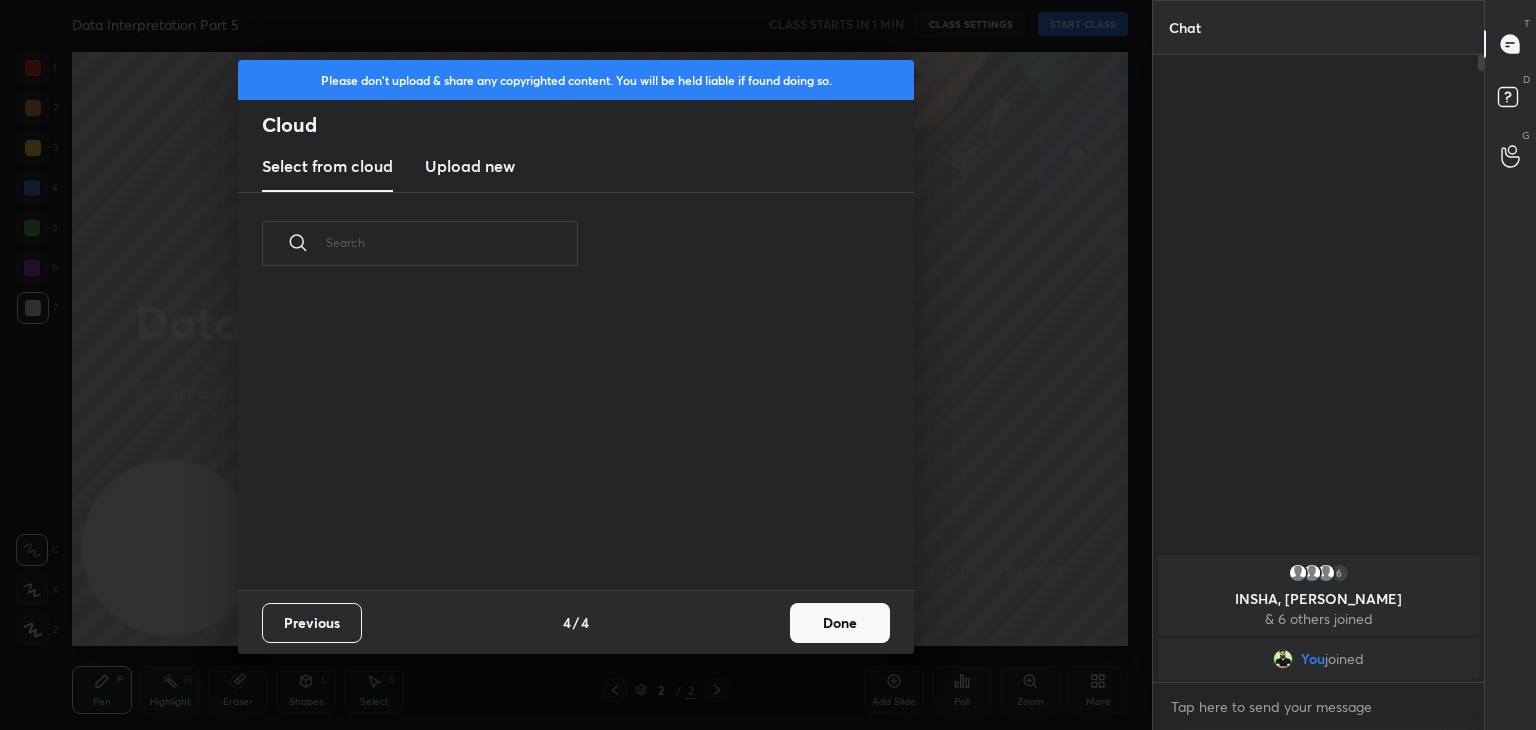 click on "Upload new" at bounding box center (470, 166) 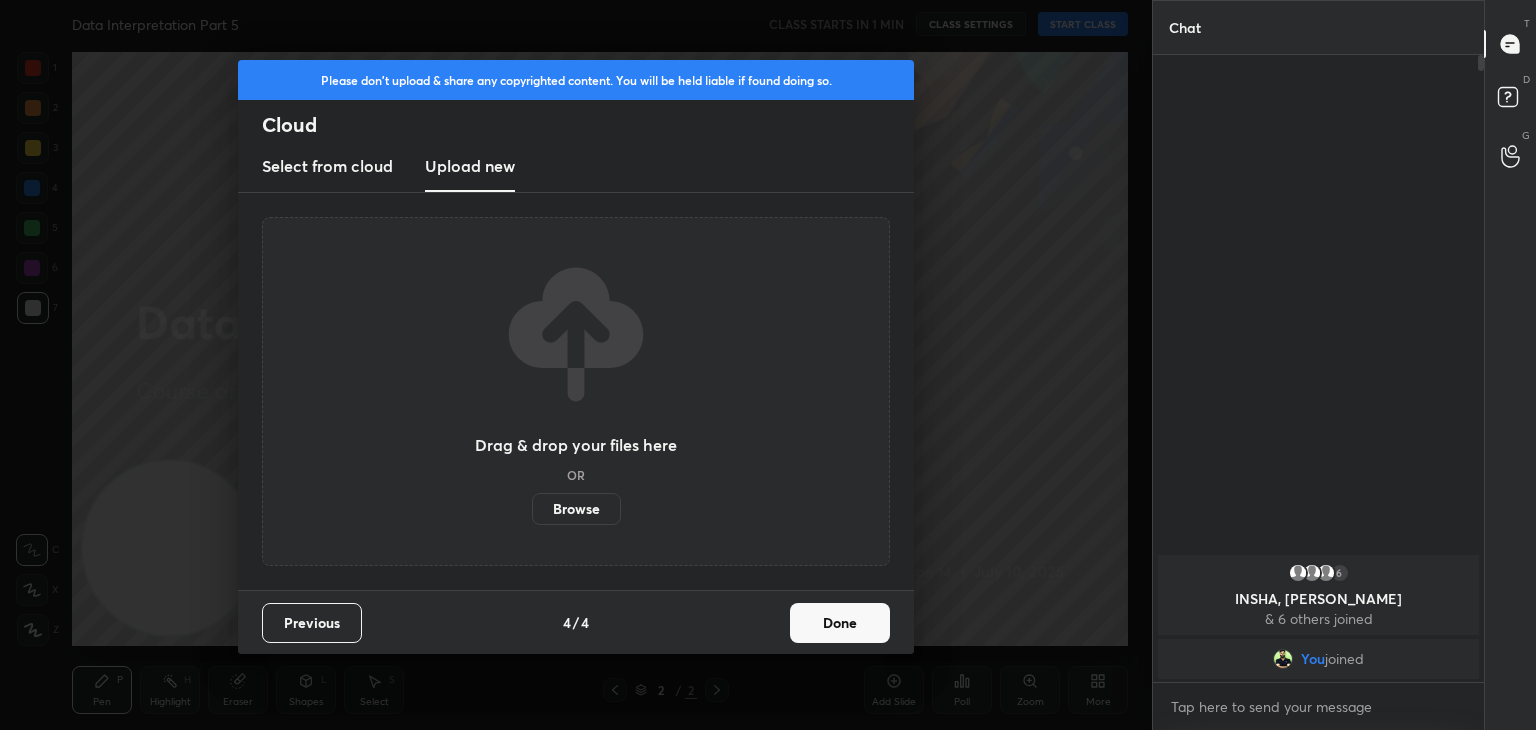 click on "Browse" at bounding box center (576, 509) 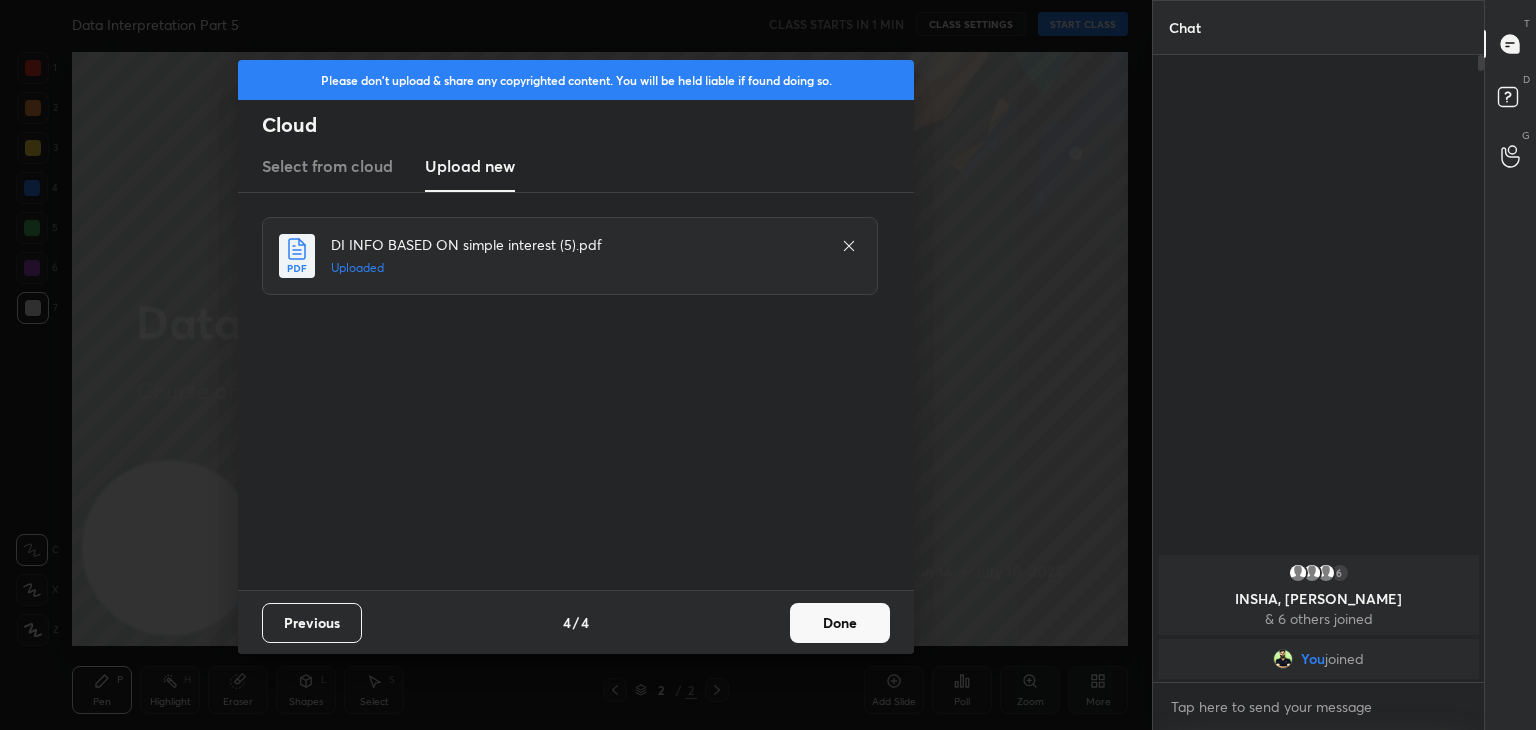 click on "Done" at bounding box center [840, 623] 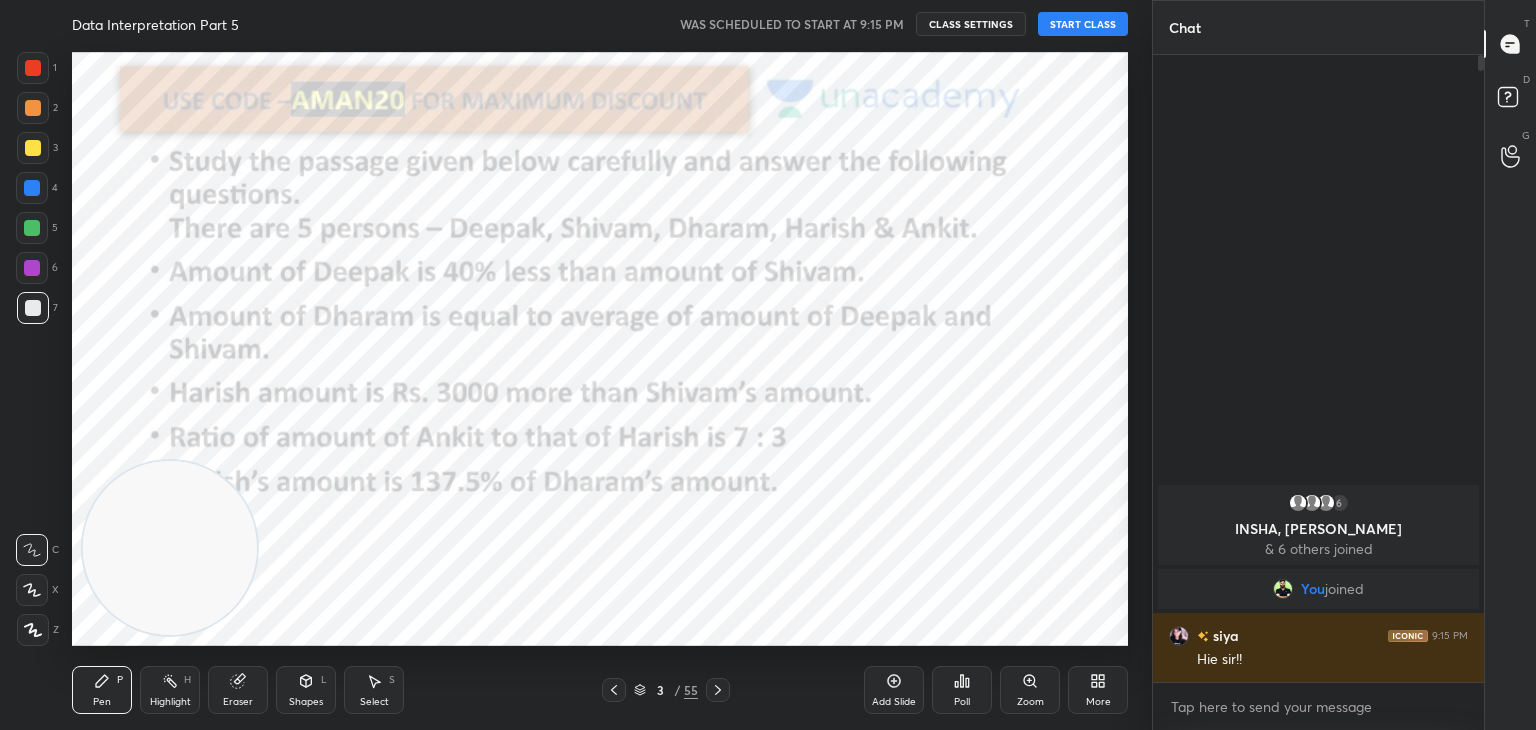 click on "START CLASS" at bounding box center (1083, 24) 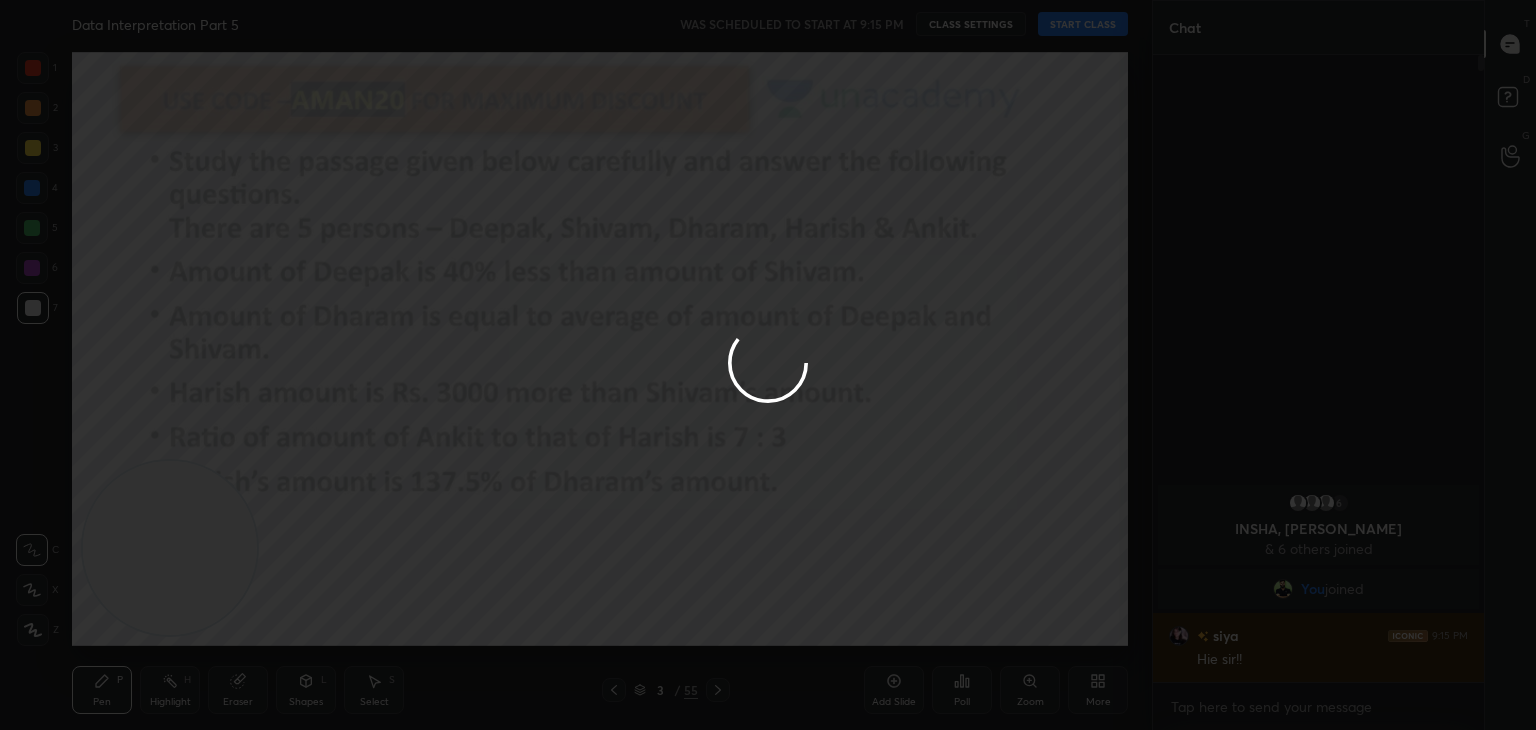 type on "x" 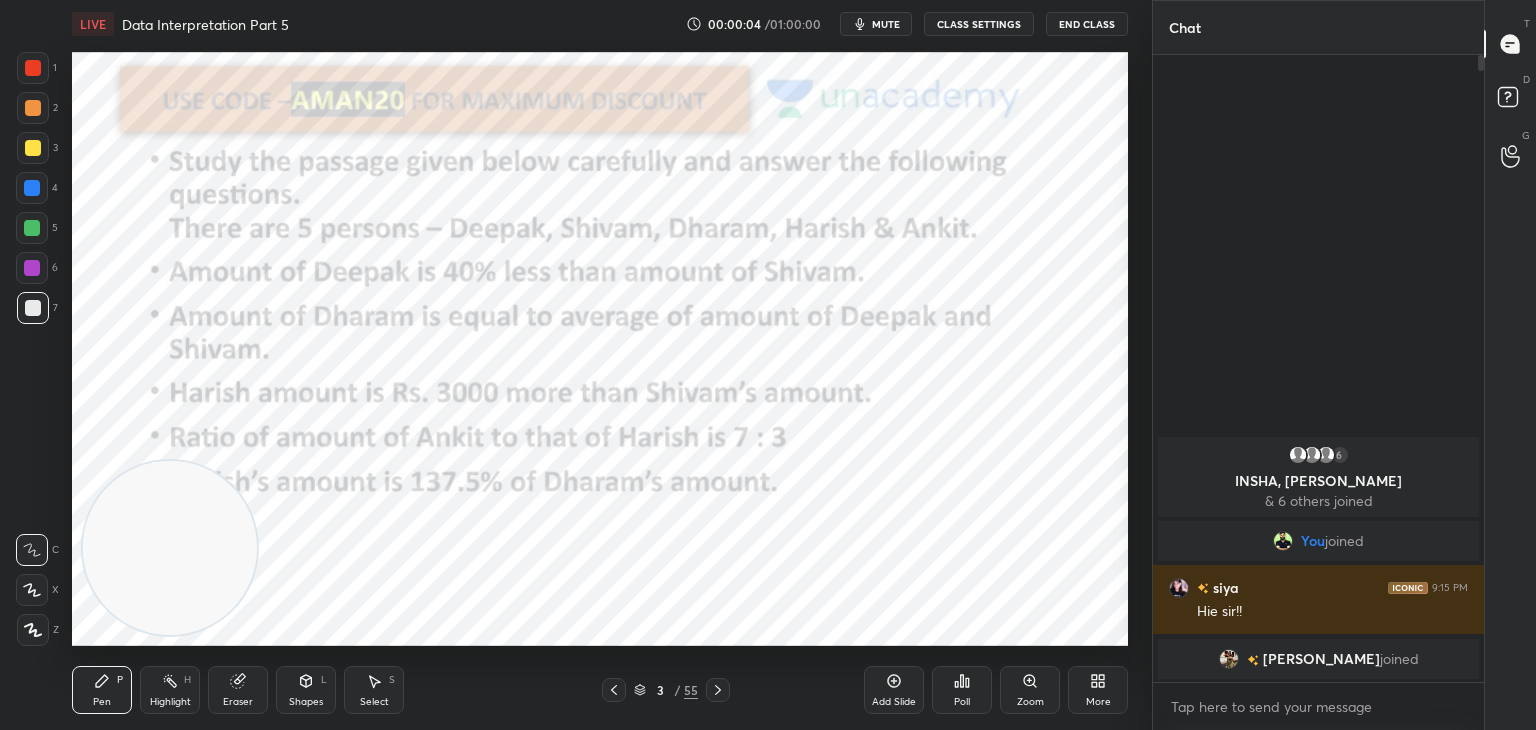 type 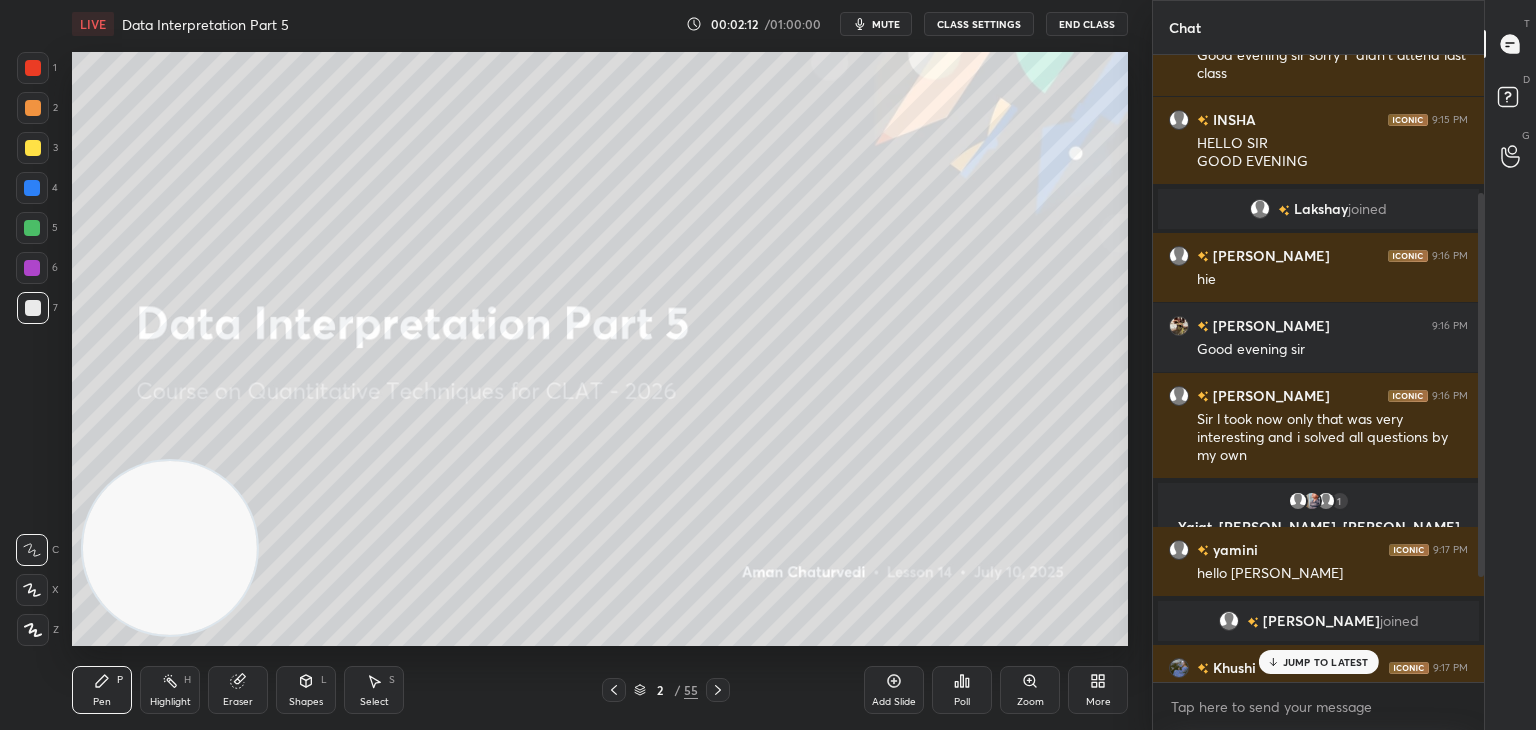 scroll, scrollTop: 398, scrollLeft: 0, axis: vertical 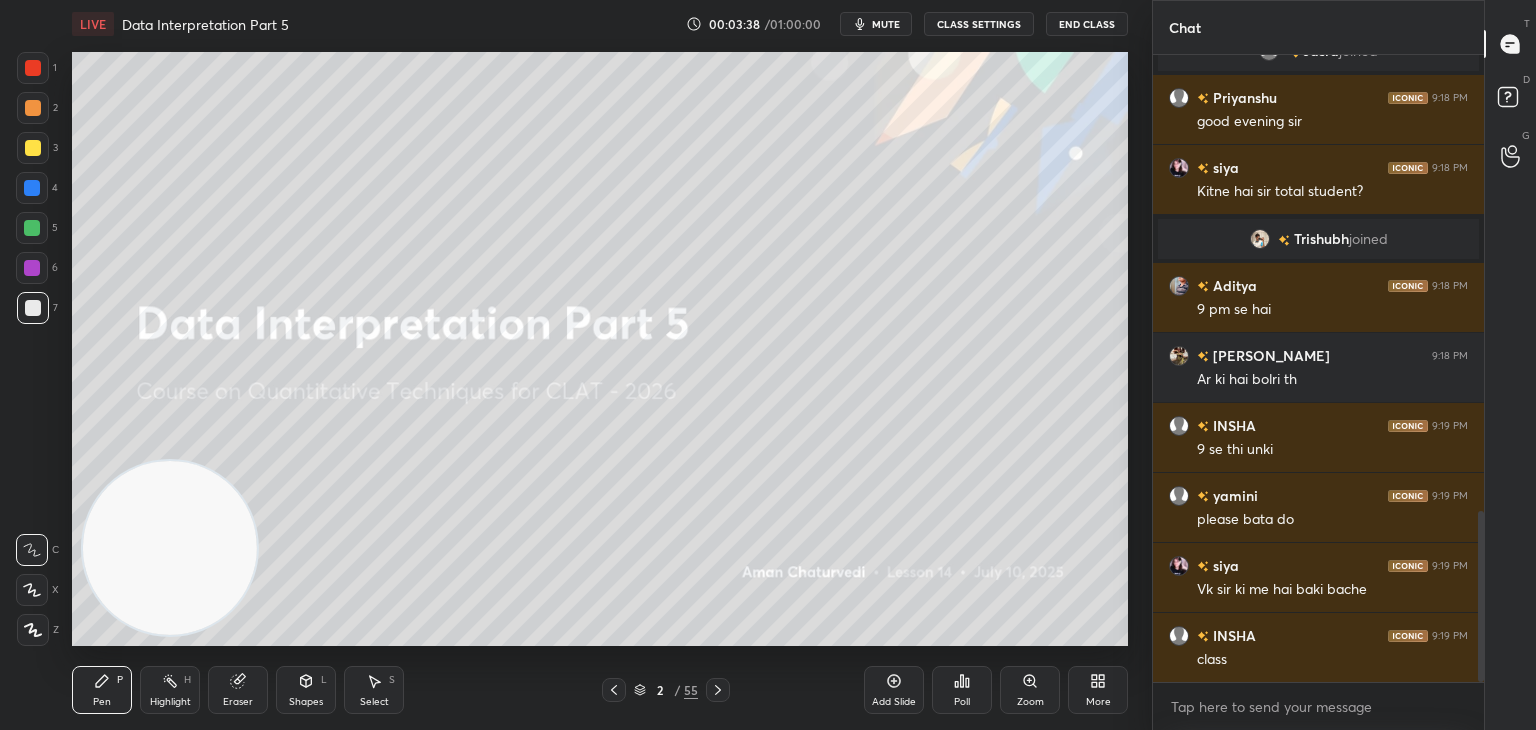 click on "Eraser" at bounding box center (238, 690) 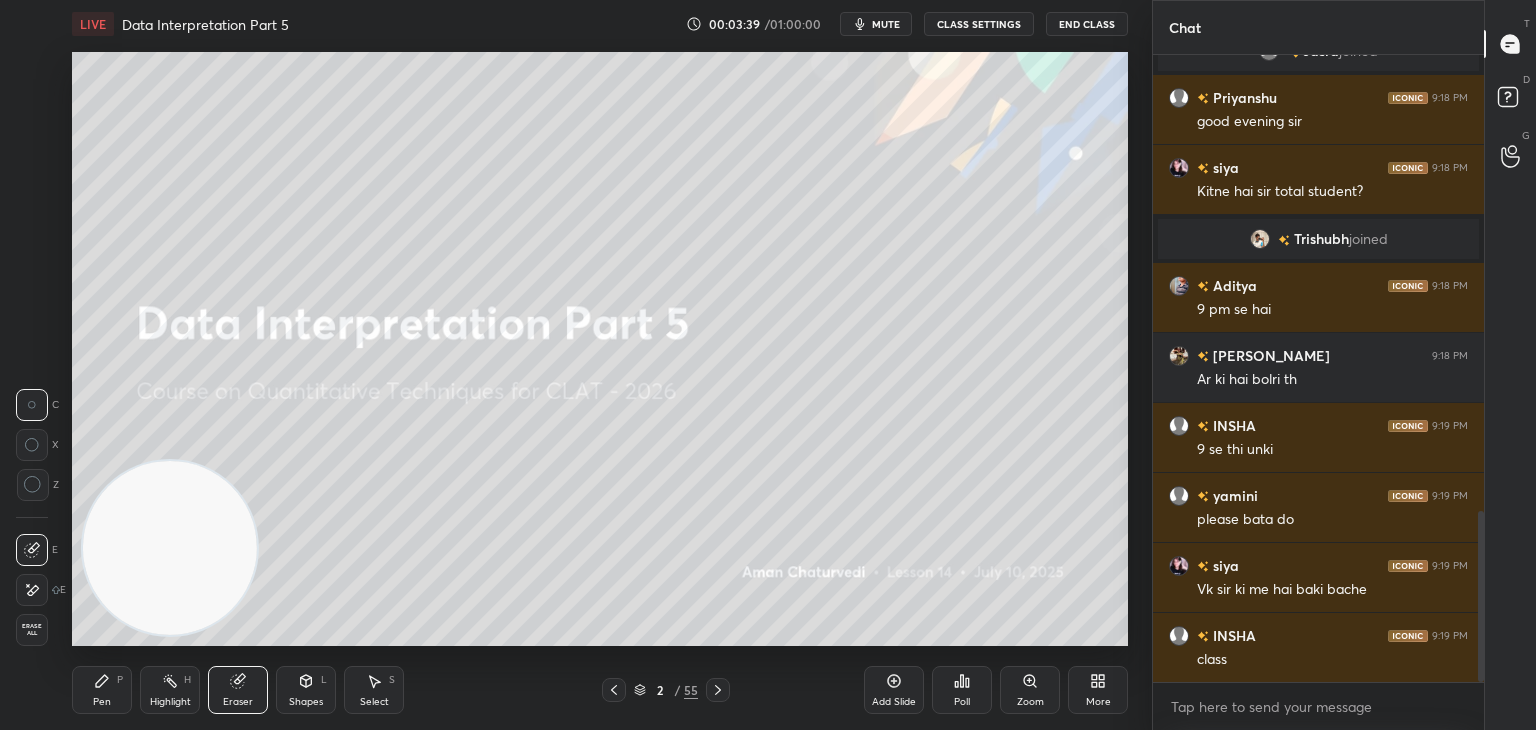 click on "Erase all" at bounding box center [34, 626] 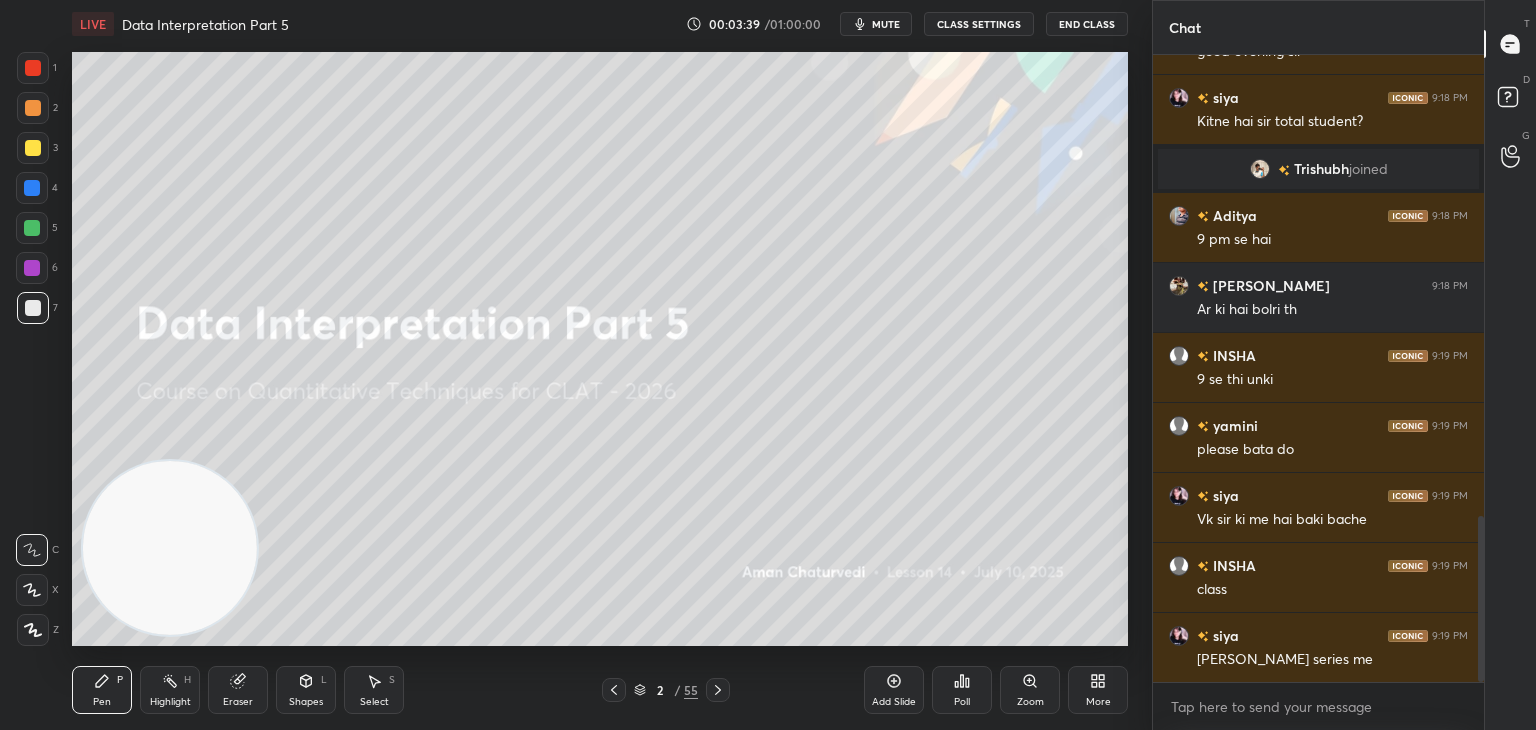 click 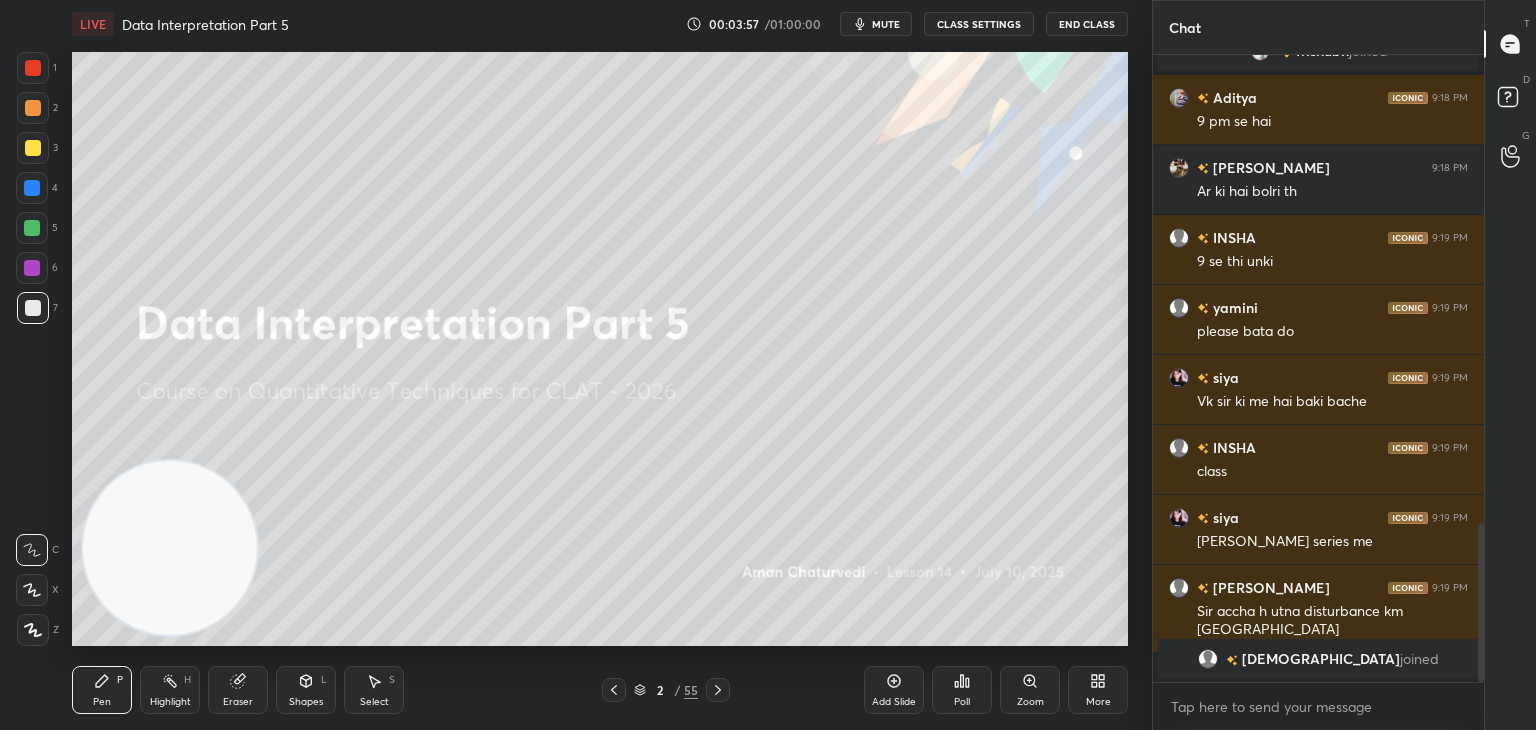 scroll, scrollTop: 1636, scrollLeft: 0, axis: vertical 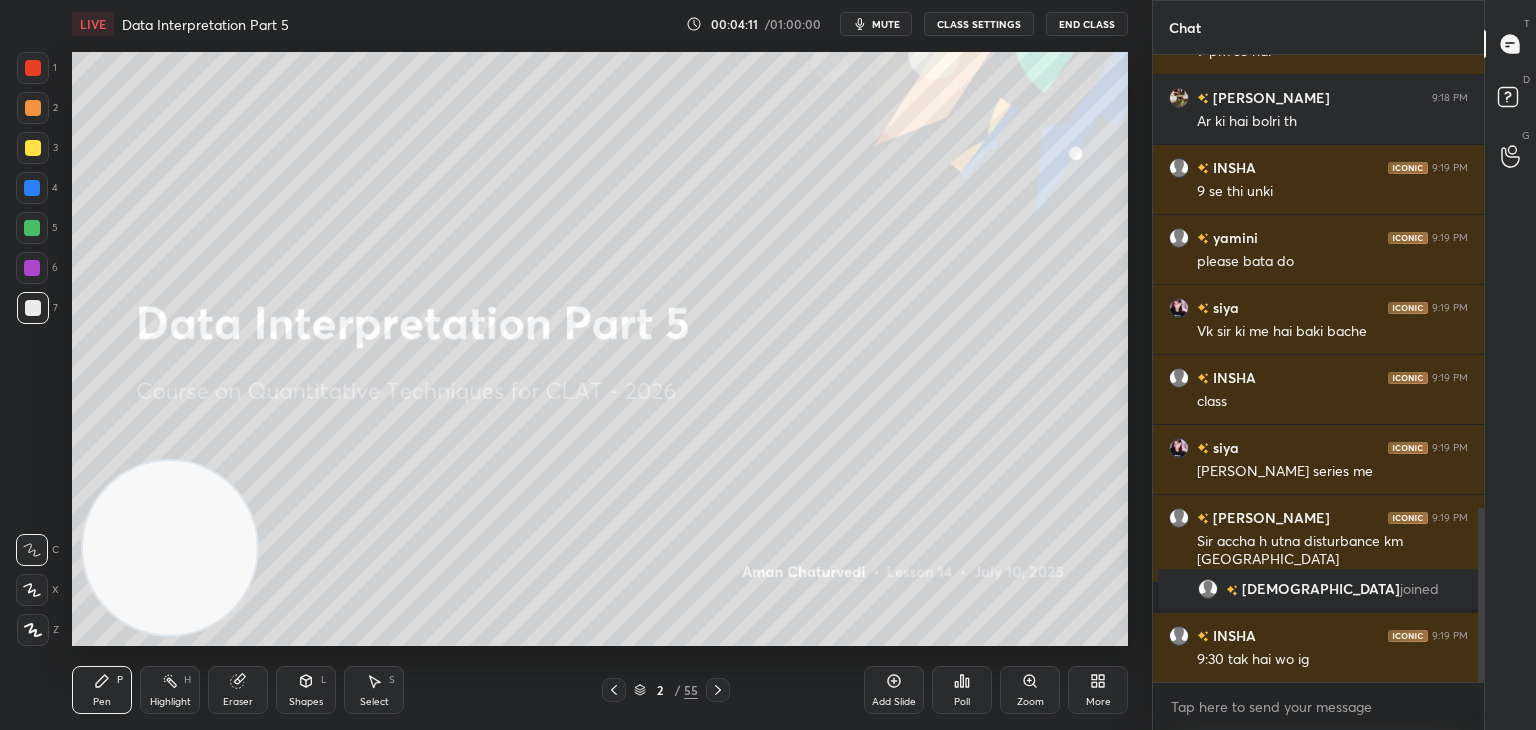 click 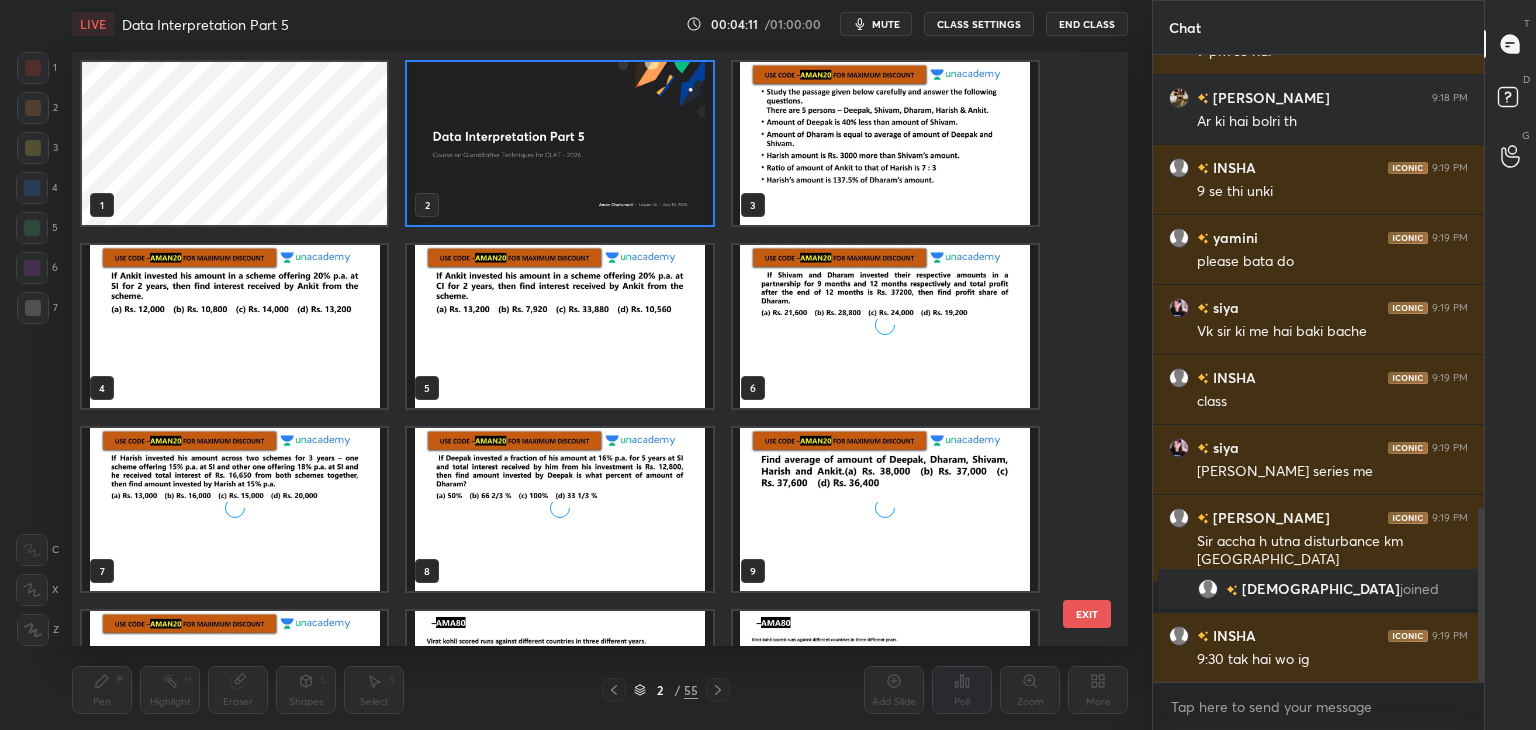 scroll, scrollTop: 6, scrollLeft: 10, axis: both 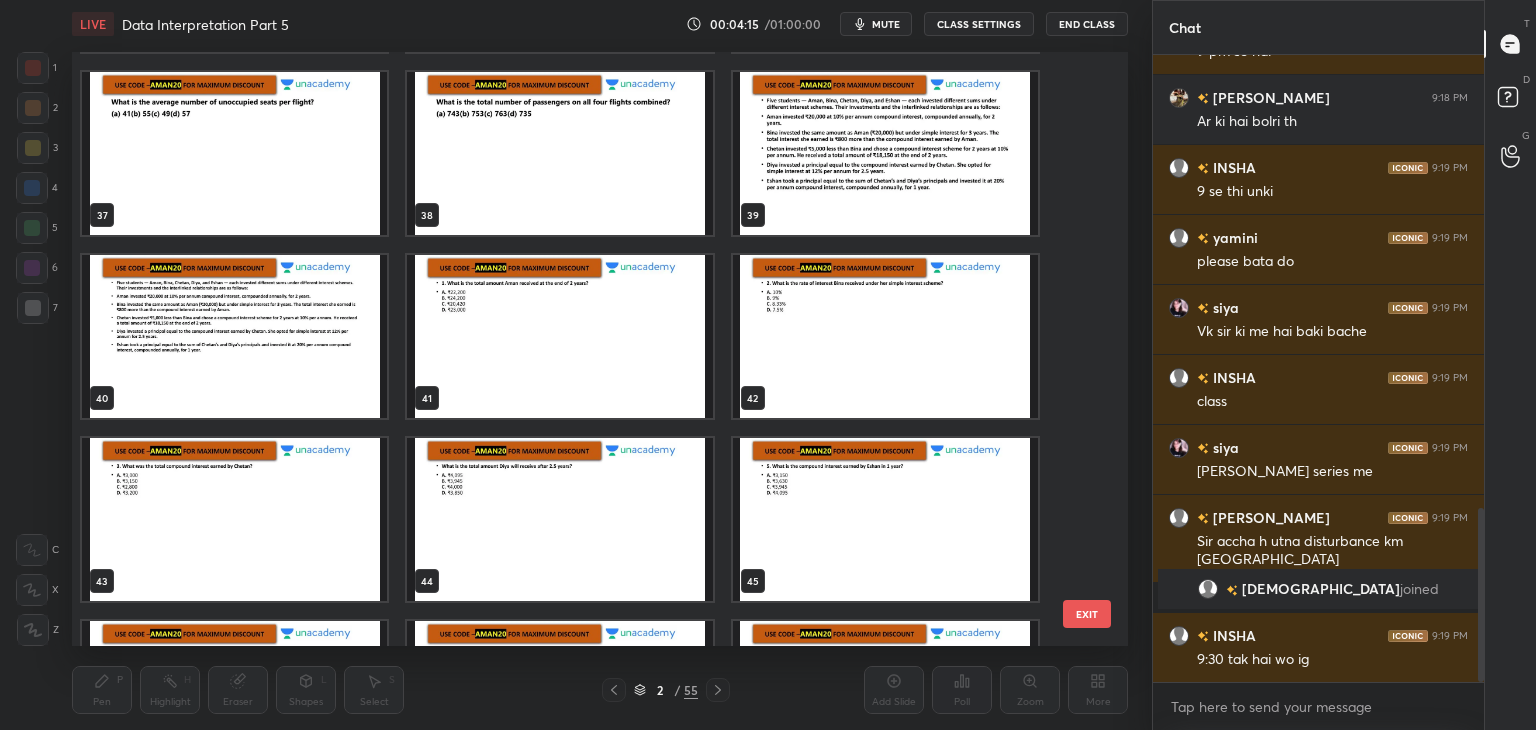 click at bounding box center (885, 153) 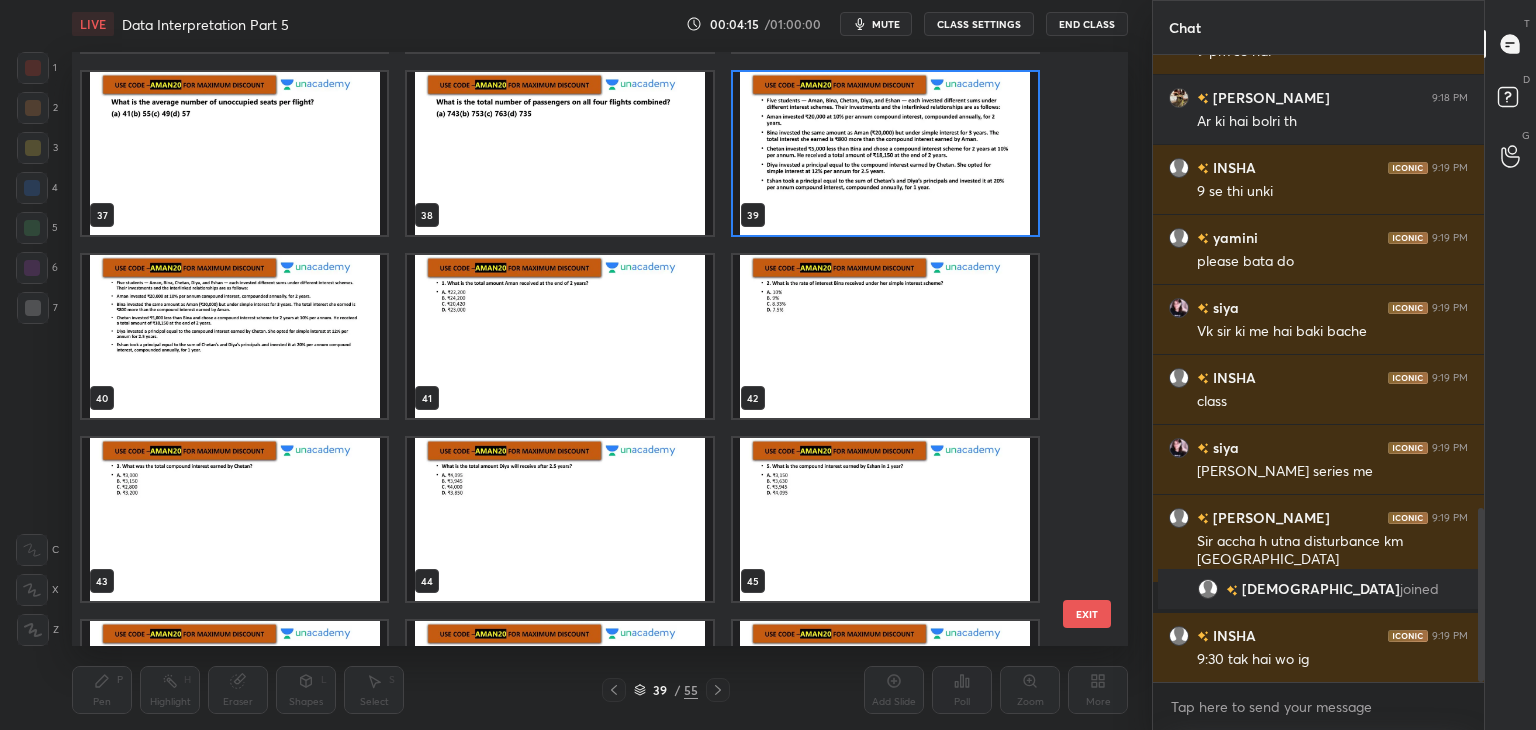 click at bounding box center (885, 153) 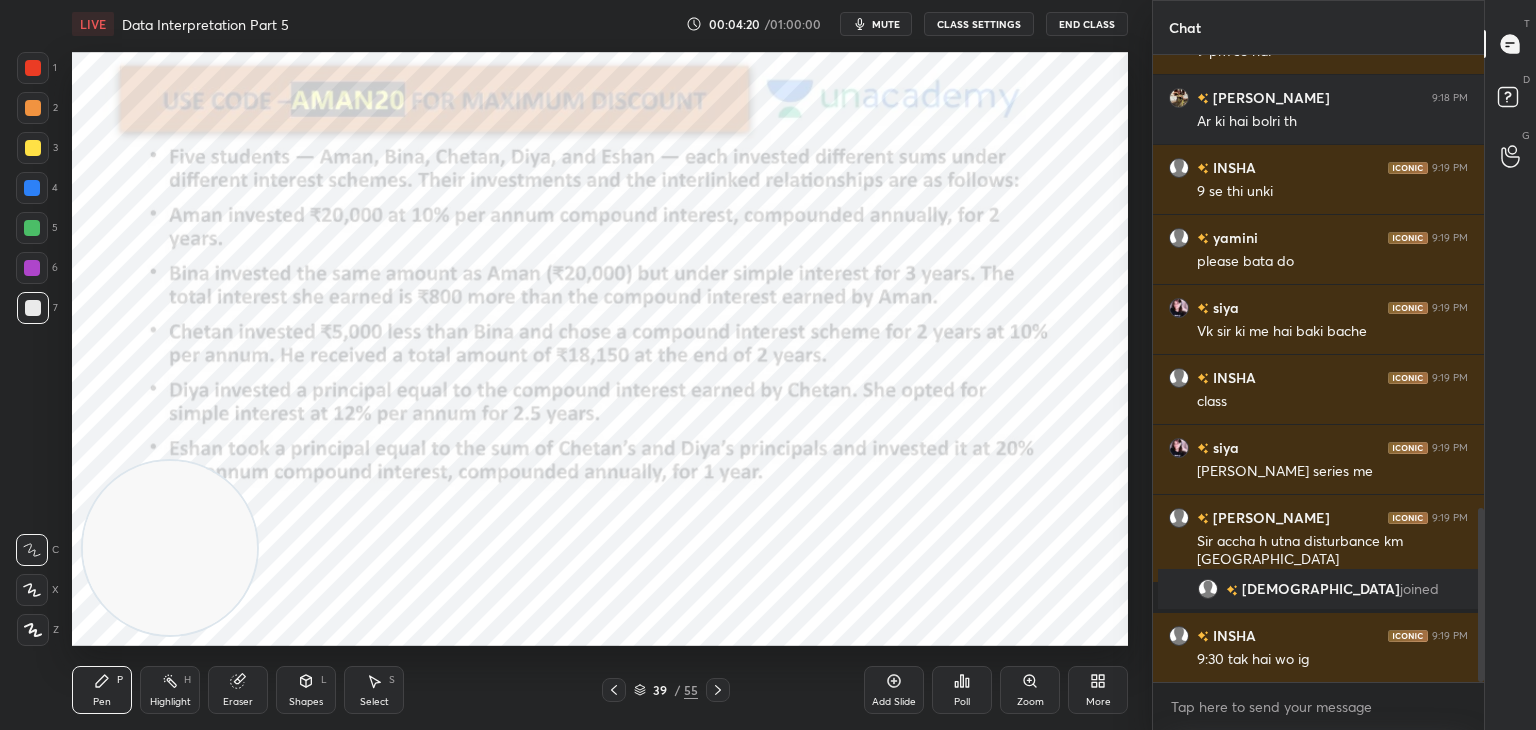click at bounding box center [33, 68] 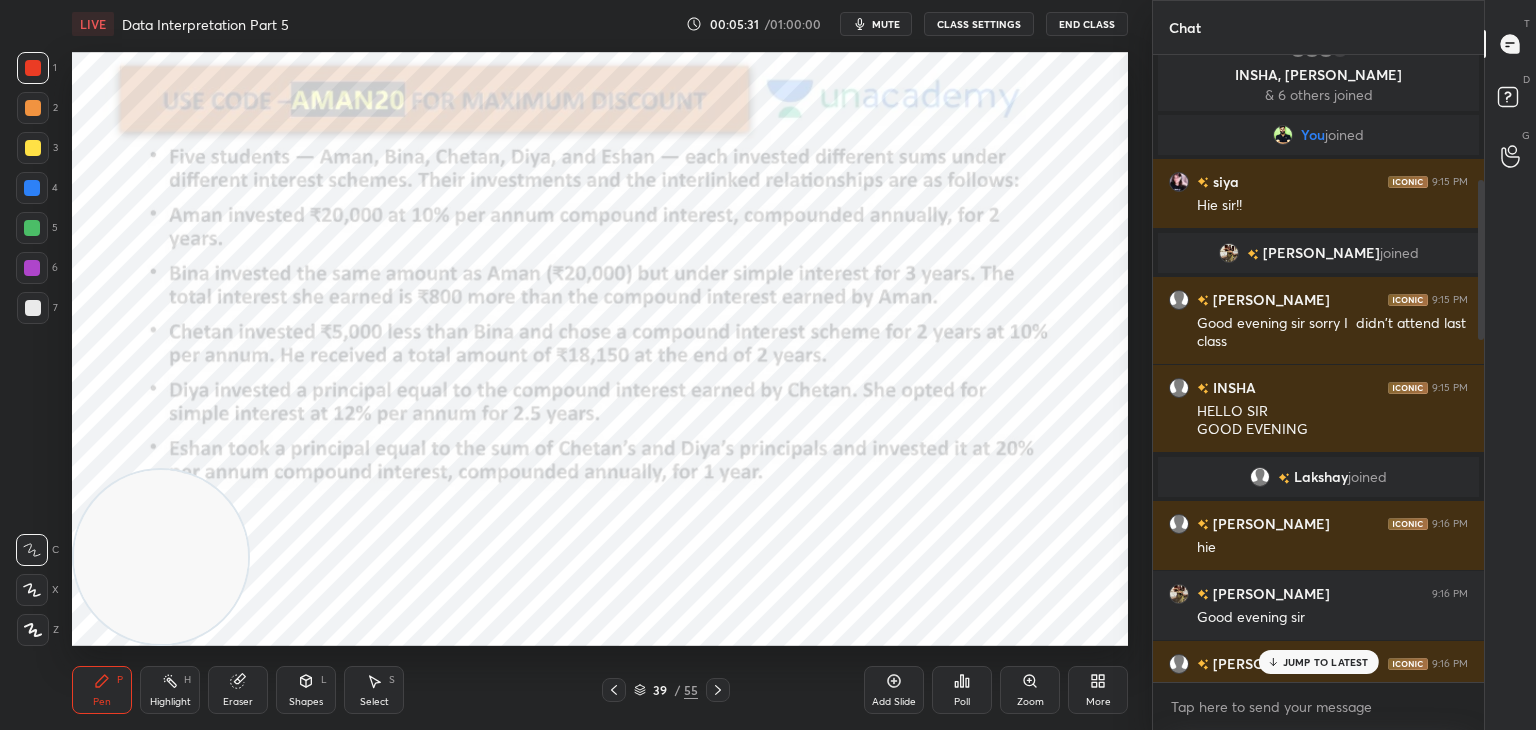 scroll, scrollTop: 0, scrollLeft: 0, axis: both 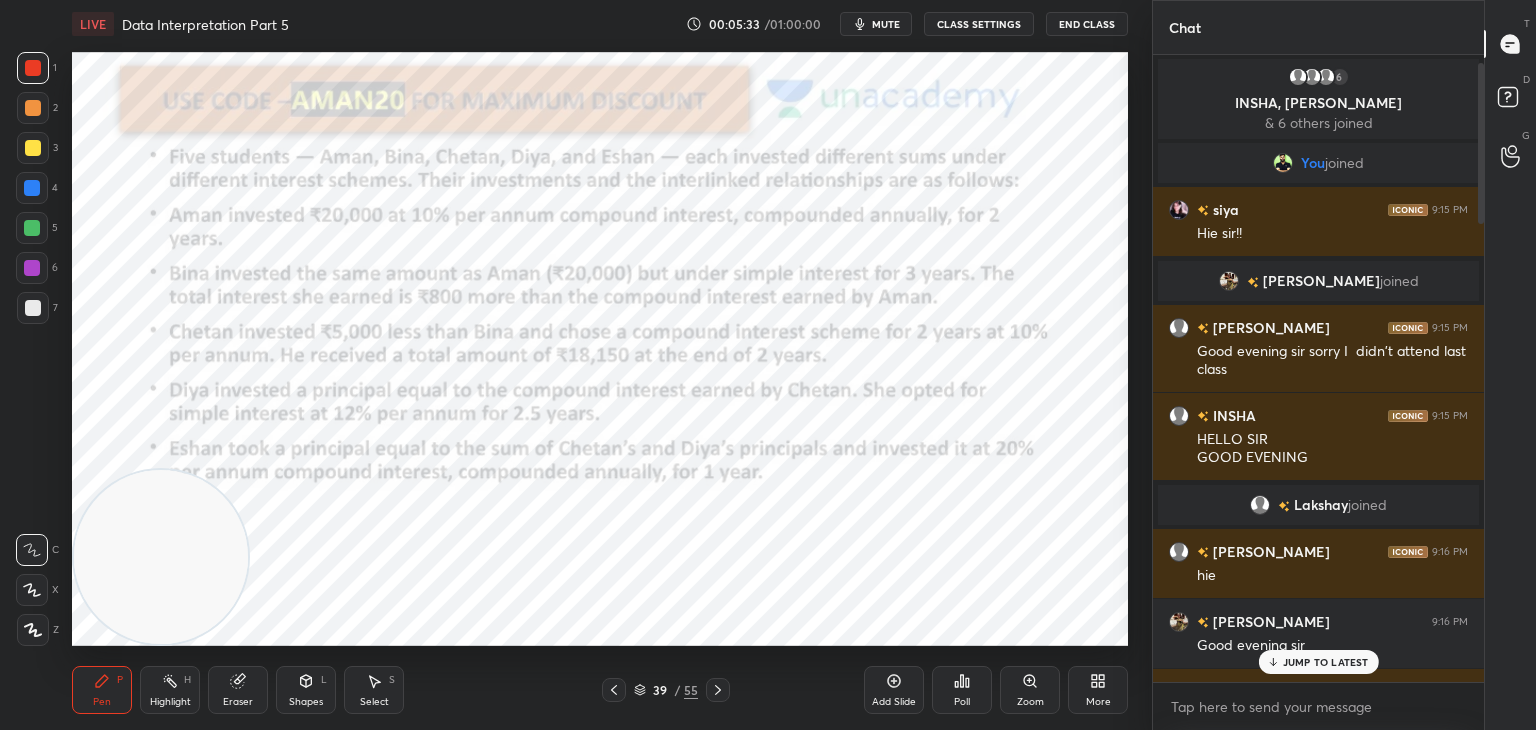 click on "&  6 others  joined" at bounding box center [1318, 123] 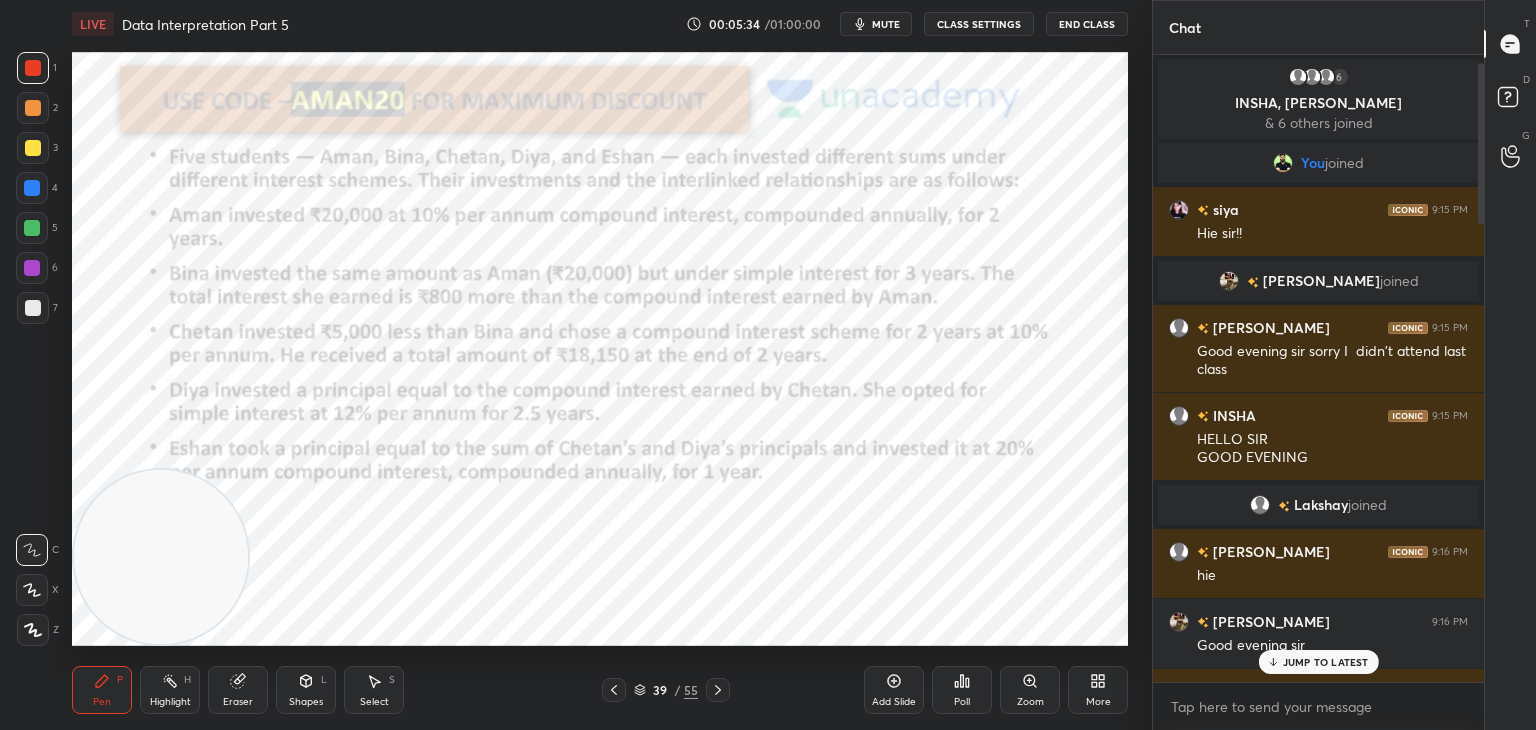 click on "INSHA, [PERSON_NAME]" at bounding box center (1318, 103) 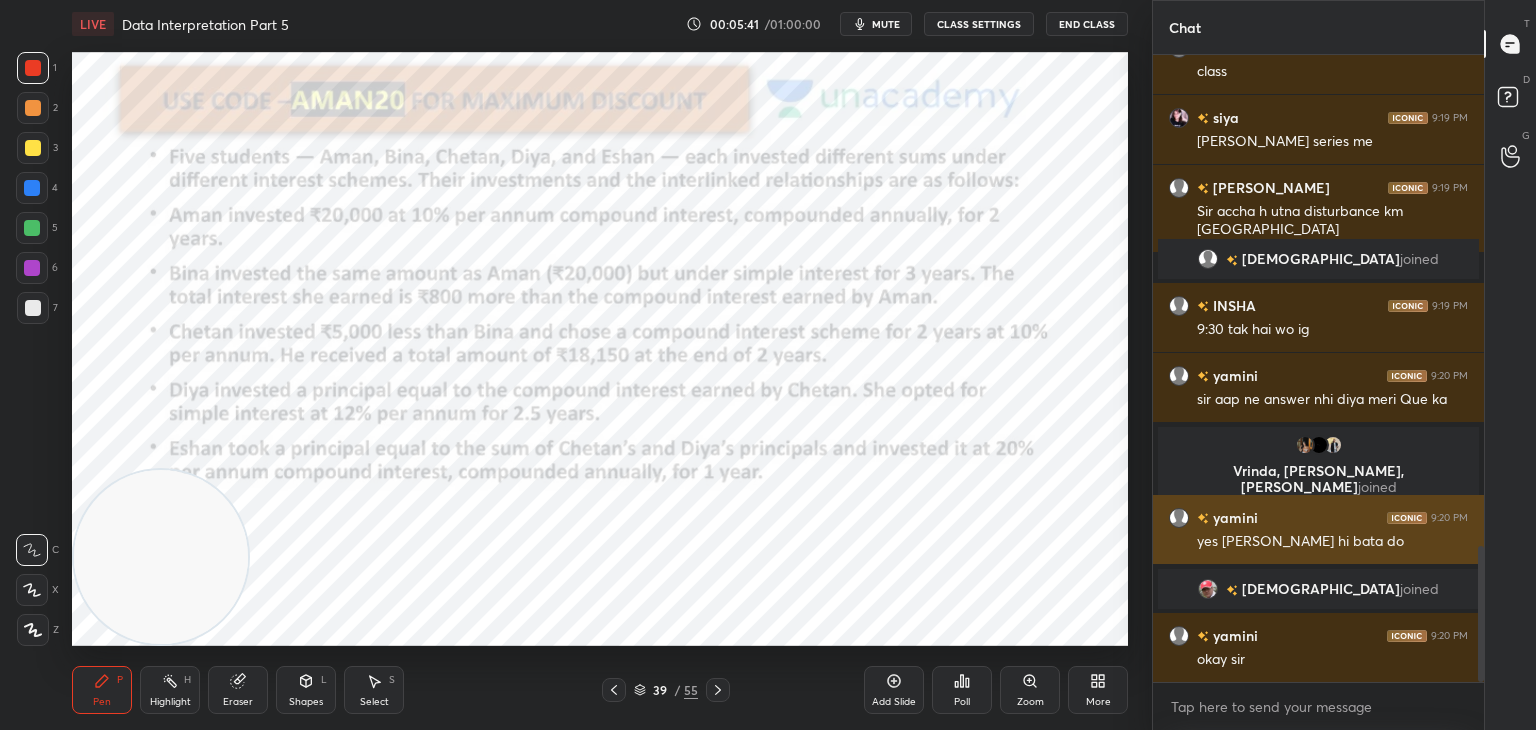 scroll, scrollTop: 2332, scrollLeft: 0, axis: vertical 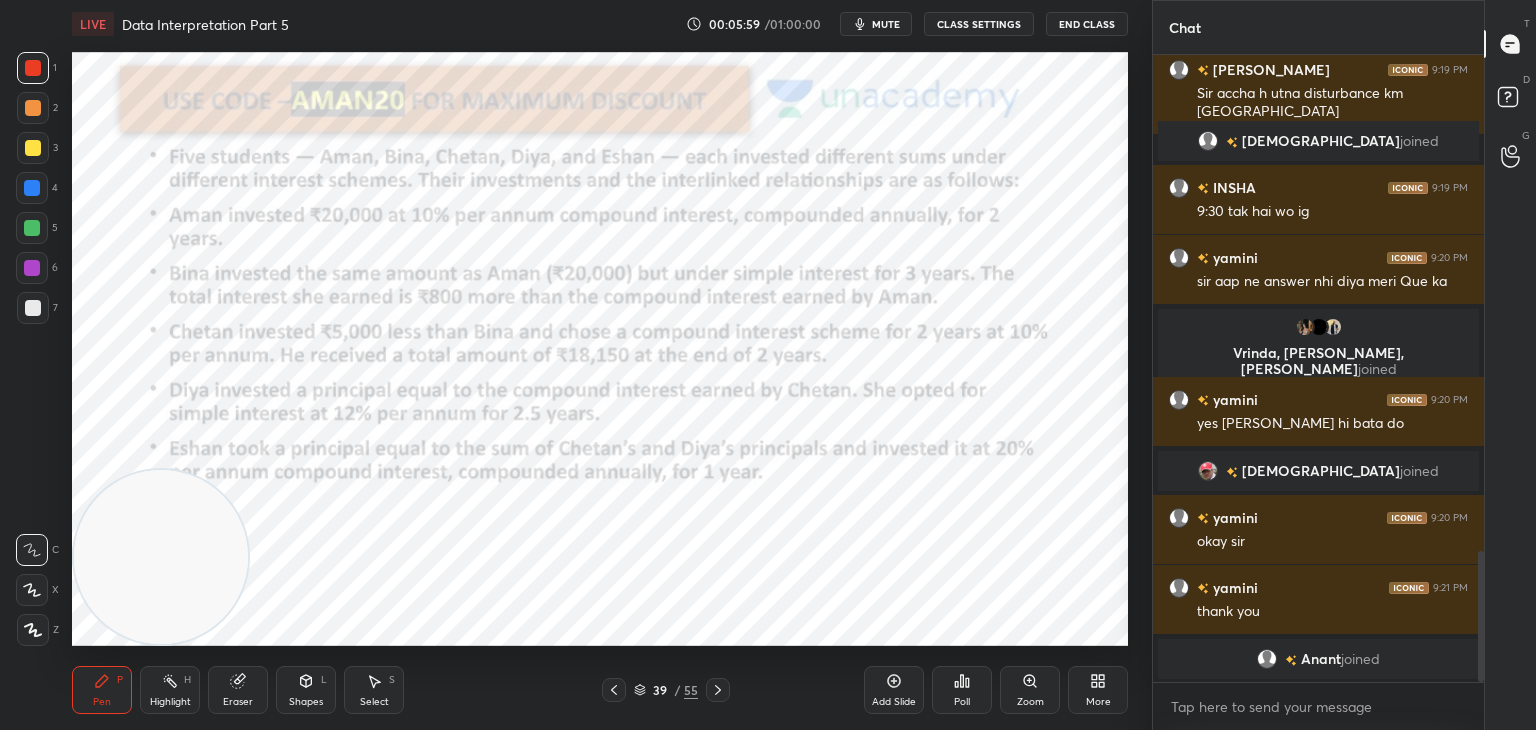 click on "mute" at bounding box center (886, 24) 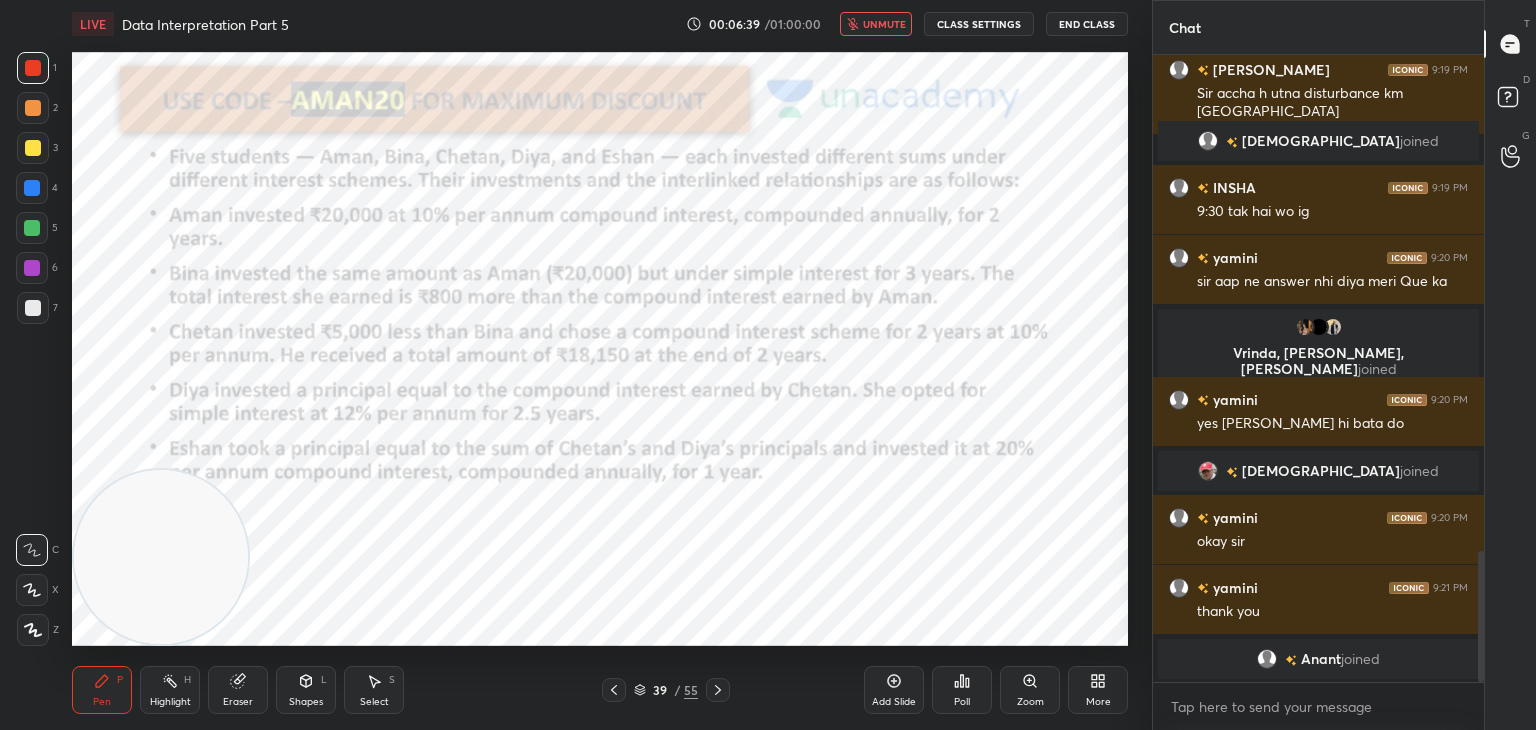 scroll, scrollTop: 2404, scrollLeft: 0, axis: vertical 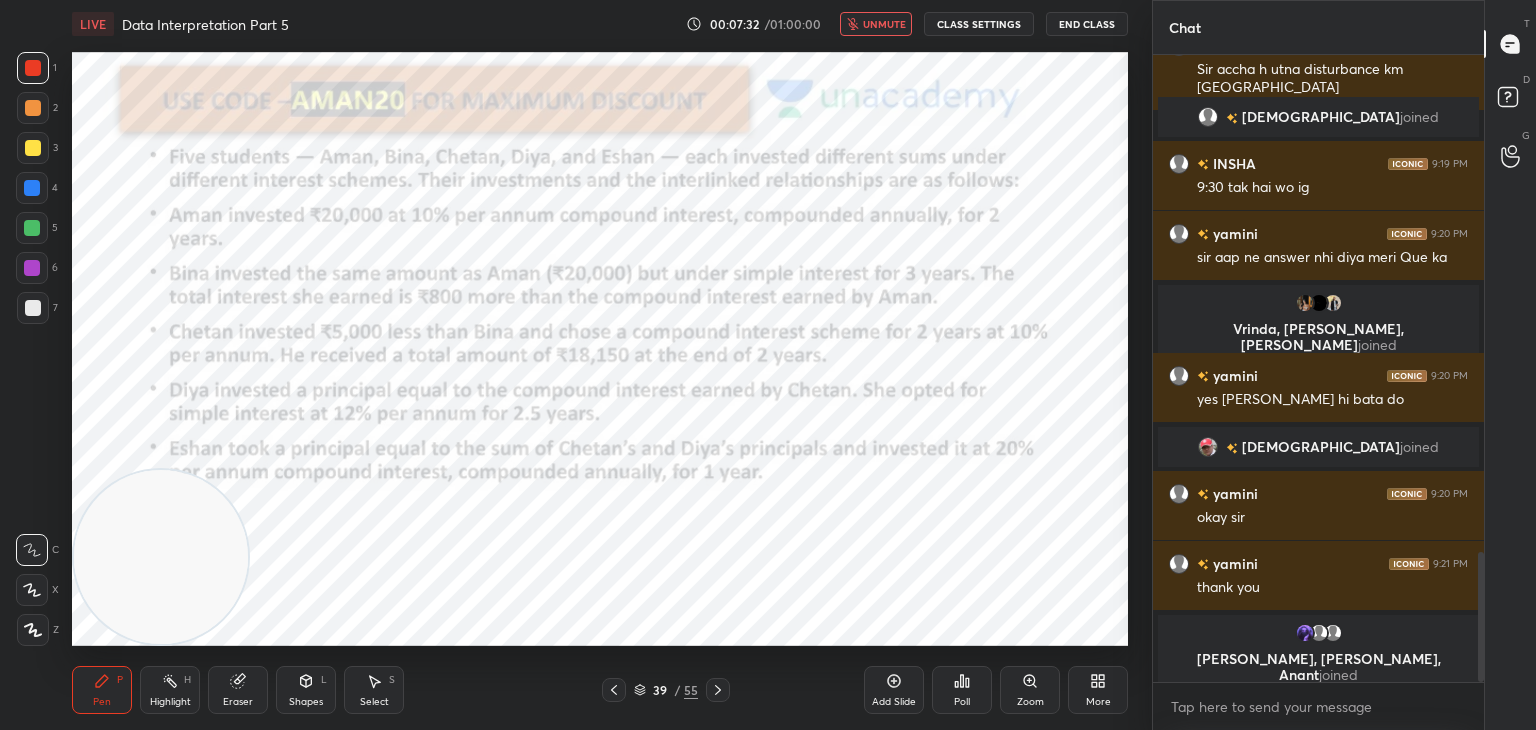 click on "unmute" at bounding box center [884, 24] 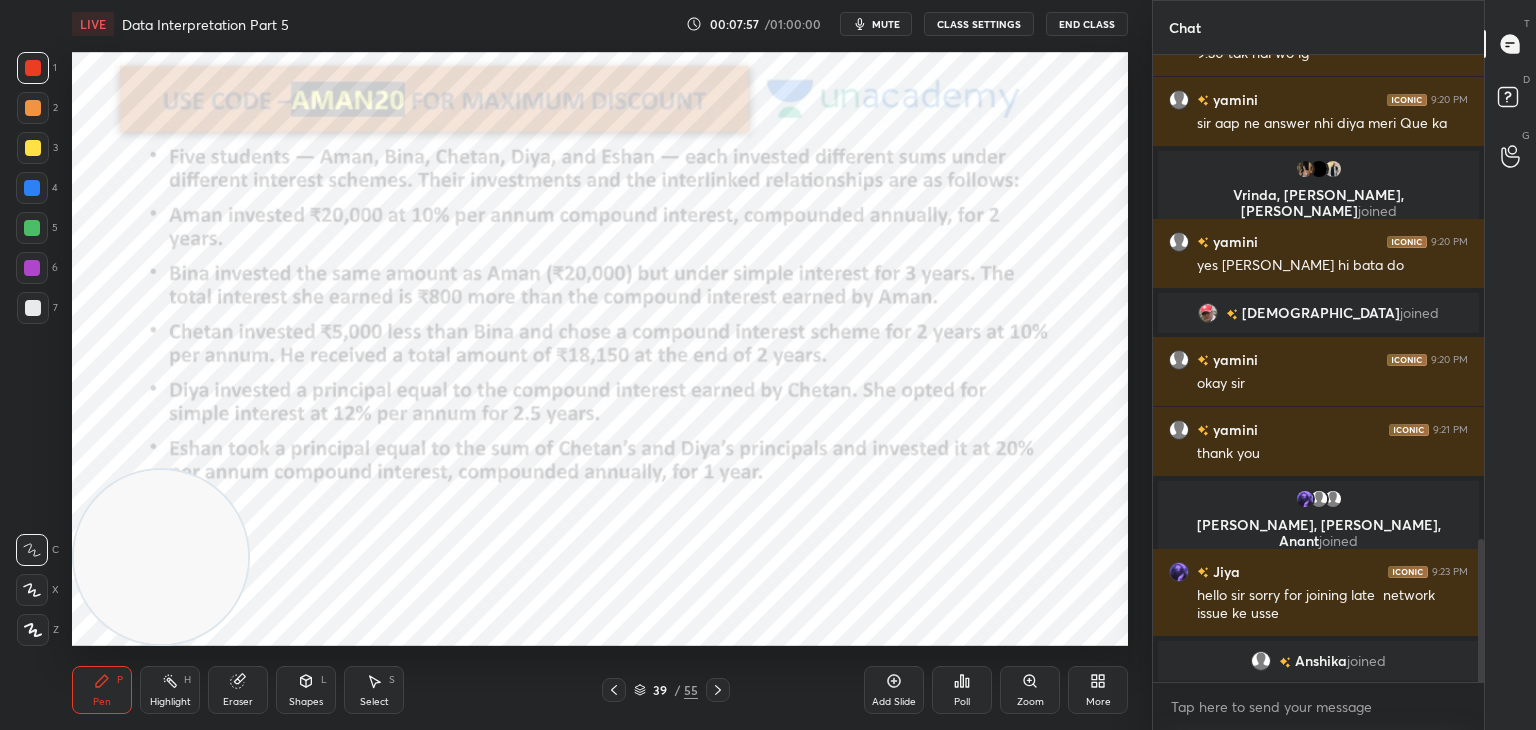 scroll, scrollTop: 2116, scrollLeft: 0, axis: vertical 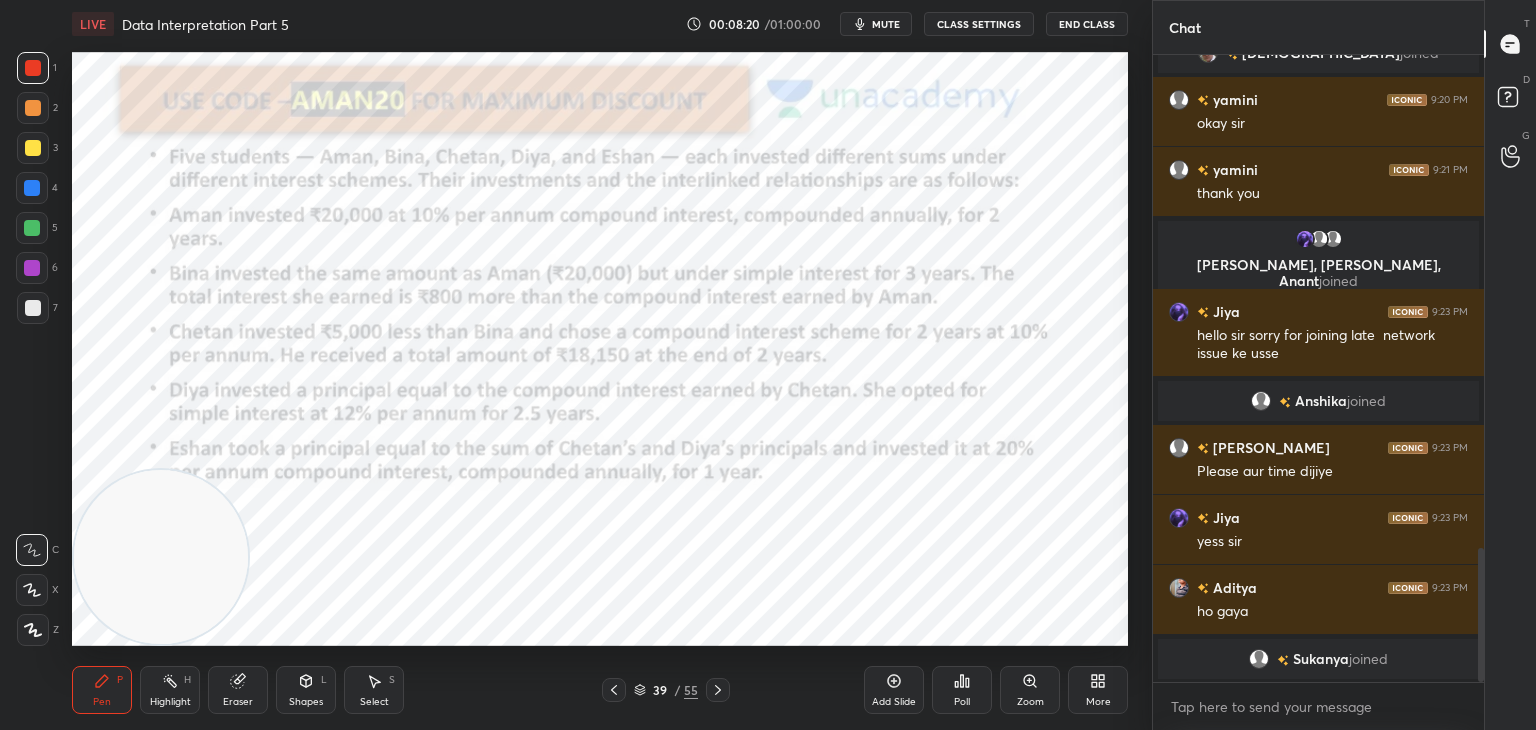 click on "mute" at bounding box center (886, 24) 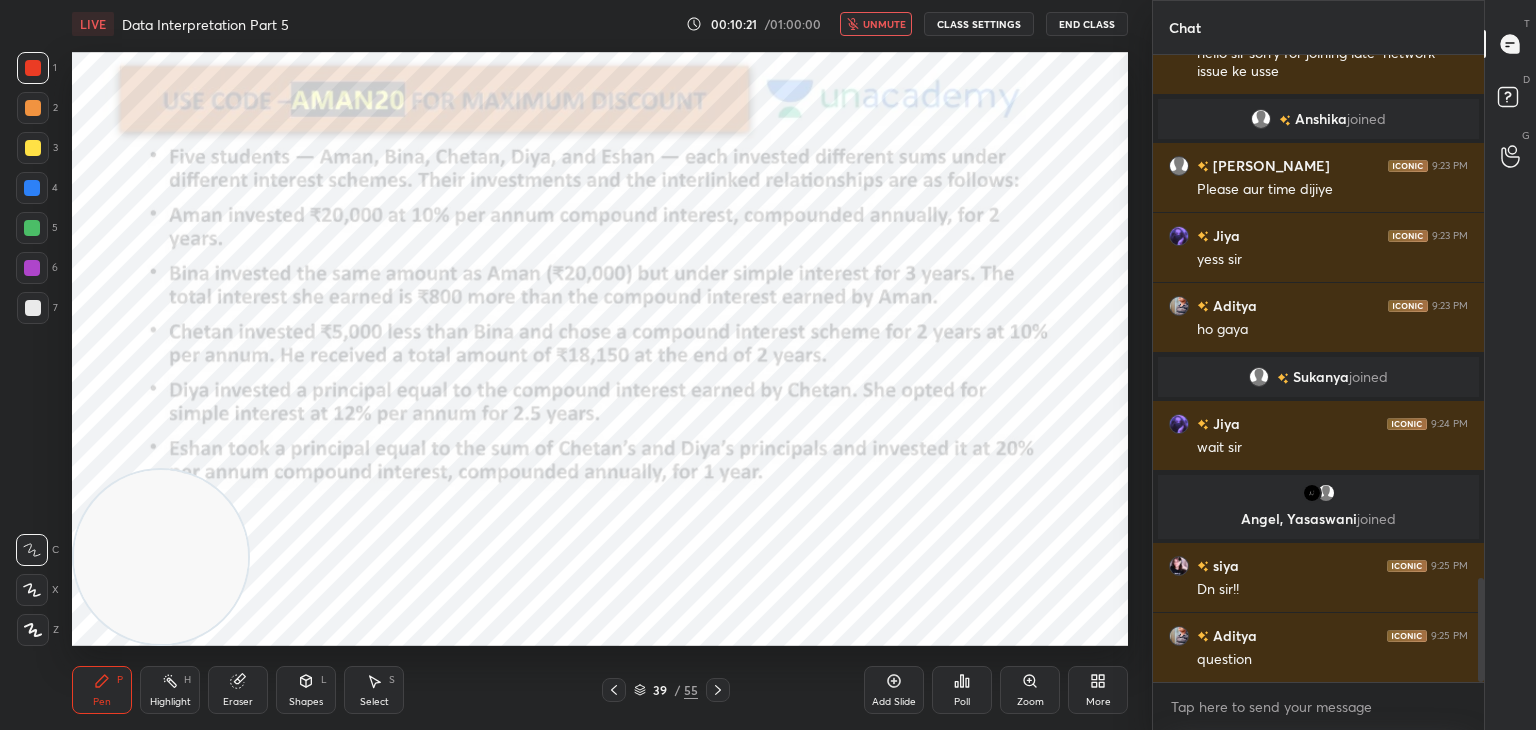 scroll, scrollTop: 3150, scrollLeft: 0, axis: vertical 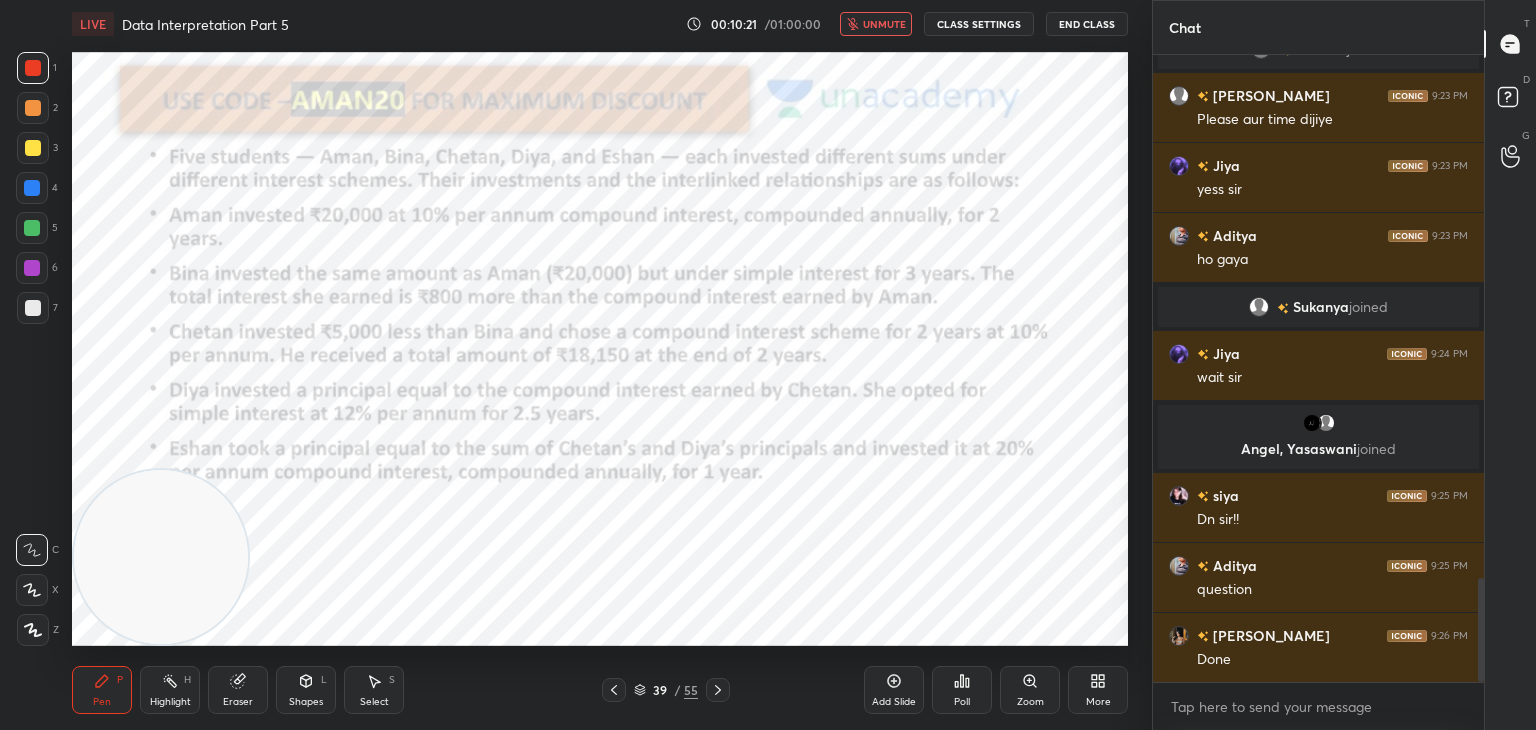 click on "unmute" at bounding box center [876, 24] 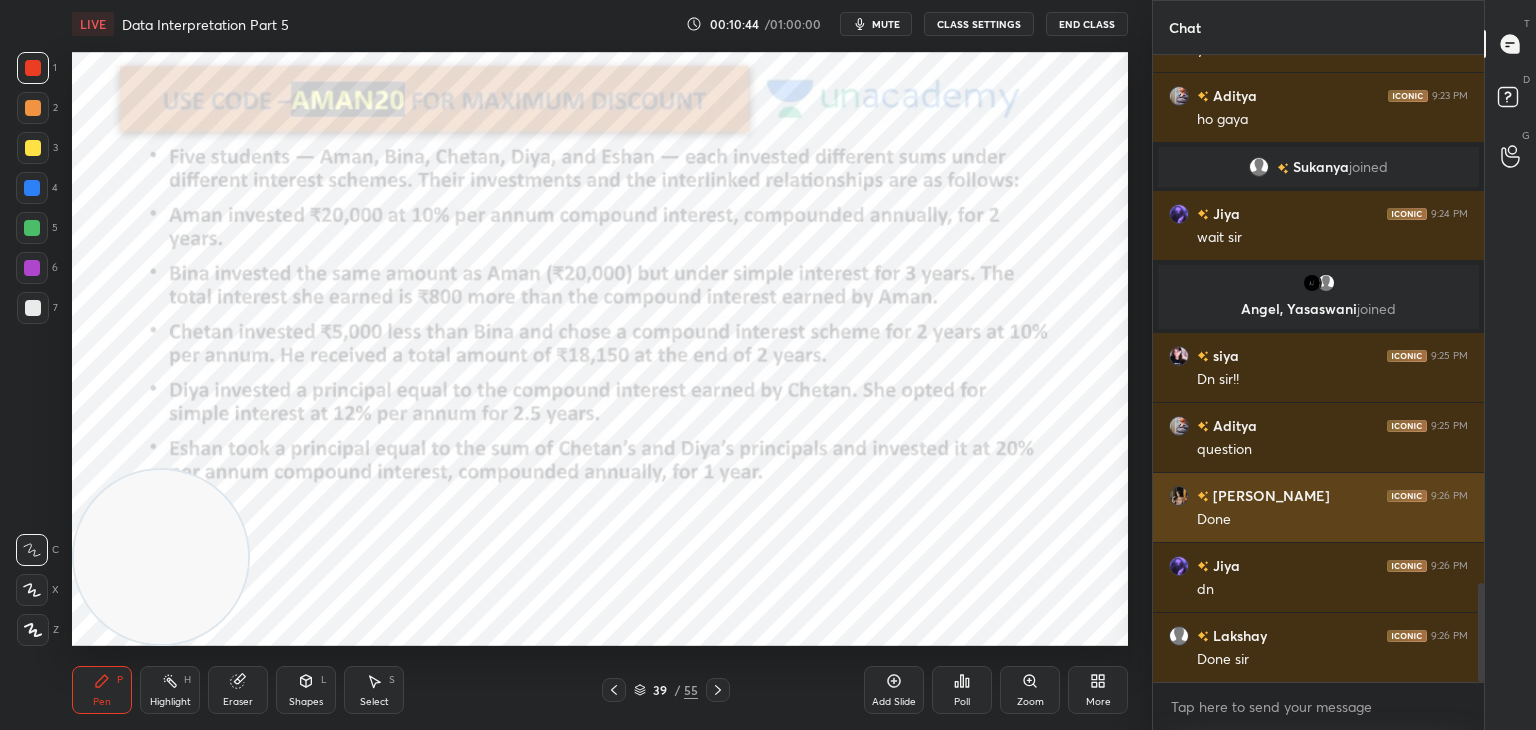 scroll, scrollTop: 3360, scrollLeft: 0, axis: vertical 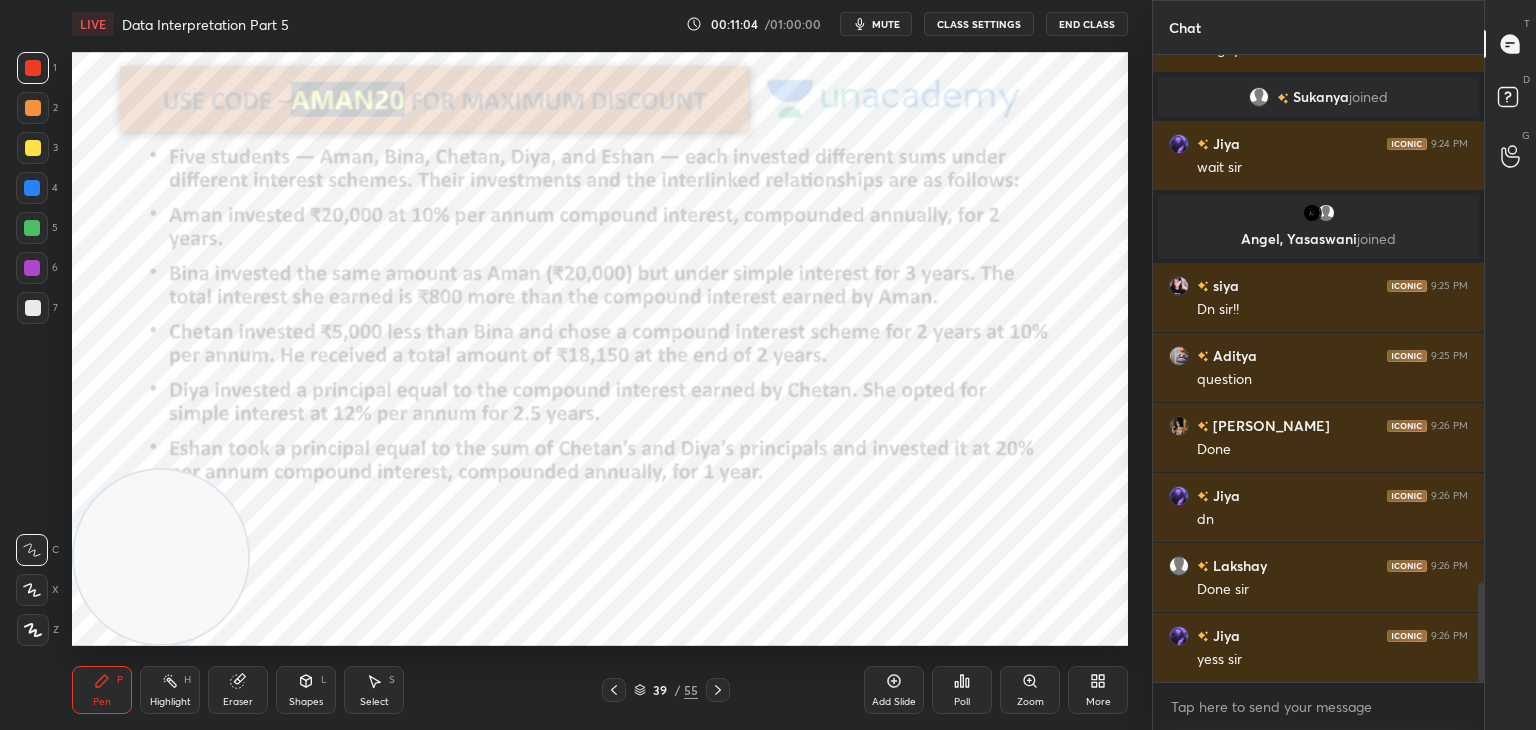 click on "Eraser" at bounding box center (238, 690) 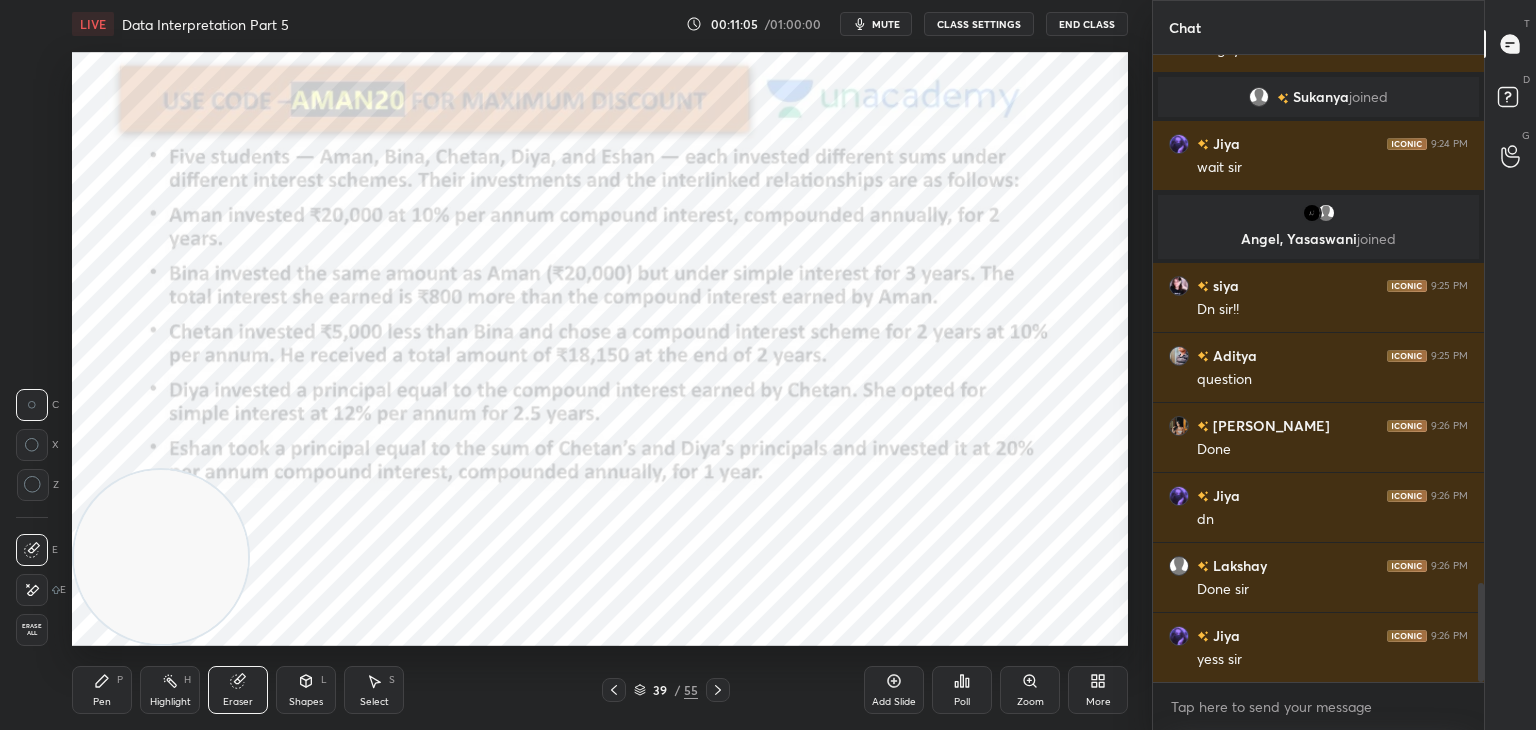 click on "Erase all" at bounding box center [32, 630] 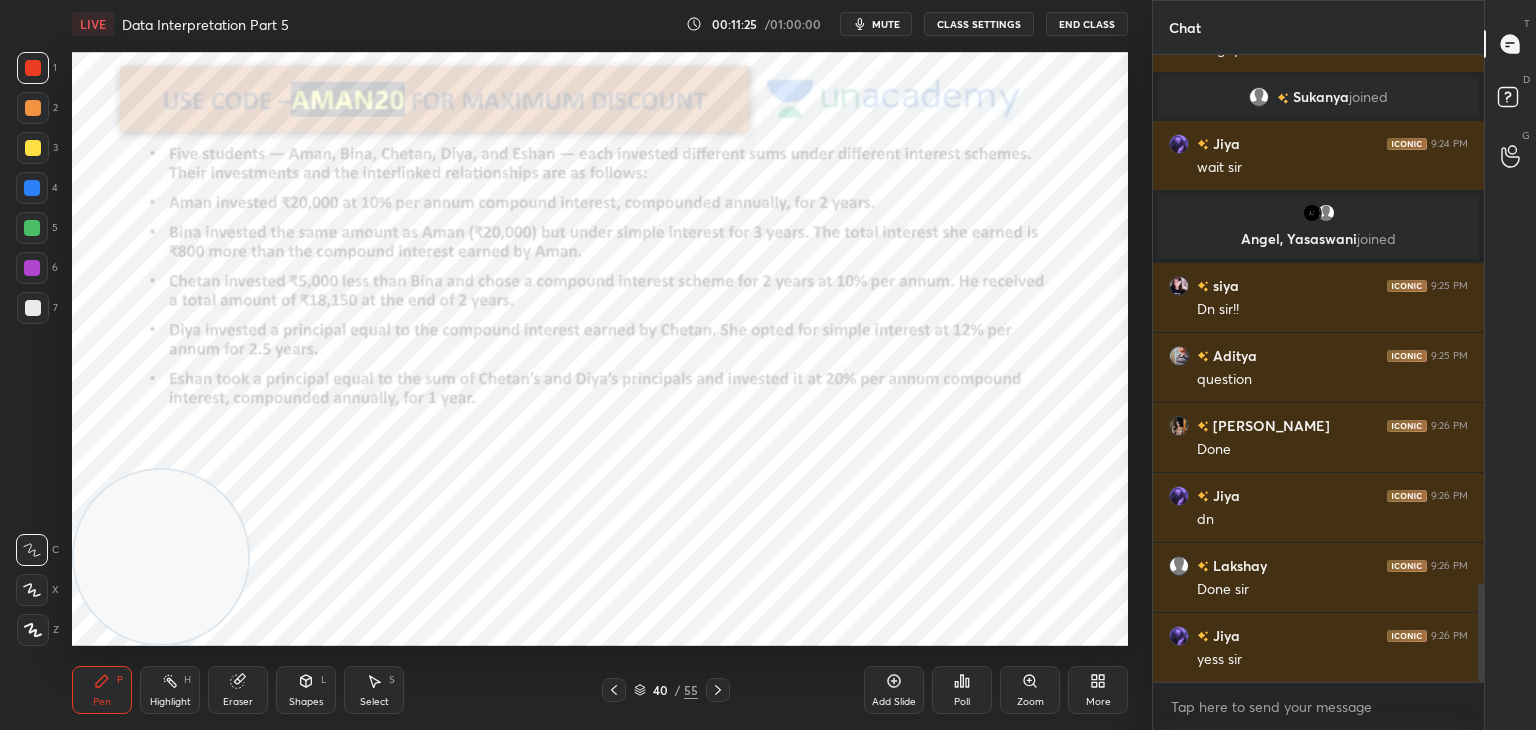 scroll, scrollTop: 3430, scrollLeft: 0, axis: vertical 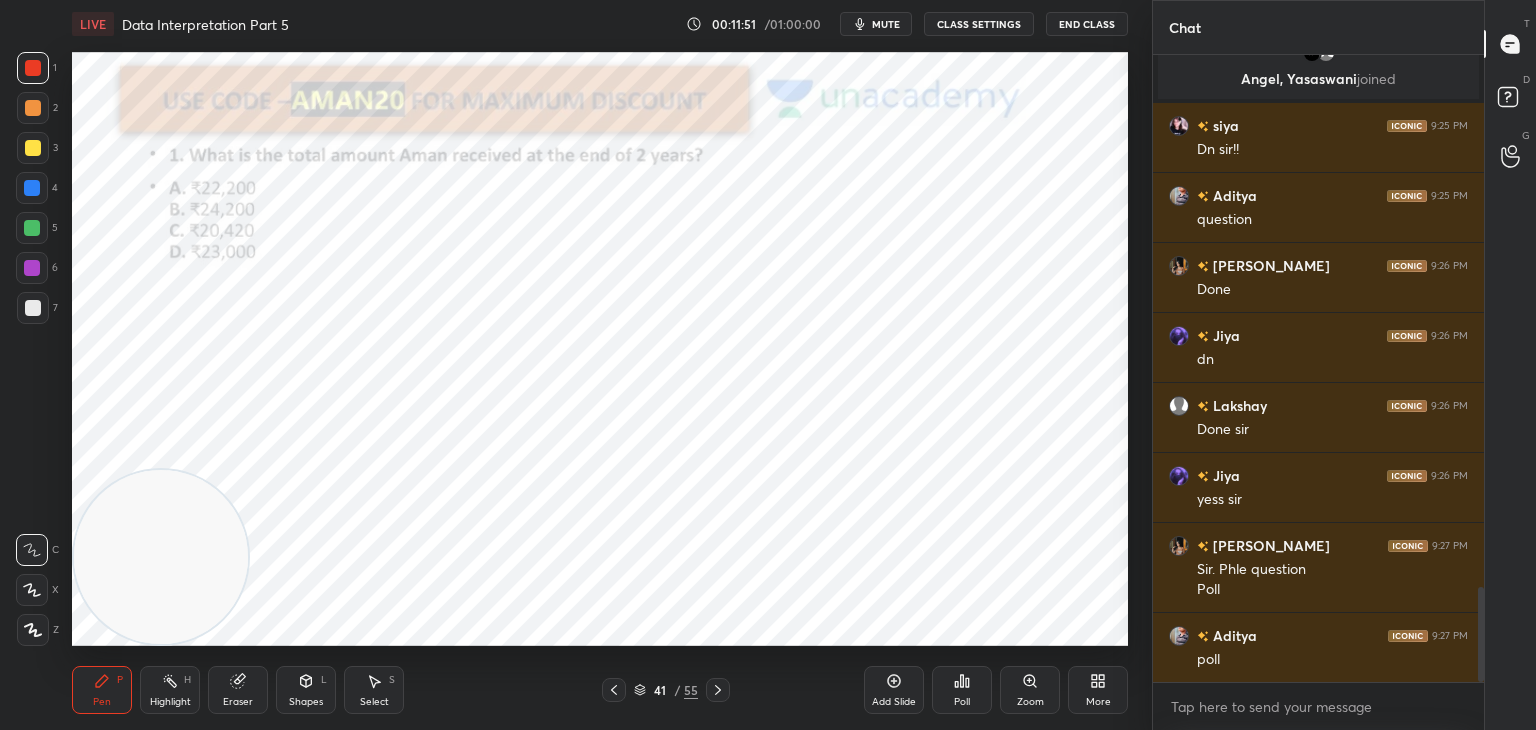click on "Poll" at bounding box center (962, 690) 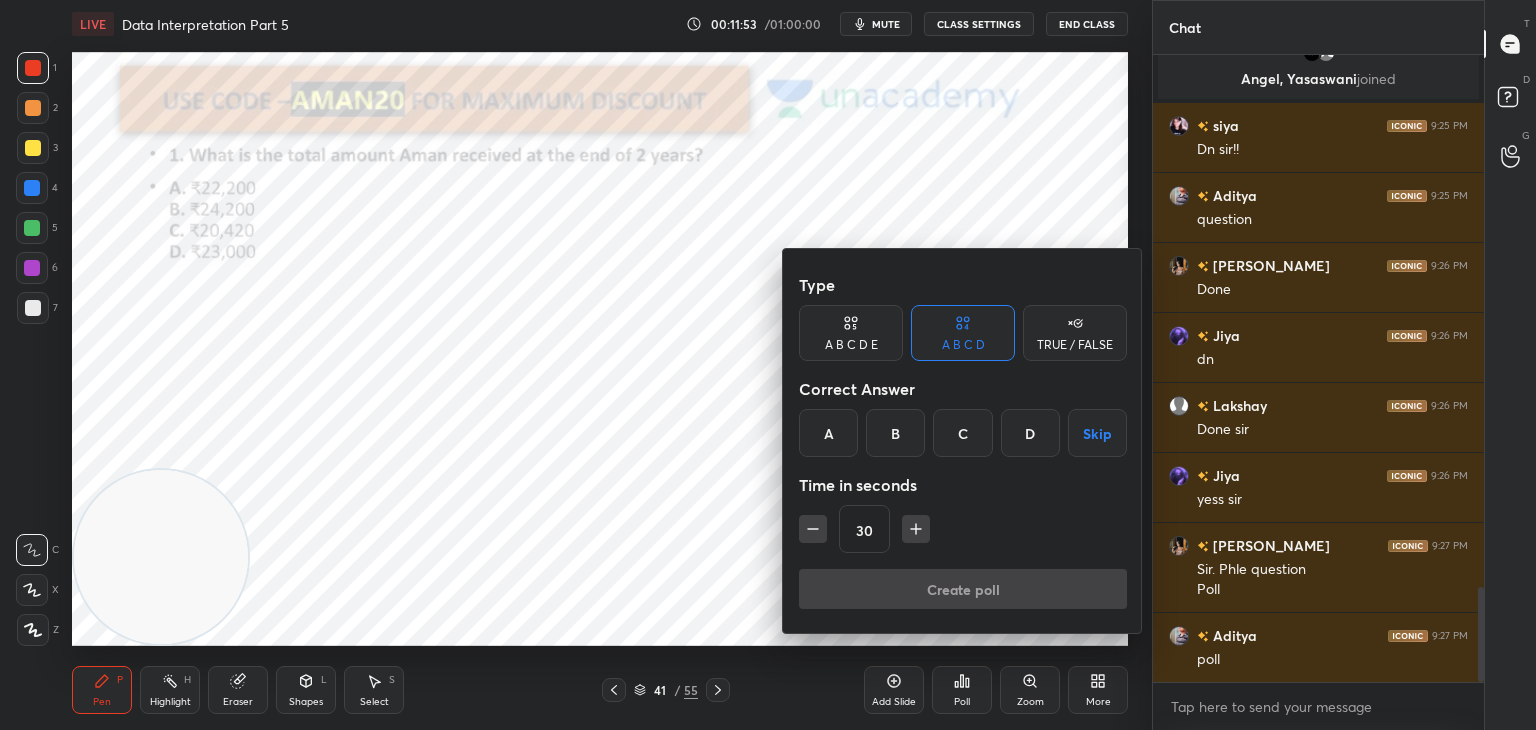 click on "B" at bounding box center (895, 433) 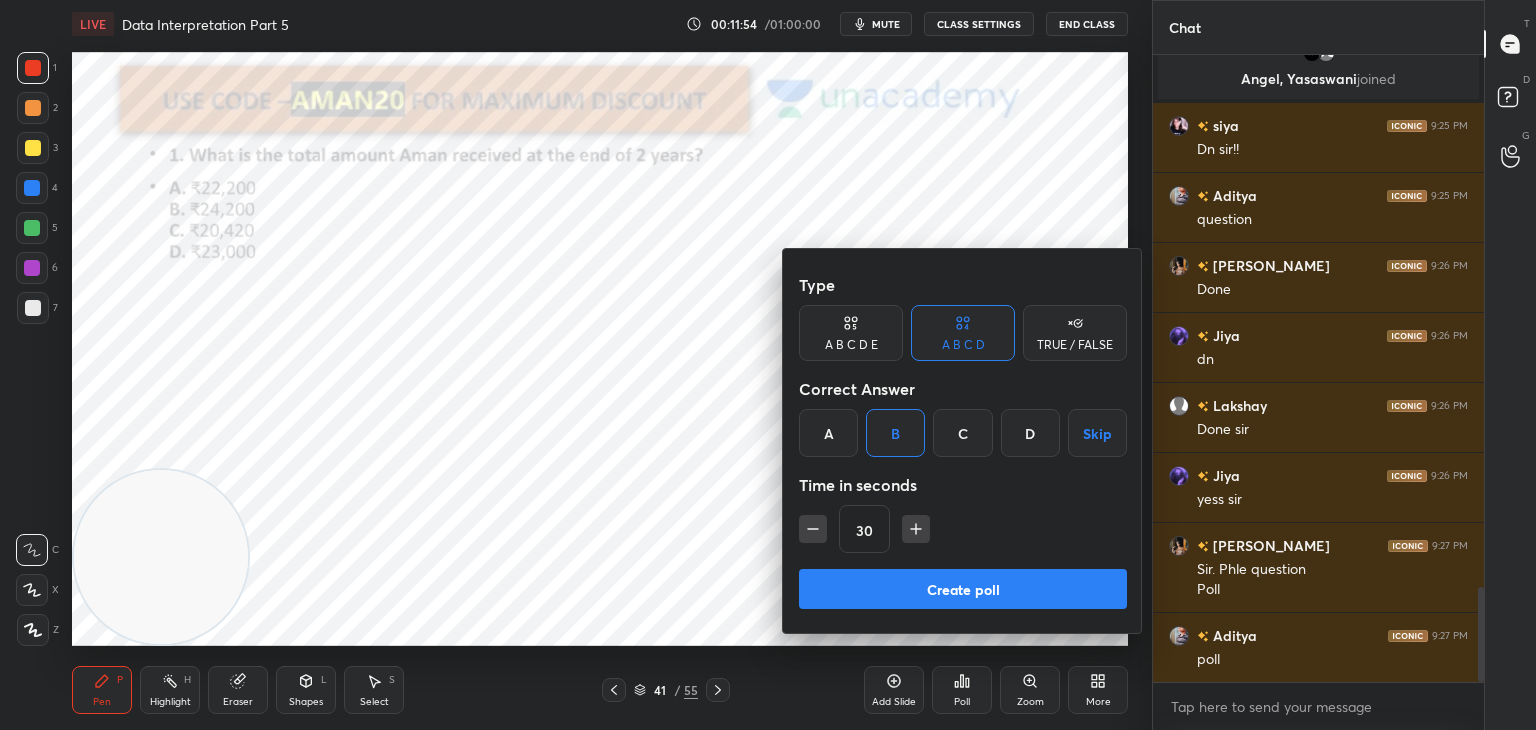 click on "Create poll" at bounding box center (963, 589) 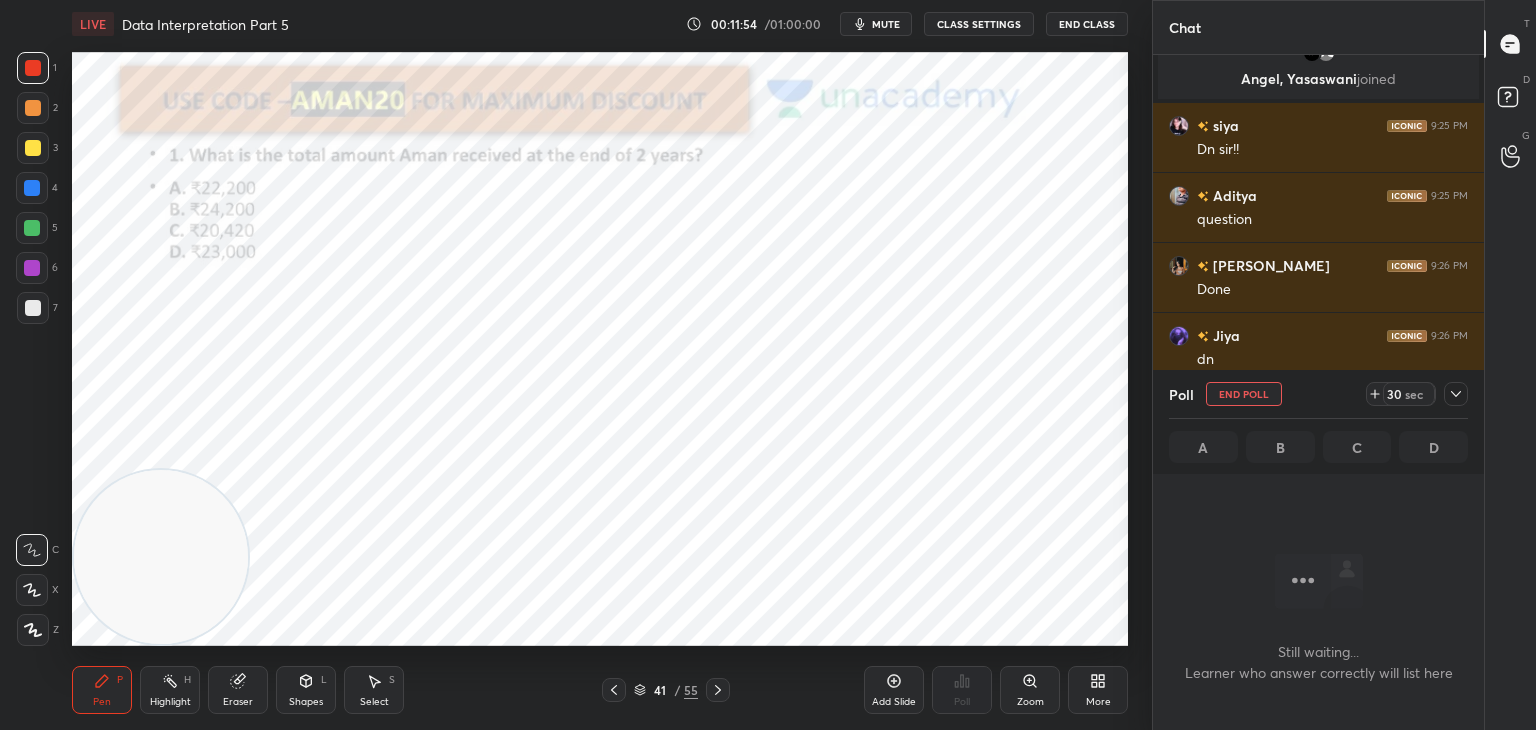 scroll, scrollTop: 380, scrollLeft: 325, axis: both 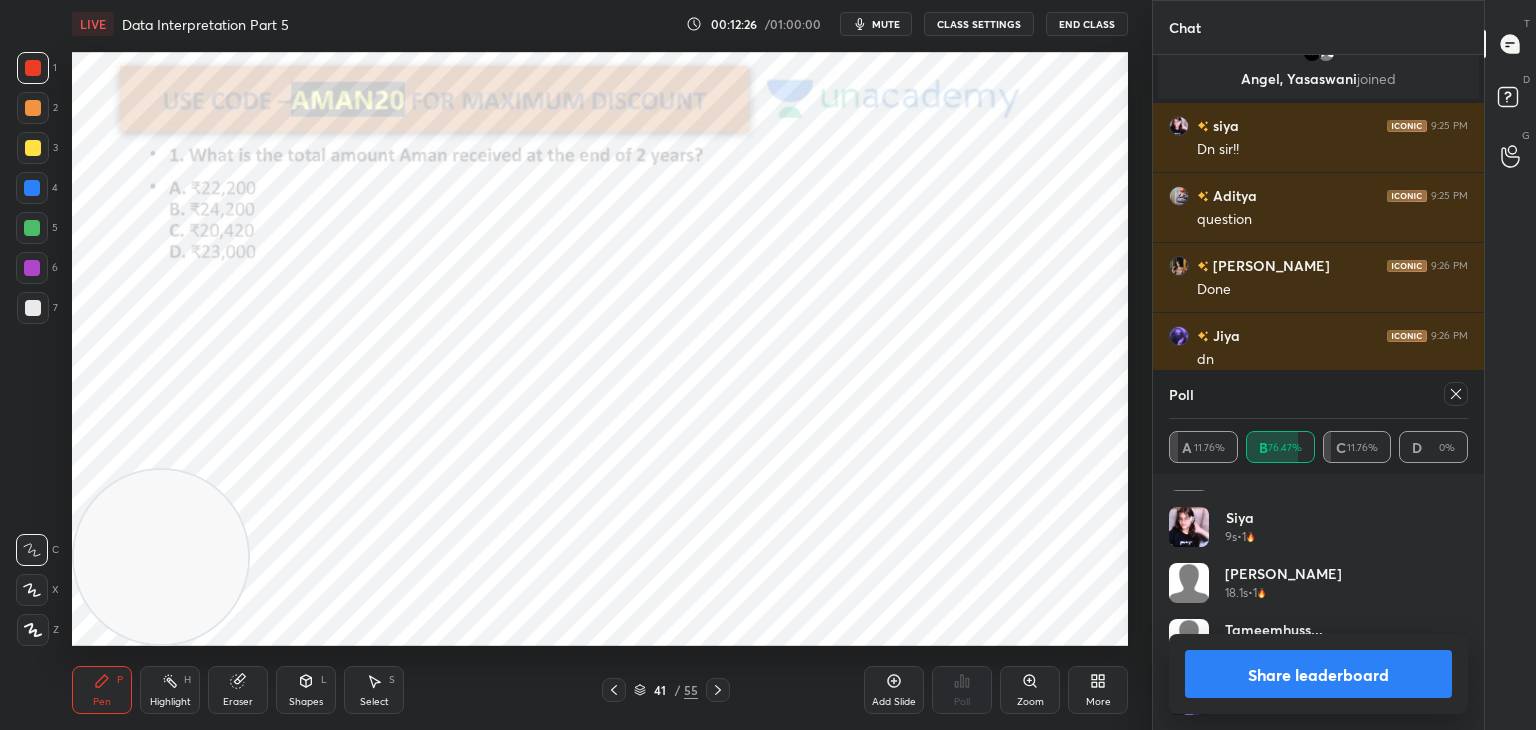 click on "Share leaderboard" at bounding box center [1318, 674] 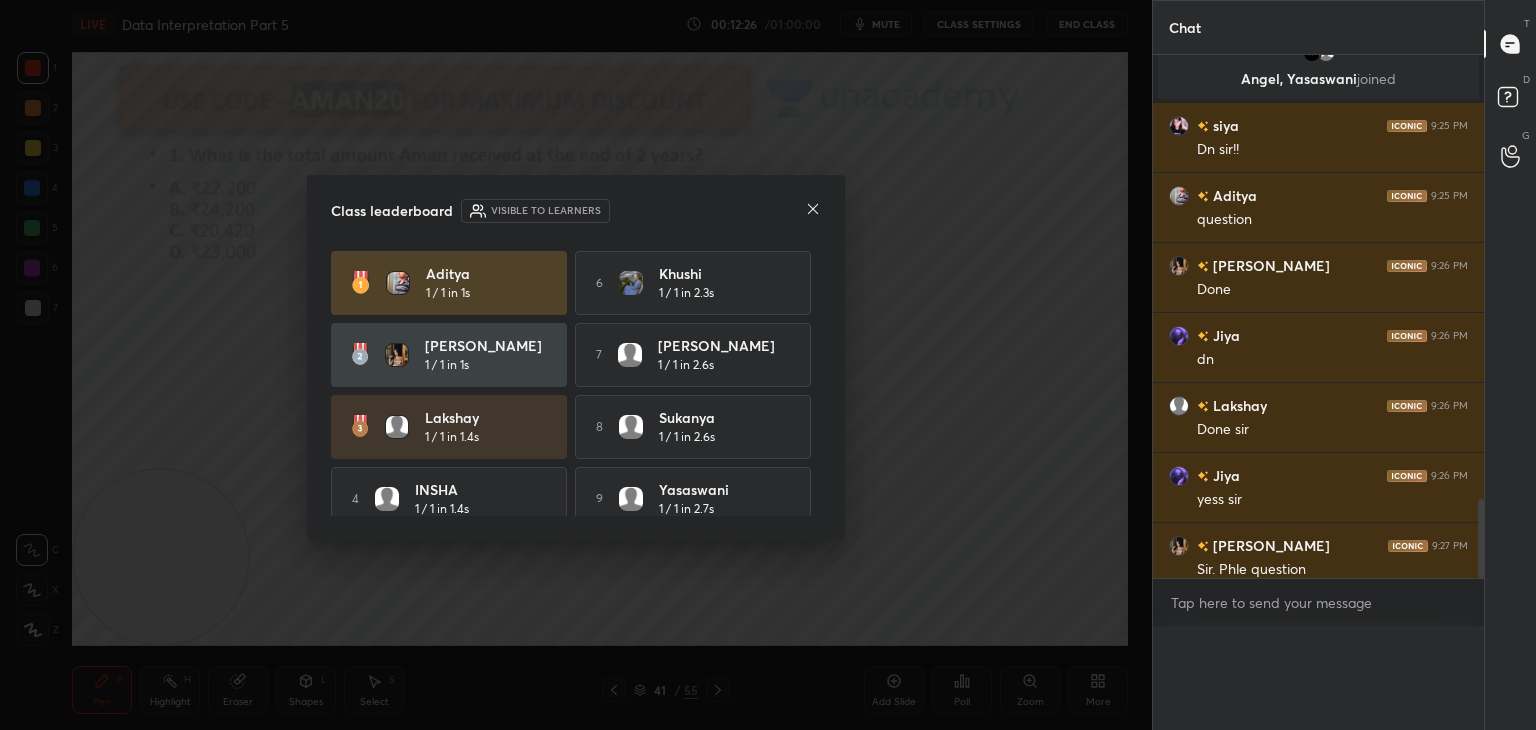 scroll, scrollTop: 33, scrollLeft: 293, axis: both 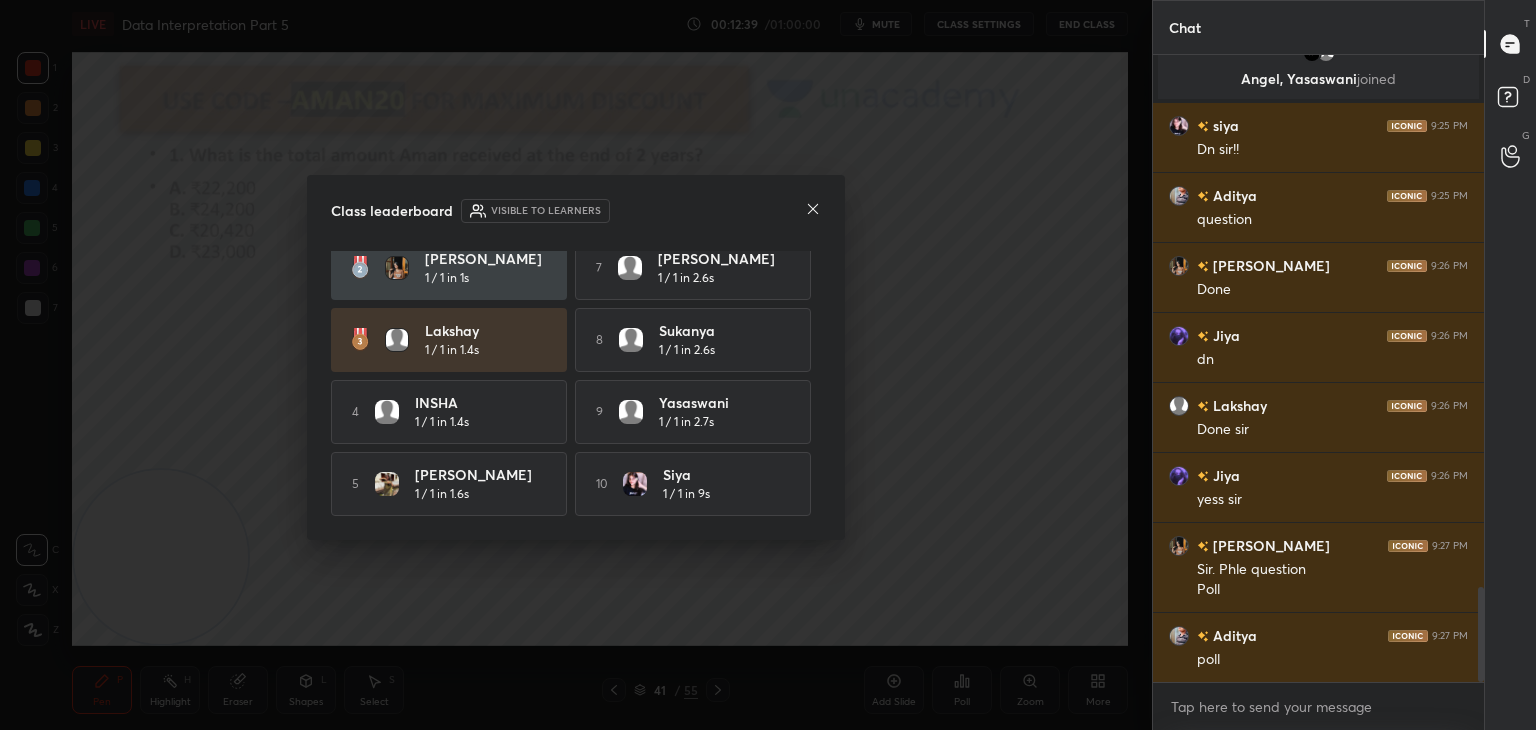 click 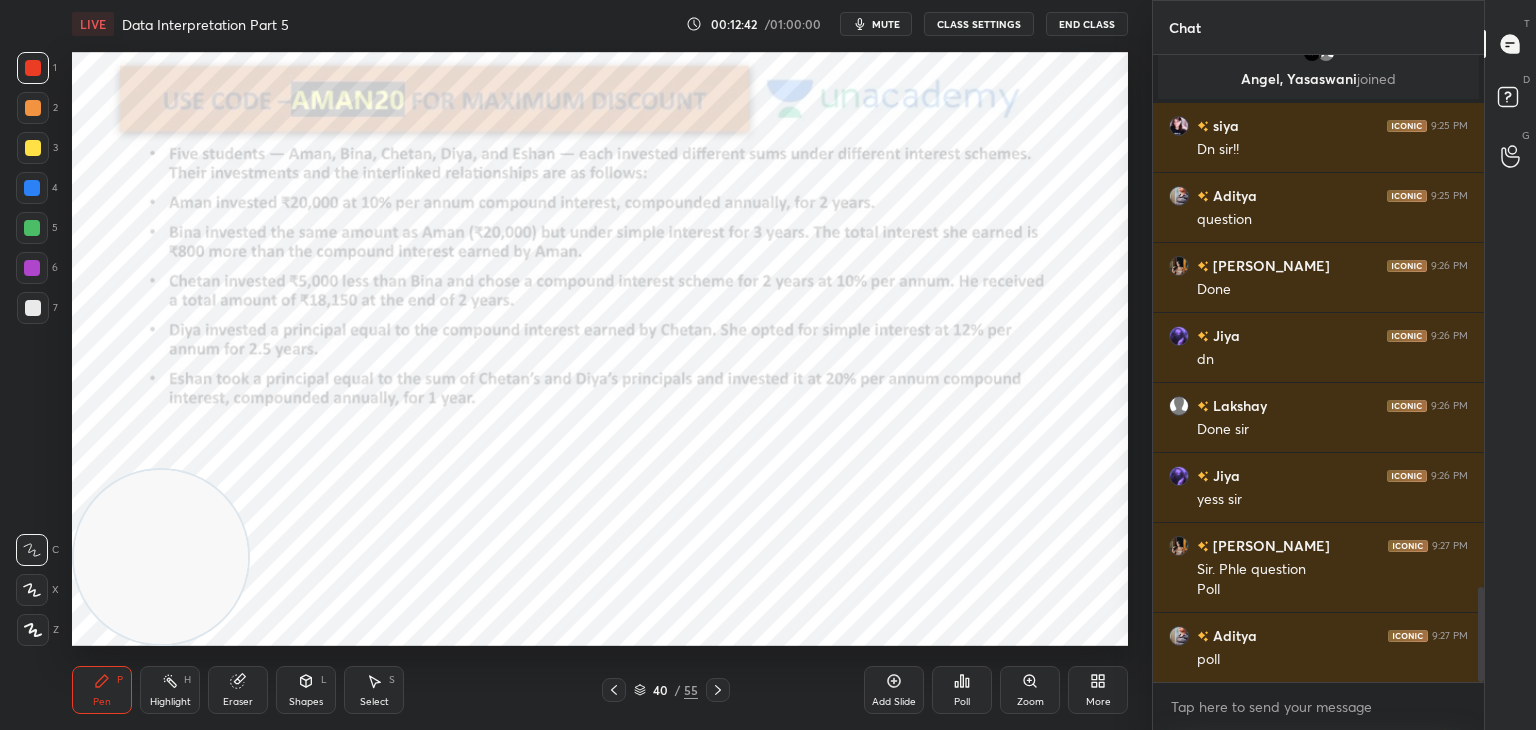 click on "Shapes L" at bounding box center (306, 690) 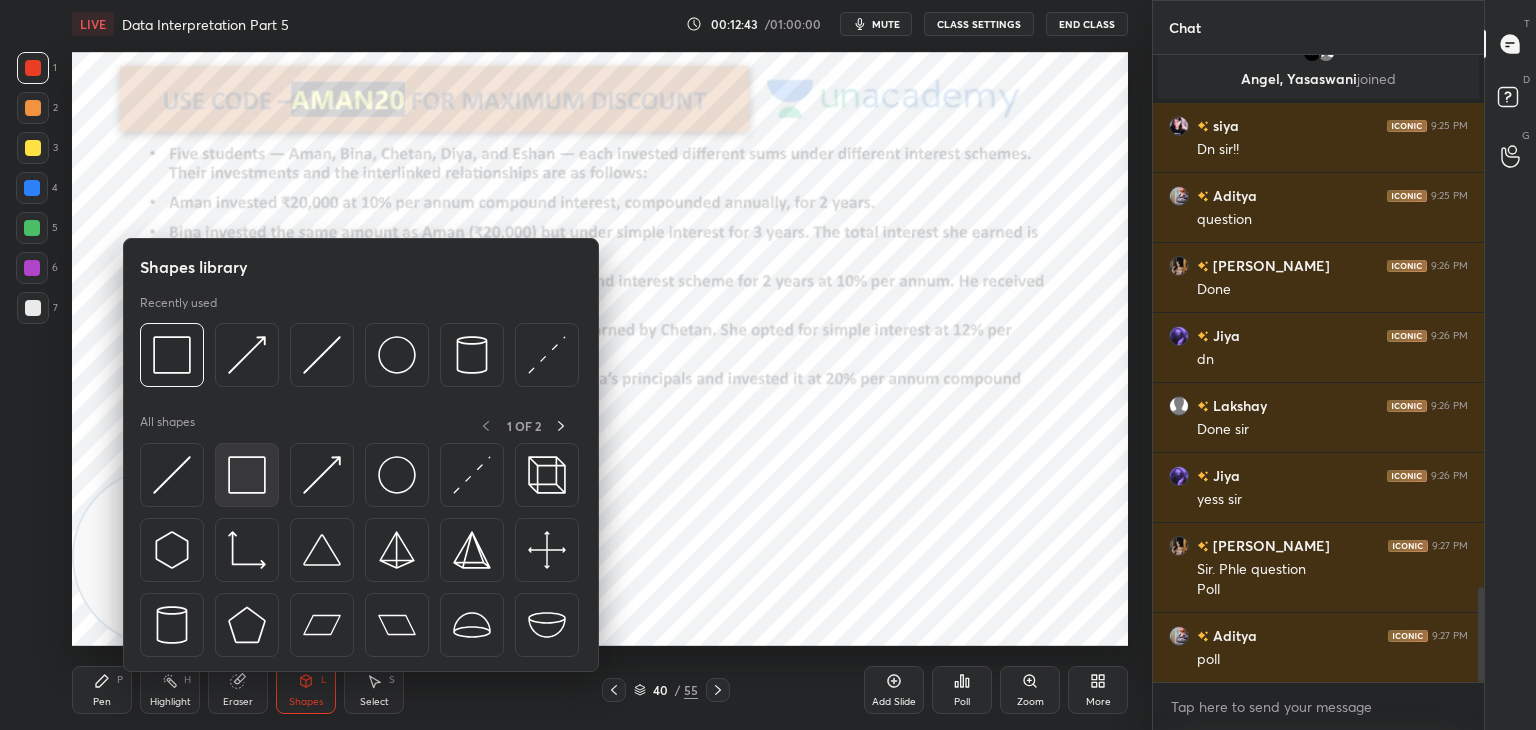 click at bounding box center (247, 475) 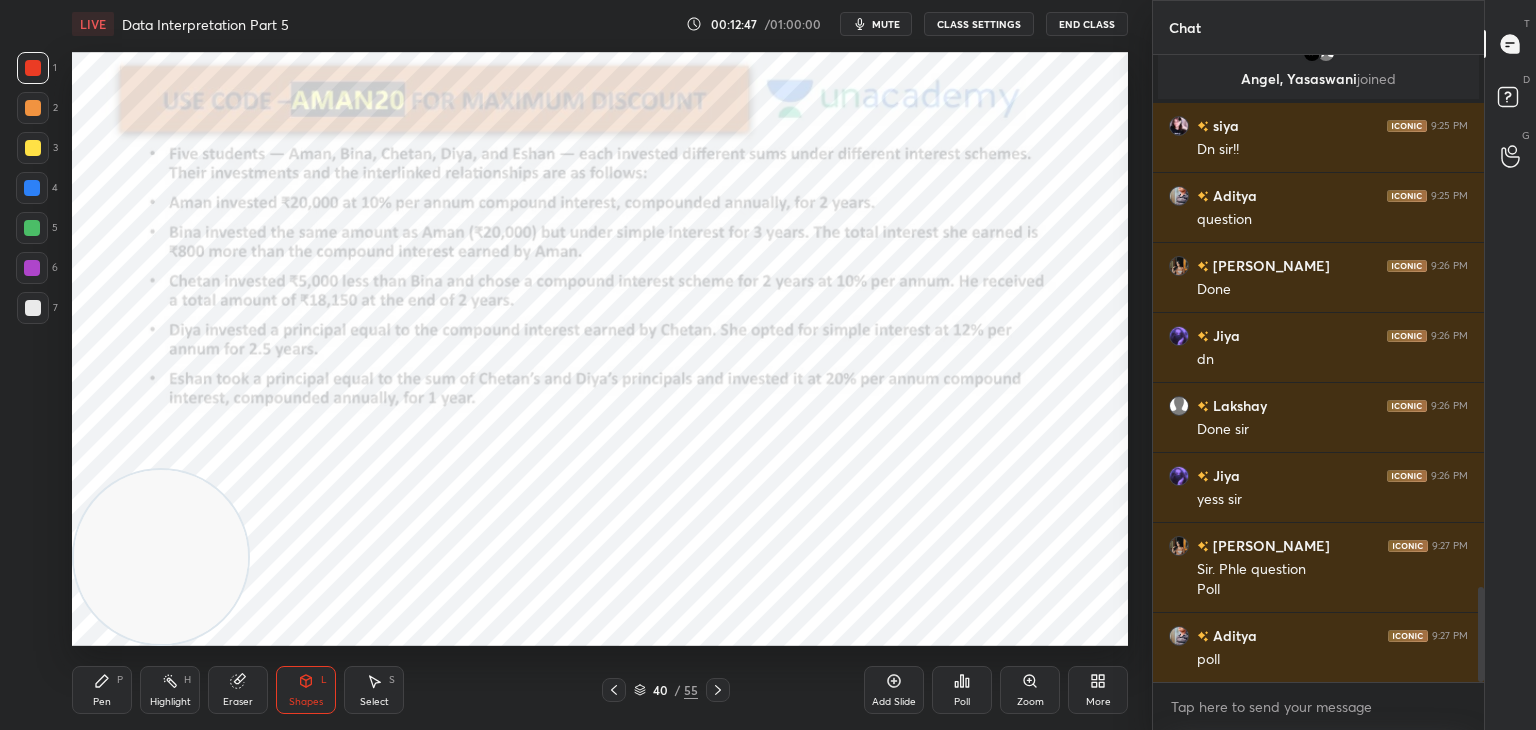 click 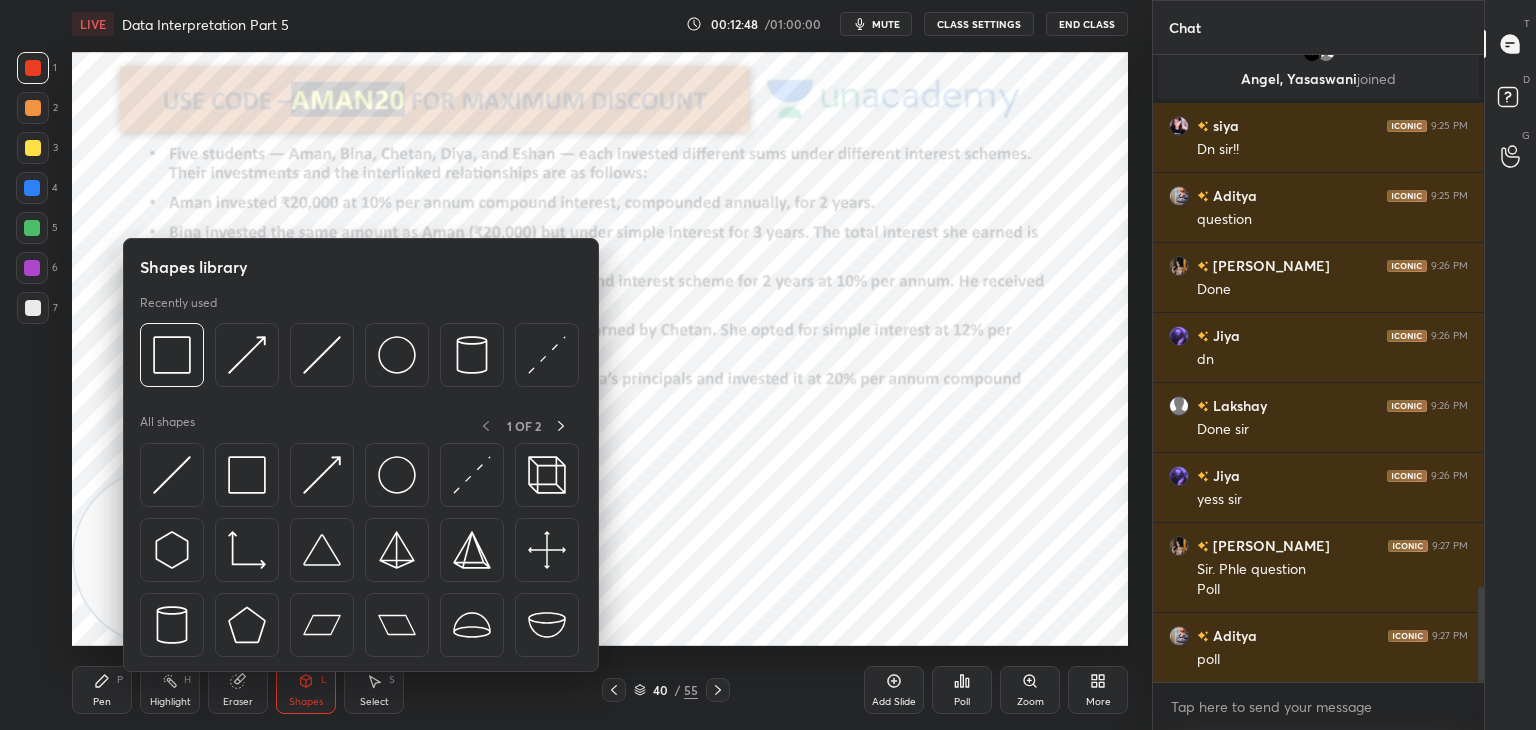 click at bounding box center (172, 475) 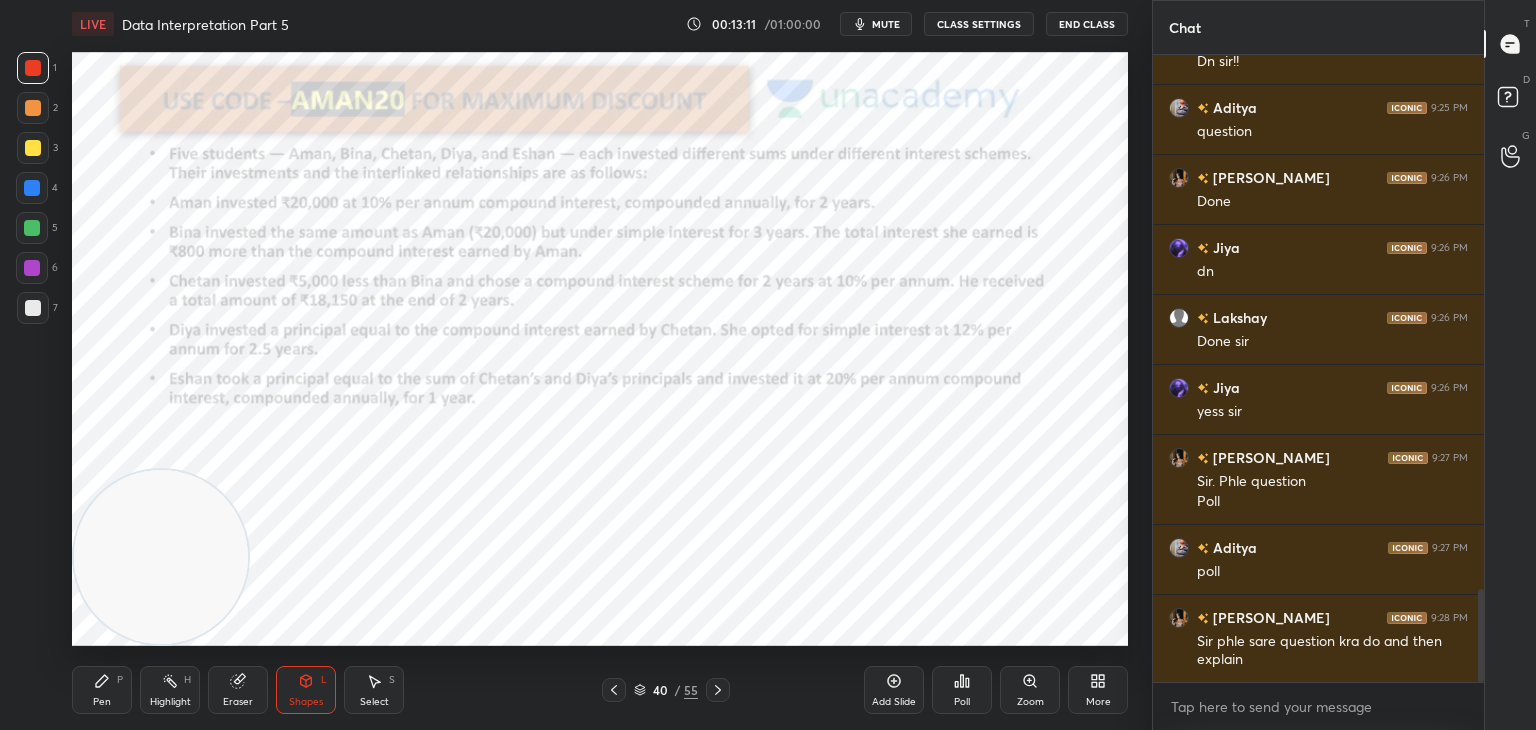 click on "Pen P" at bounding box center (102, 690) 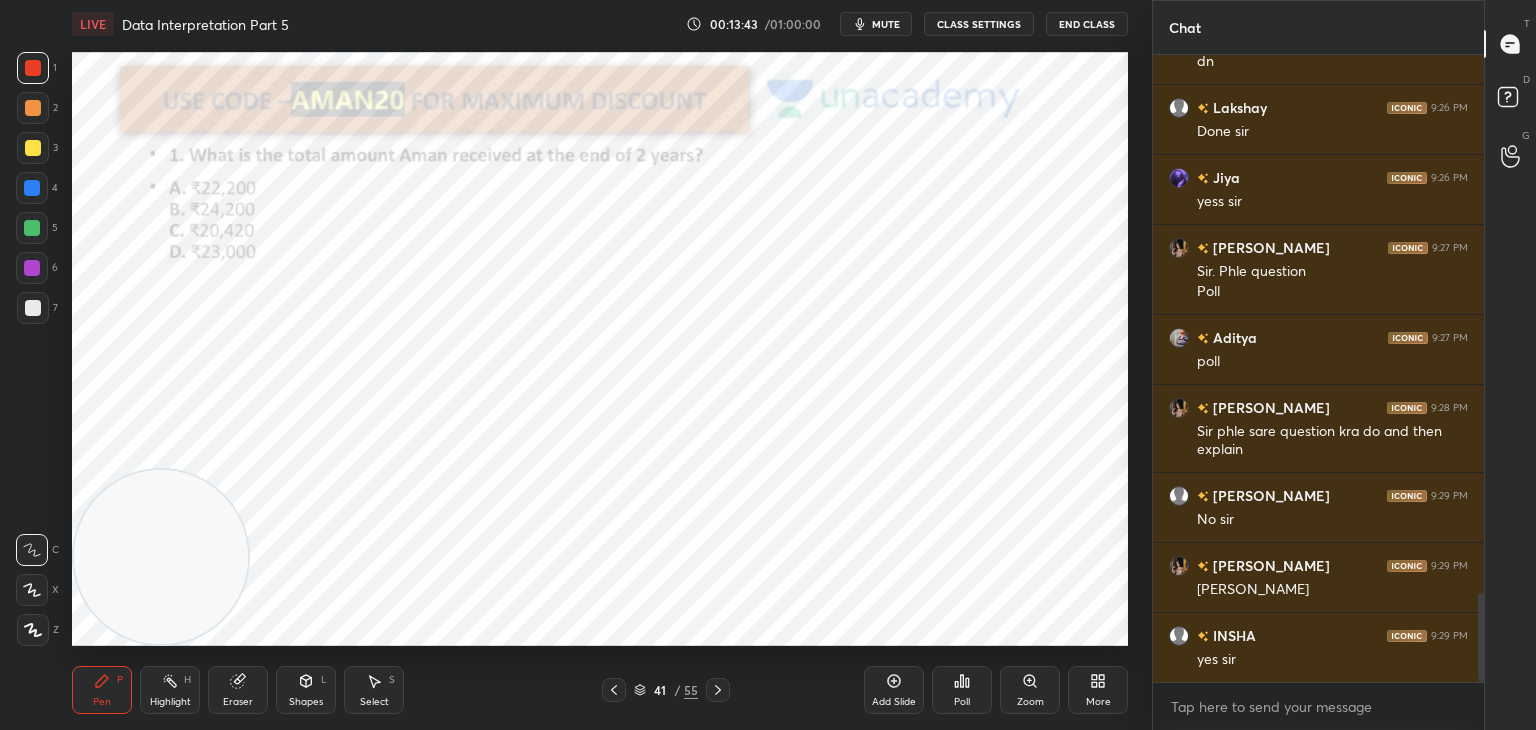 scroll, scrollTop: 3888, scrollLeft: 0, axis: vertical 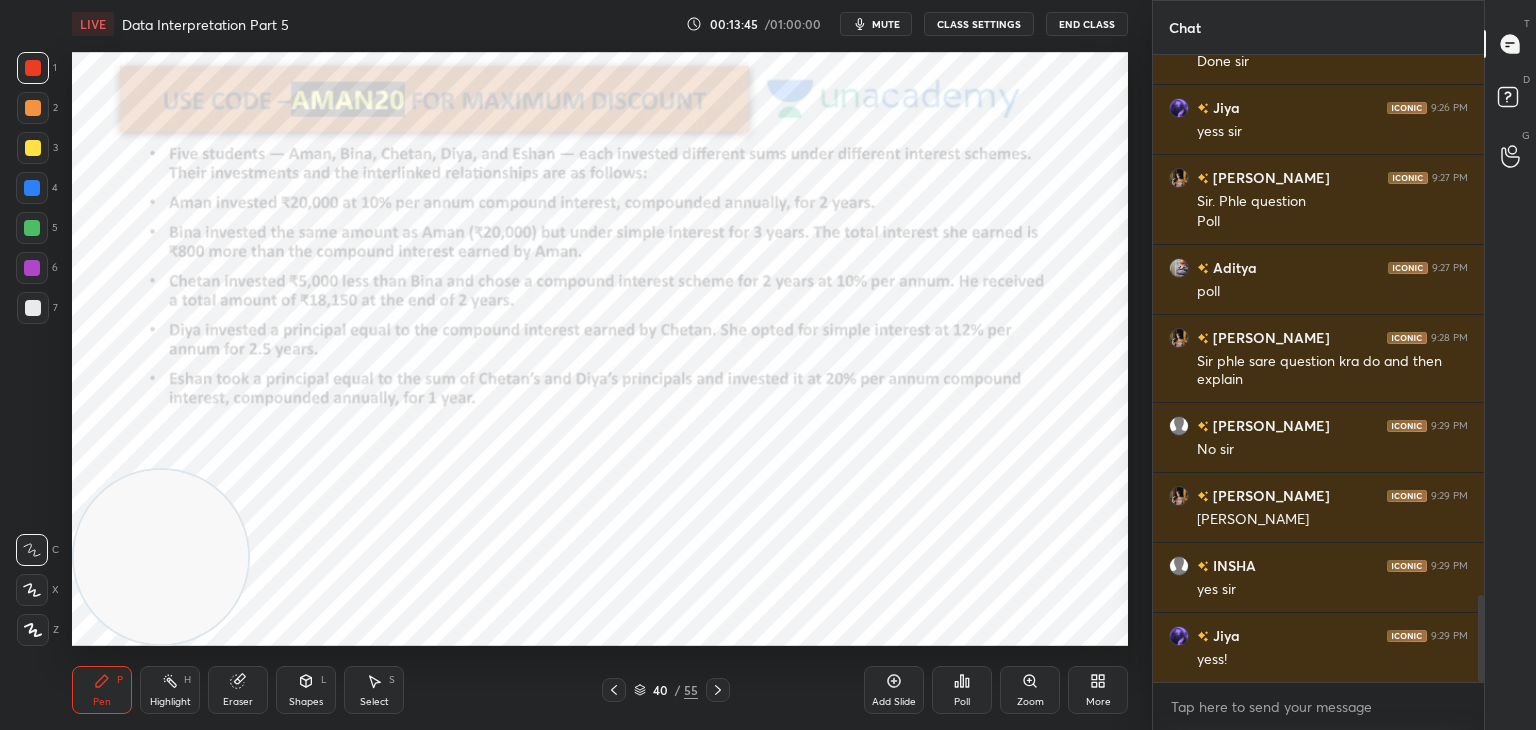 click at bounding box center [32, 188] 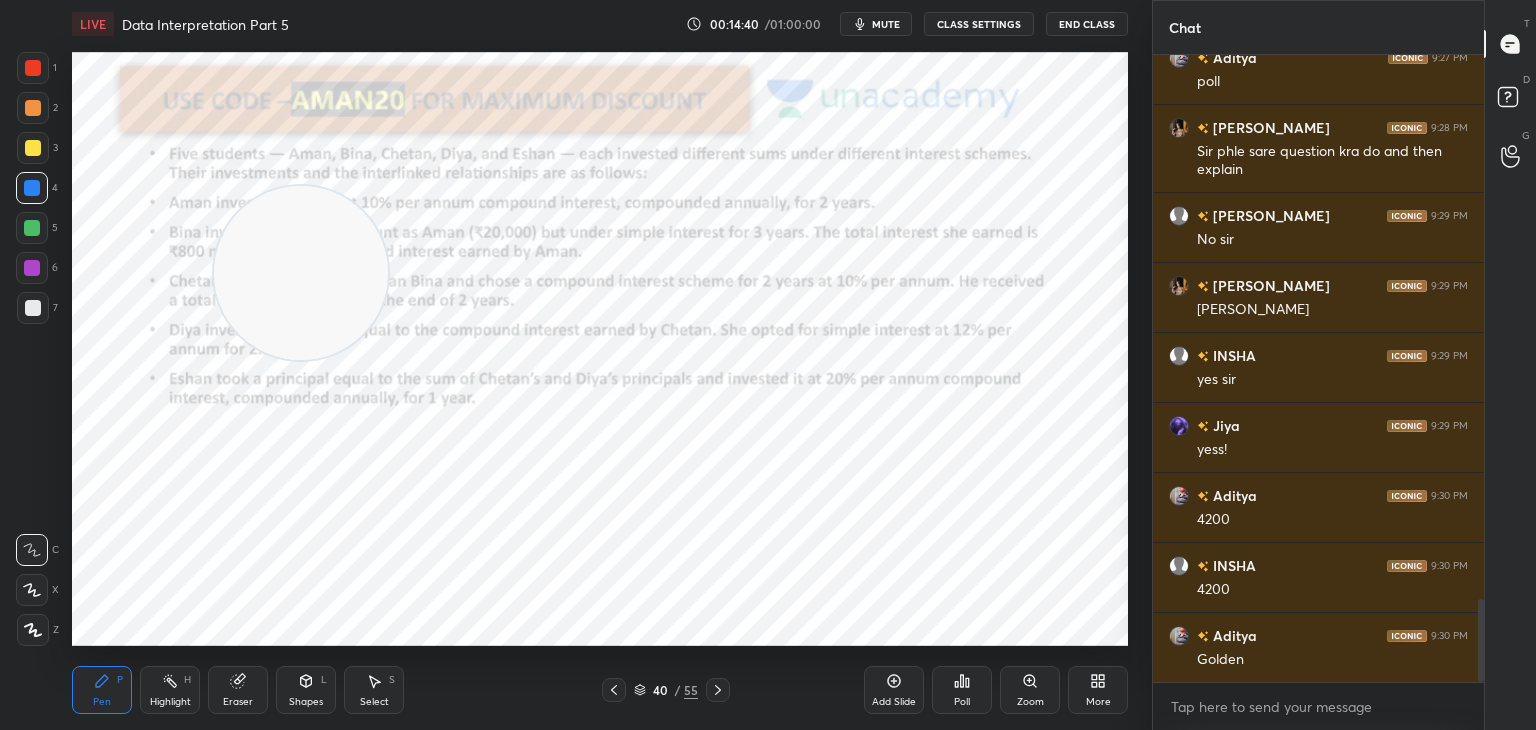scroll, scrollTop: 4168, scrollLeft: 0, axis: vertical 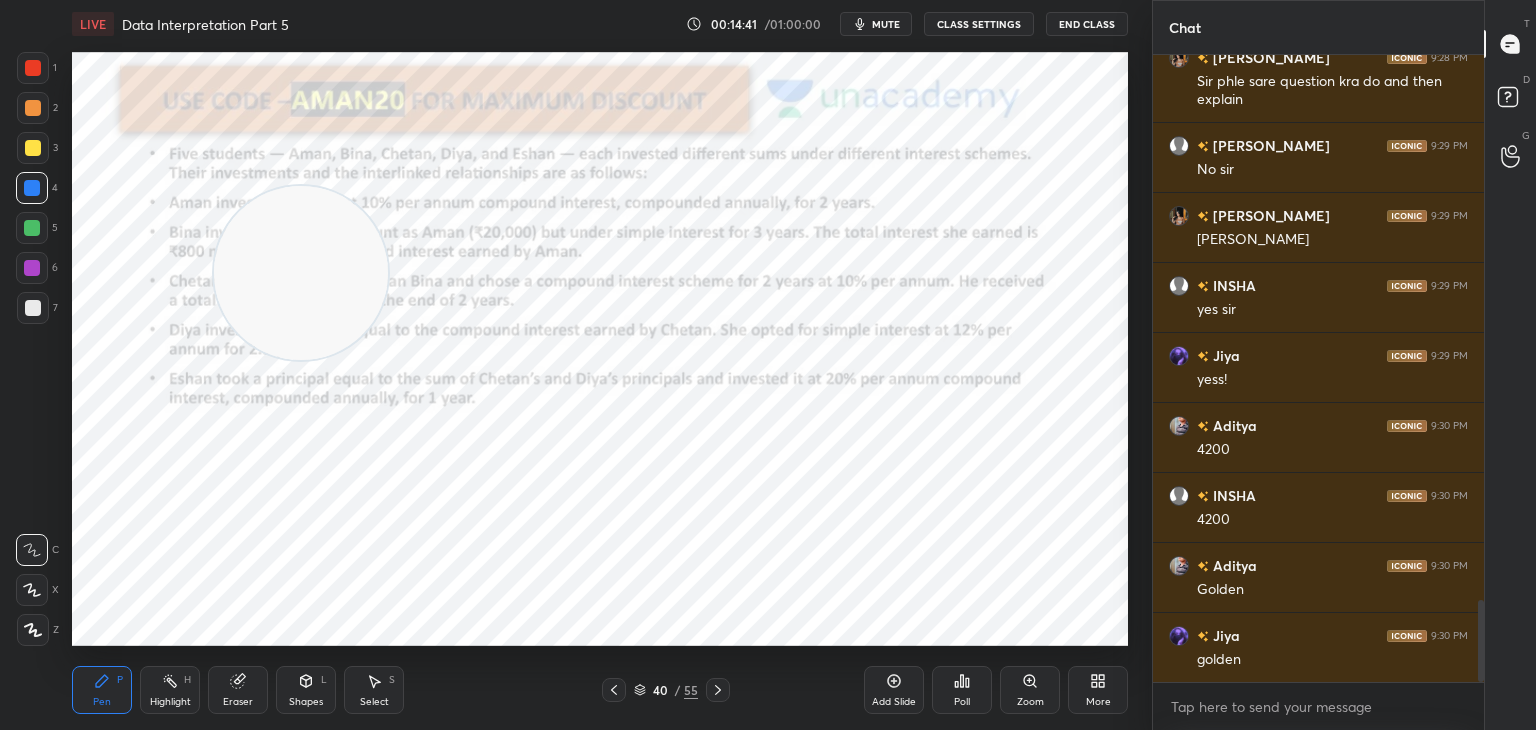 click at bounding box center [32, 268] 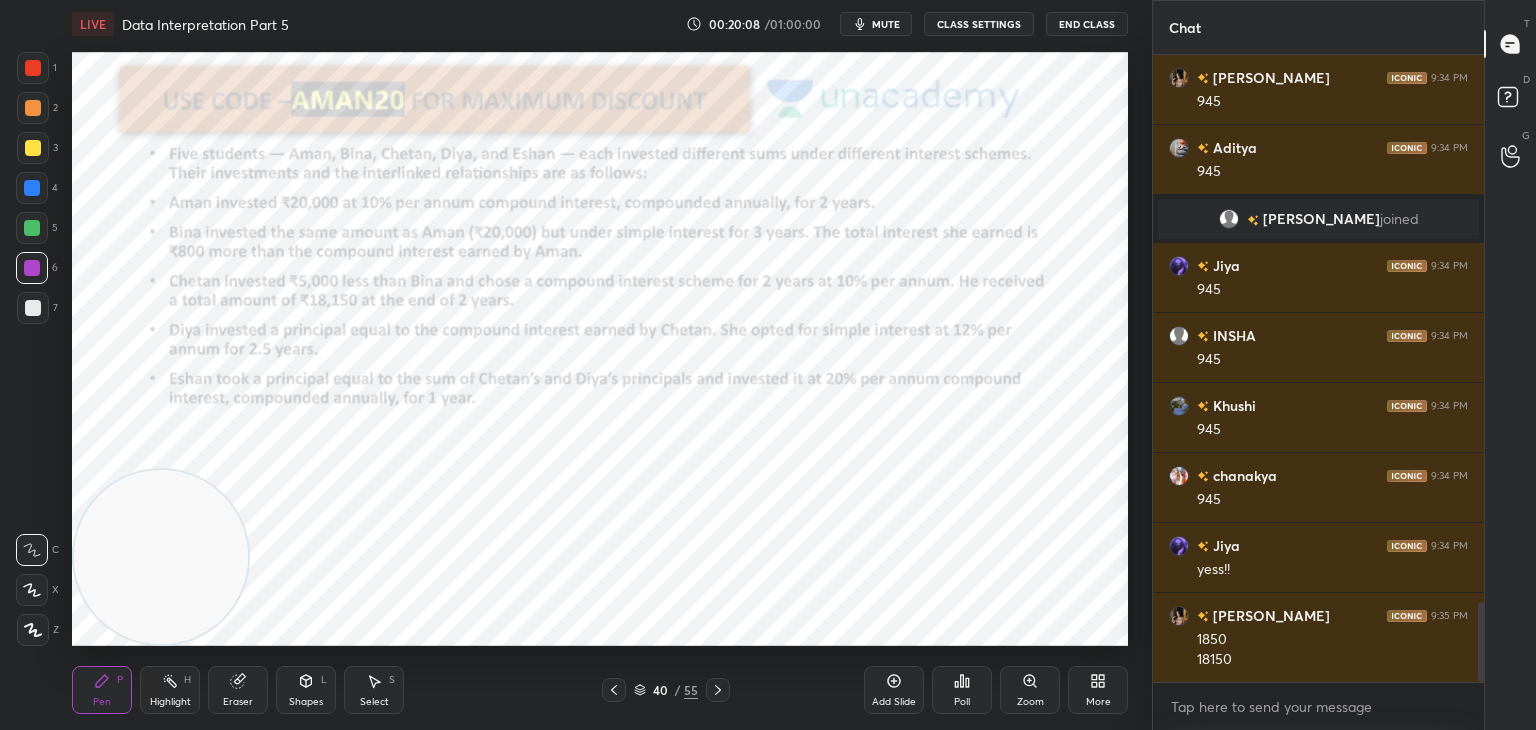 scroll, scrollTop: 4366, scrollLeft: 0, axis: vertical 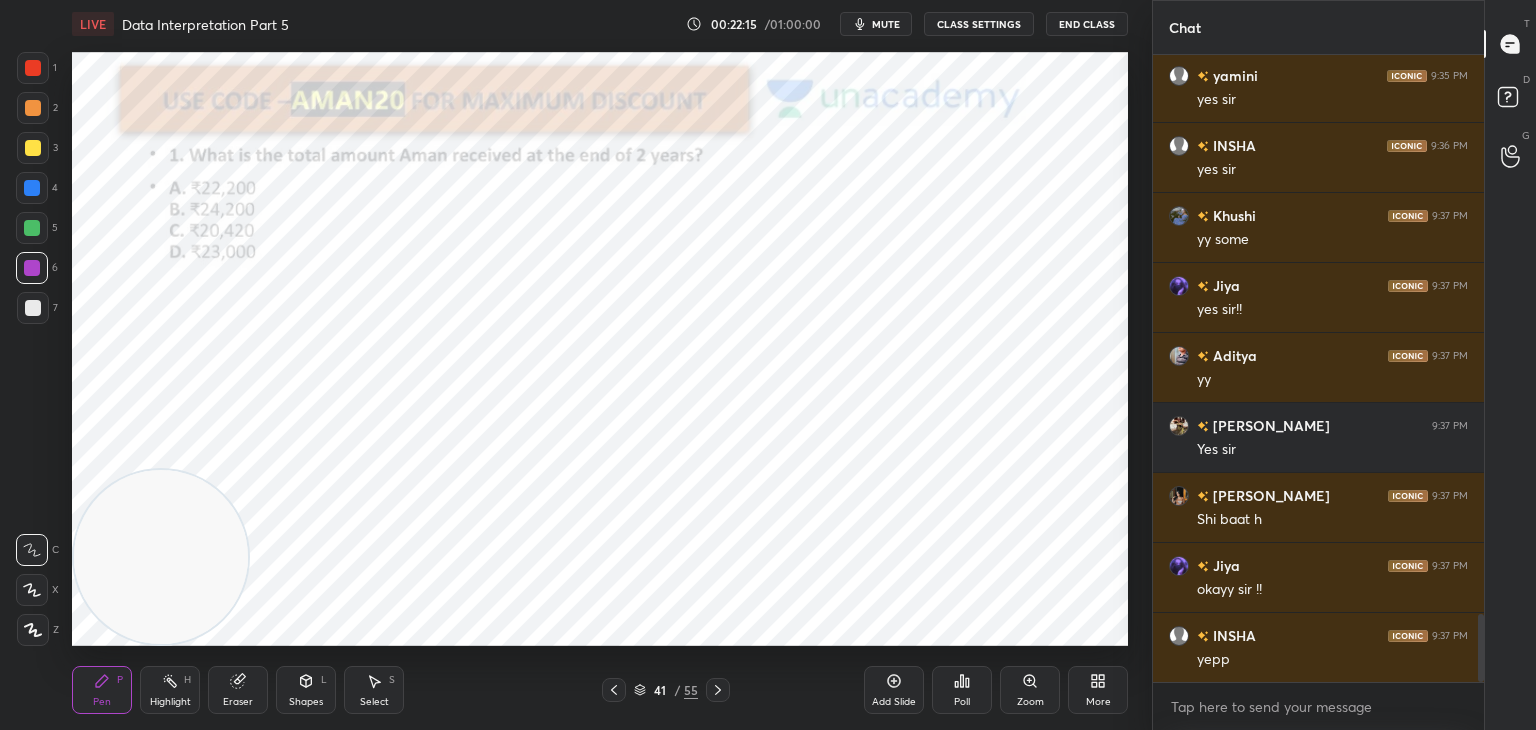 click at bounding box center [33, 68] 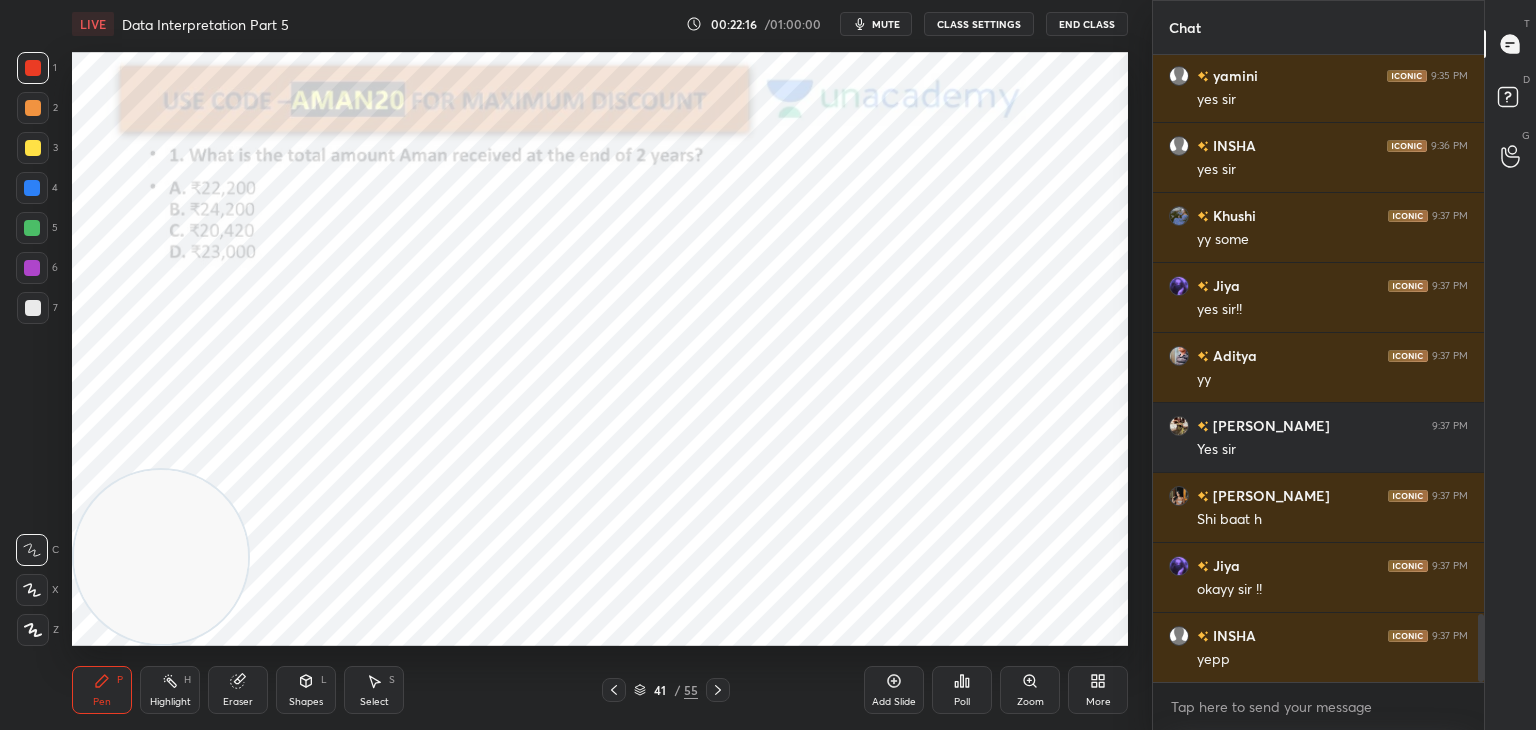click on "Pen P Highlight H Eraser Shapes L Select S" at bounding box center (270, 690) 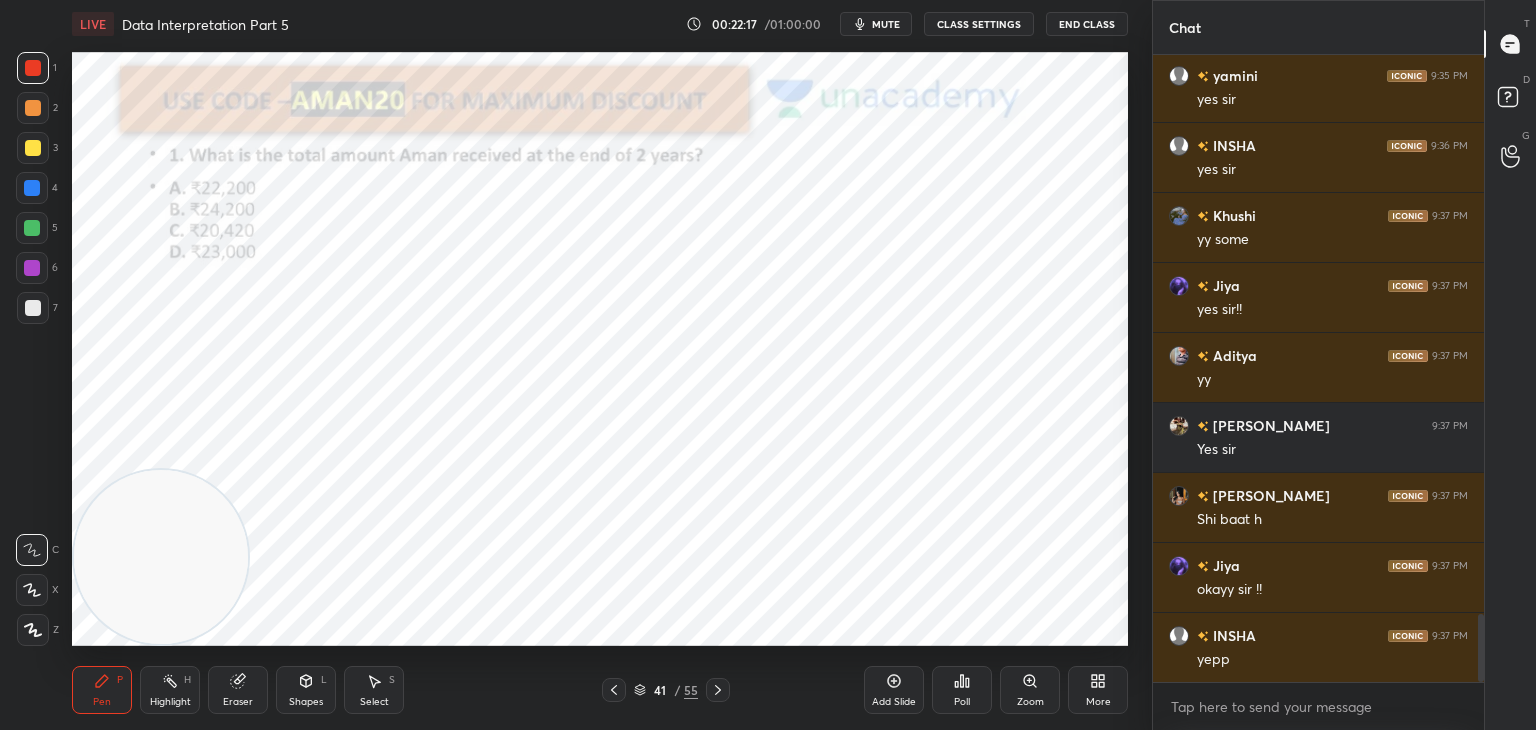 click on "Eraser" at bounding box center (238, 690) 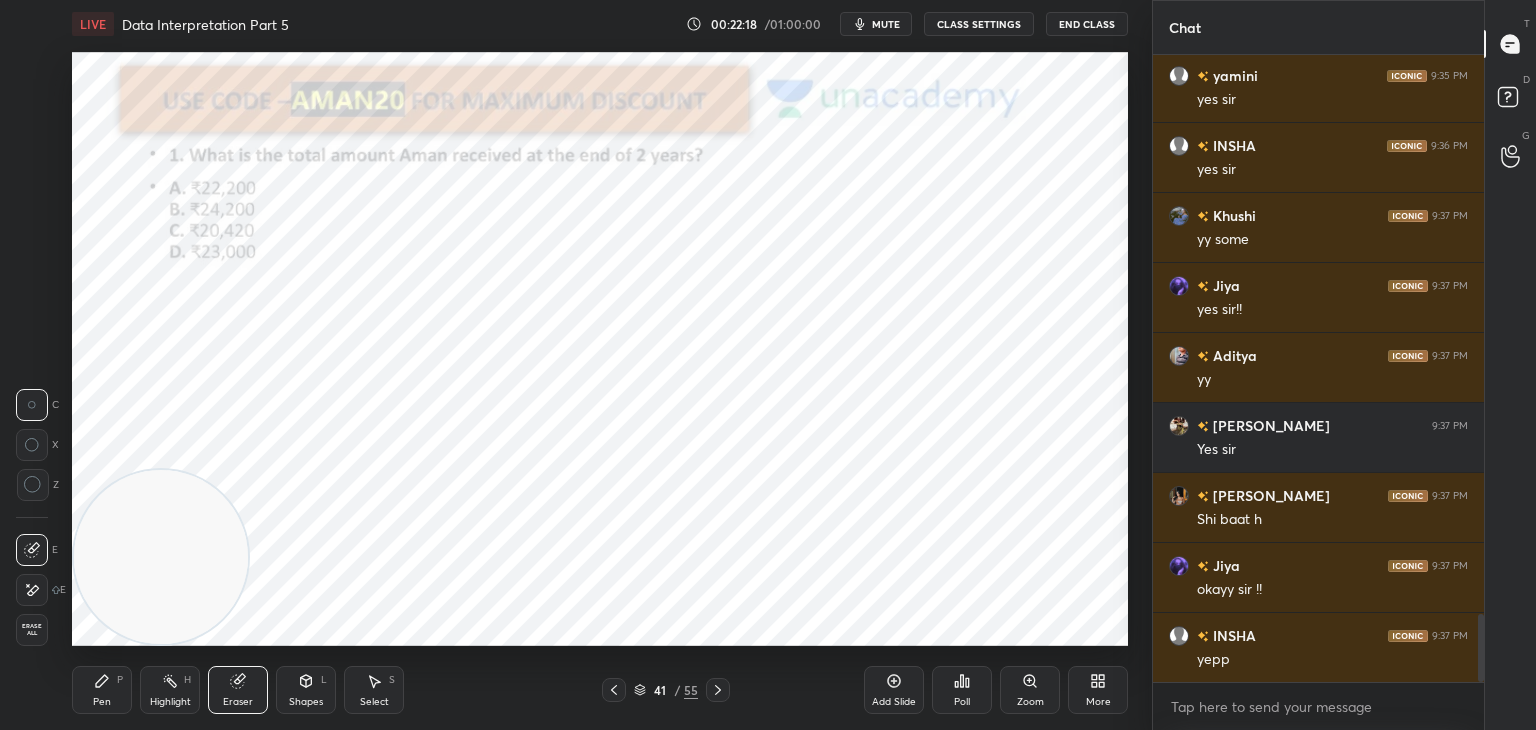click on "Erase all" at bounding box center [32, 630] 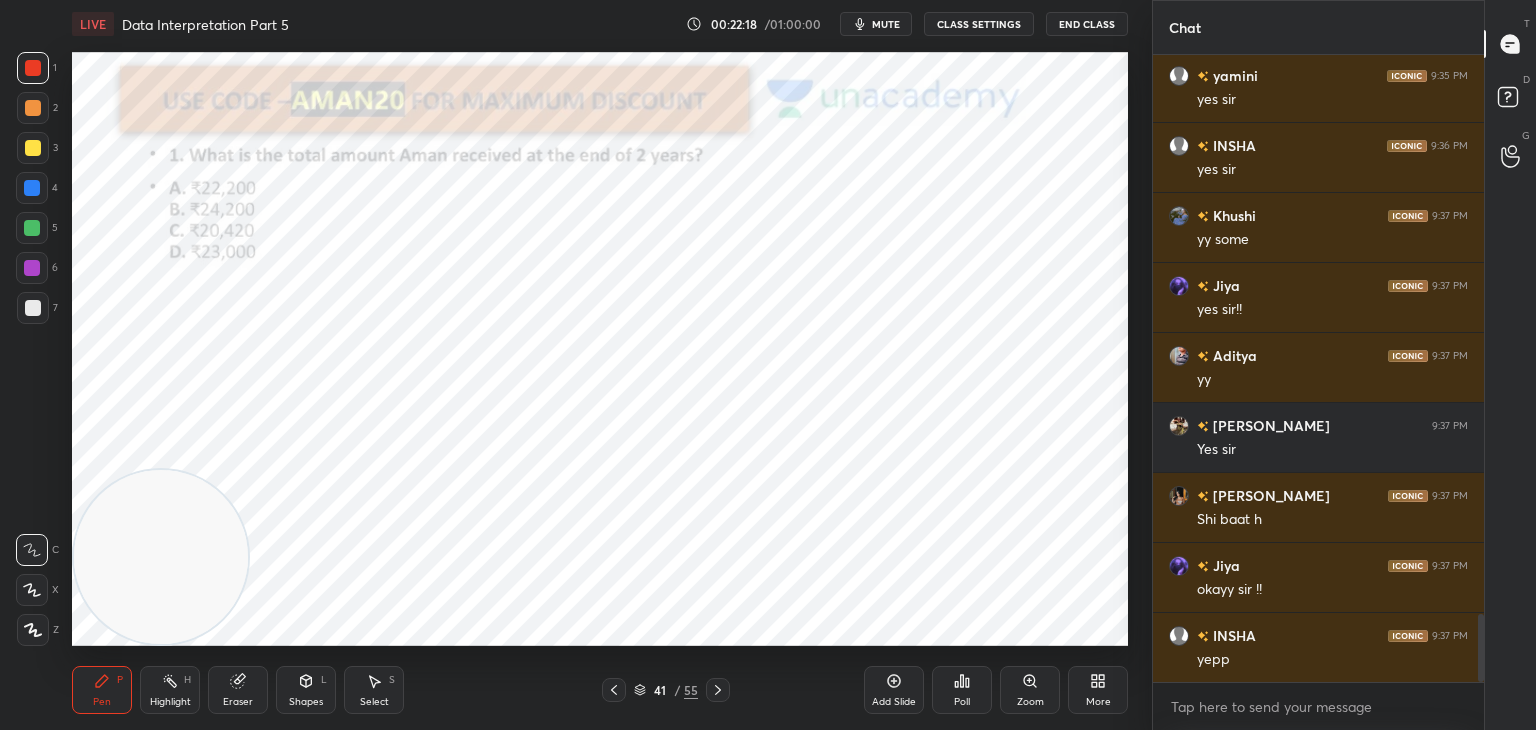 click on "Pen P" at bounding box center [102, 690] 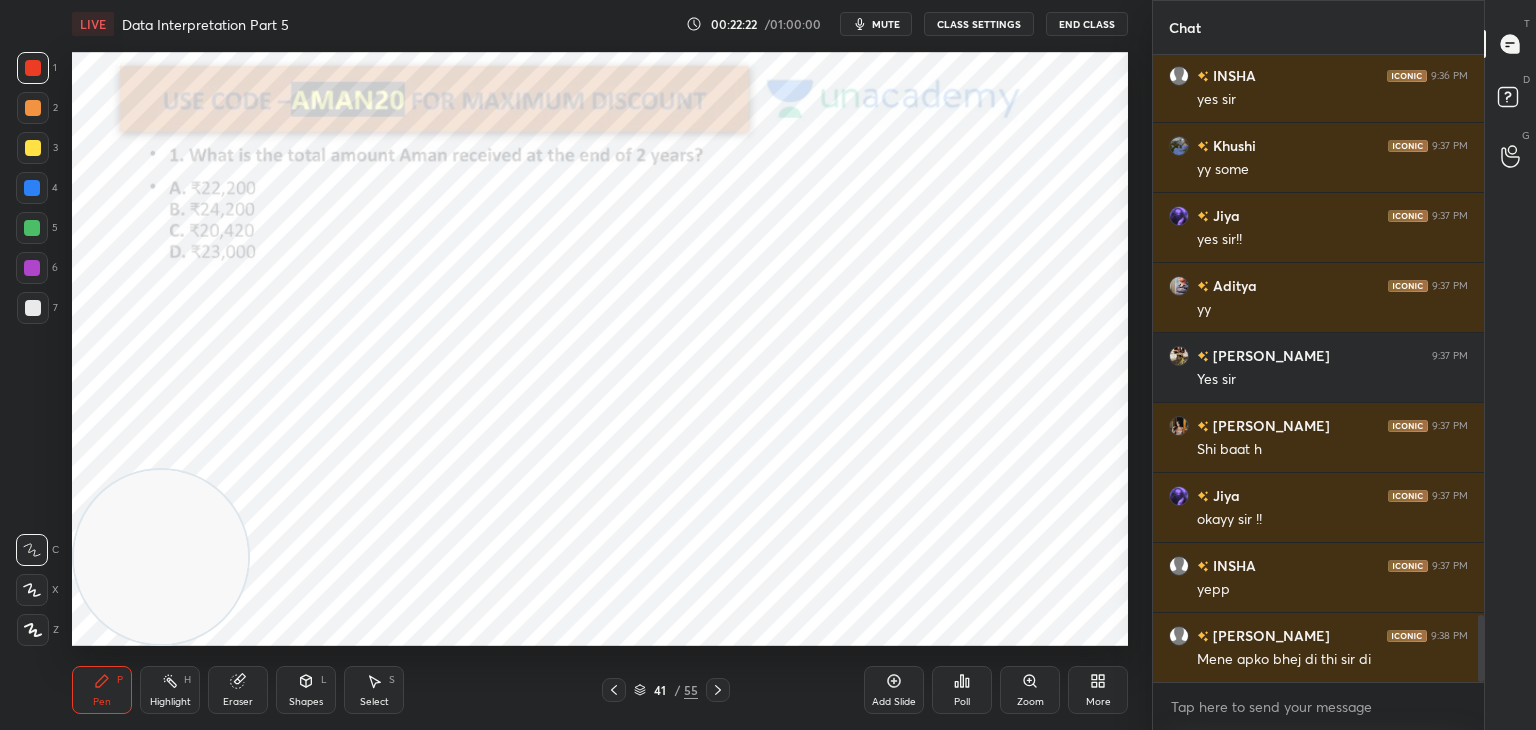 scroll, scrollTop: 5276, scrollLeft: 0, axis: vertical 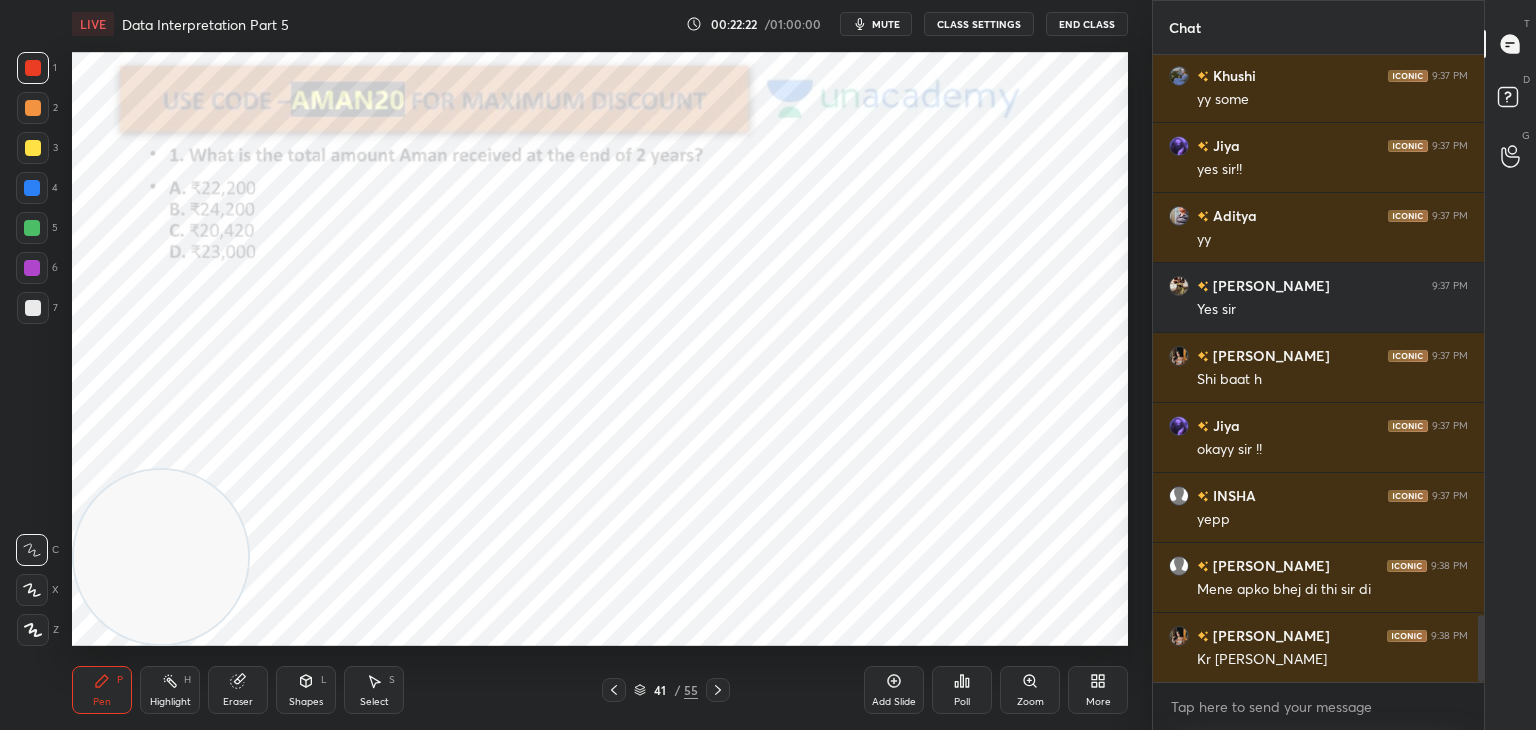 click at bounding box center (32, 228) 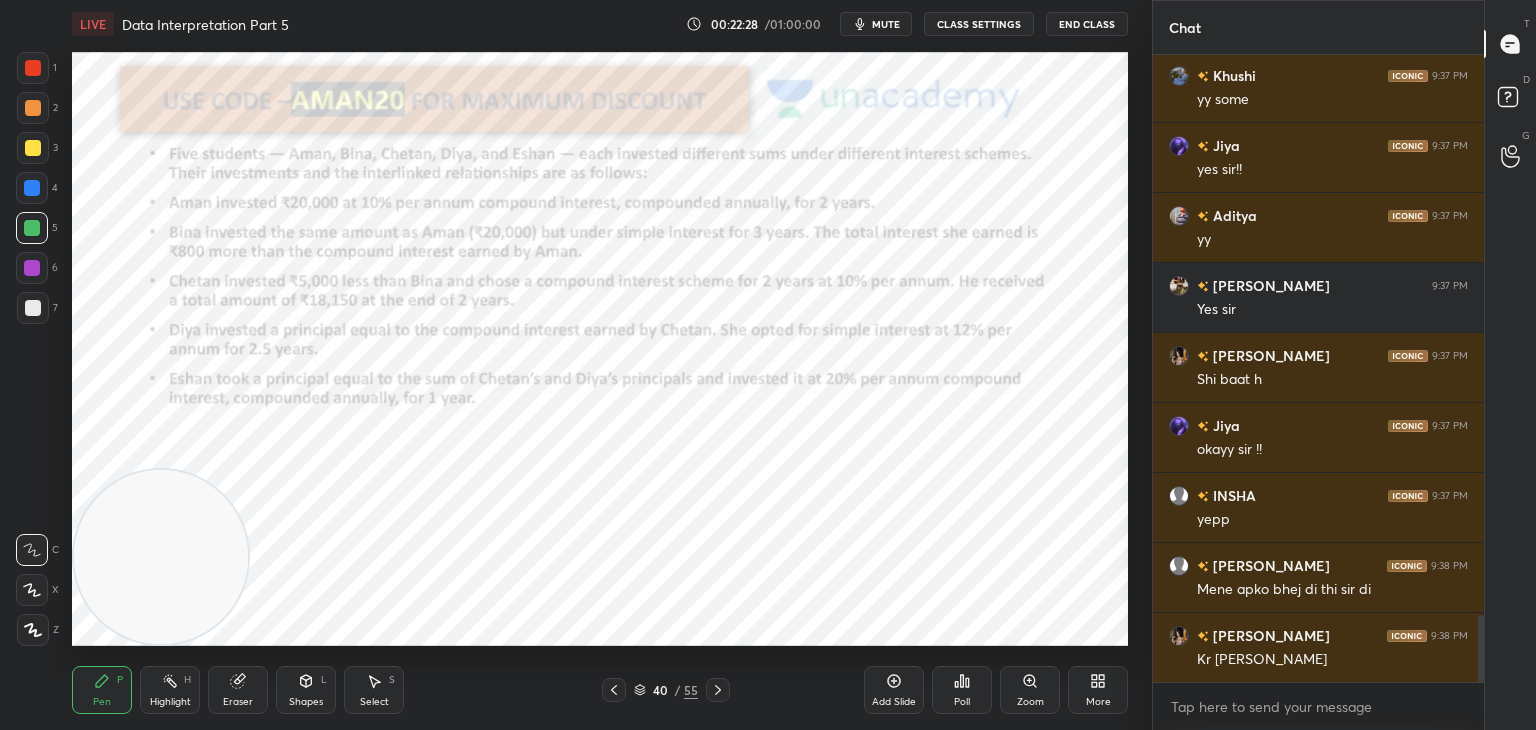 click 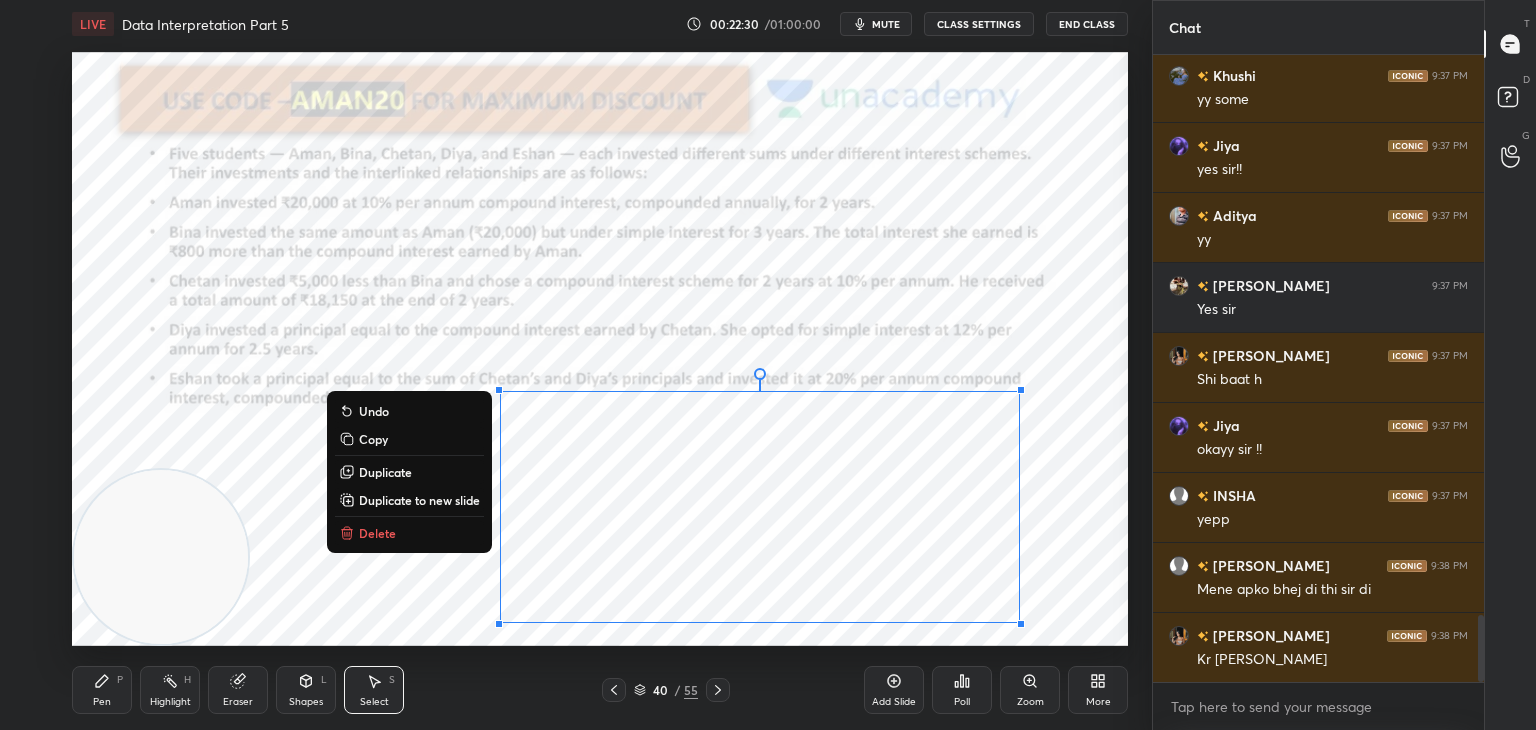 click on "Copy" at bounding box center (373, 439) 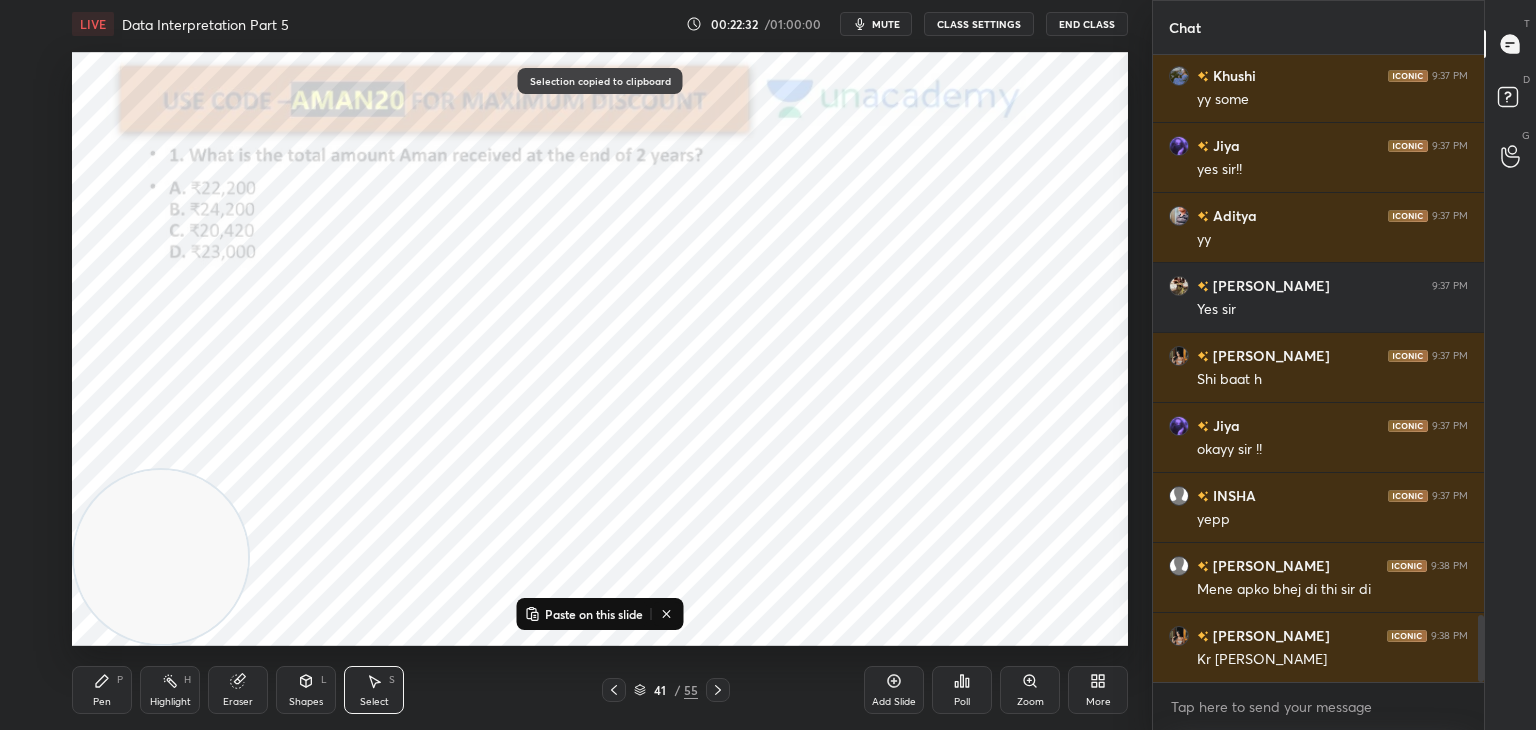 click on "Paste on this slide" at bounding box center [594, 614] 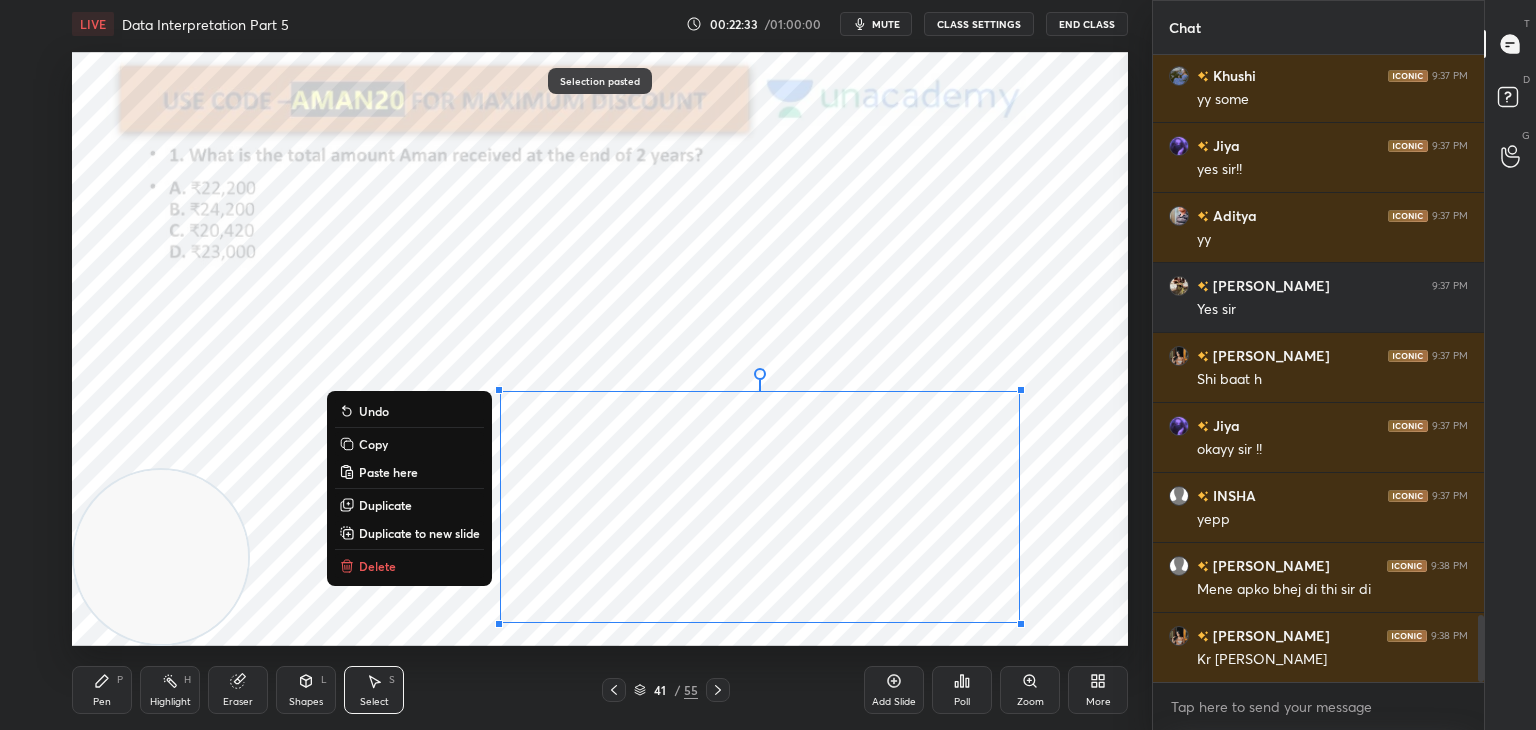click on "Copy" at bounding box center [373, 444] 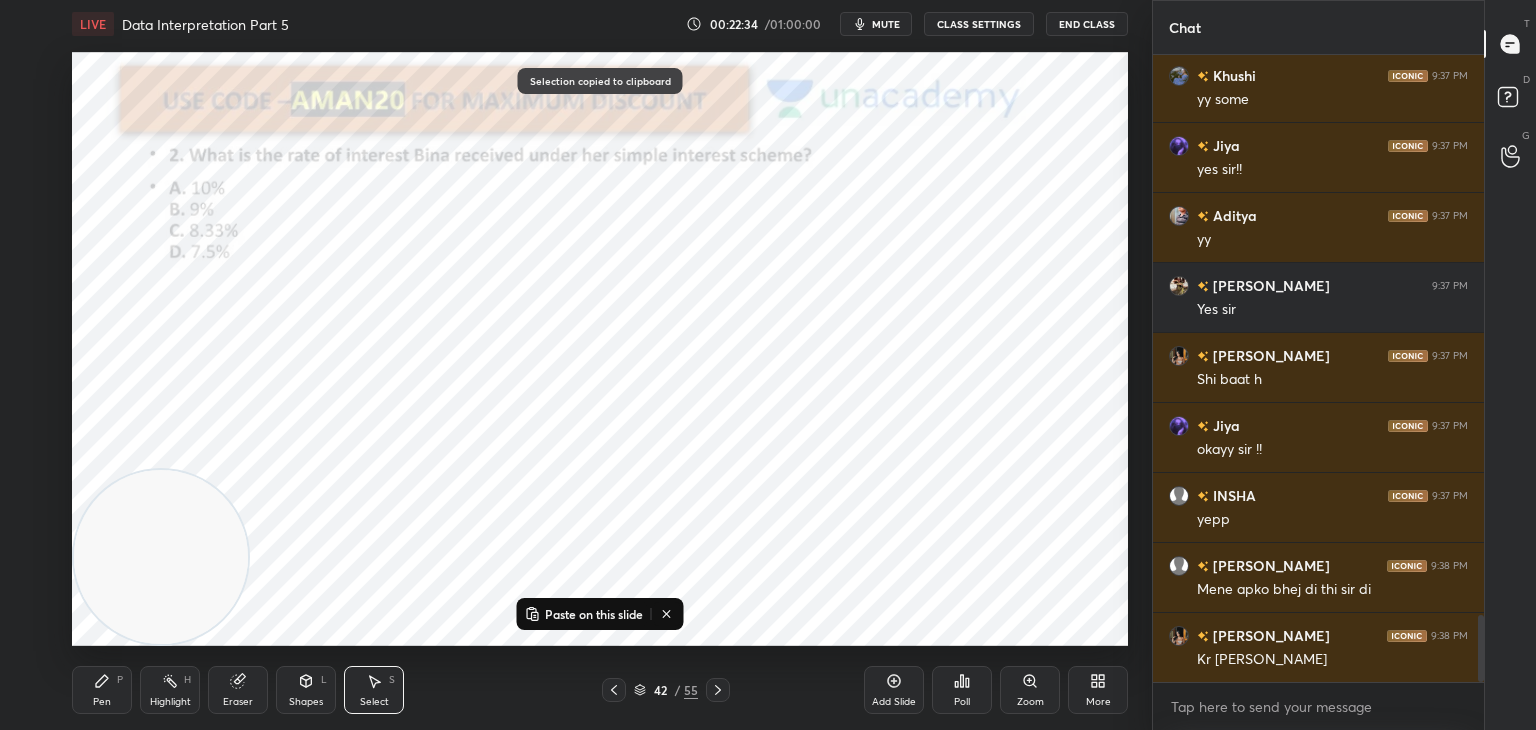 click on "Paste on this slide" at bounding box center [594, 614] 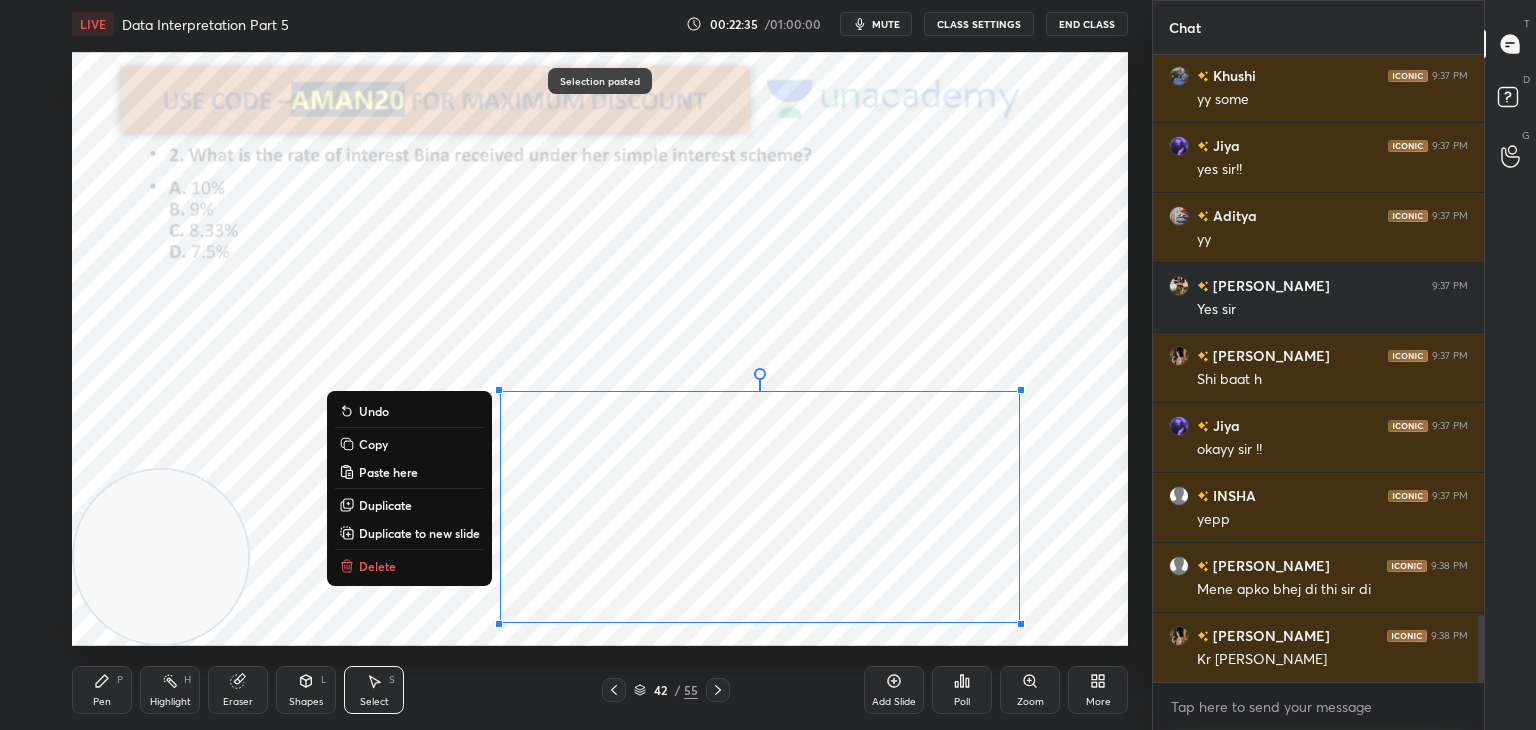 click on "Copy" at bounding box center [373, 444] 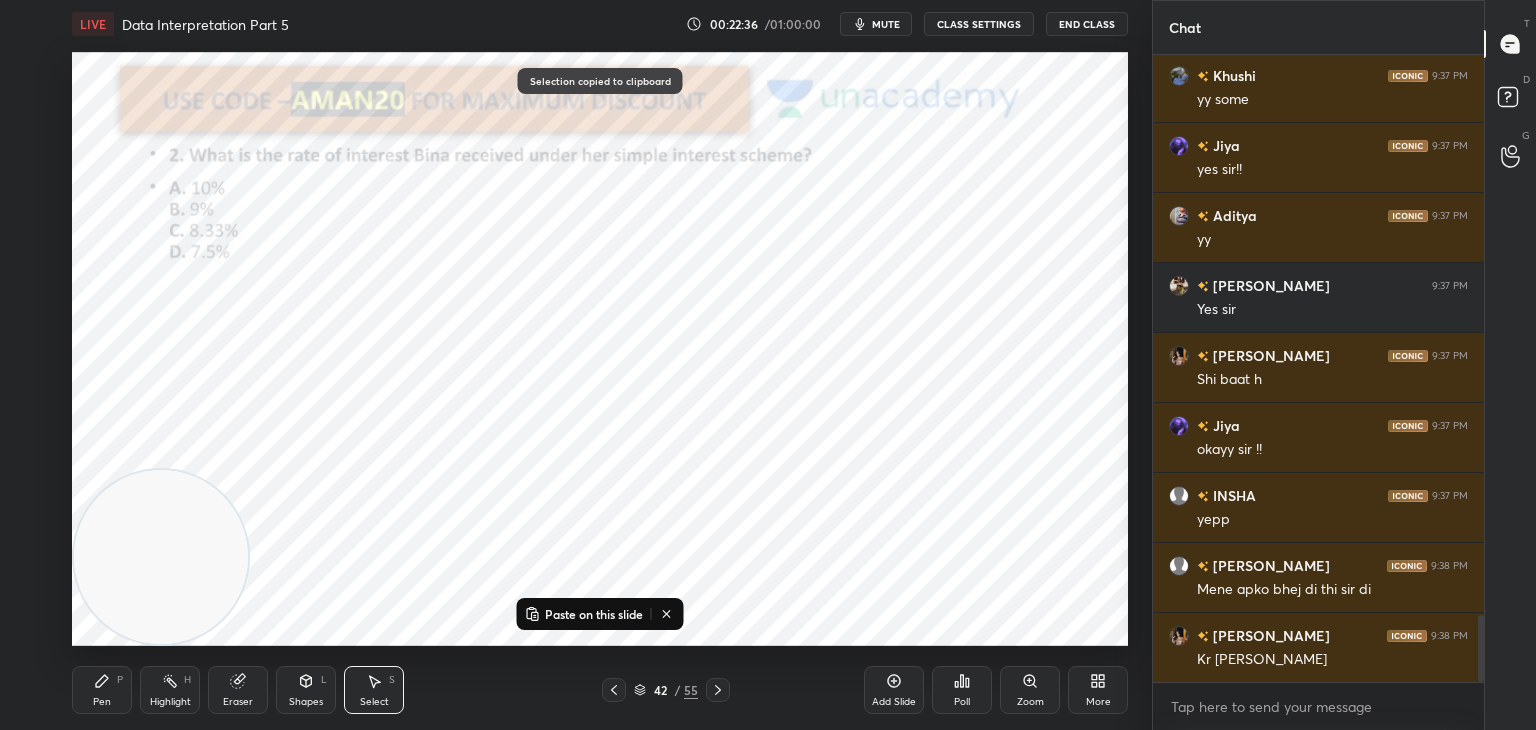 scroll, scrollTop: 5346, scrollLeft: 0, axis: vertical 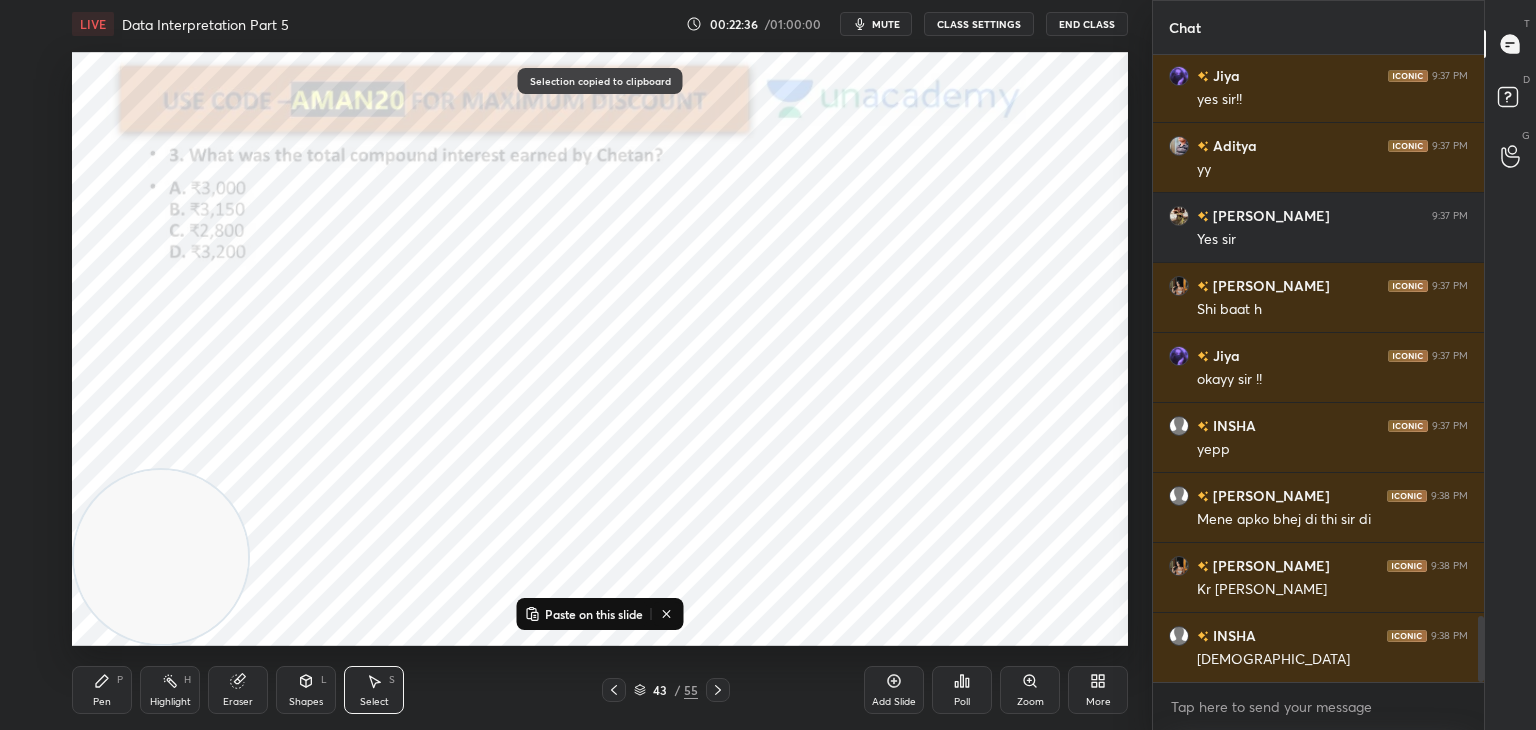 click on "Paste on this slide" at bounding box center [594, 614] 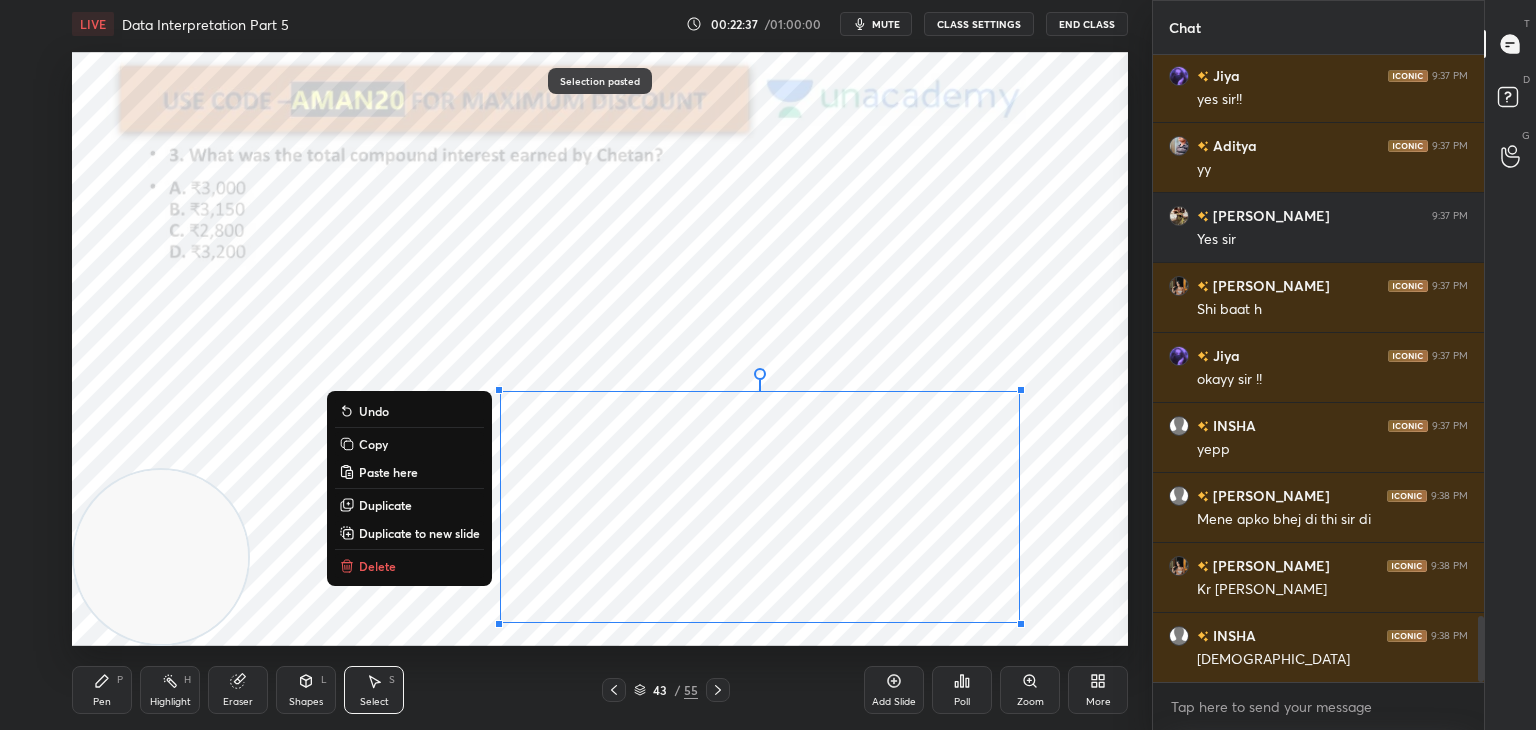click on "Copy" at bounding box center (373, 444) 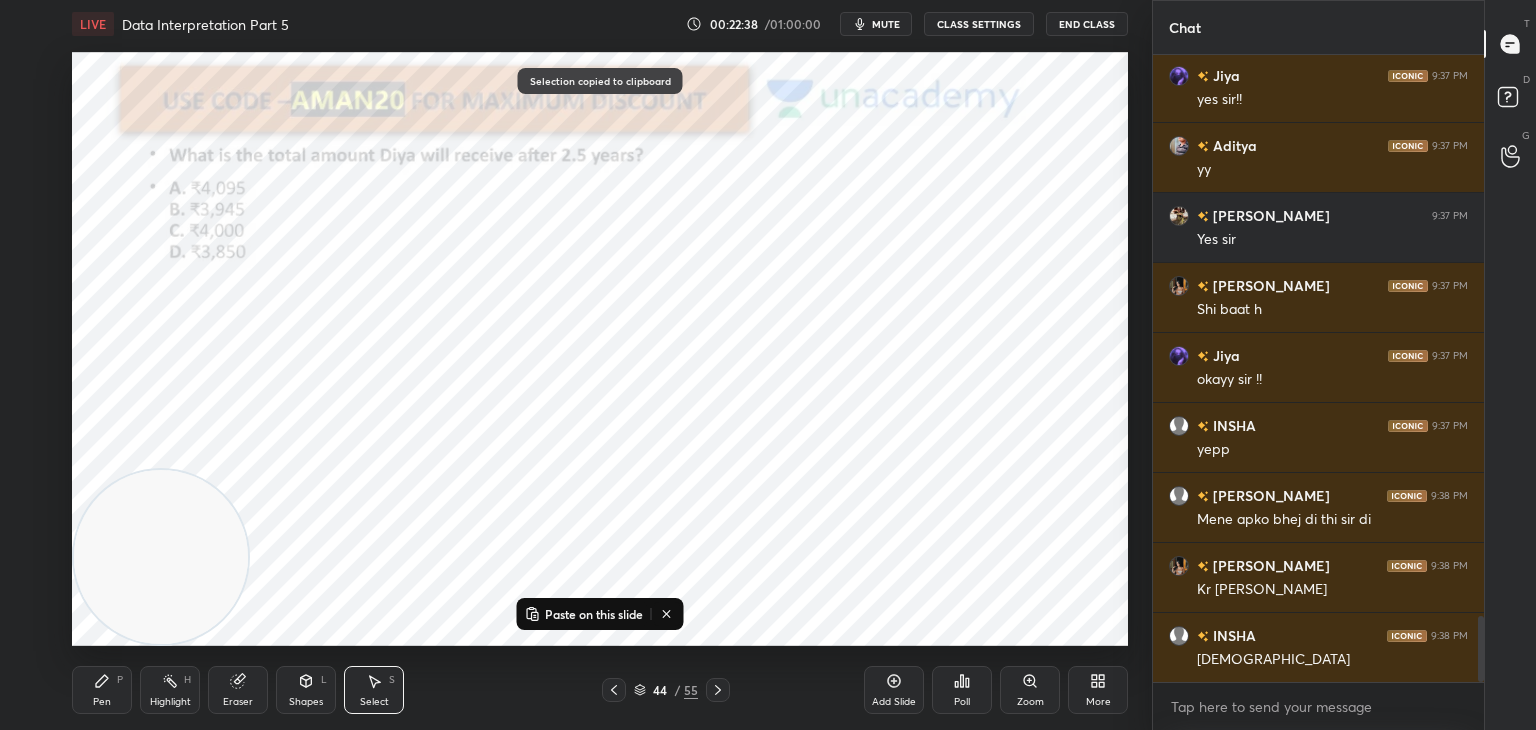 click on "Paste on this slide" at bounding box center (594, 614) 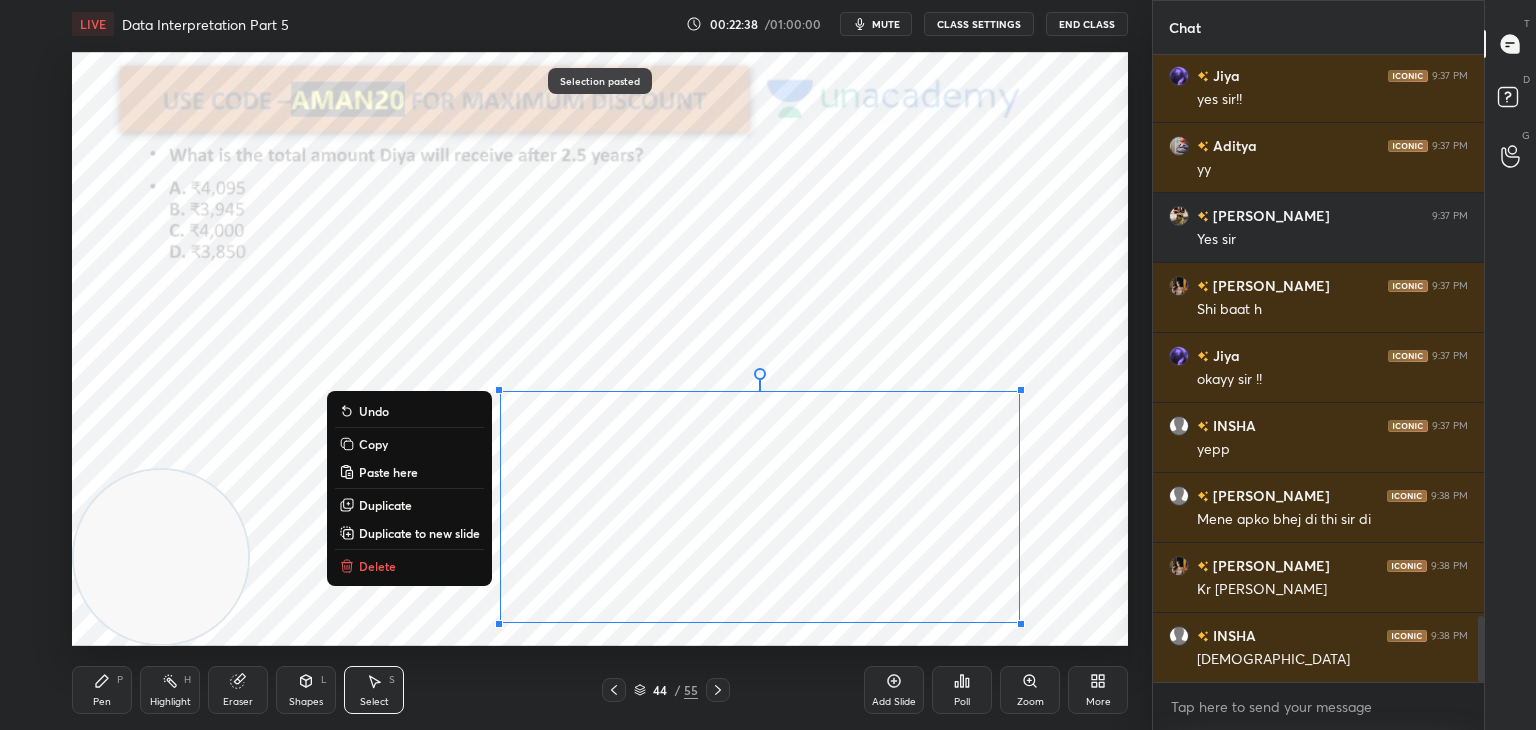 click on "Copy" at bounding box center [373, 444] 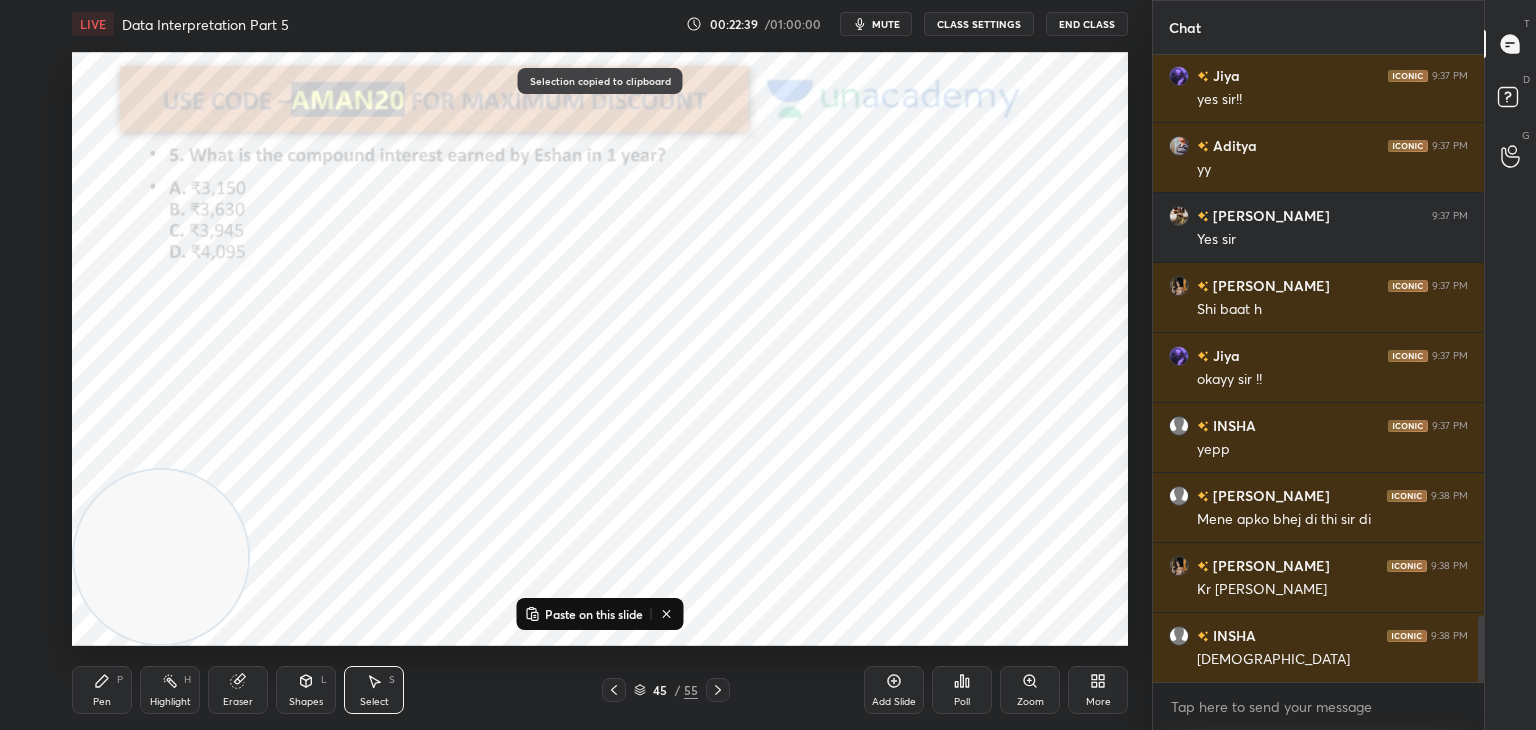 click on "Paste on this slide" at bounding box center [594, 614] 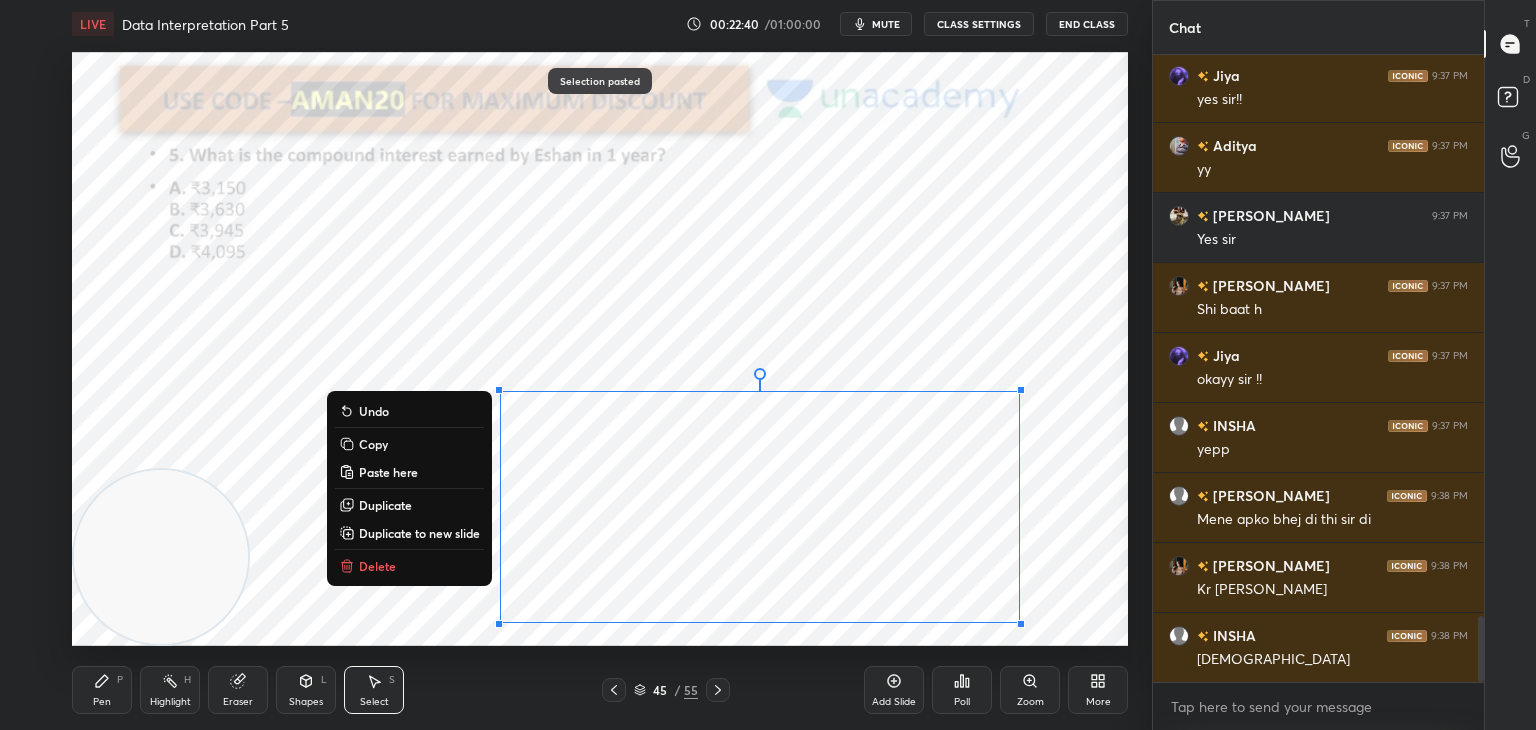 click on "Copy" at bounding box center (373, 444) 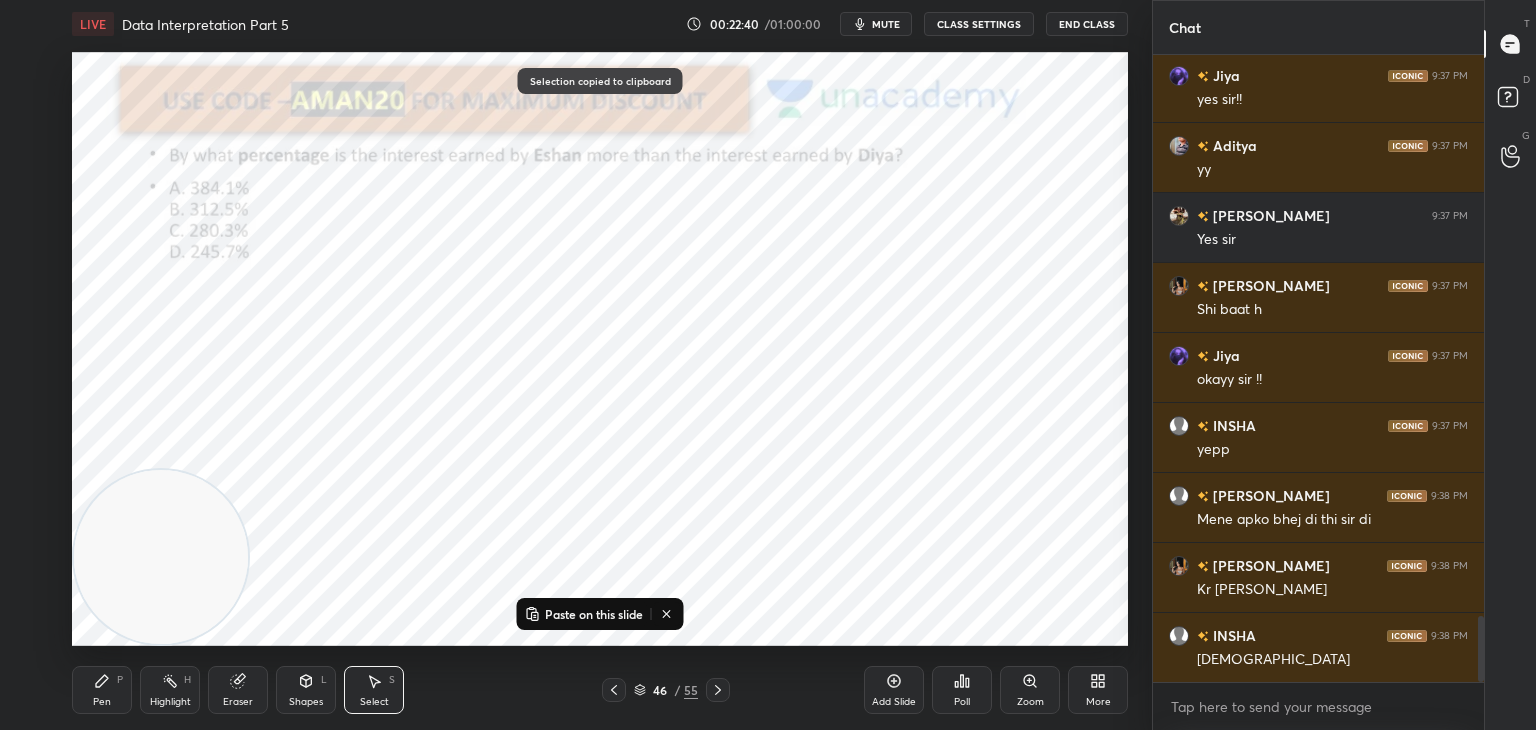 click on "Paste on this slide" at bounding box center (594, 614) 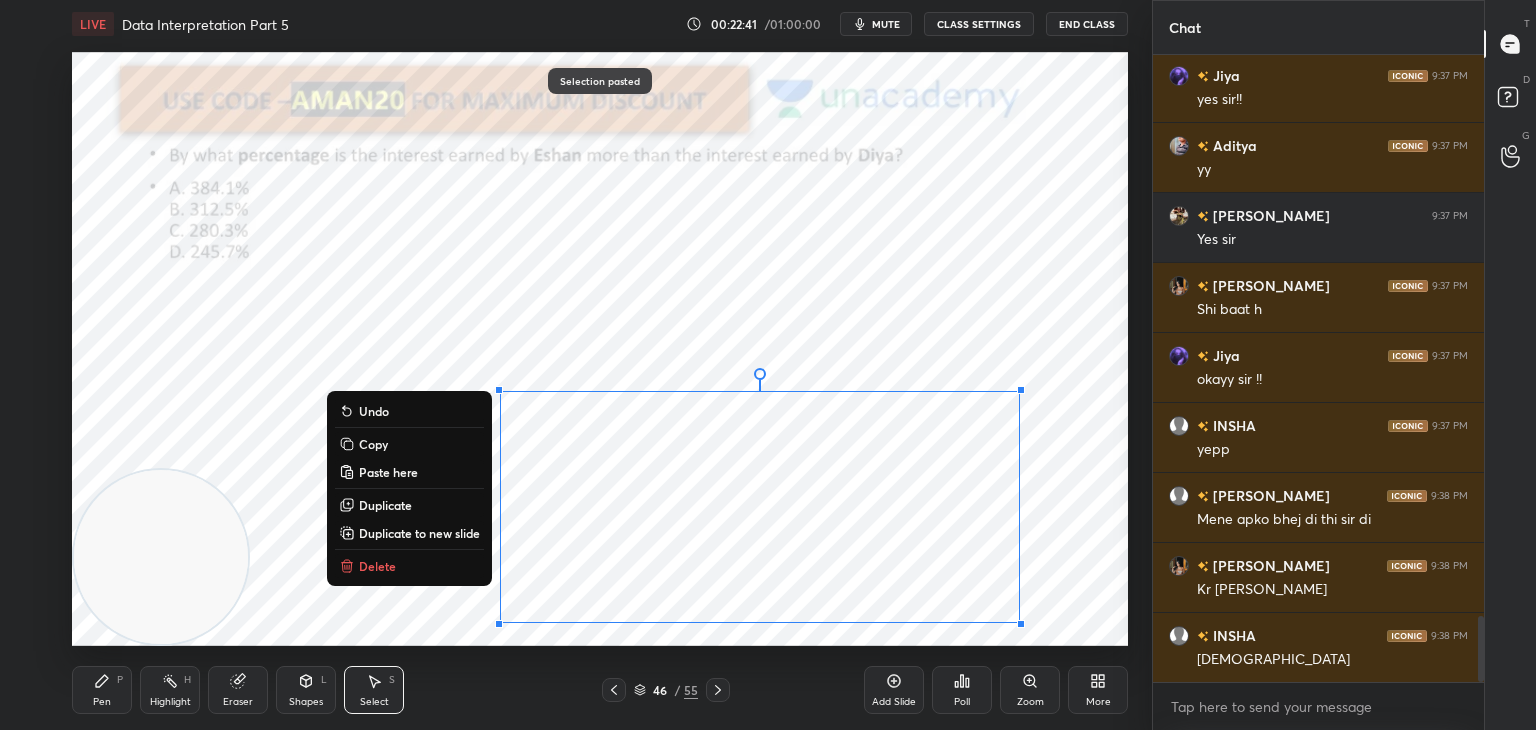 click on "Copy" at bounding box center [409, 444] 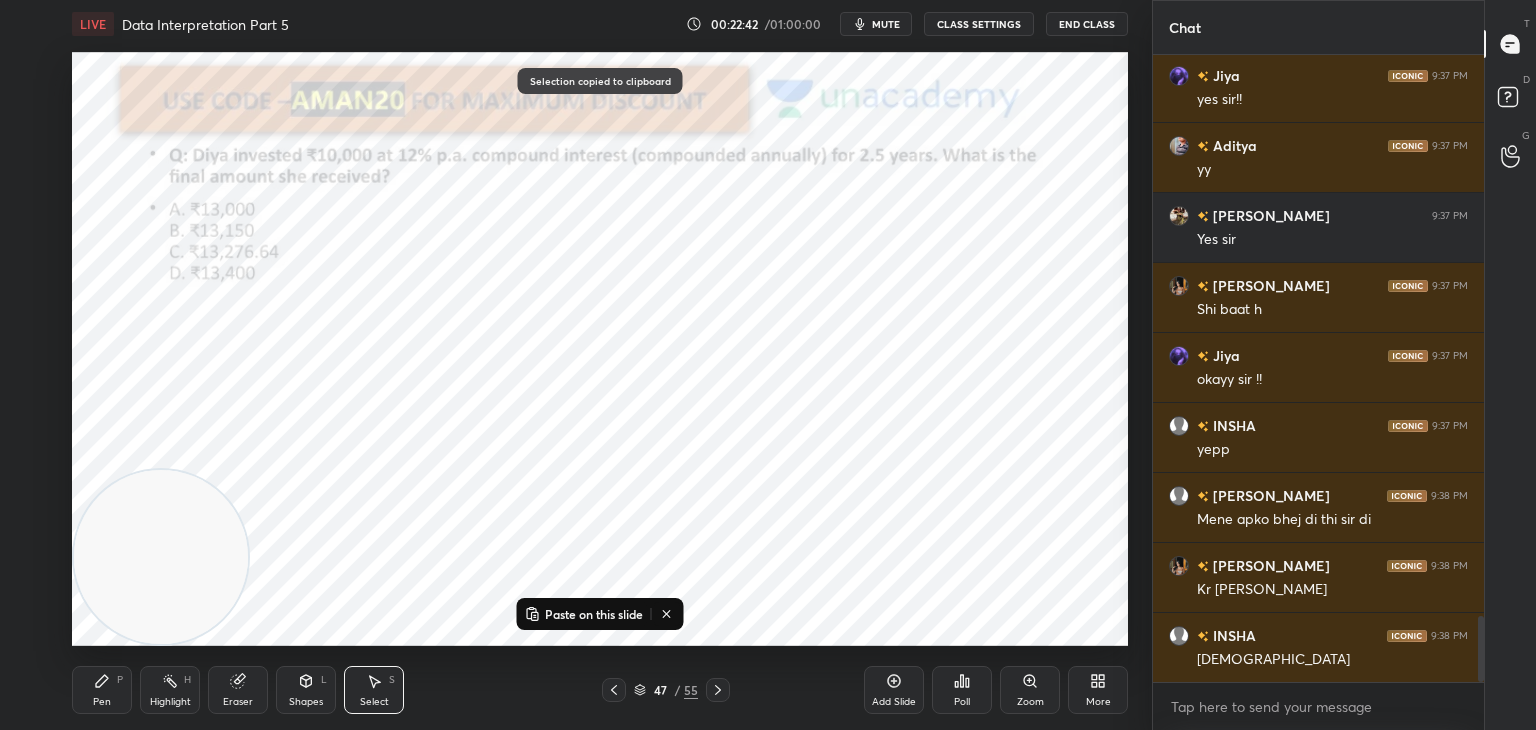click on "Paste on this slide" at bounding box center (594, 614) 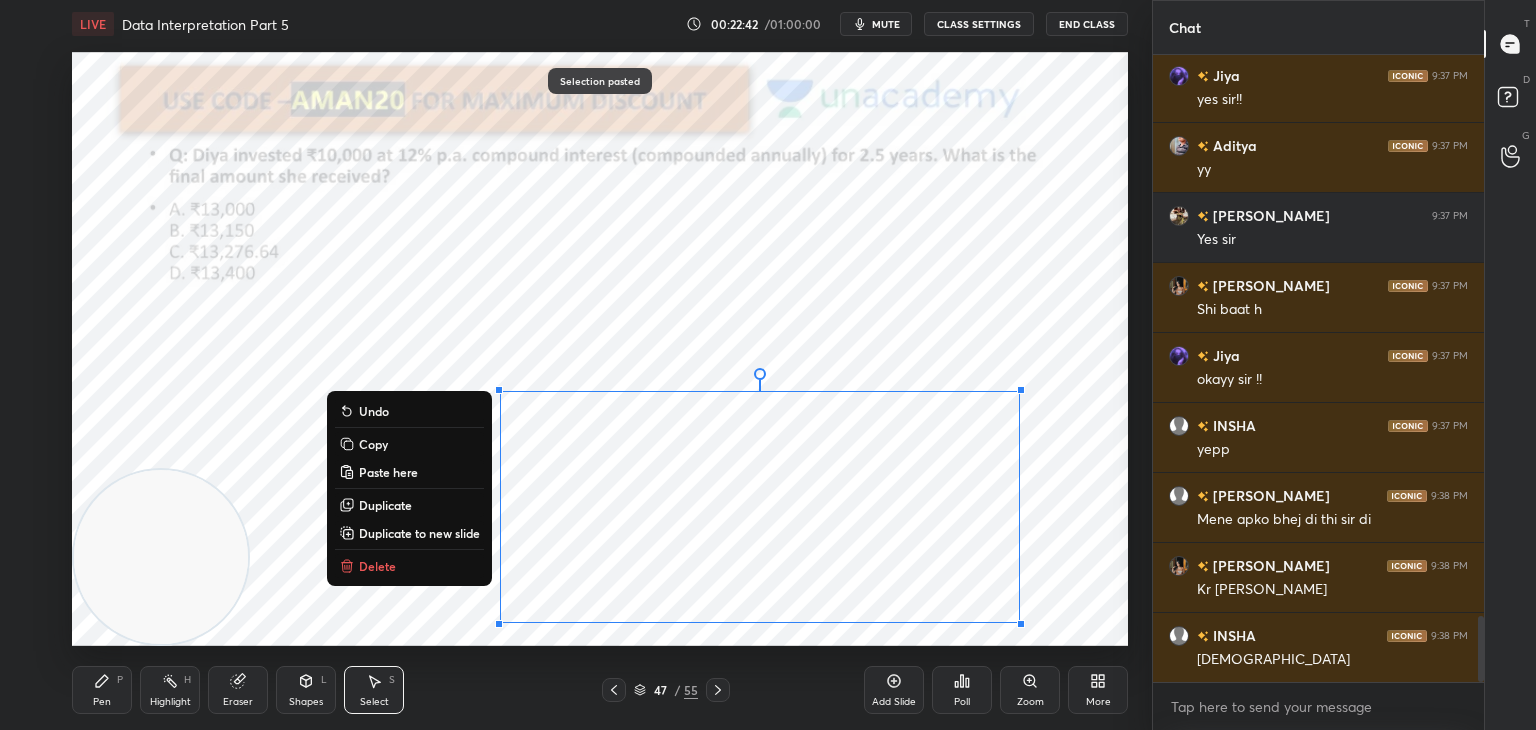 click on "Copy" at bounding box center [373, 444] 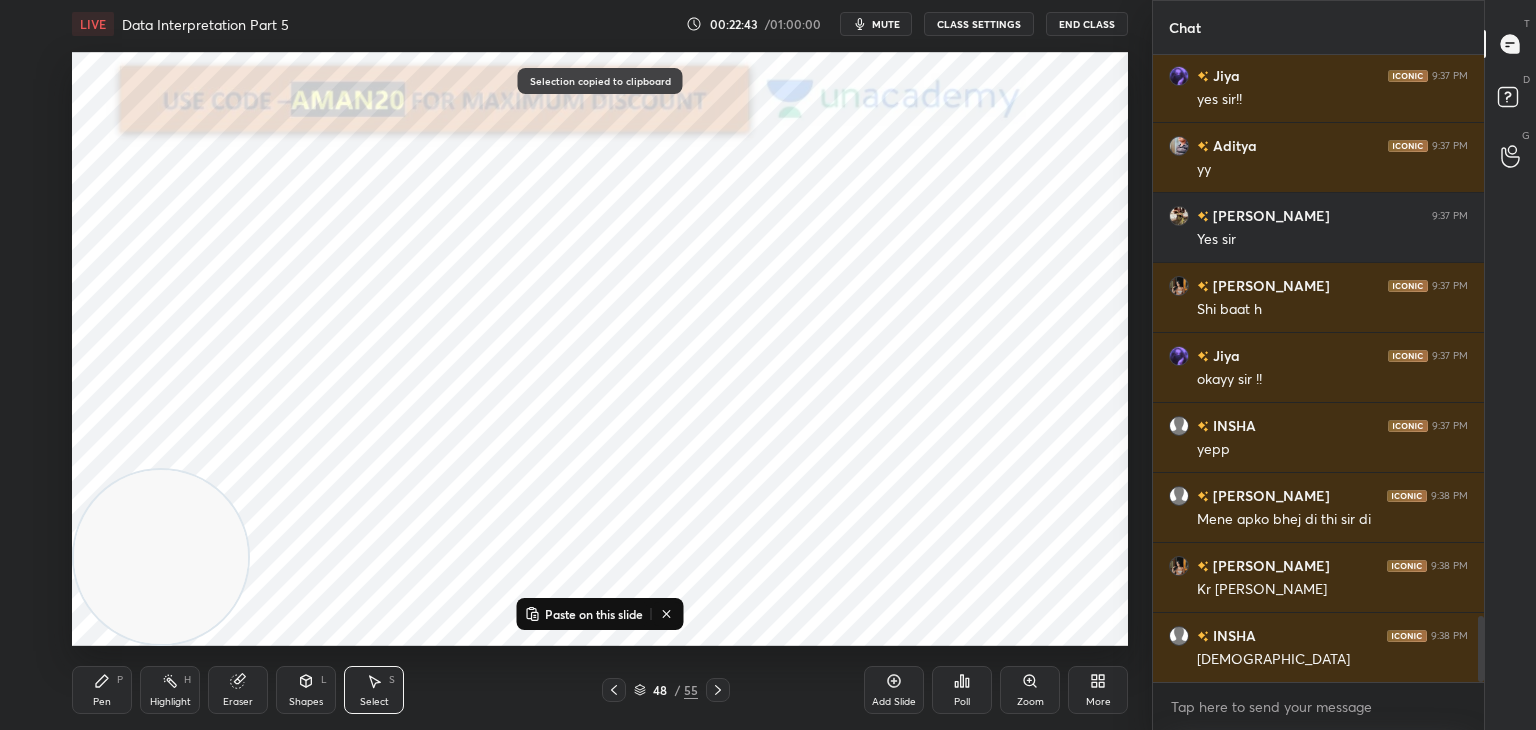click on "Paste on this slide" at bounding box center (594, 614) 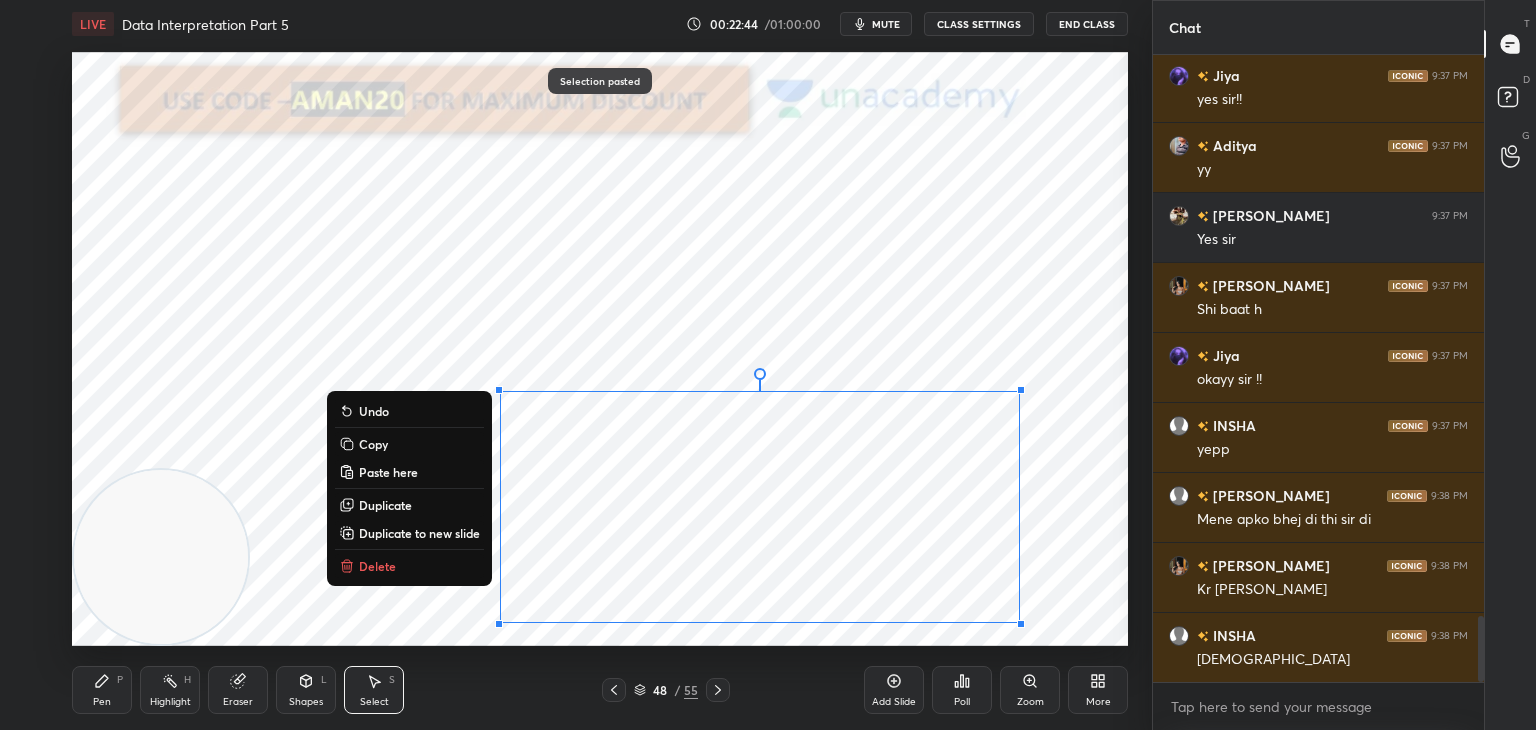 click on "Copy" at bounding box center [373, 444] 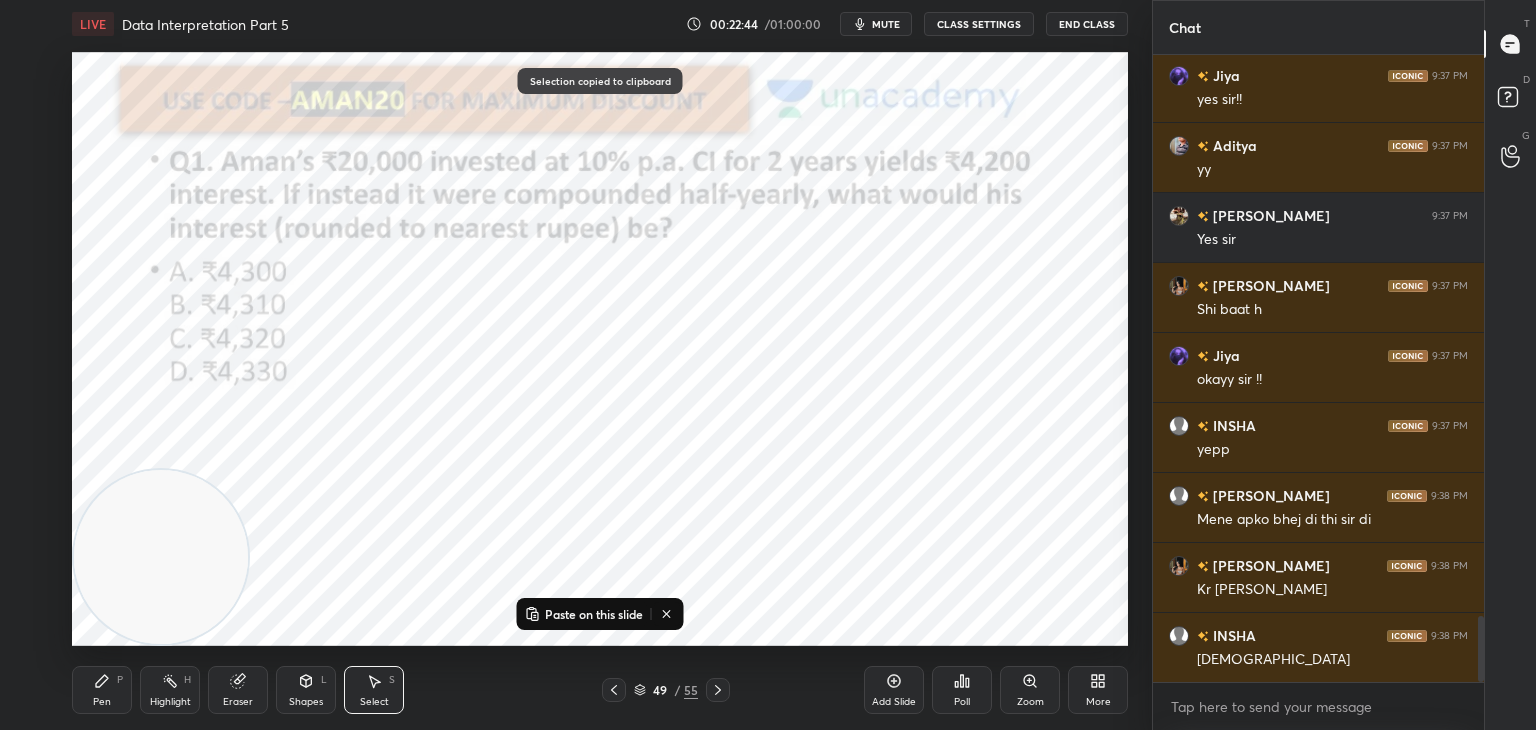 click on "Paste on this slide" at bounding box center [584, 614] 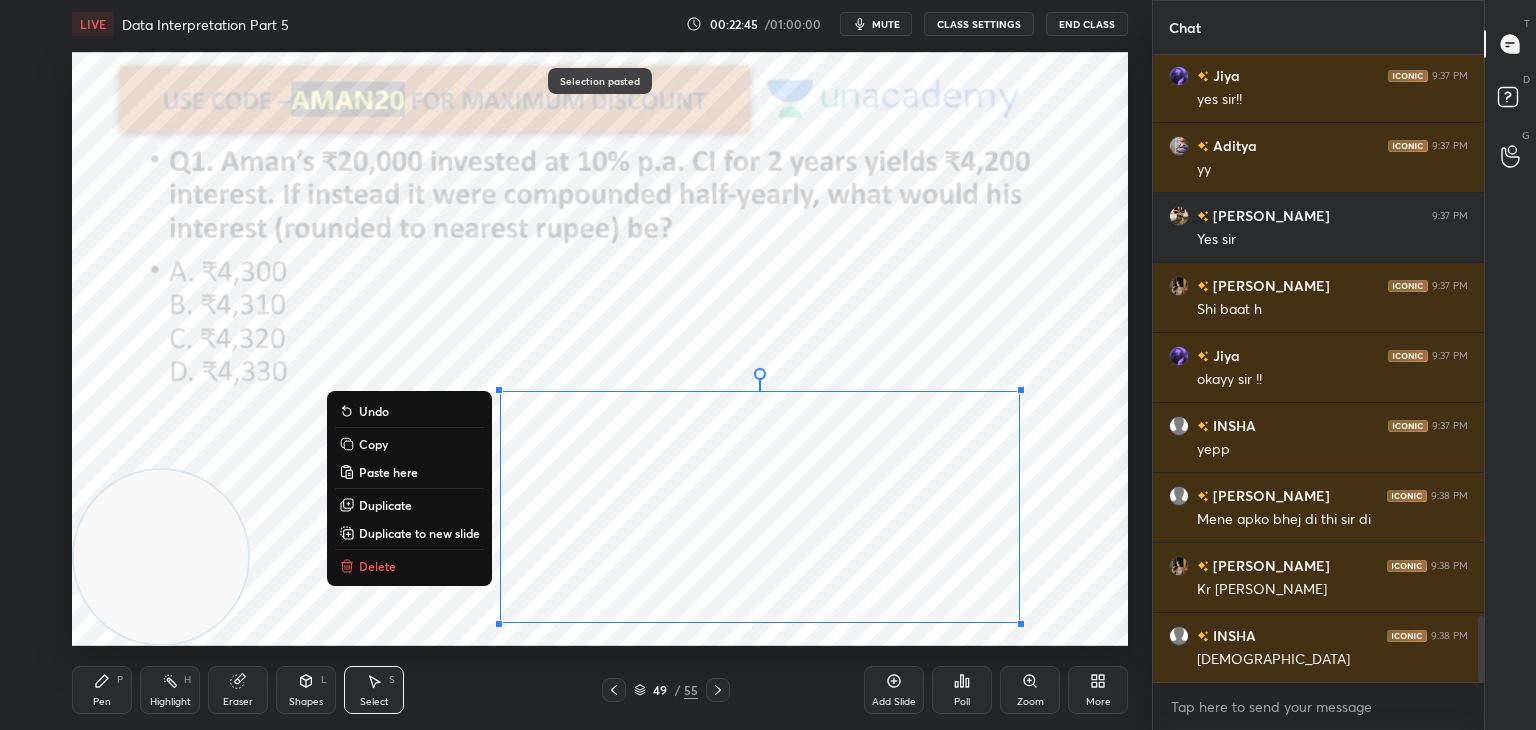 click on "0 ° Undo Copy Paste here Duplicate Duplicate to new slide Delete" at bounding box center (600, 349) 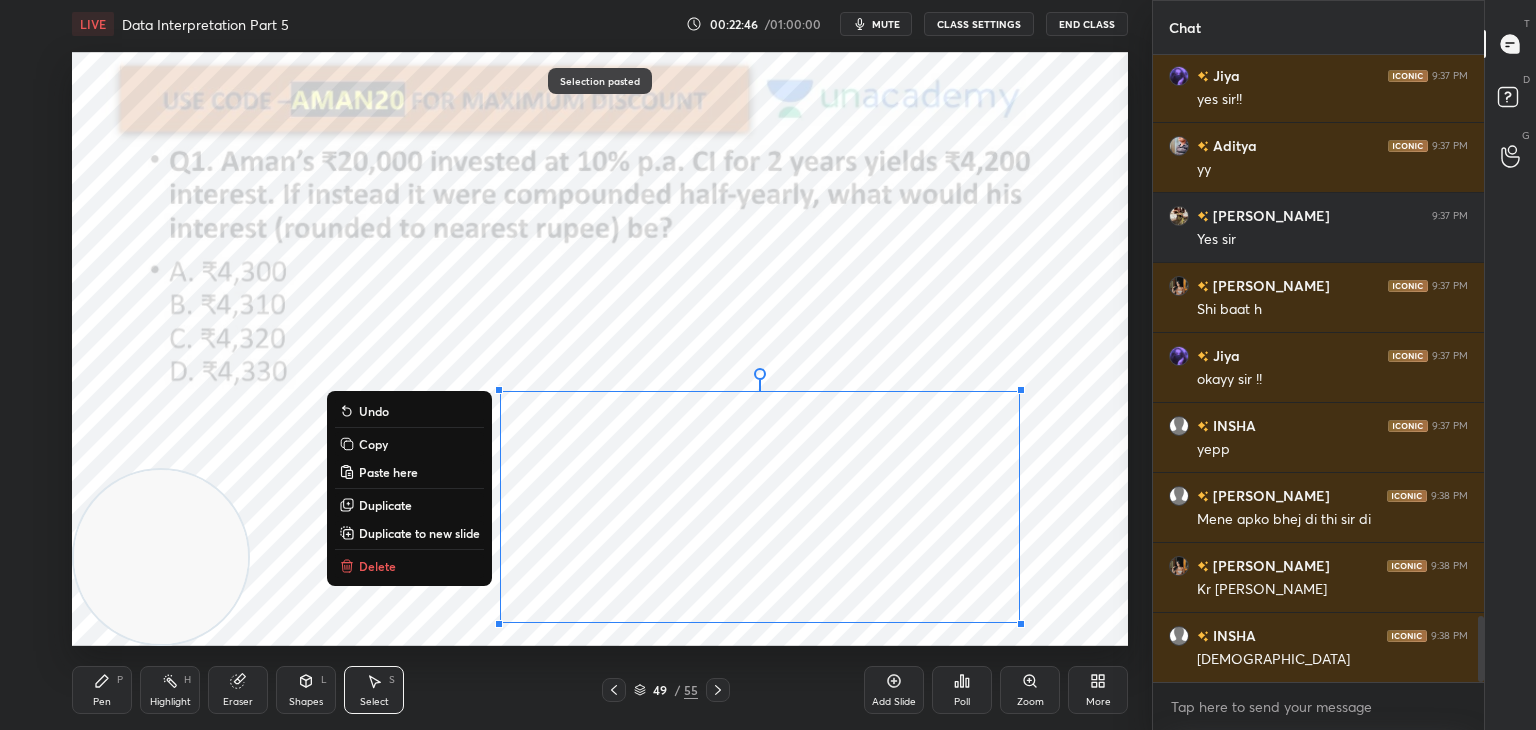 click on "Copy" at bounding box center [373, 444] 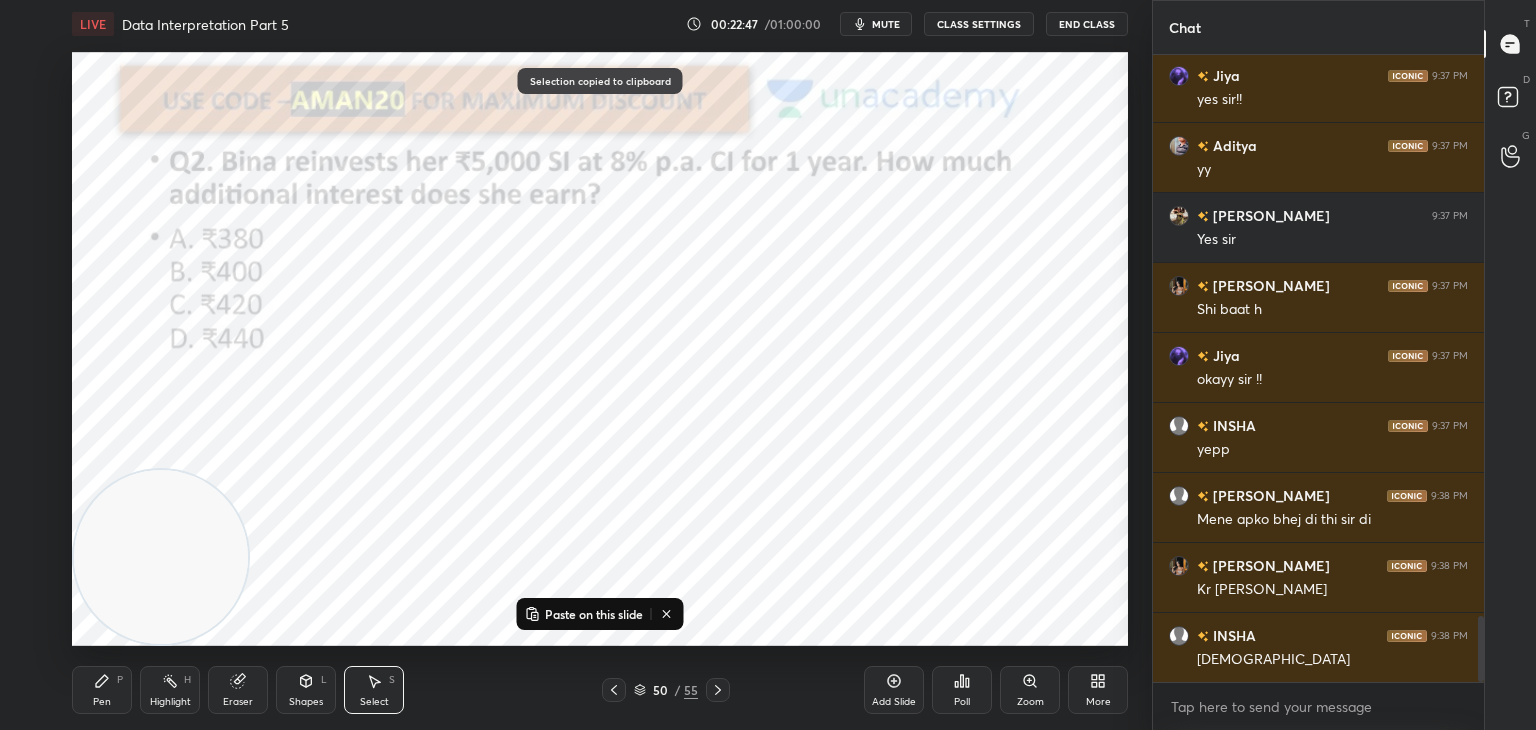click on "Paste on this slide" at bounding box center (594, 614) 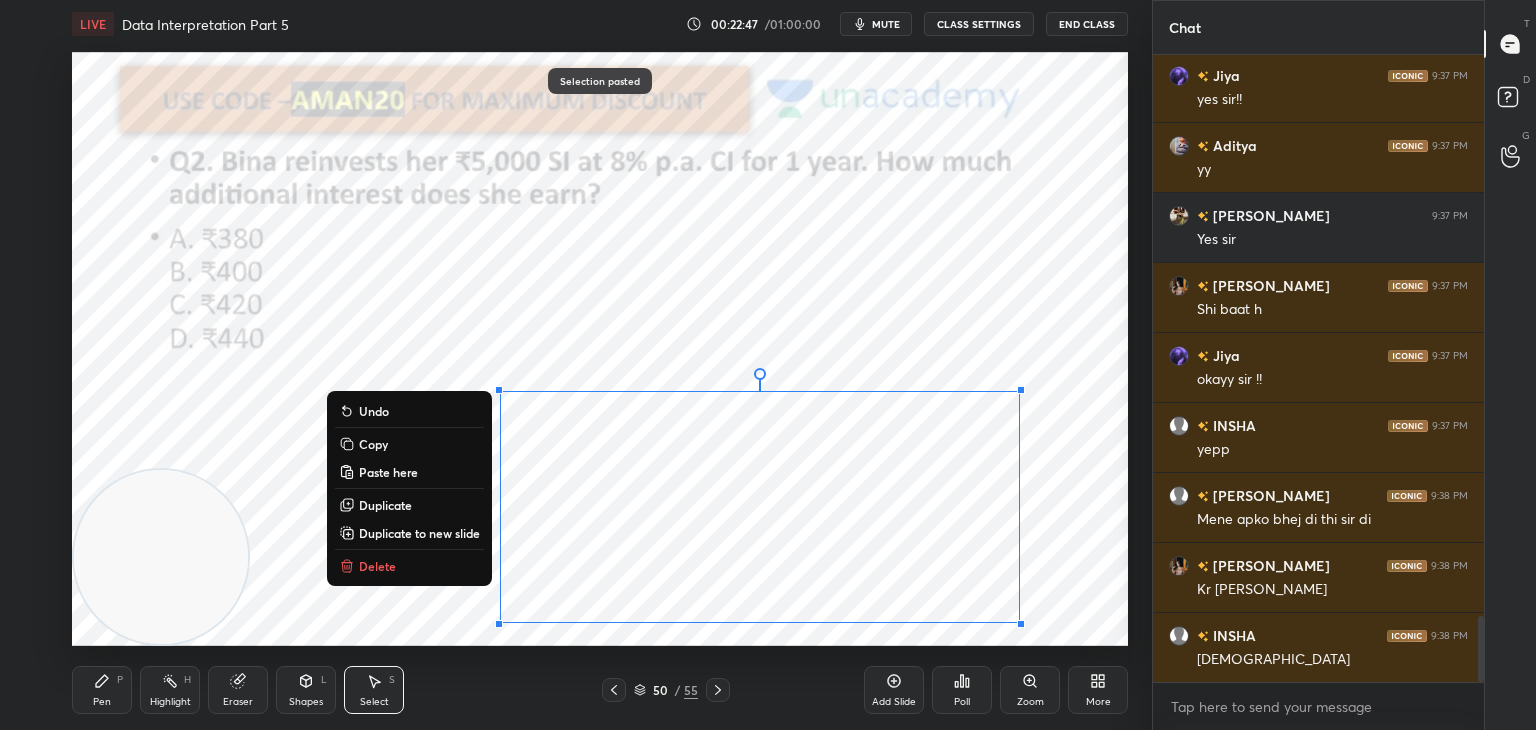 click on "Copy" at bounding box center (373, 444) 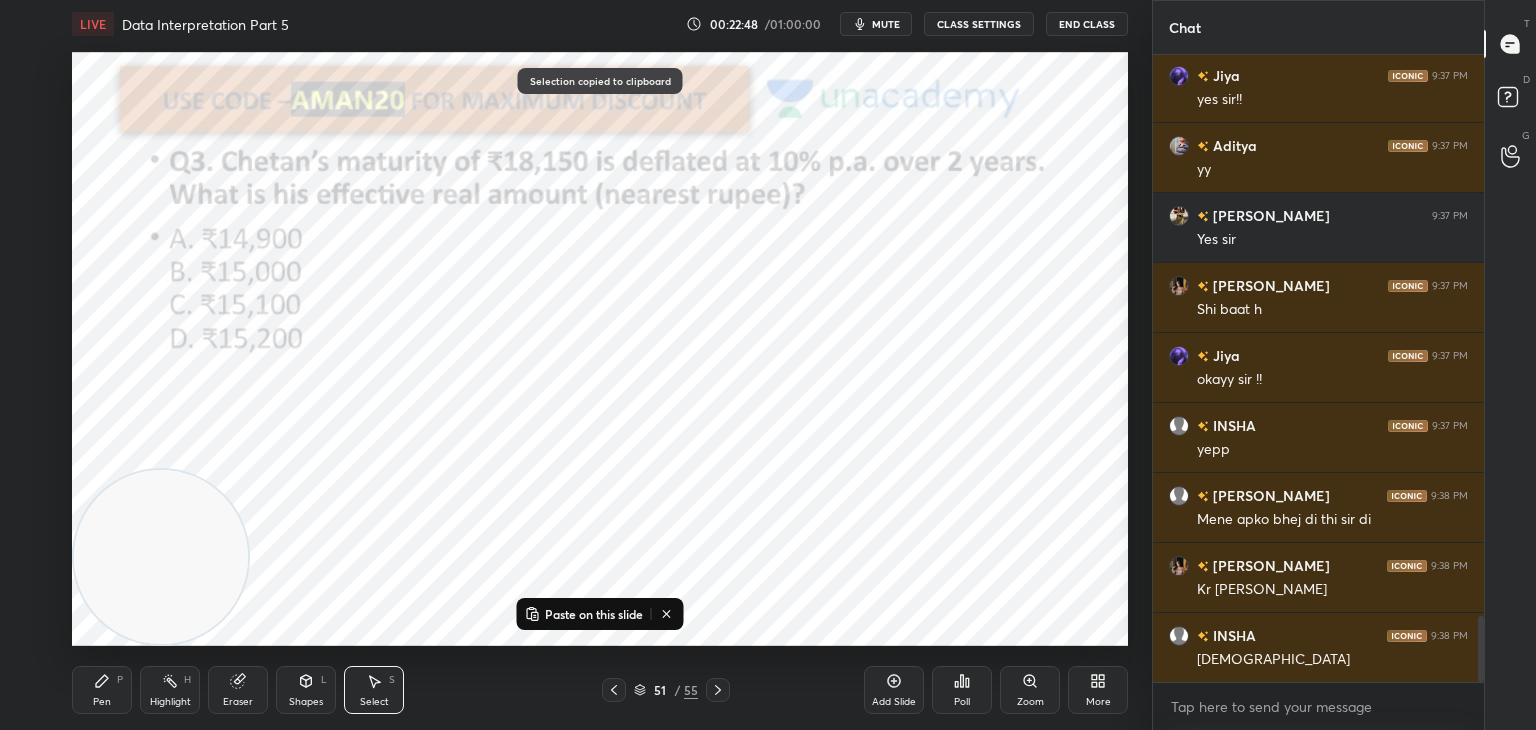 click on "Paste on this slide" at bounding box center (594, 614) 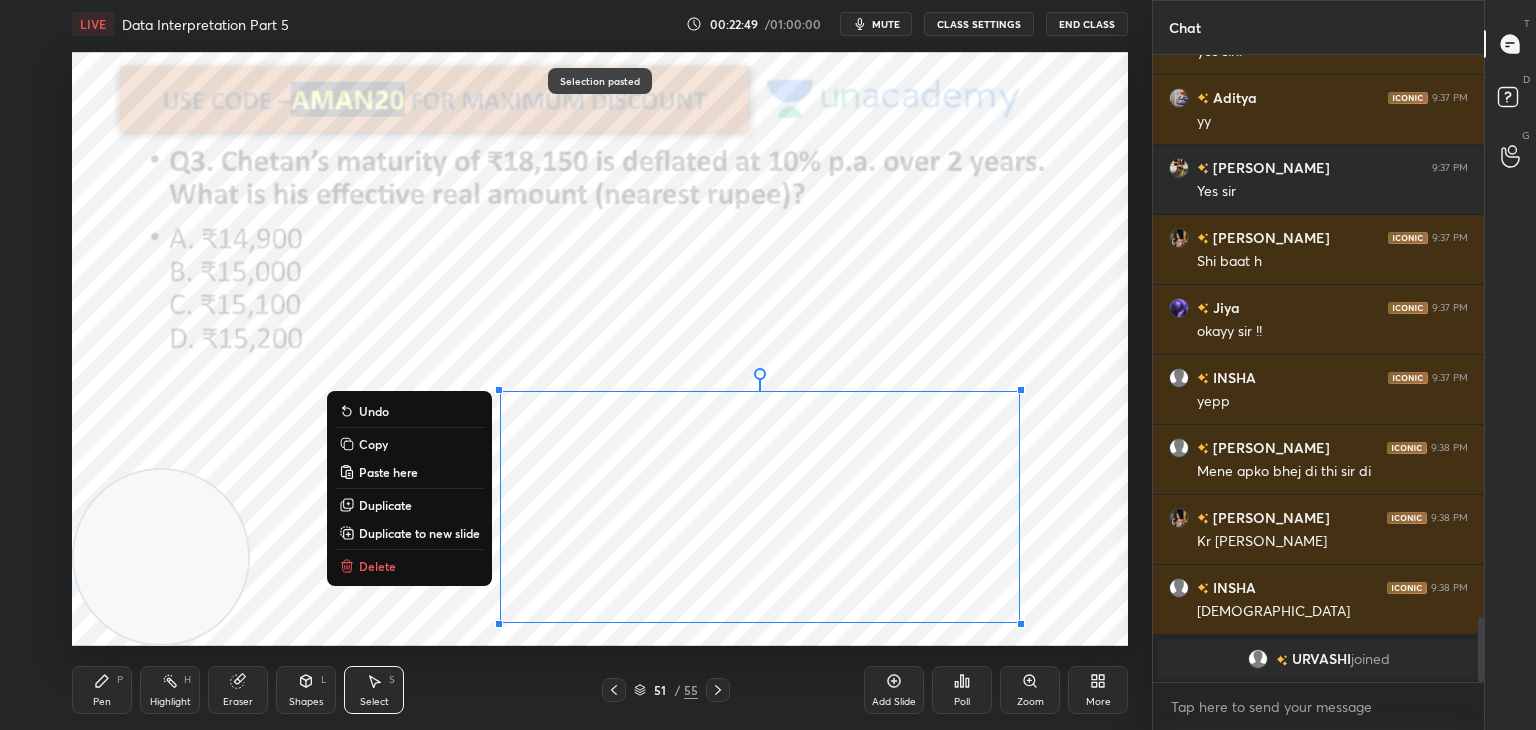 click on "Copy" at bounding box center [373, 444] 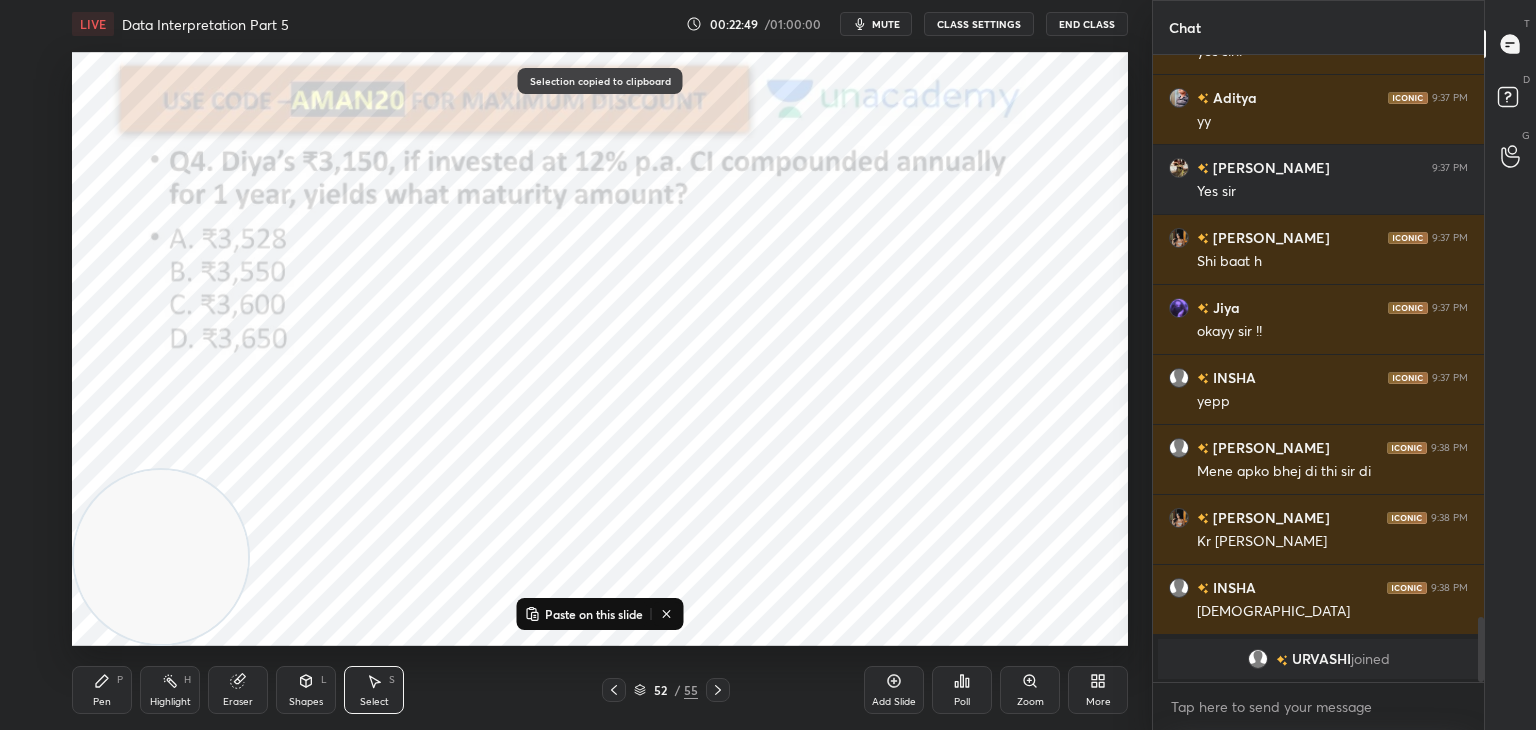 click on "Paste on this slide" at bounding box center [594, 614] 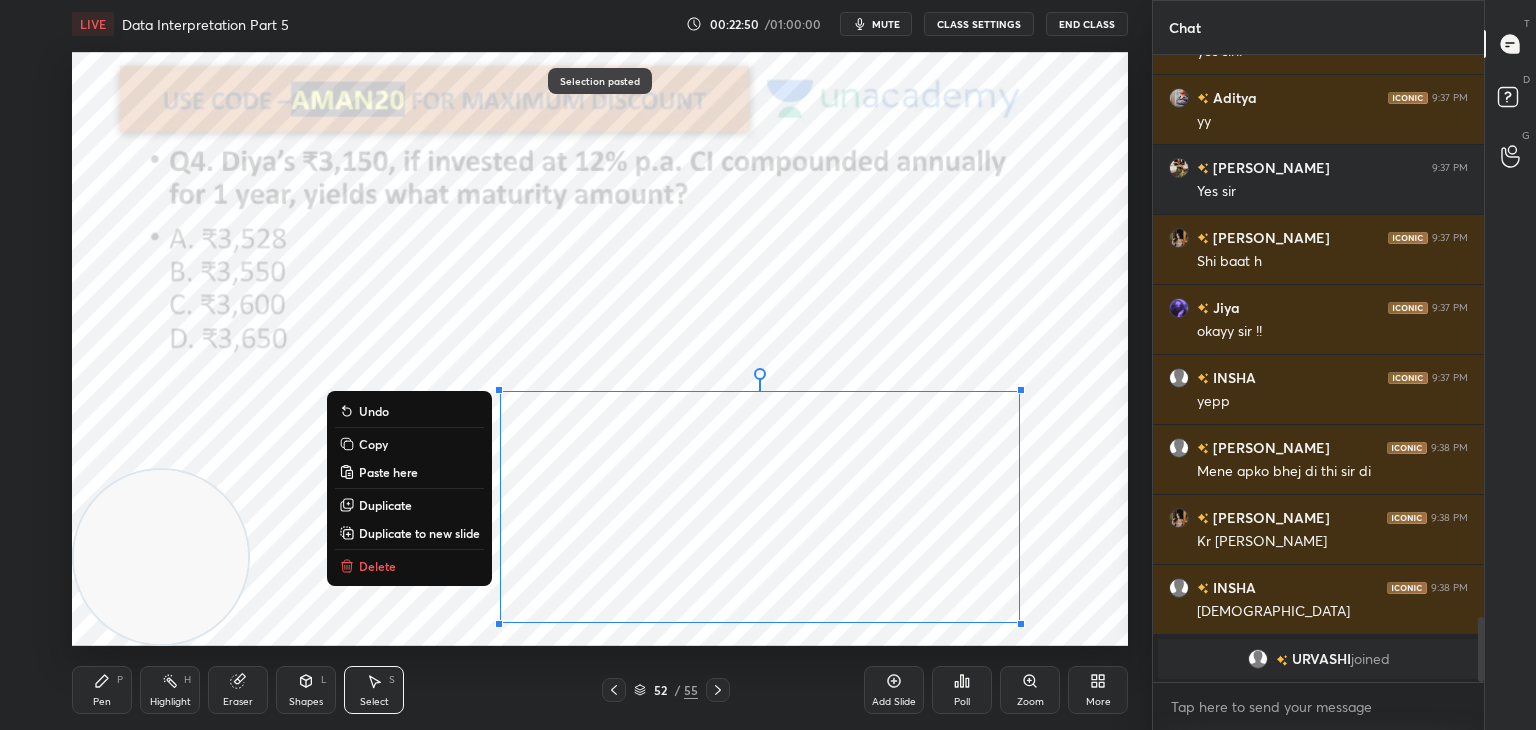 click on "Copy" at bounding box center (373, 444) 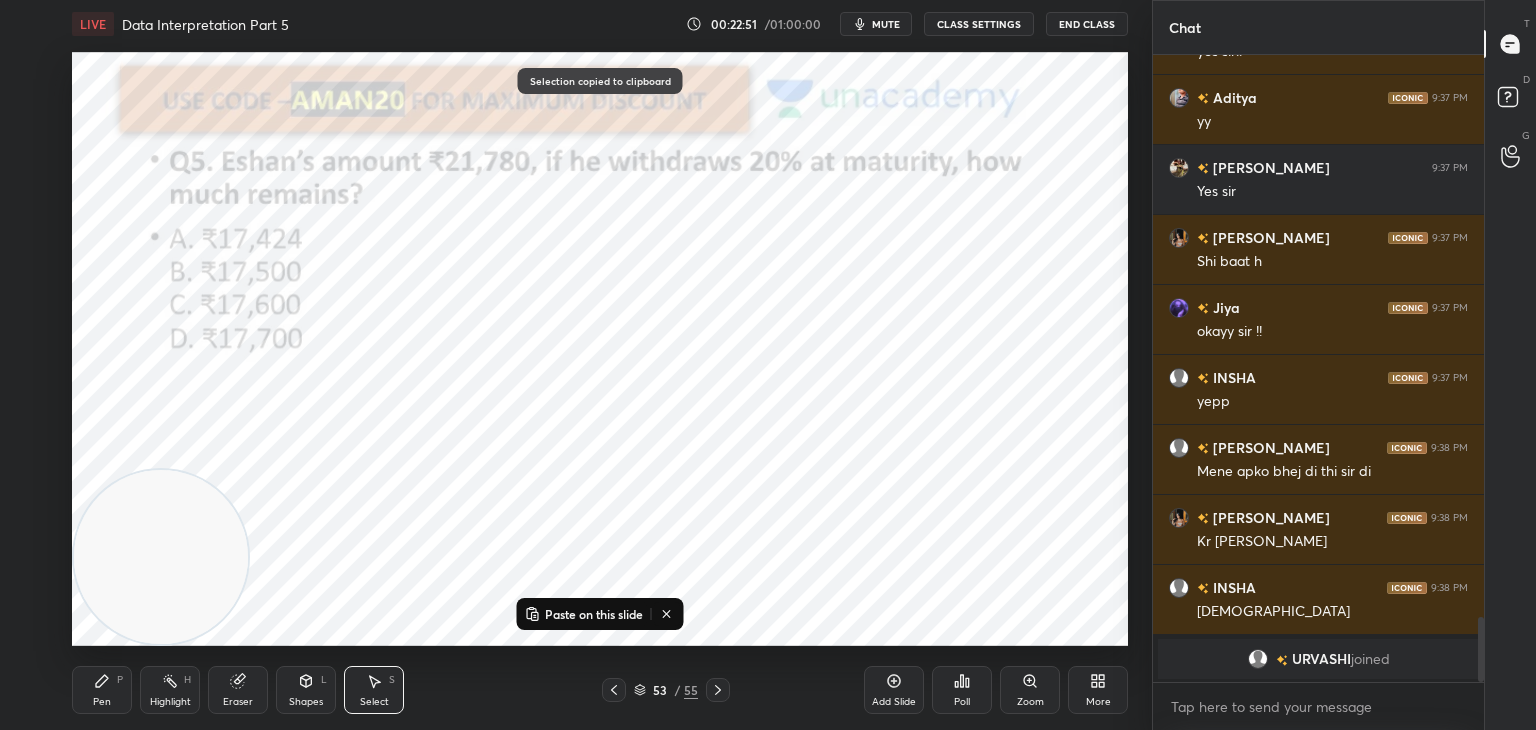 click on "Paste on this slide" at bounding box center [594, 614] 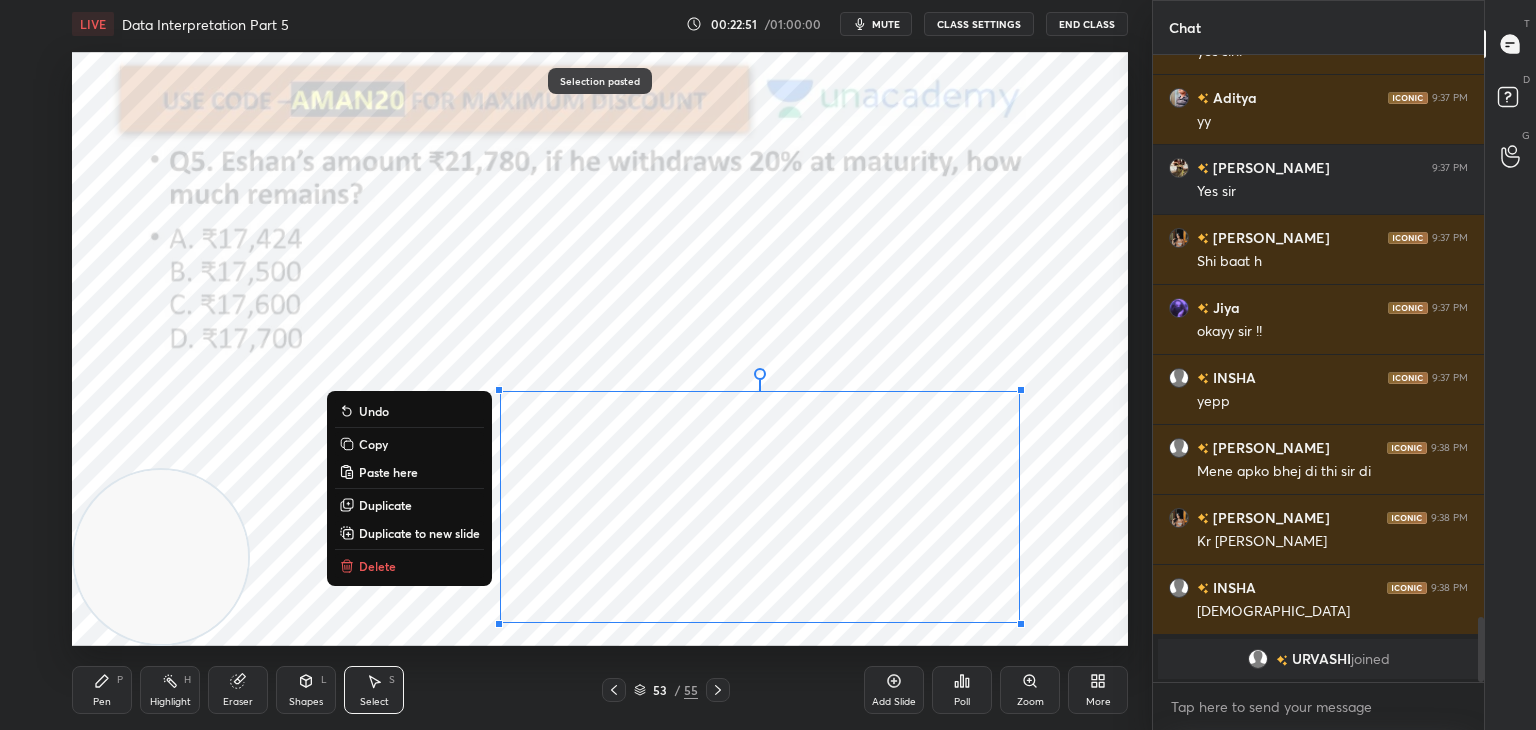 click on "Copy" at bounding box center [373, 444] 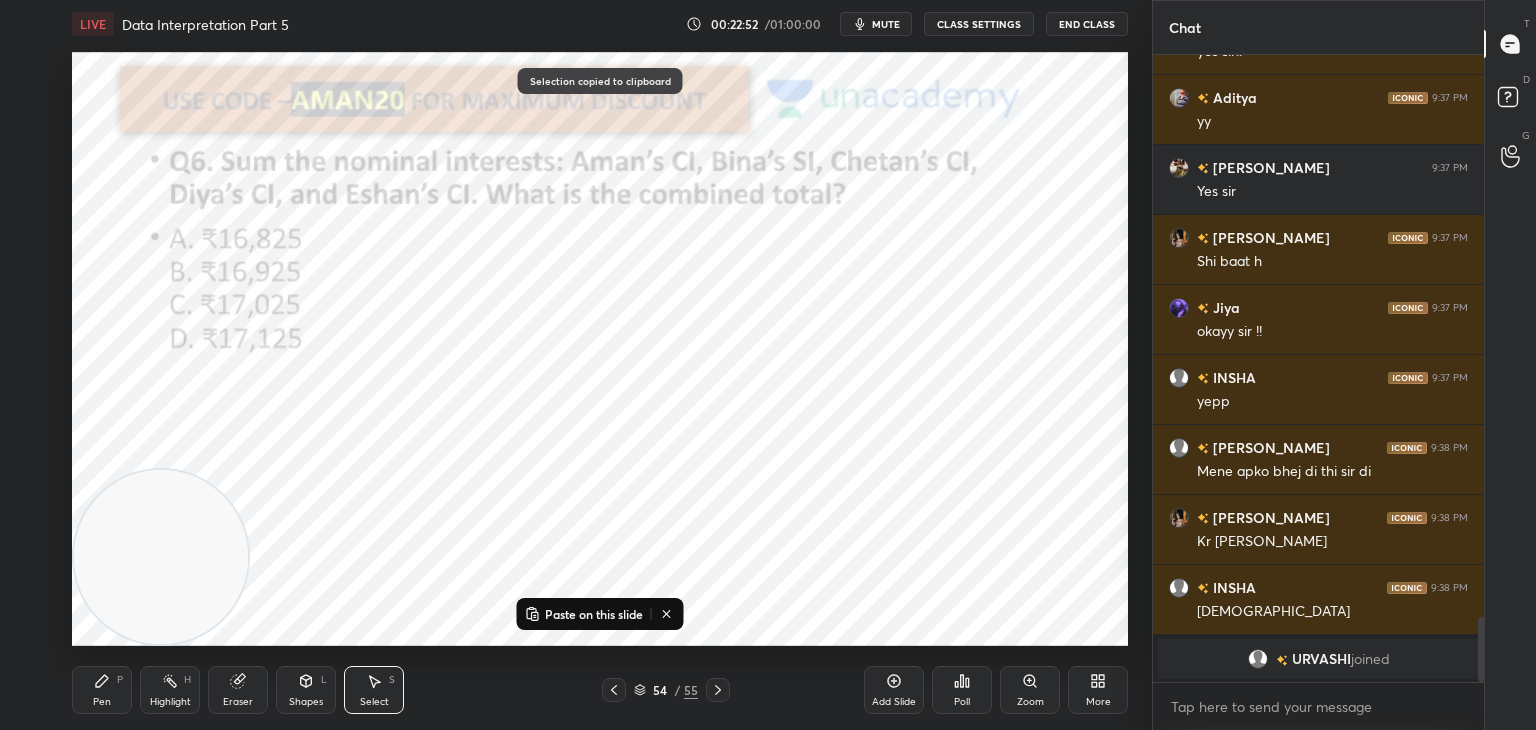 click on "Paste on this slide" at bounding box center [594, 614] 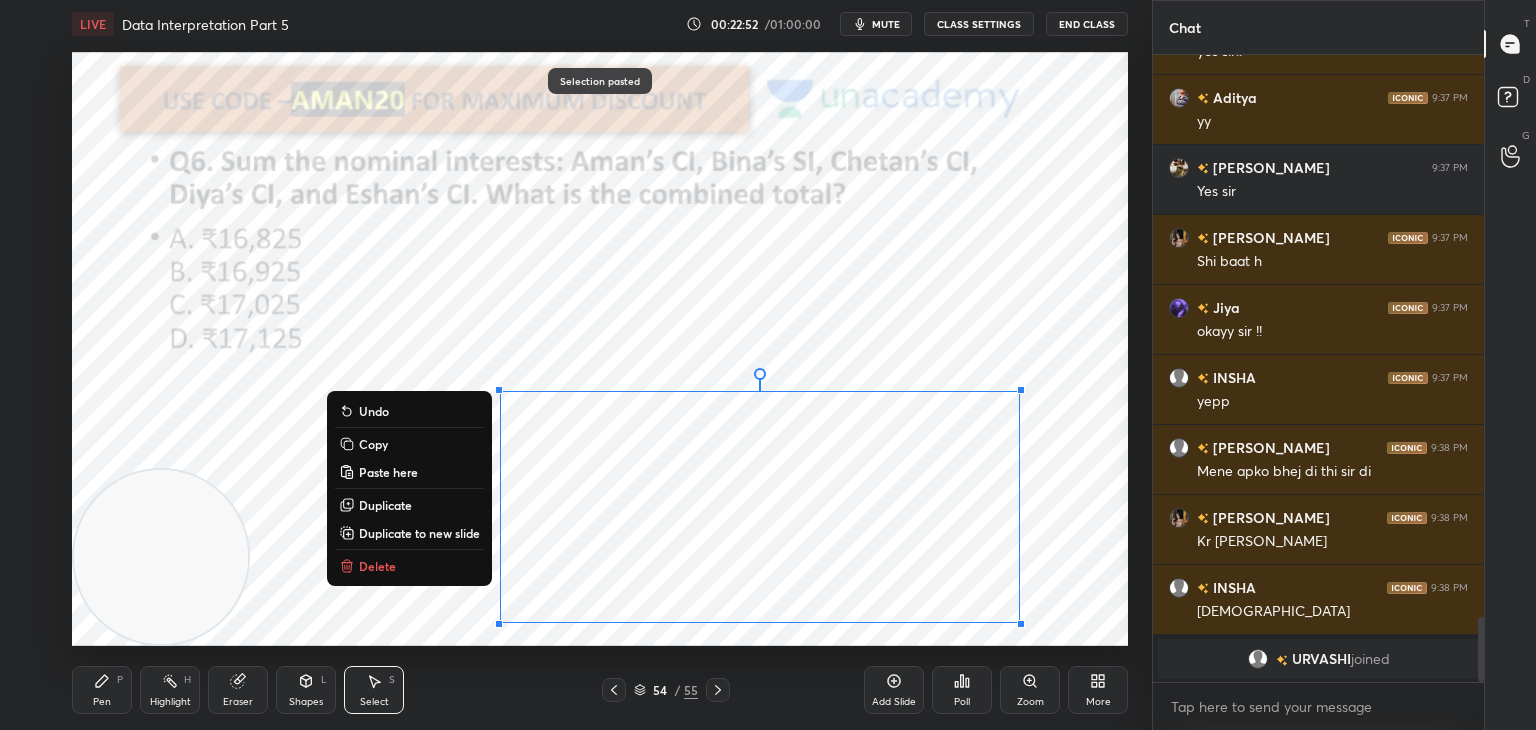 click on "Copy" at bounding box center [373, 444] 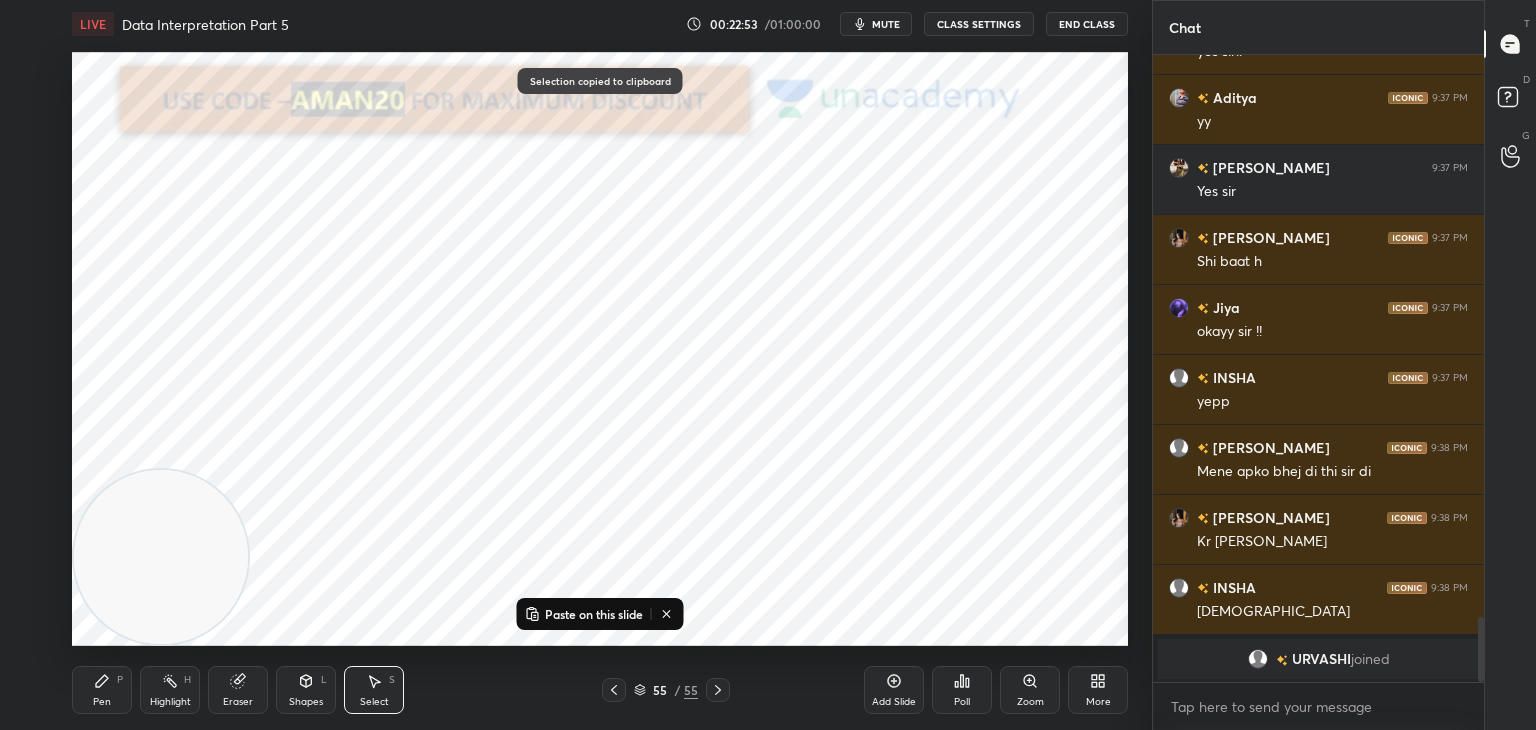 click on "Paste on this slide" at bounding box center [594, 614] 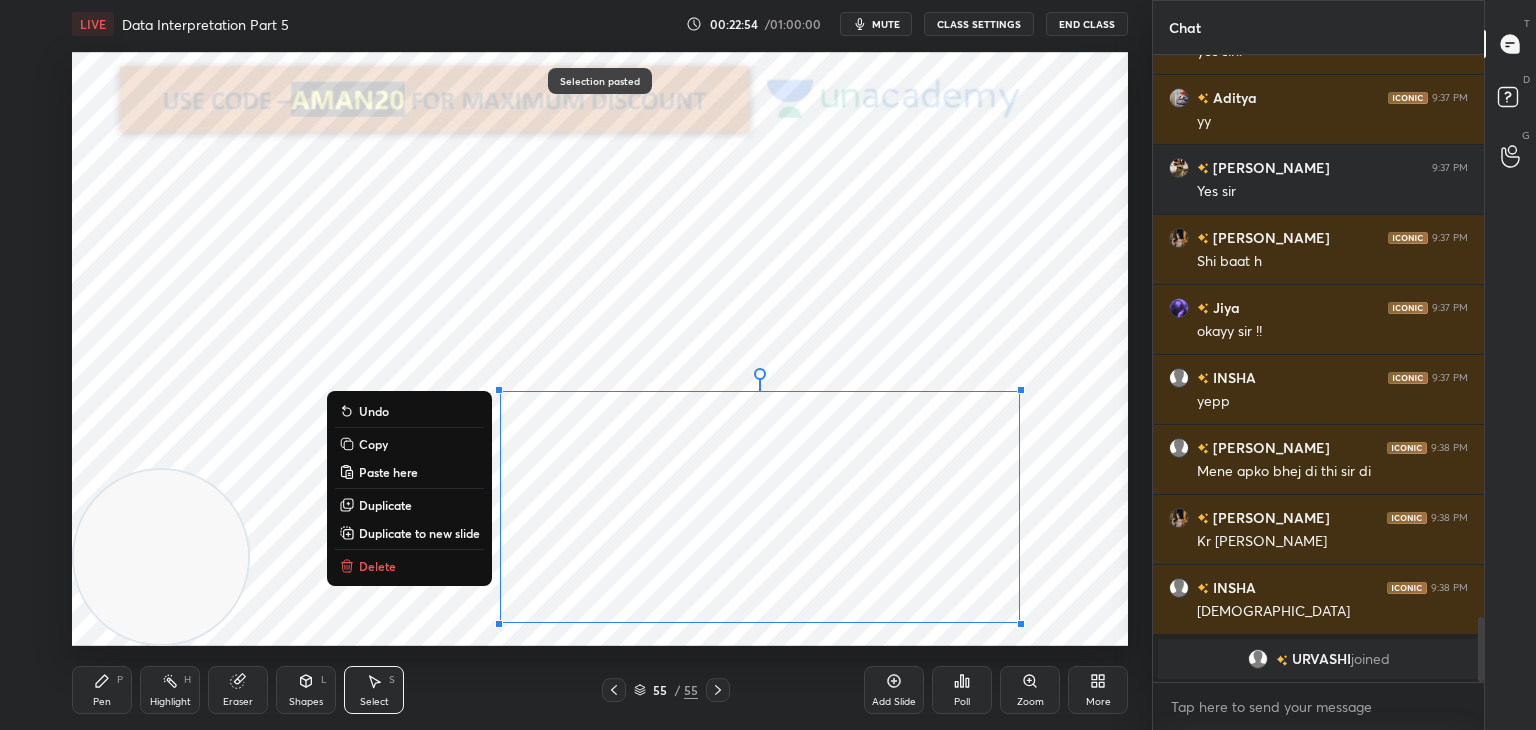 click on "Copy" at bounding box center (409, 444) 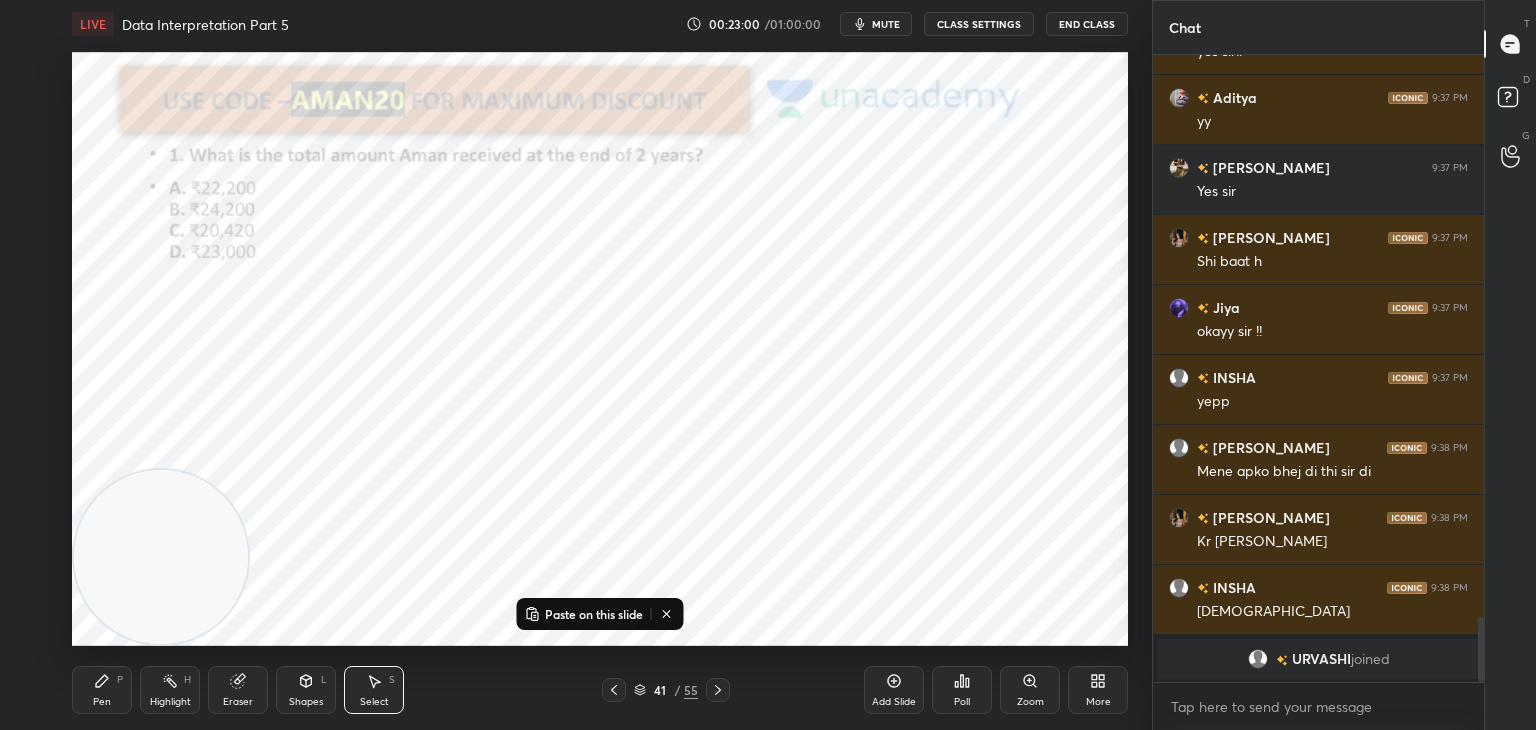 scroll, scrollTop: 4990, scrollLeft: 0, axis: vertical 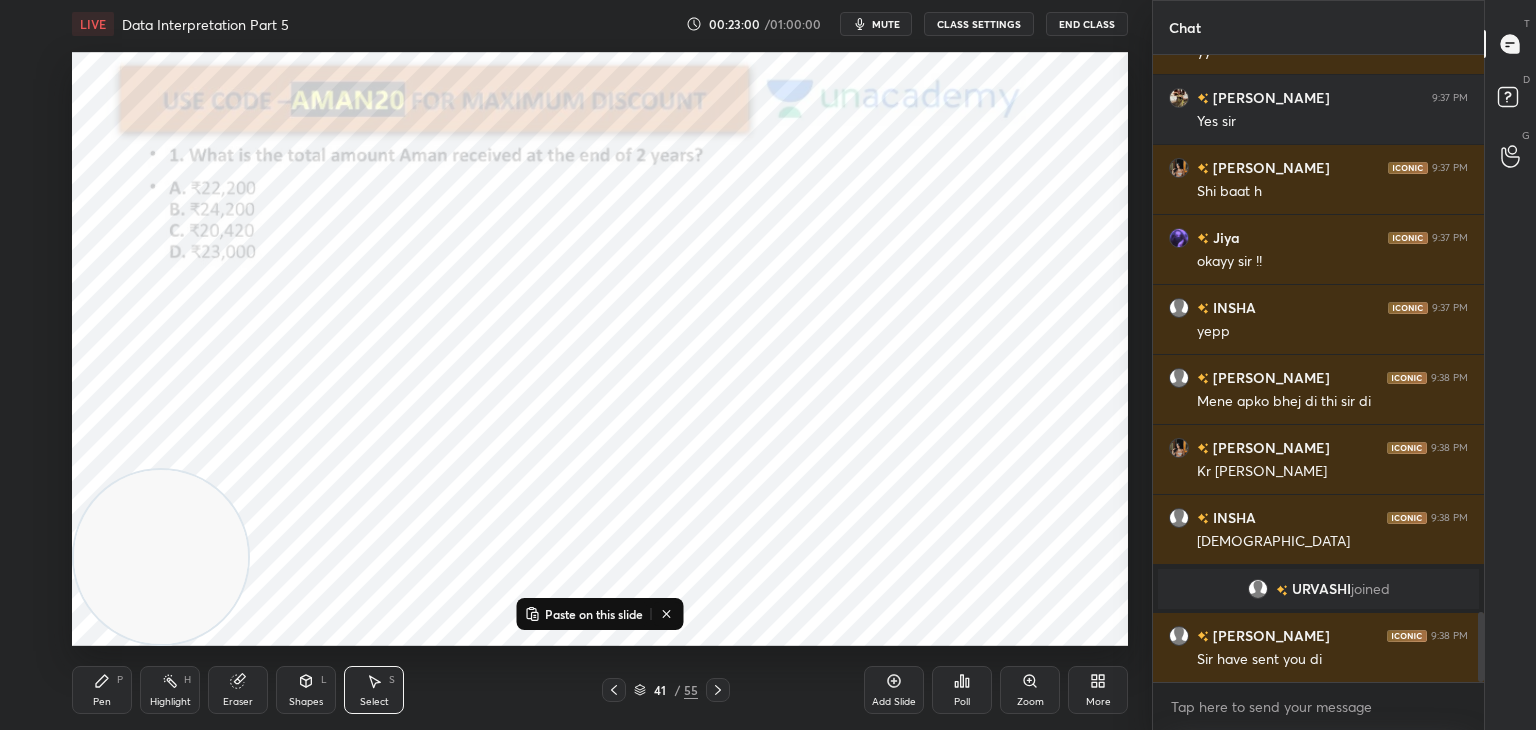 click on "Pen P Highlight H Eraser Shapes L Select S 41 / 55 Add Slide Poll Zoom More" at bounding box center [600, 690] 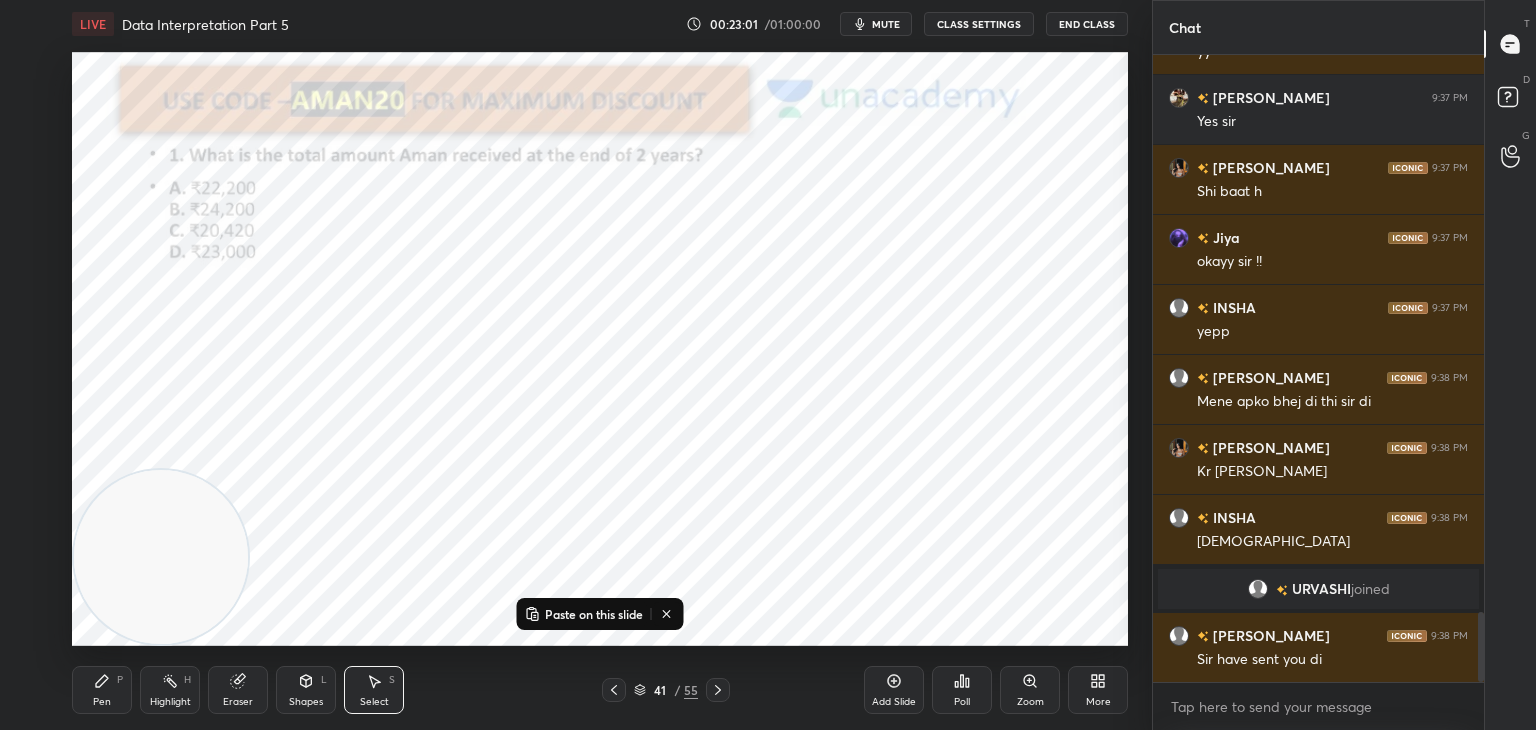 click on "Pen P" at bounding box center [102, 690] 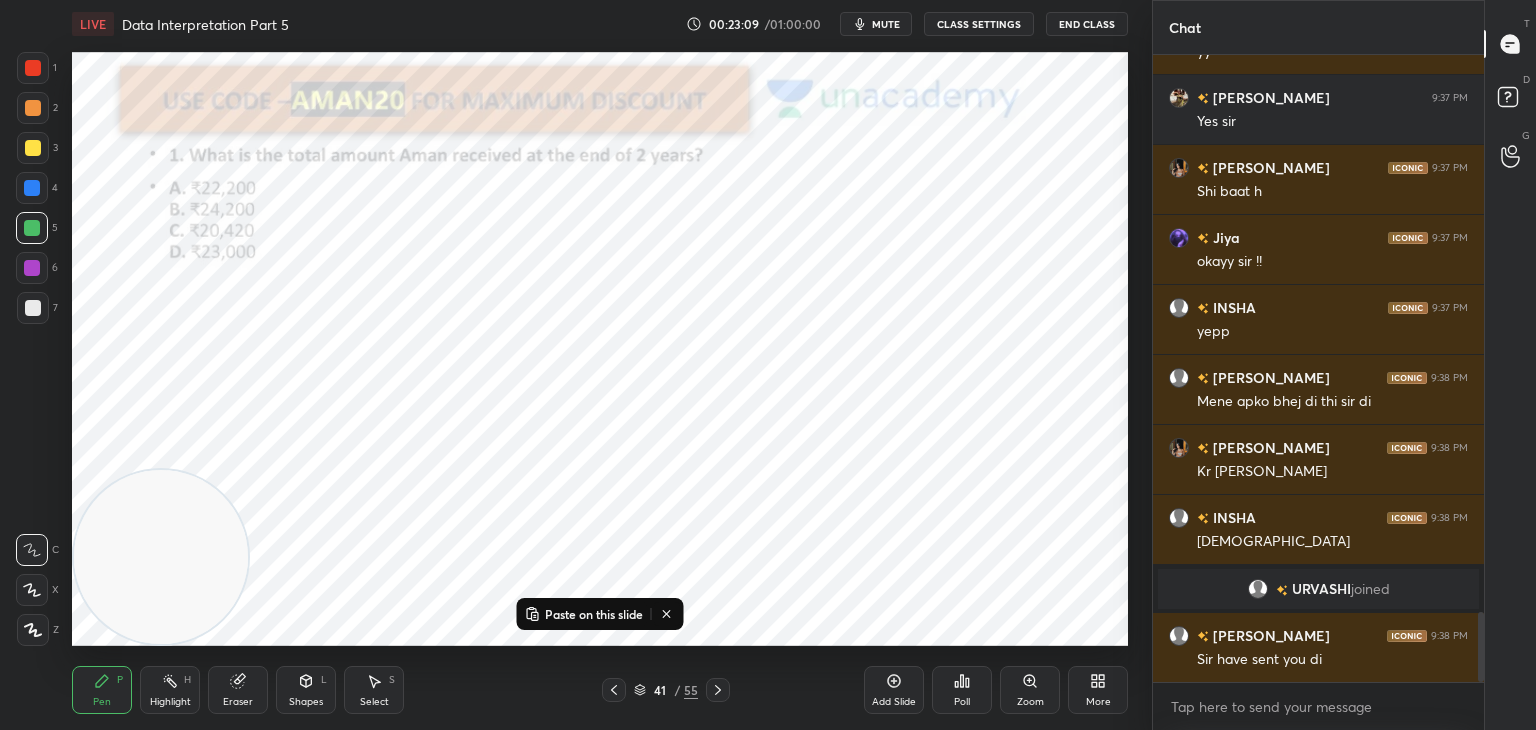 click 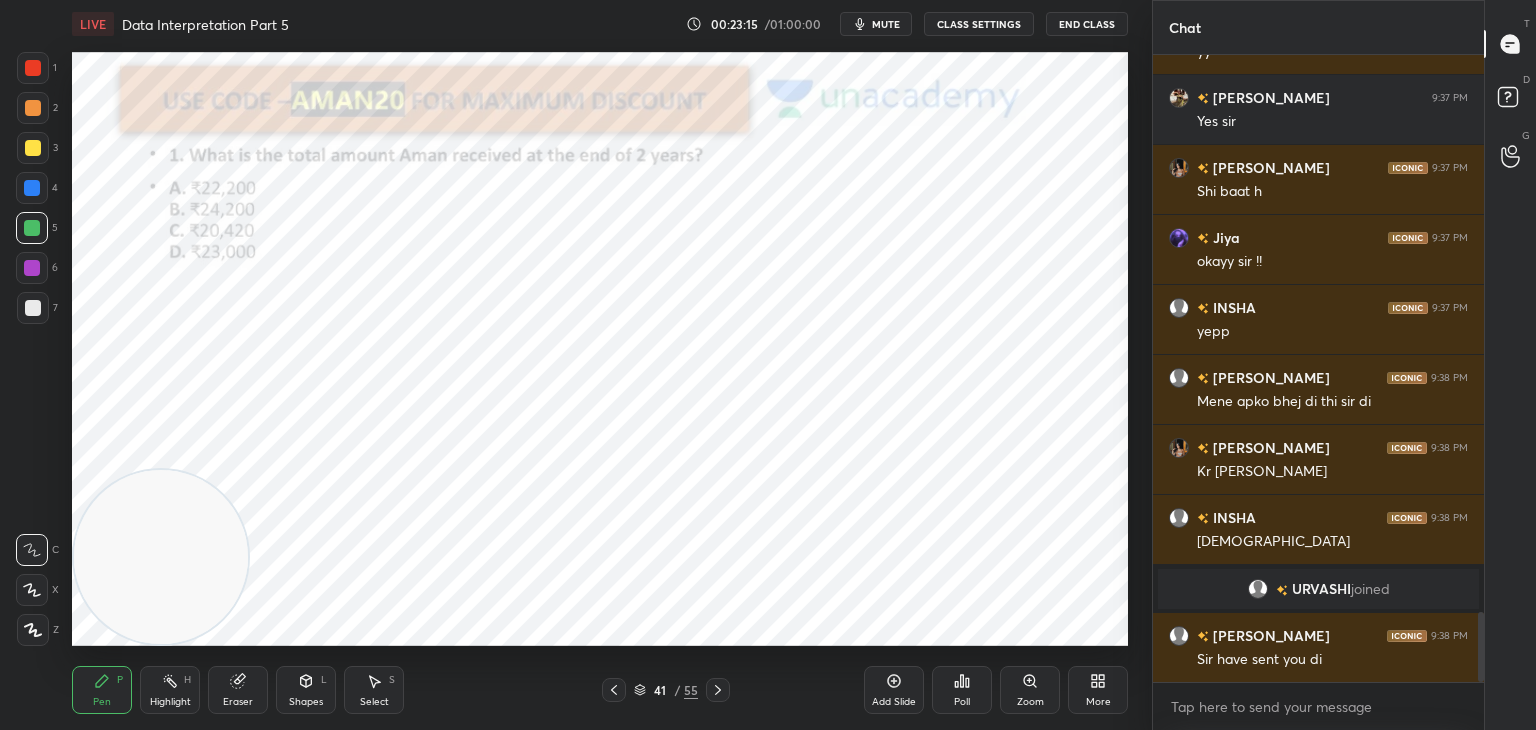 click at bounding box center (33, 68) 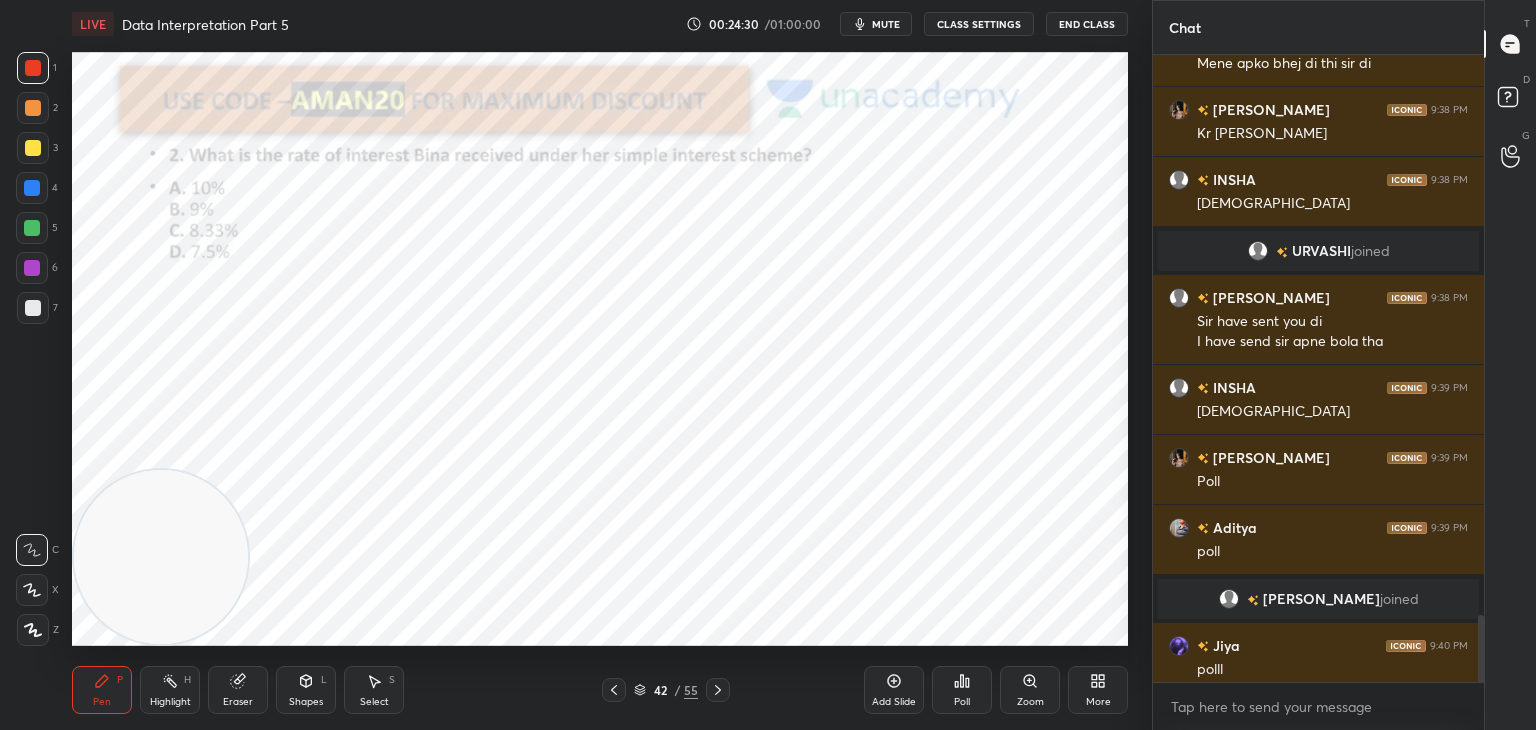 scroll, scrollTop: 5278, scrollLeft: 0, axis: vertical 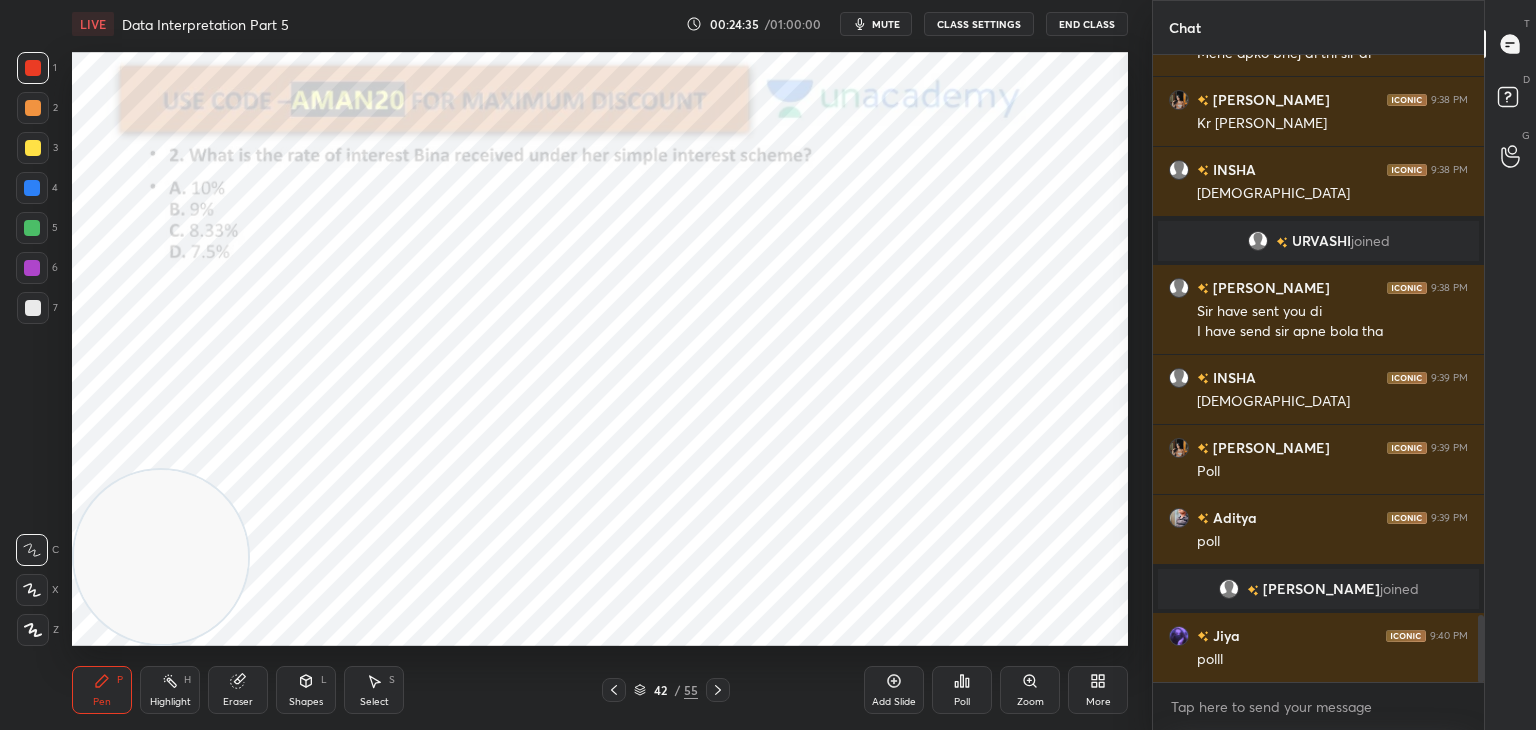 click on "Poll" at bounding box center (962, 690) 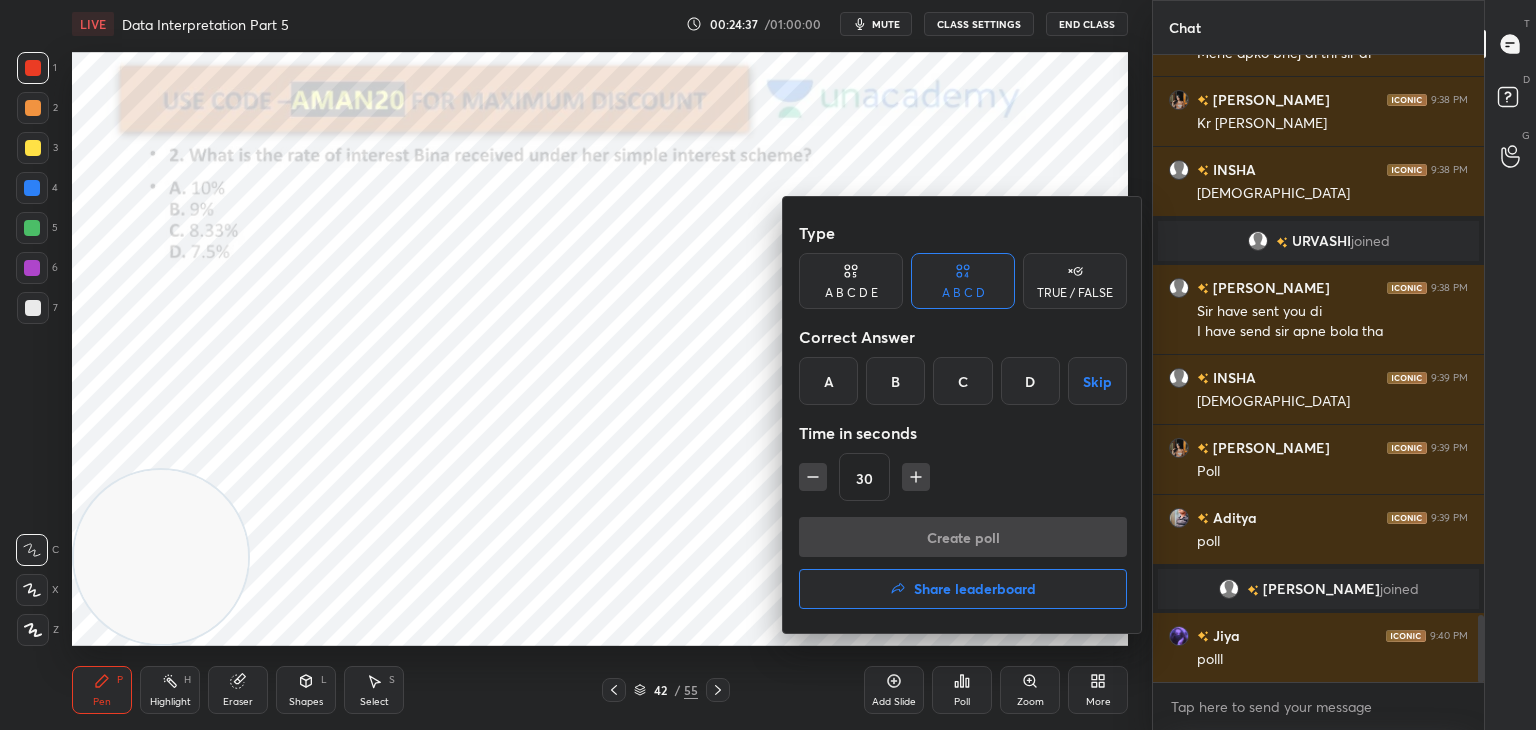 click on "C" at bounding box center [962, 381] 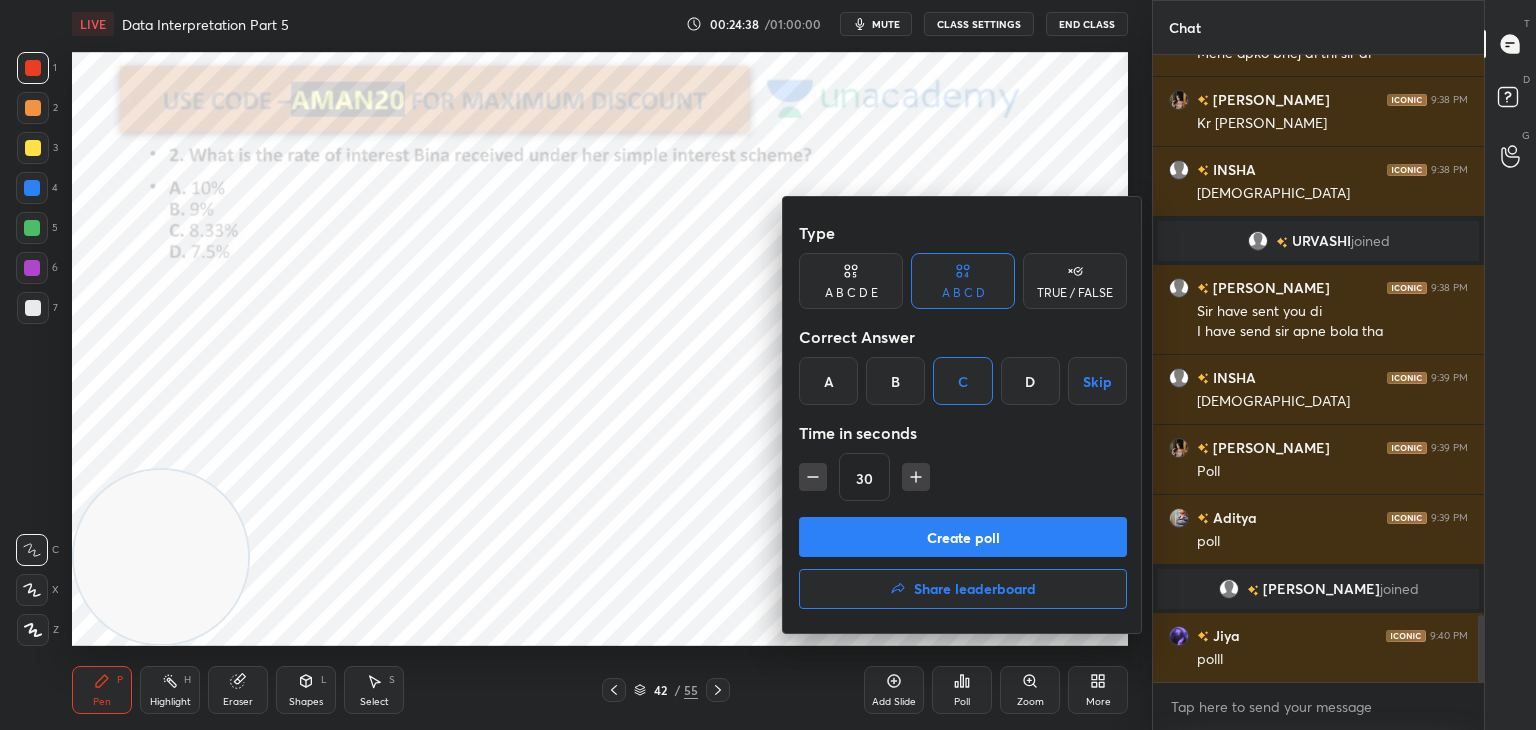 click on "Create poll" at bounding box center (963, 537) 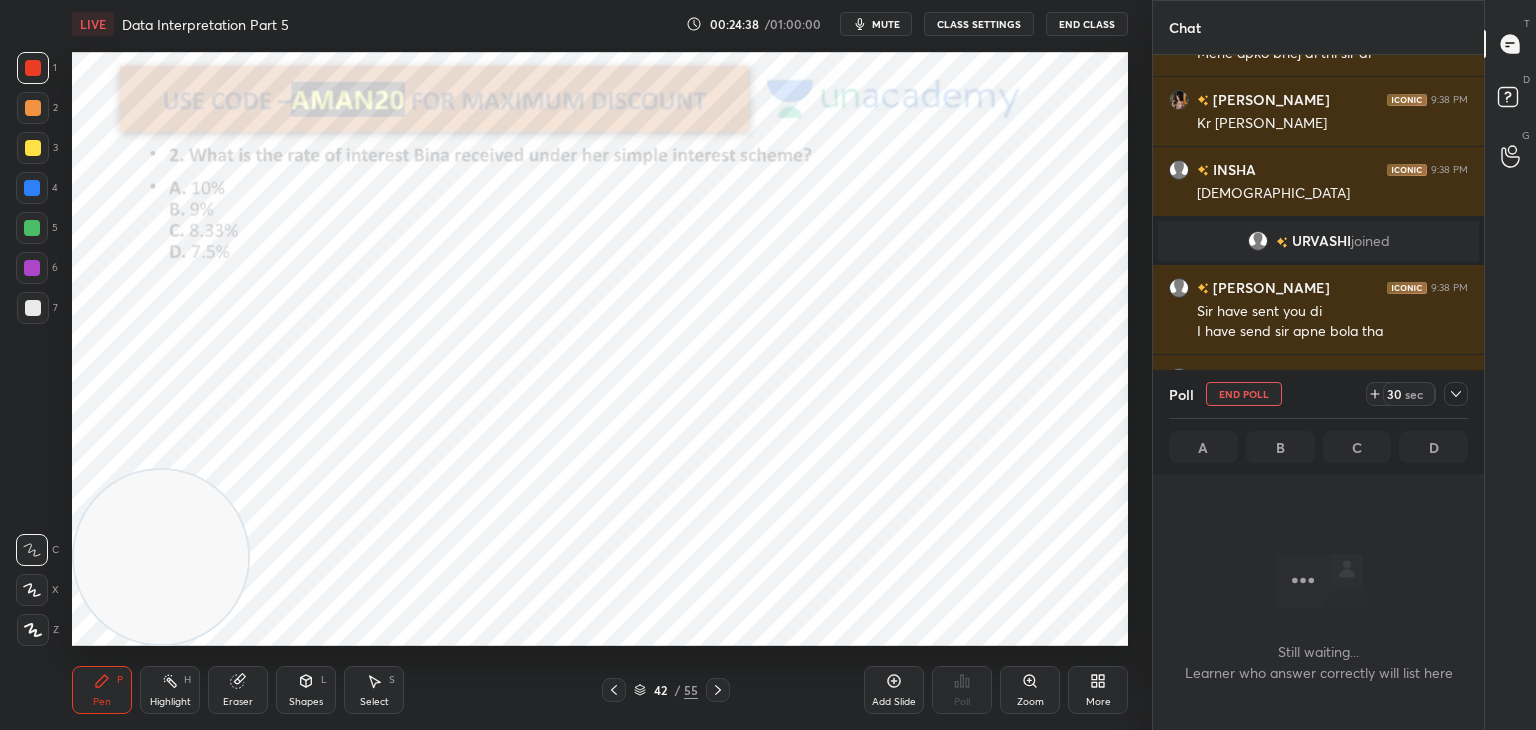 scroll, scrollTop: 564, scrollLeft: 325, axis: both 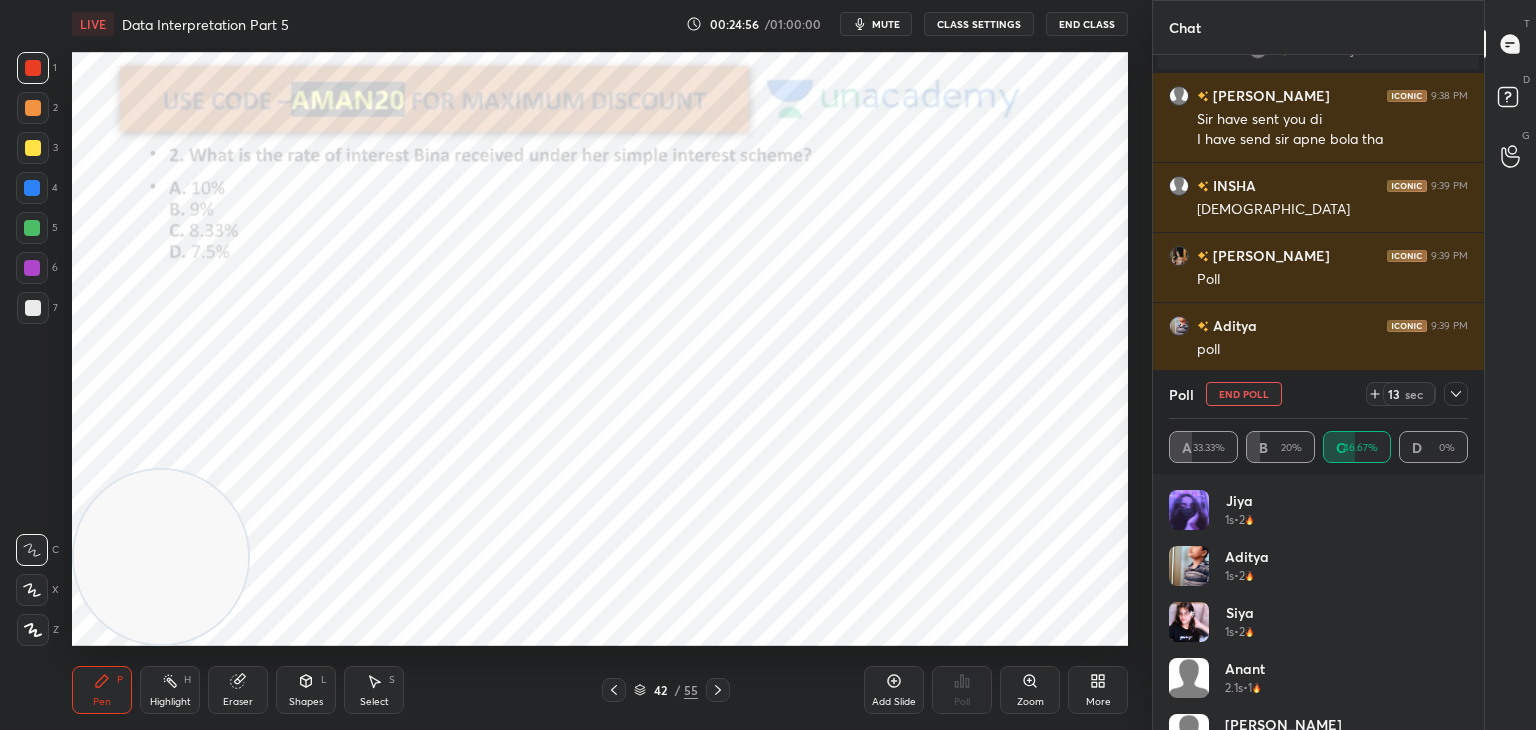click on "mute" at bounding box center (876, 24) 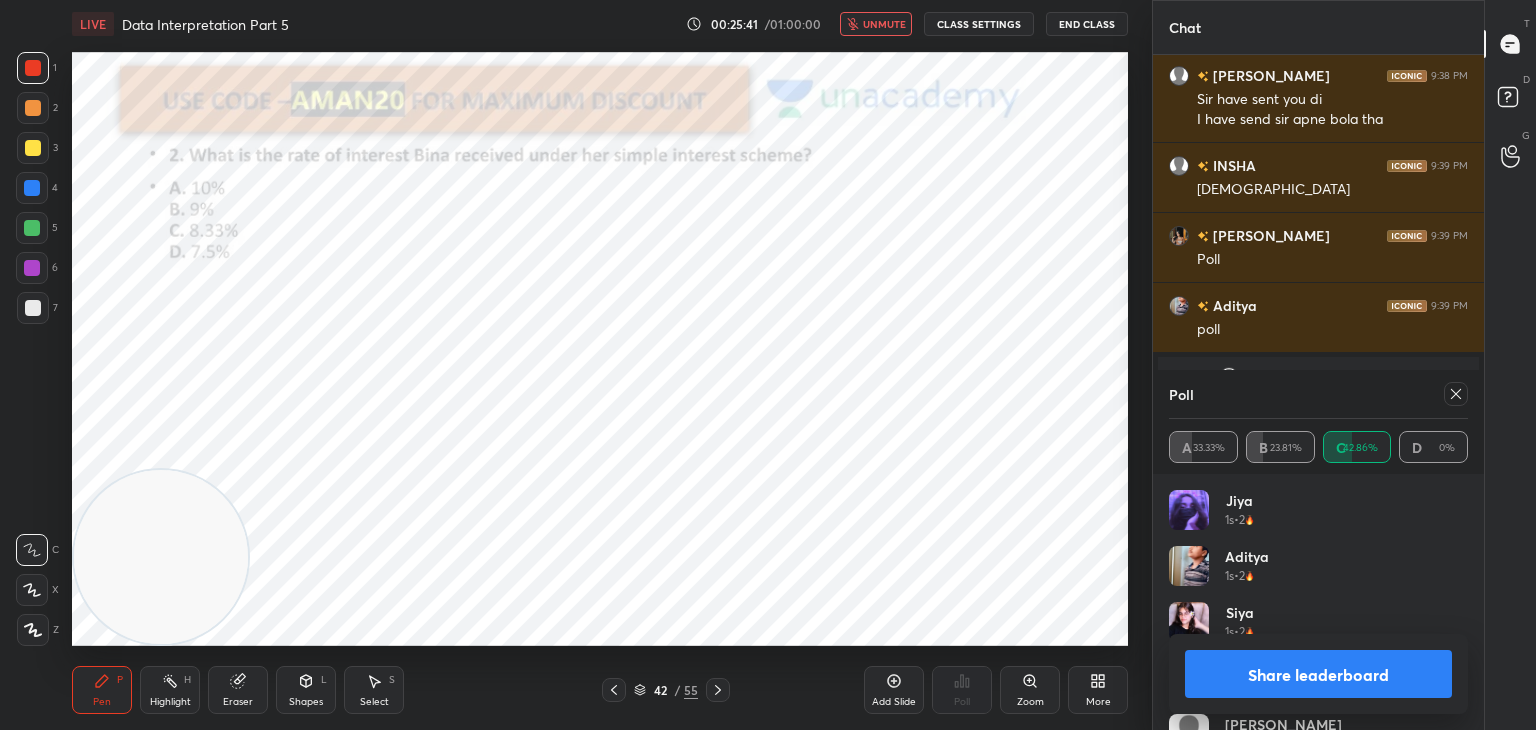 scroll, scrollTop: 5560, scrollLeft: 0, axis: vertical 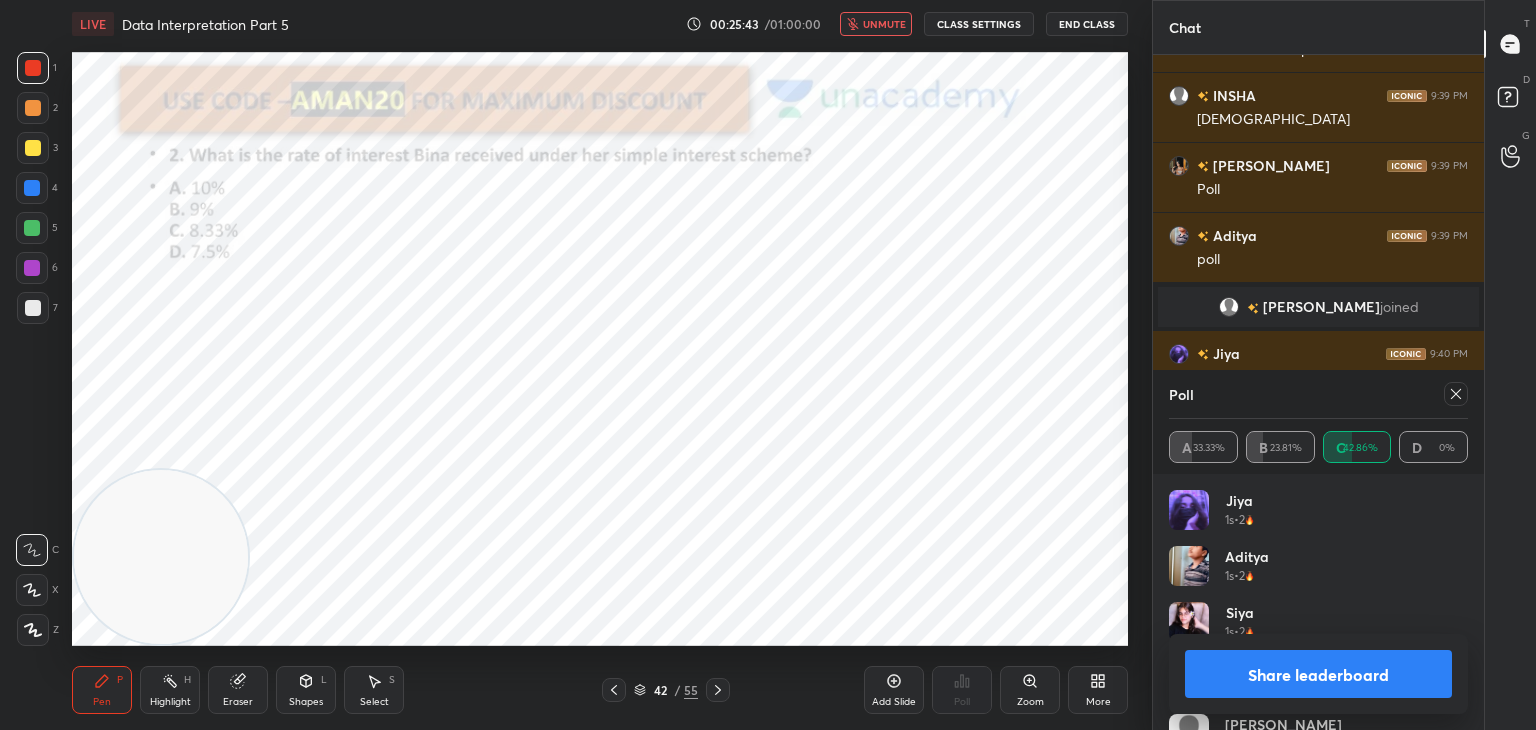 click 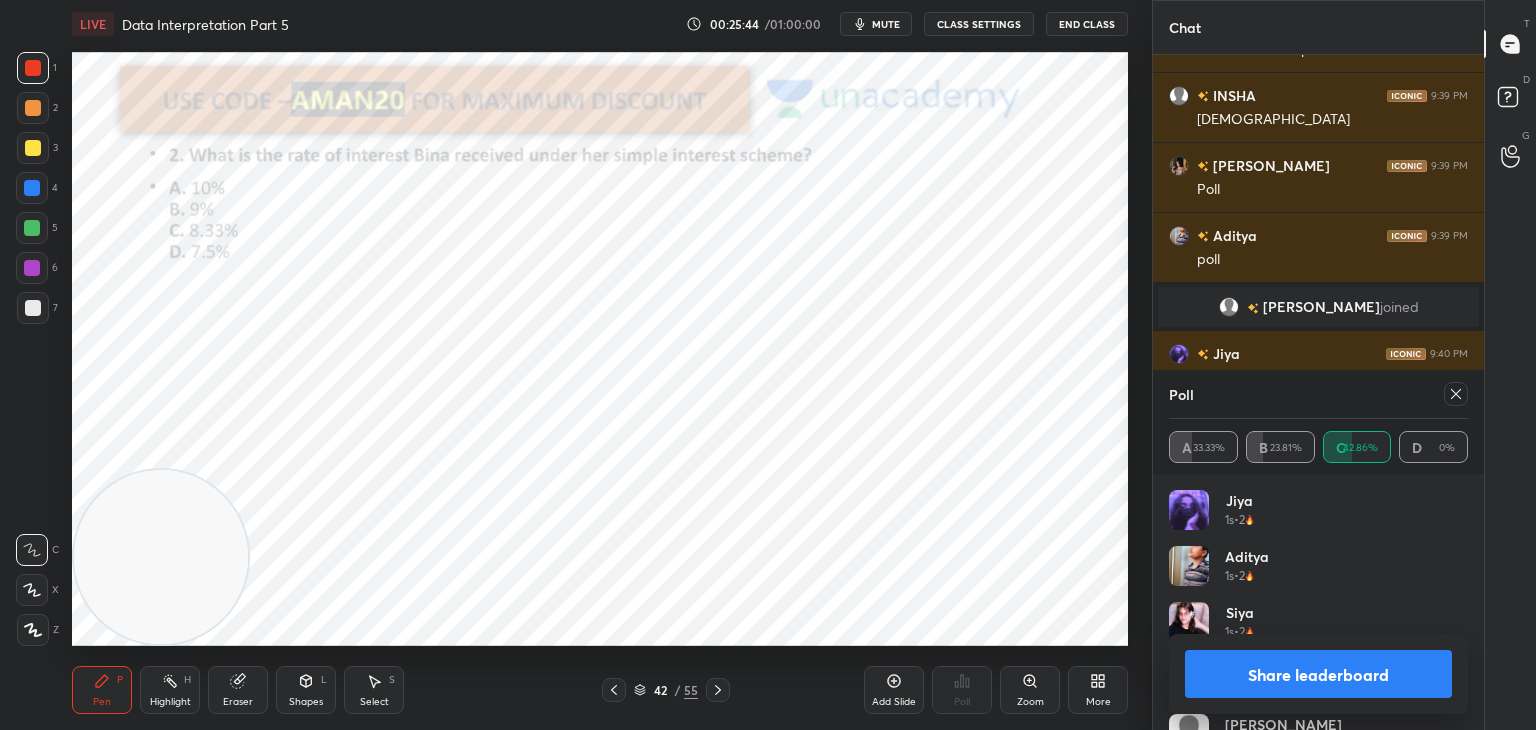 click on "Share leaderboard" at bounding box center (1318, 674) 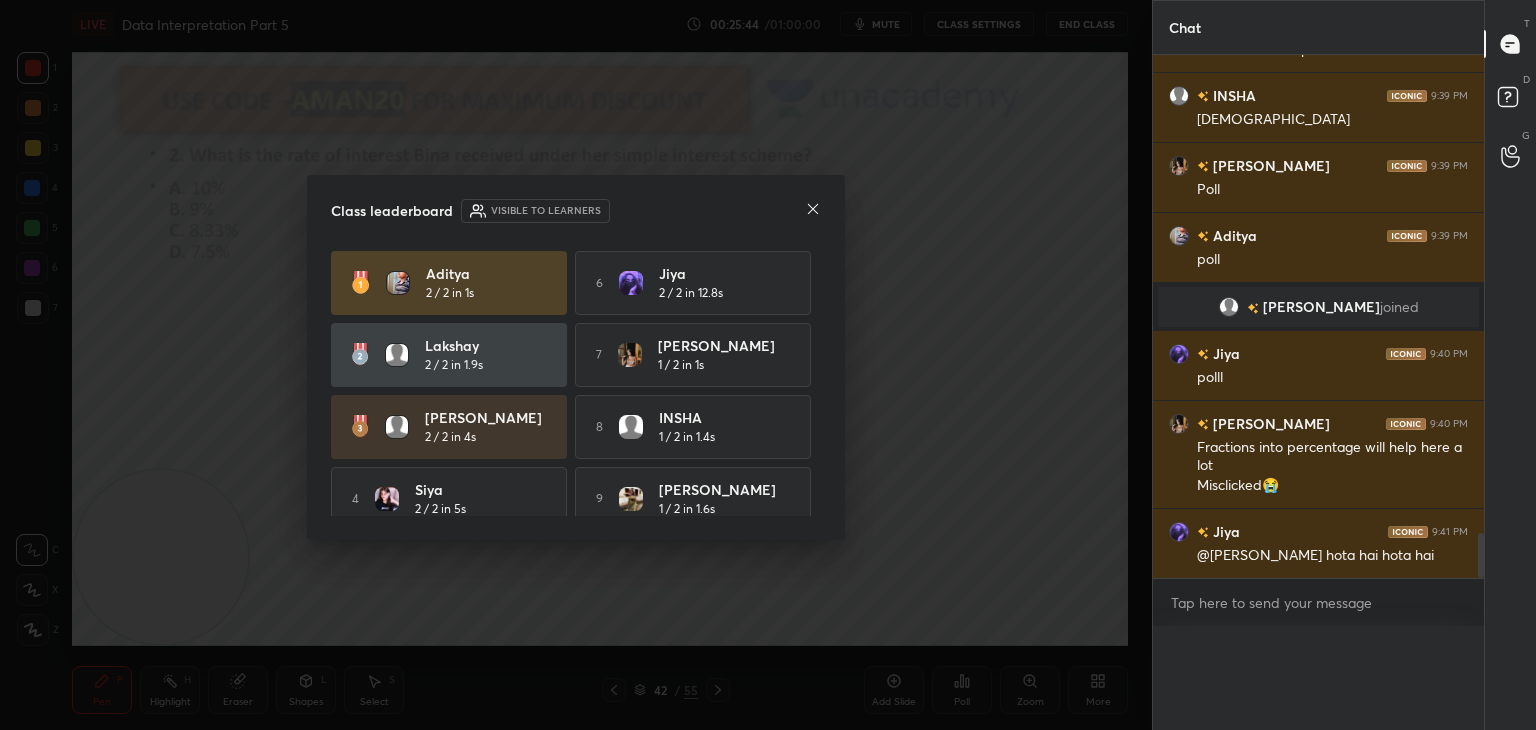 scroll, scrollTop: 6, scrollLeft: 293, axis: both 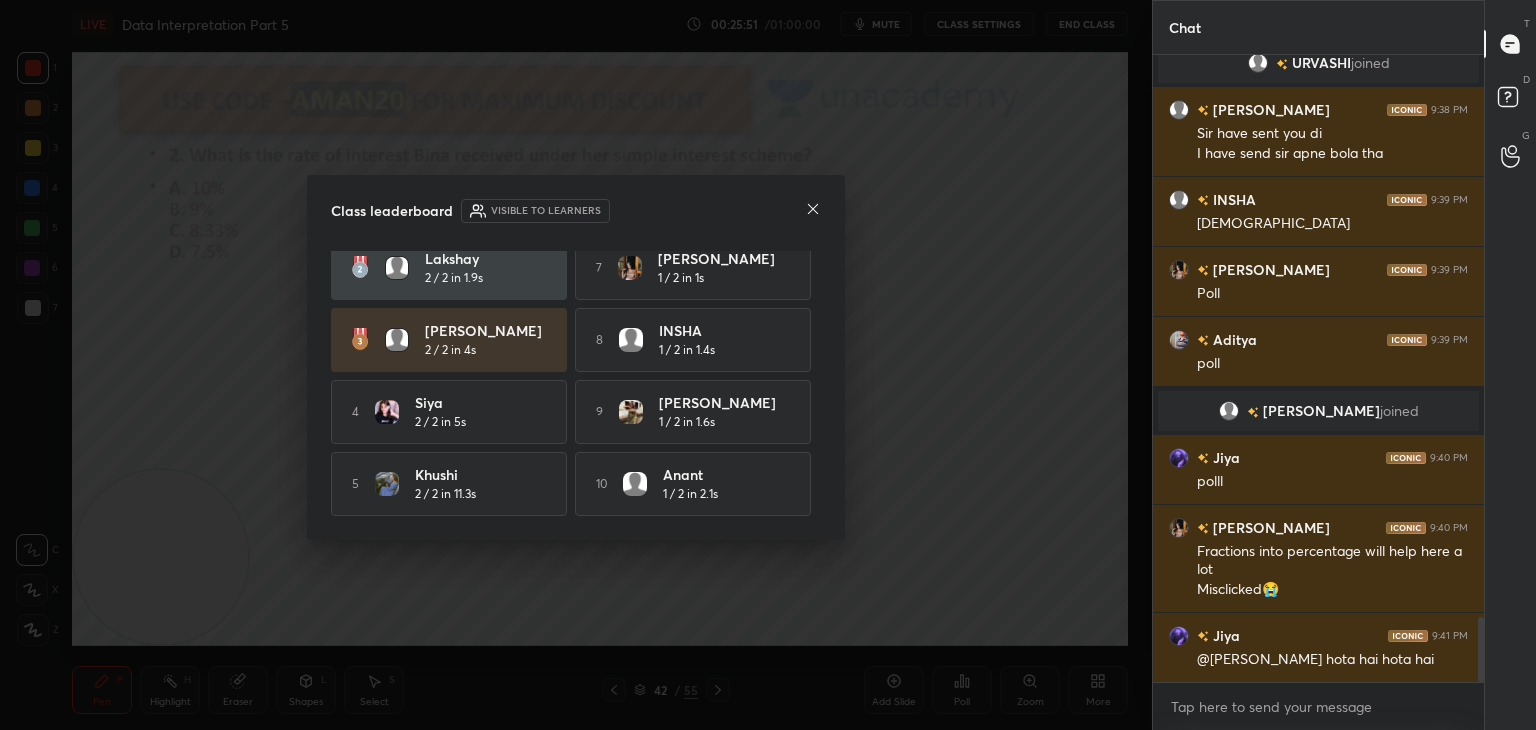 click 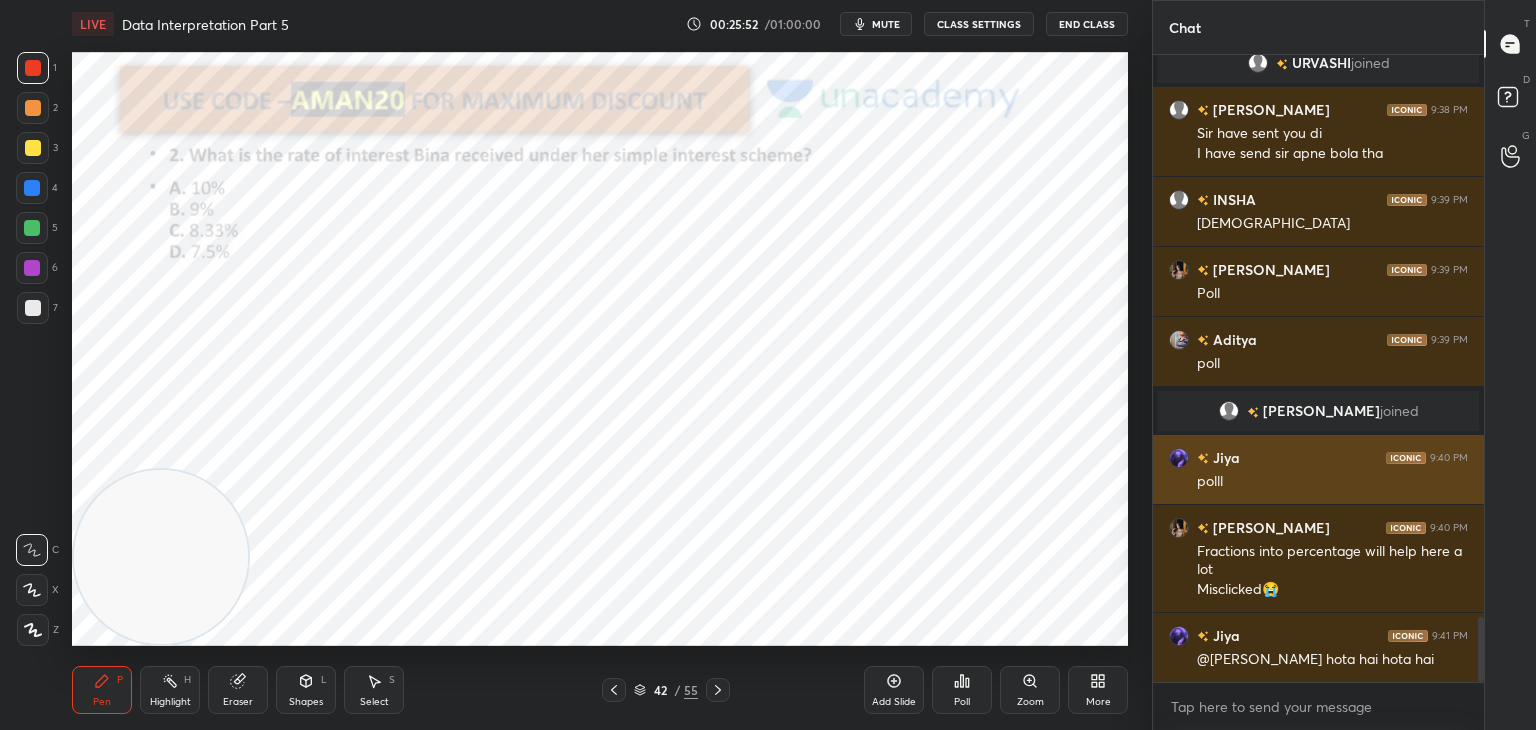 scroll, scrollTop: 5526, scrollLeft: 0, axis: vertical 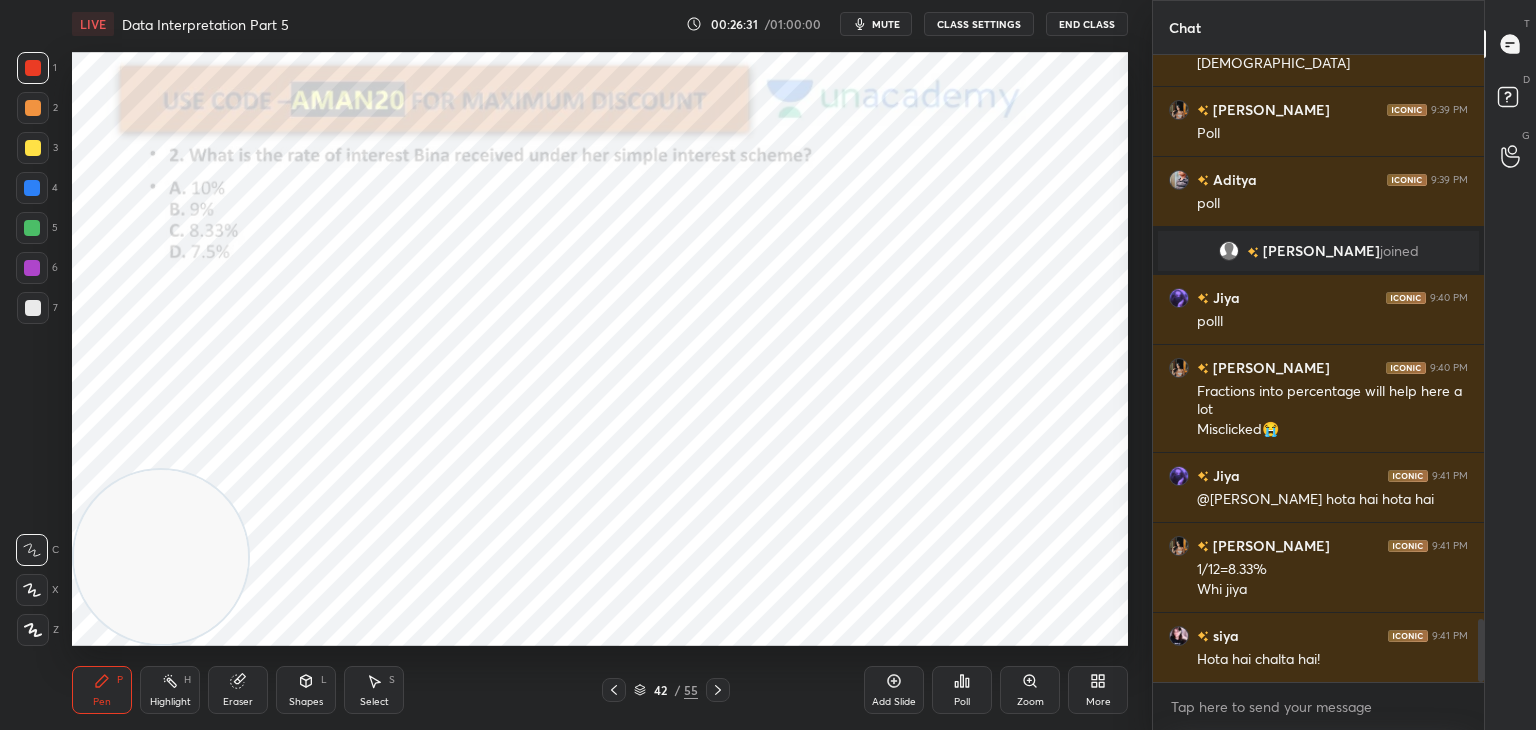 click at bounding box center (32, 268) 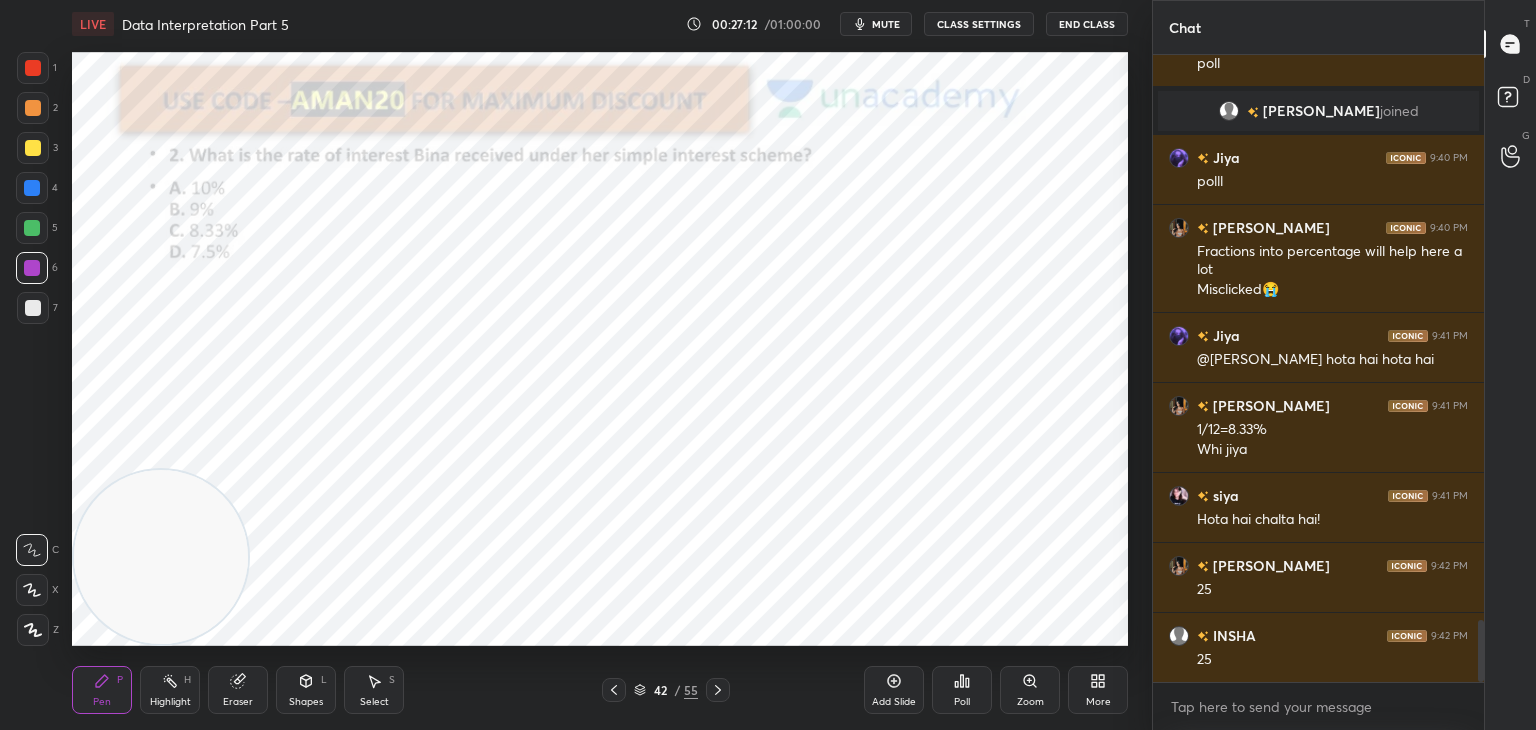 scroll, scrollTop: 5844, scrollLeft: 0, axis: vertical 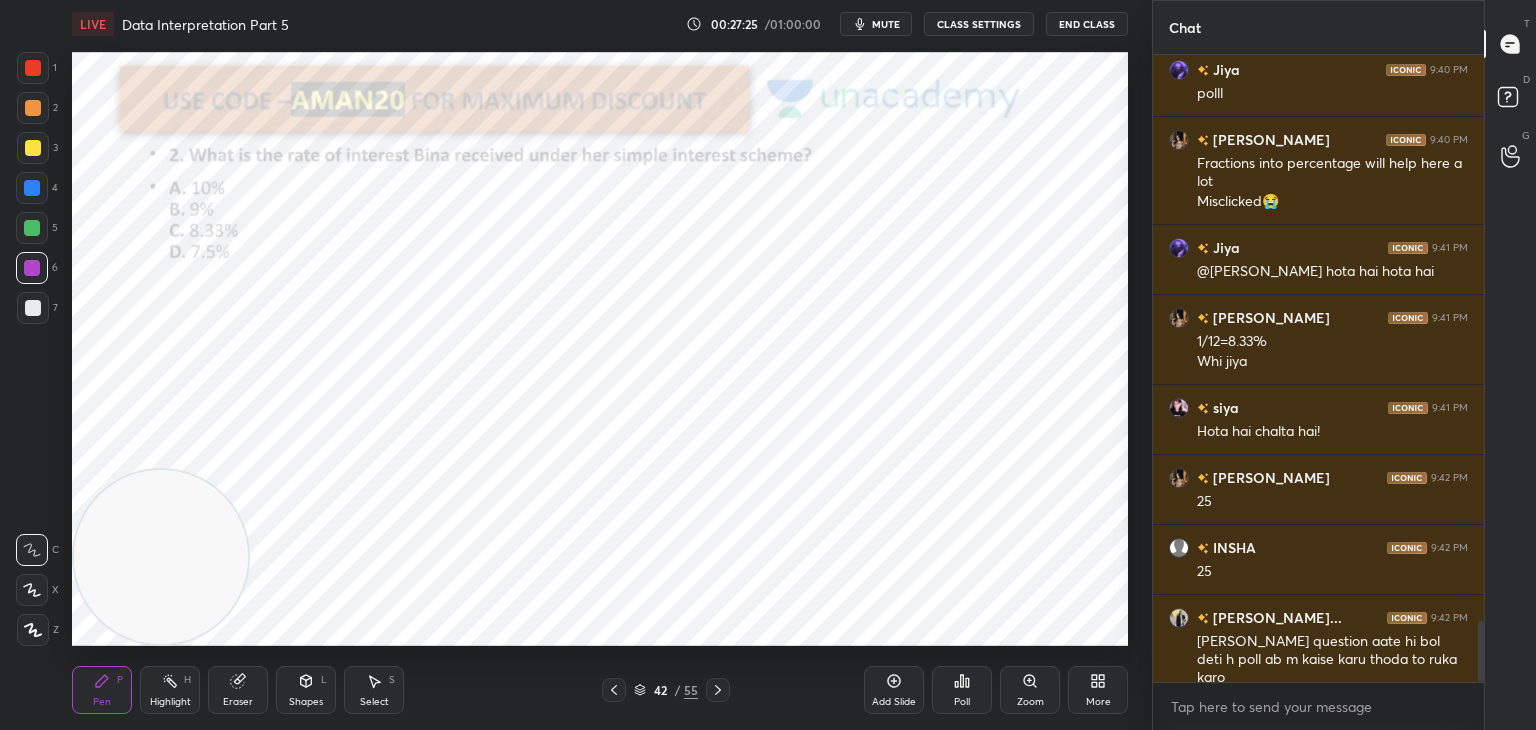 click at bounding box center (32, 228) 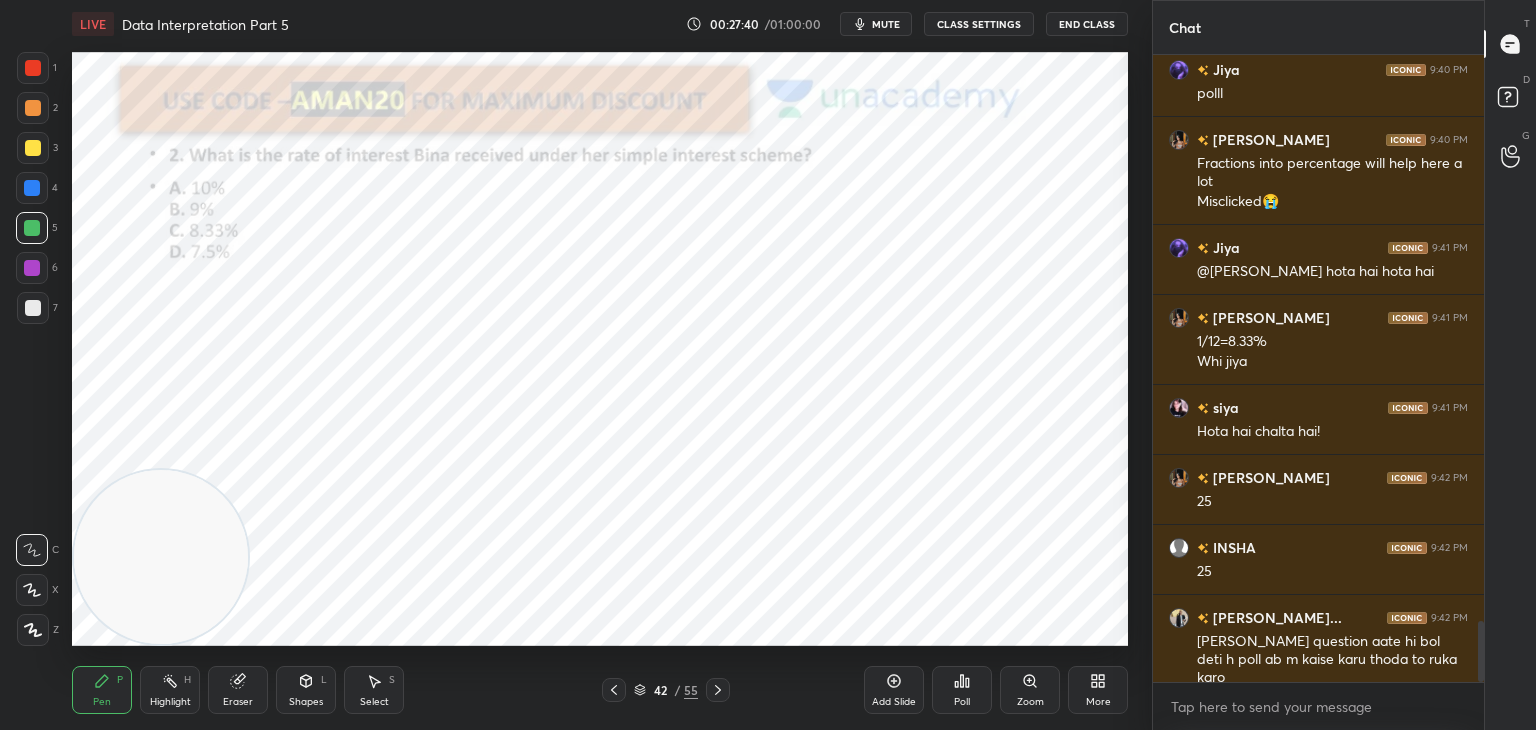 scroll, scrollTop: 5932, scrollLeft: 0, axis: vertical 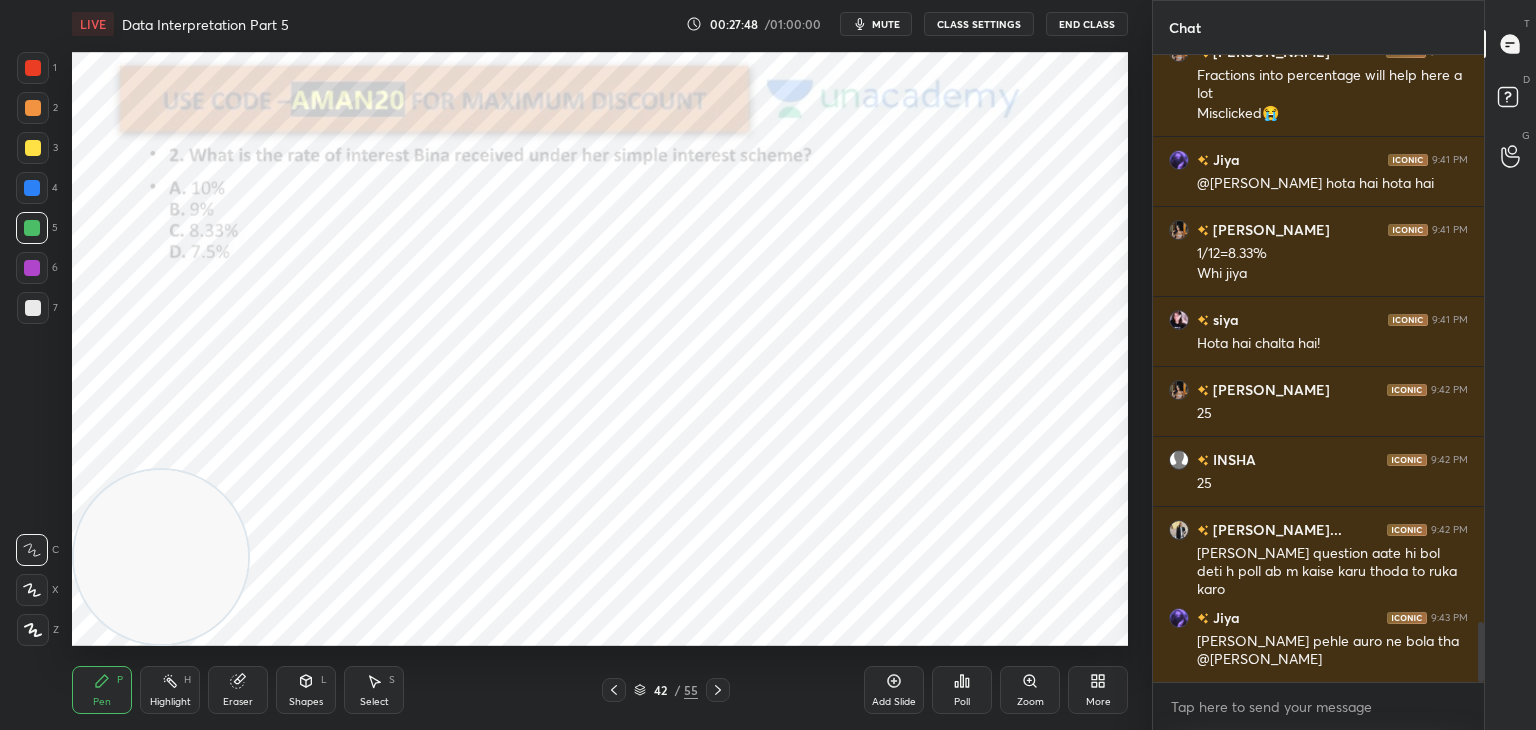 click at bounding box center [33, 68] 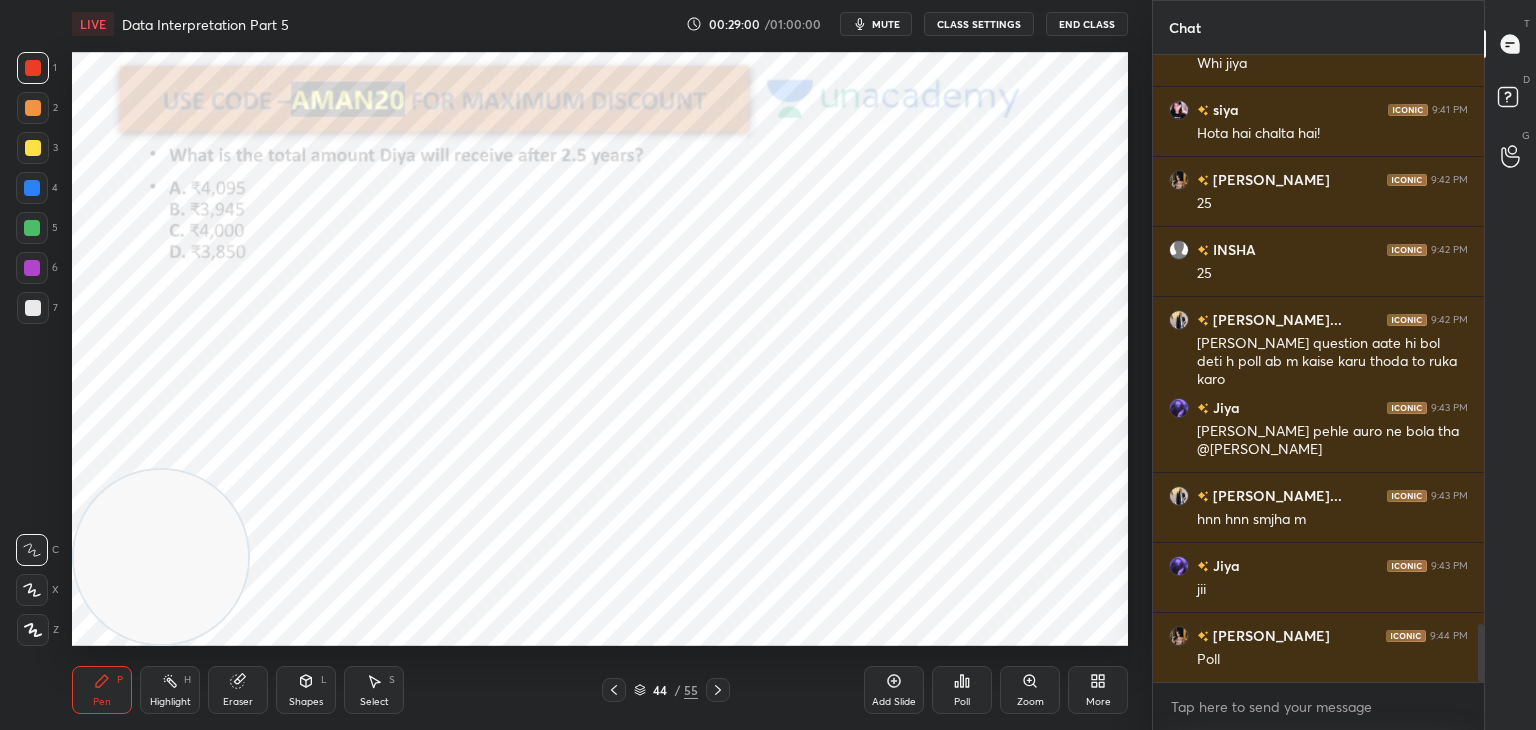 scroll, scrollTop: 6212, scrollLeft: 0, axis: vertical 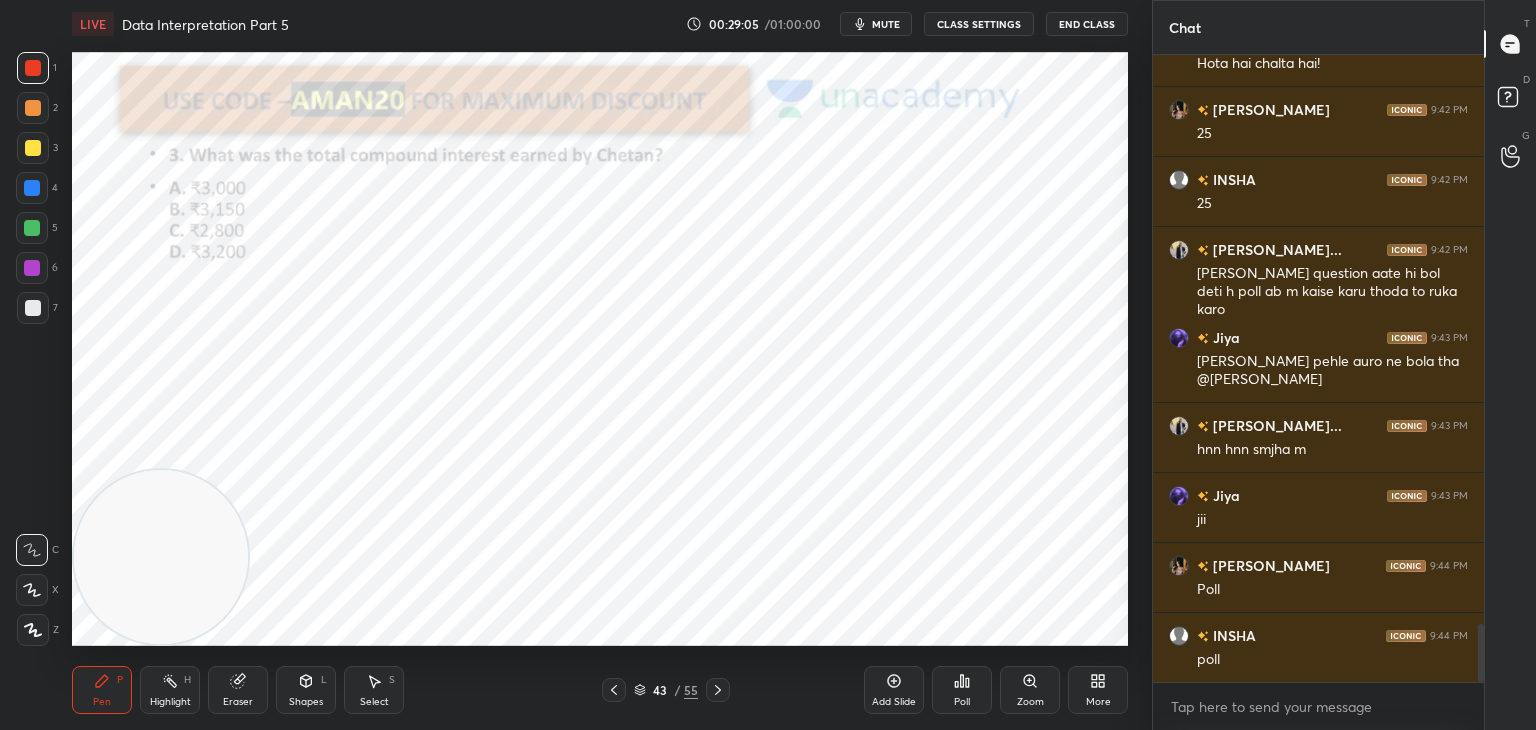 click on "Eraser" at bounding box center [238, 690] 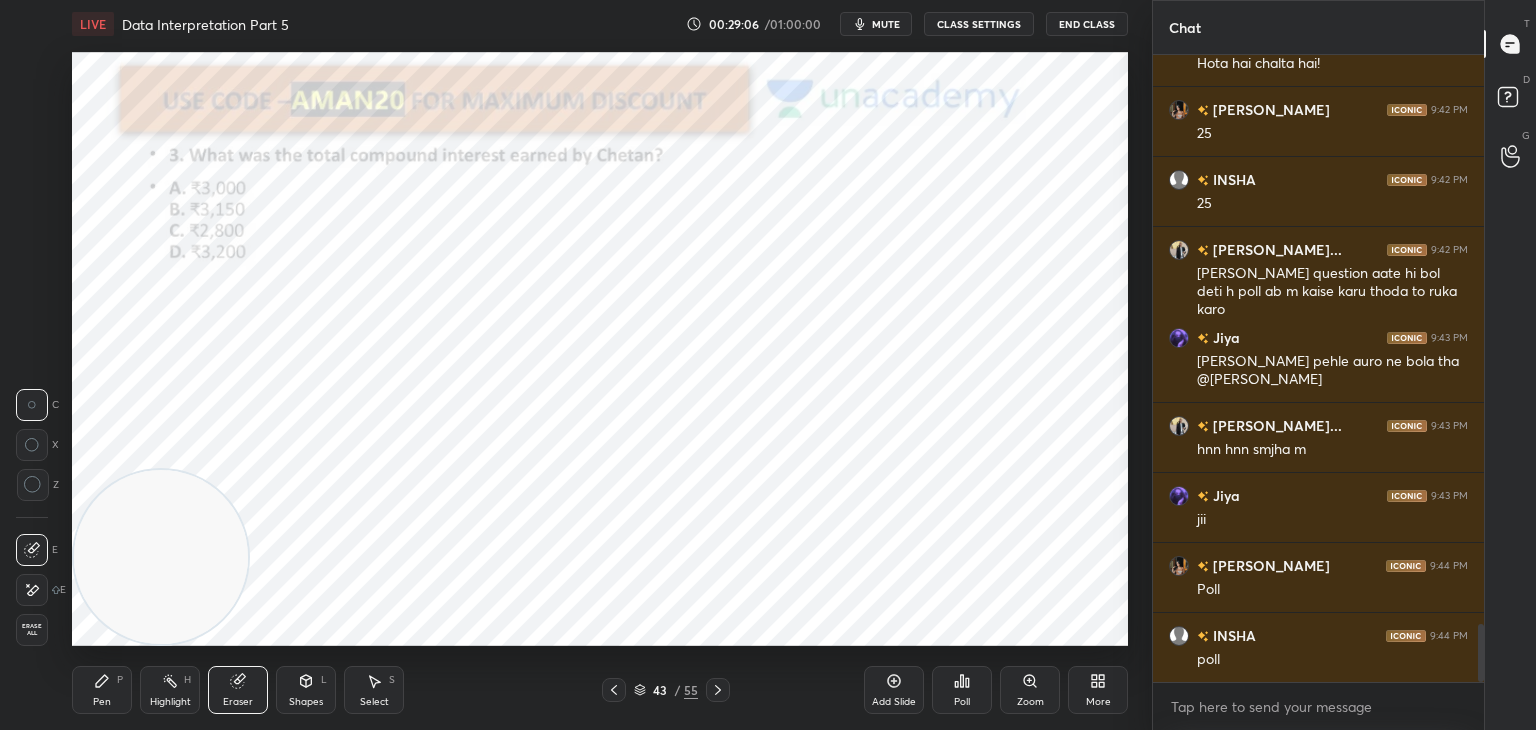 click 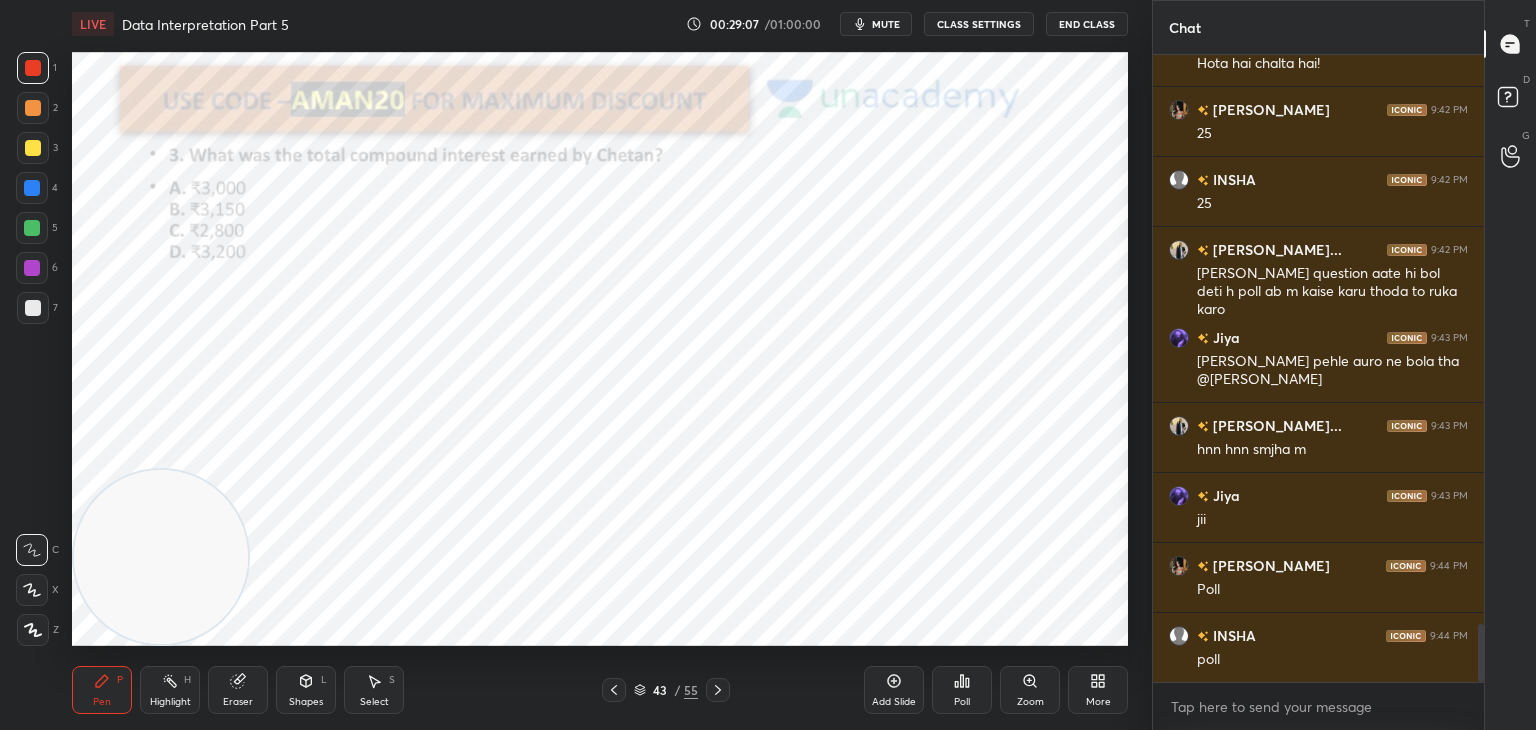 click 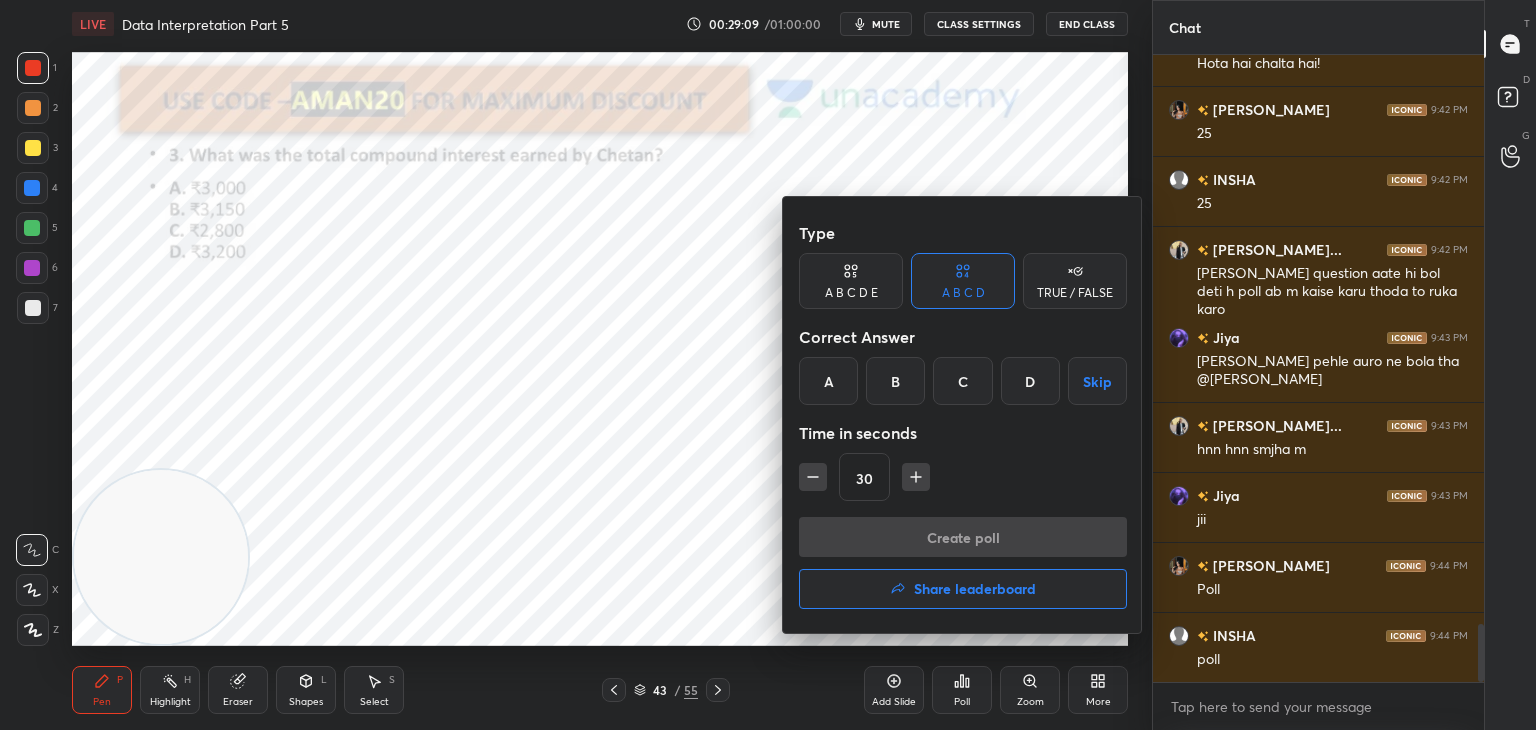 click on "B" at bounding box center [895, 381] 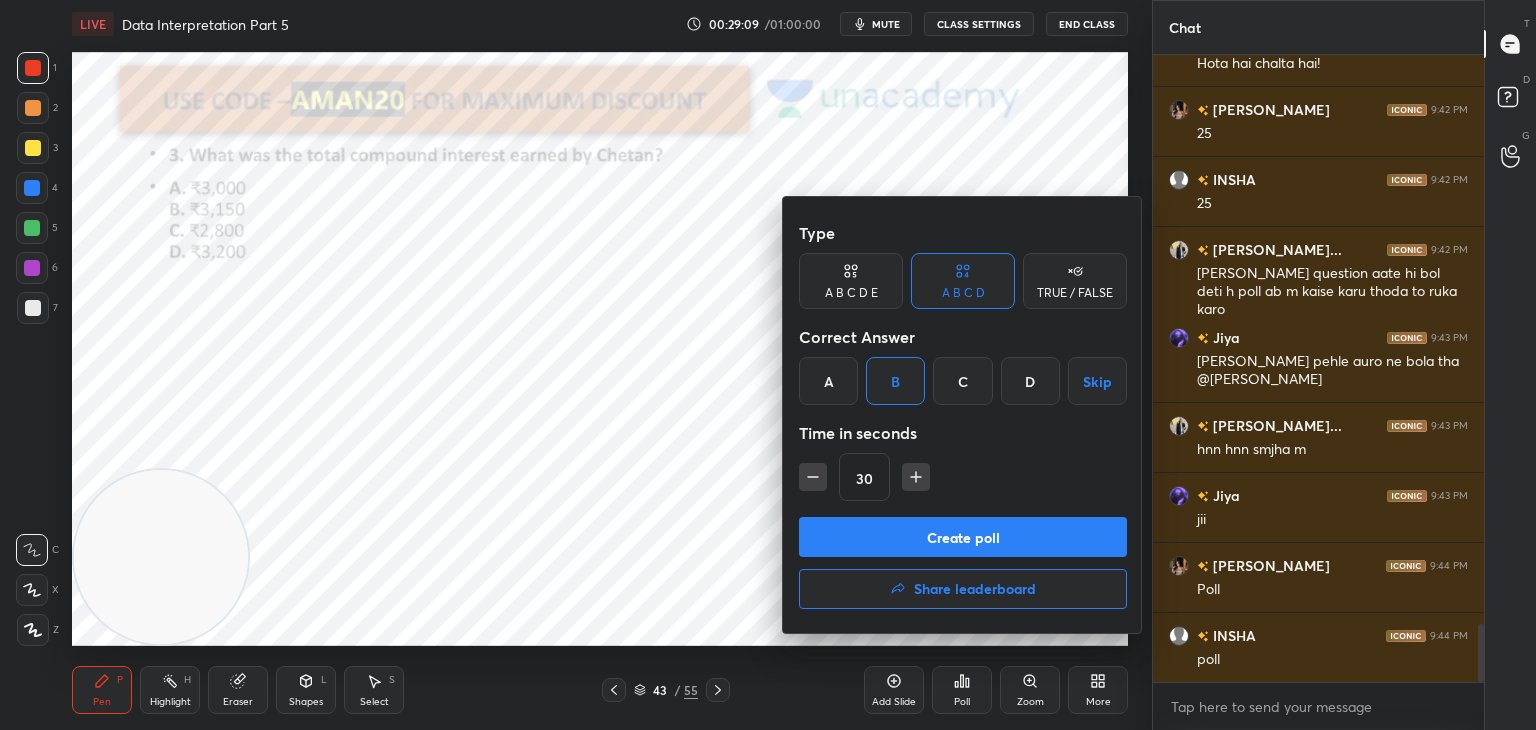 click on "Create poll" at bounding box center (963, 537) 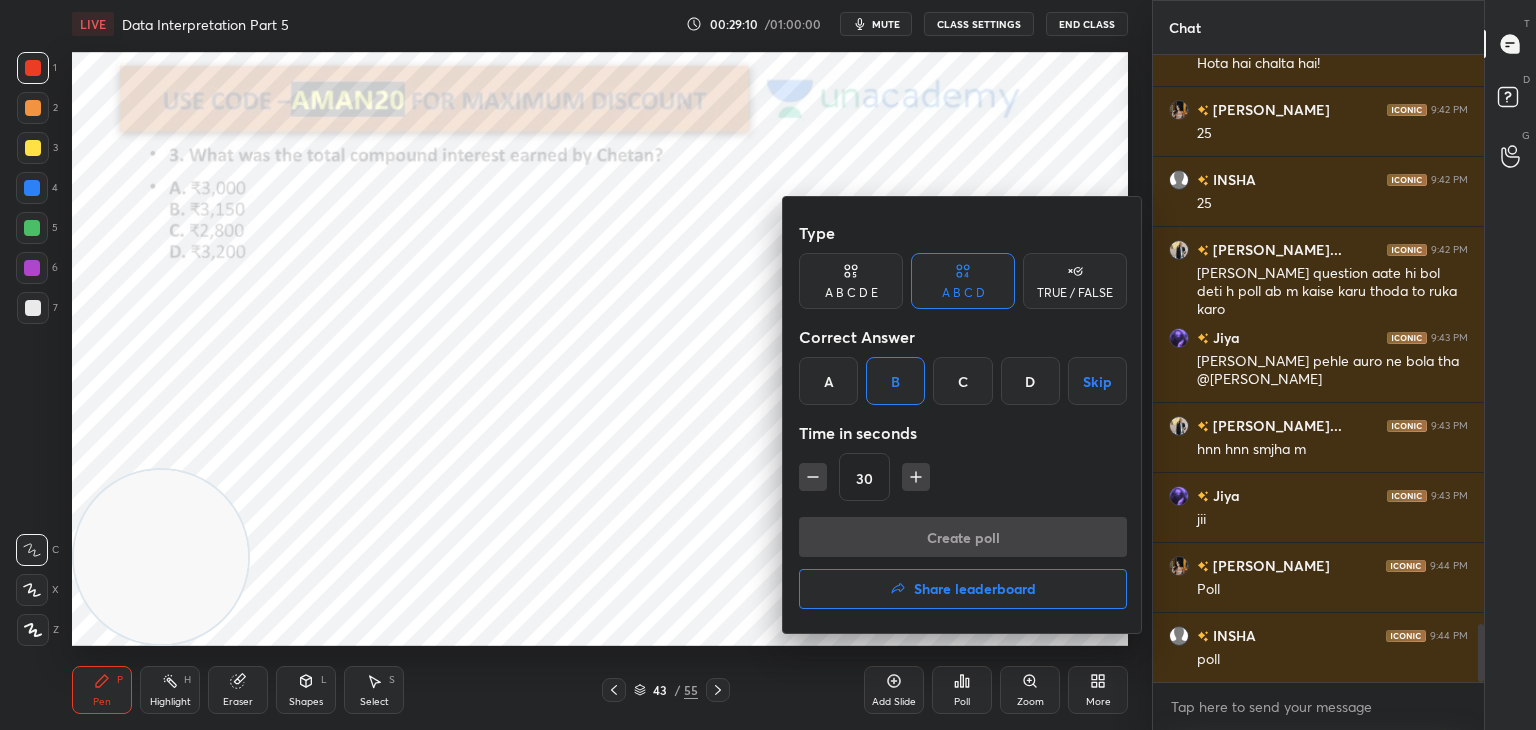 scroll, scrollTop: 439, scrollLeft: 325, axis: both 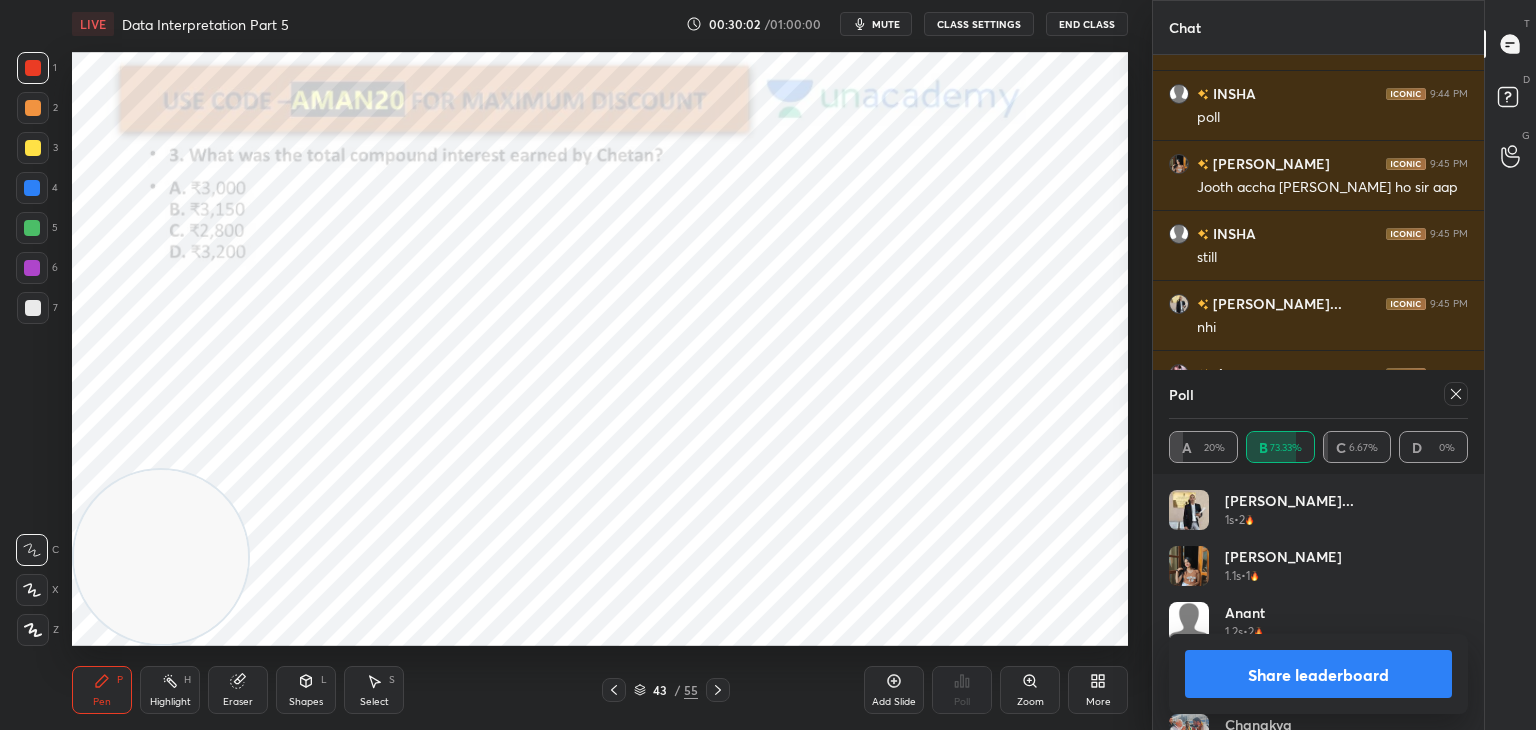 click on "Share leaderboard" at bounding box center [1318, 674] 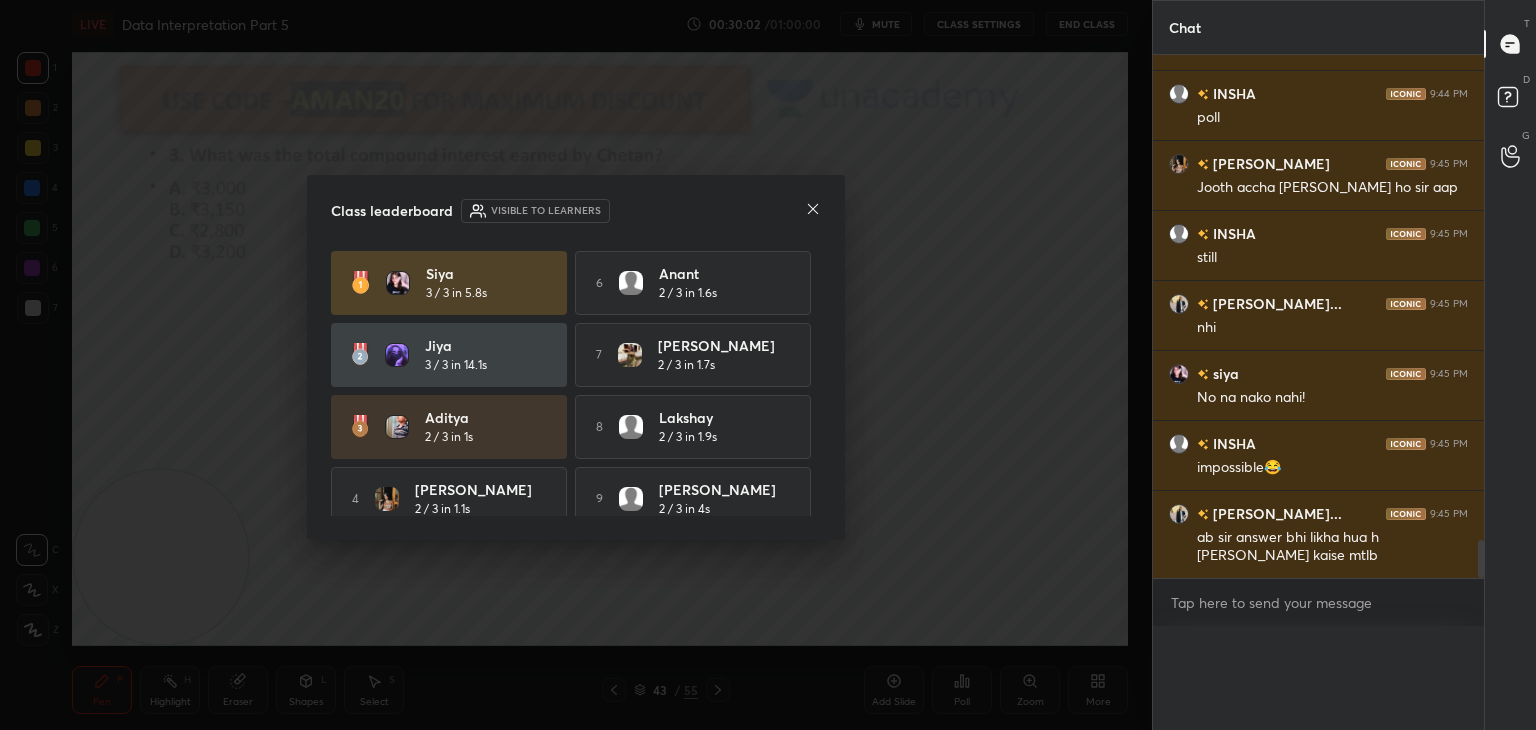 scroll, scrollTop: 3, scrollLeft: 293, axis: both 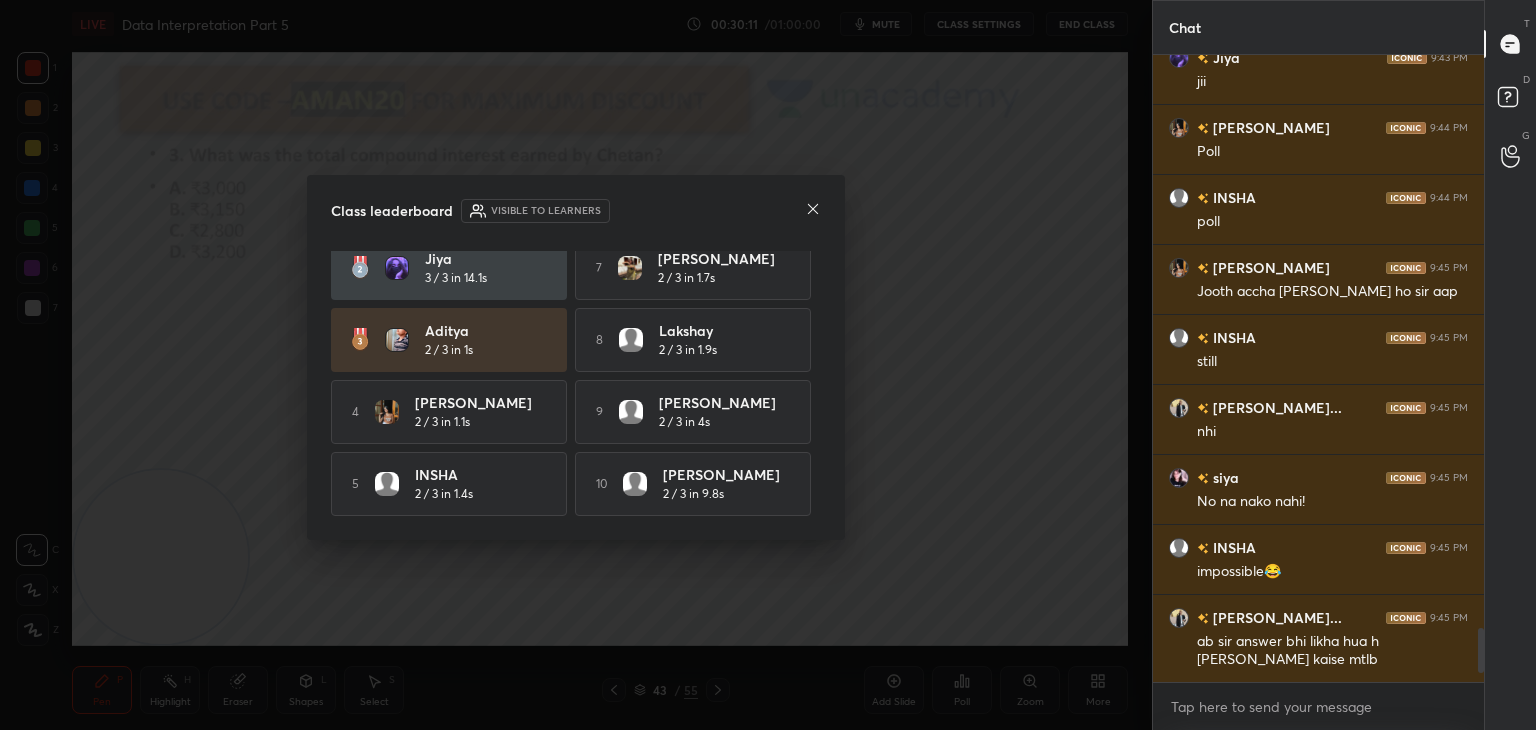 click 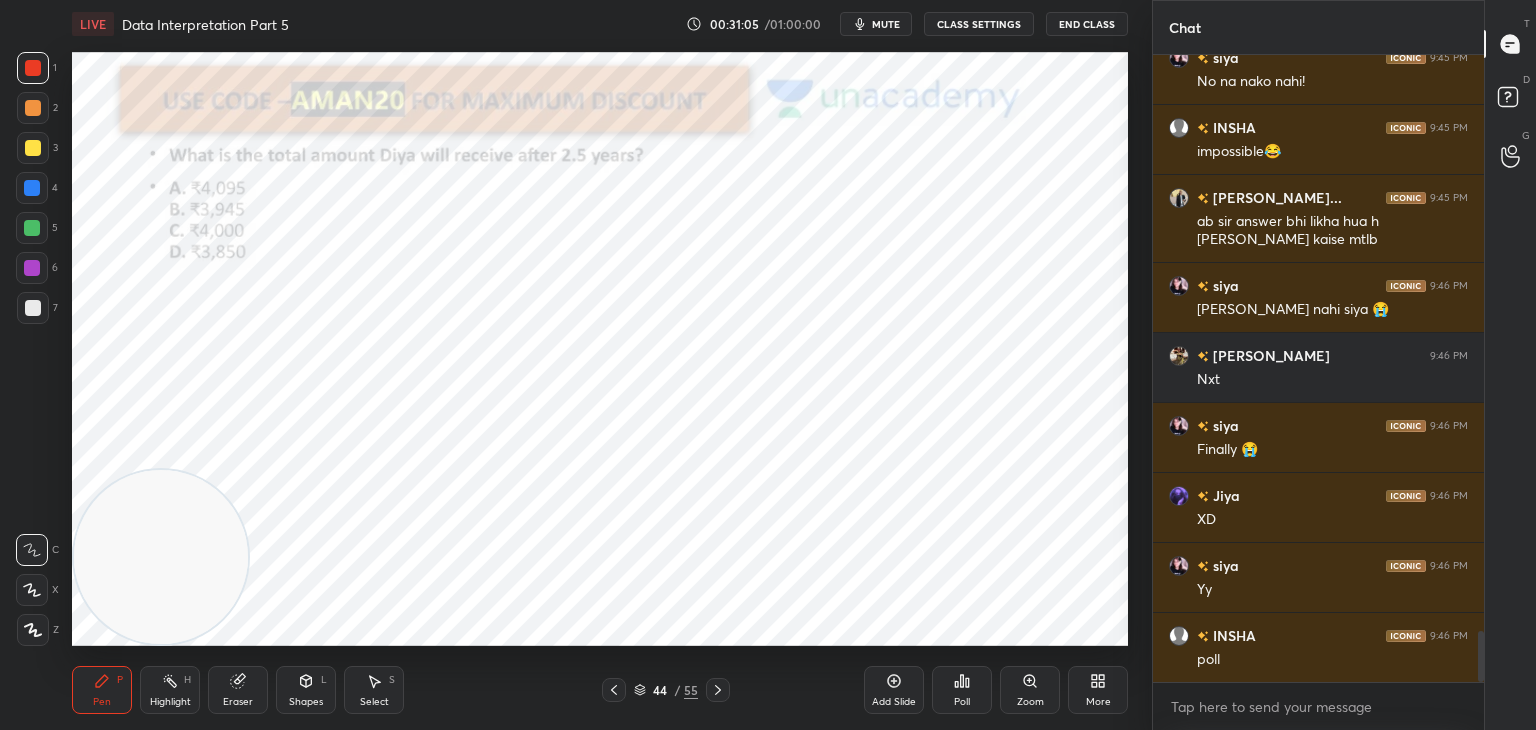 scroll, scrollTop: 7140, scrollLeft: 0, axis: vertical 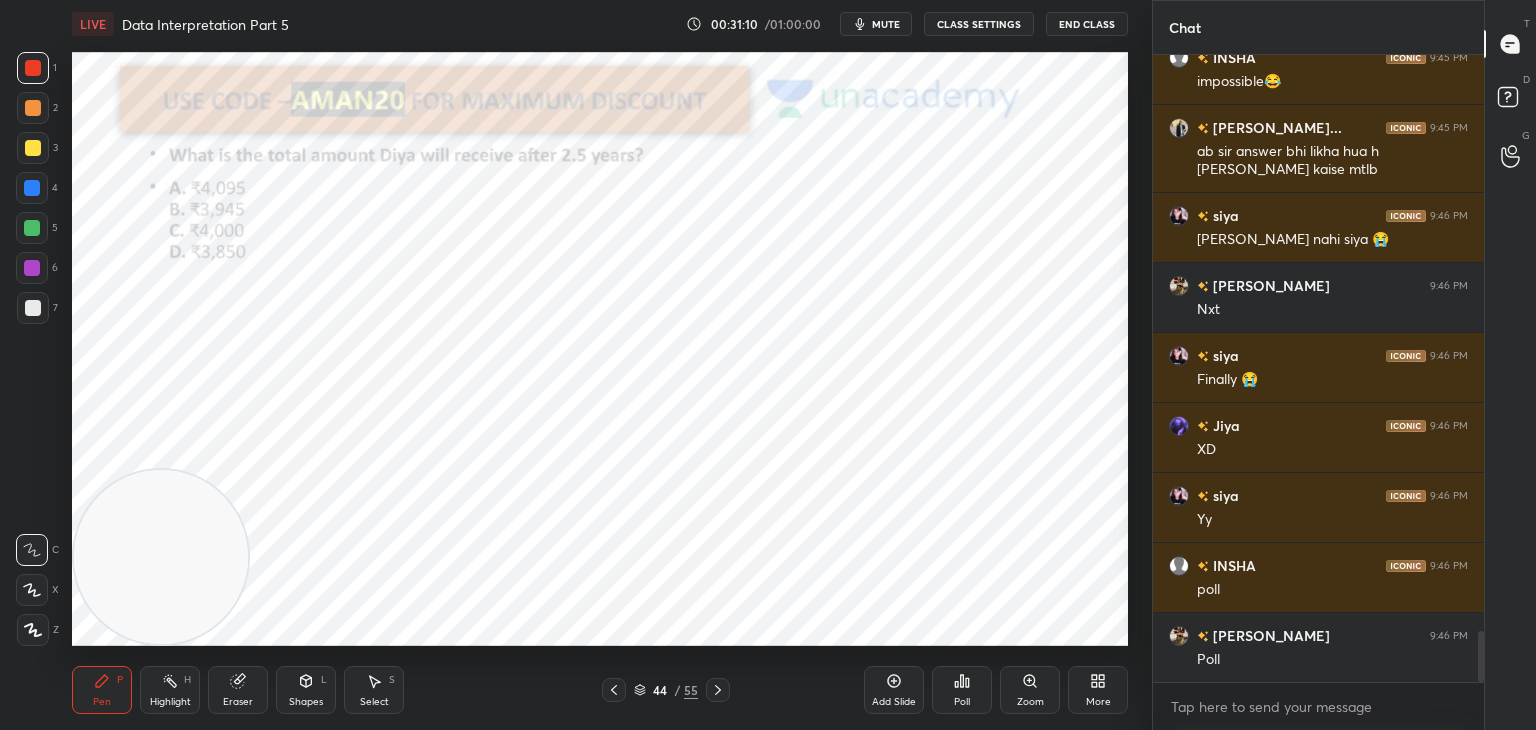 click on "Poll" at bounding box center (962, 690) 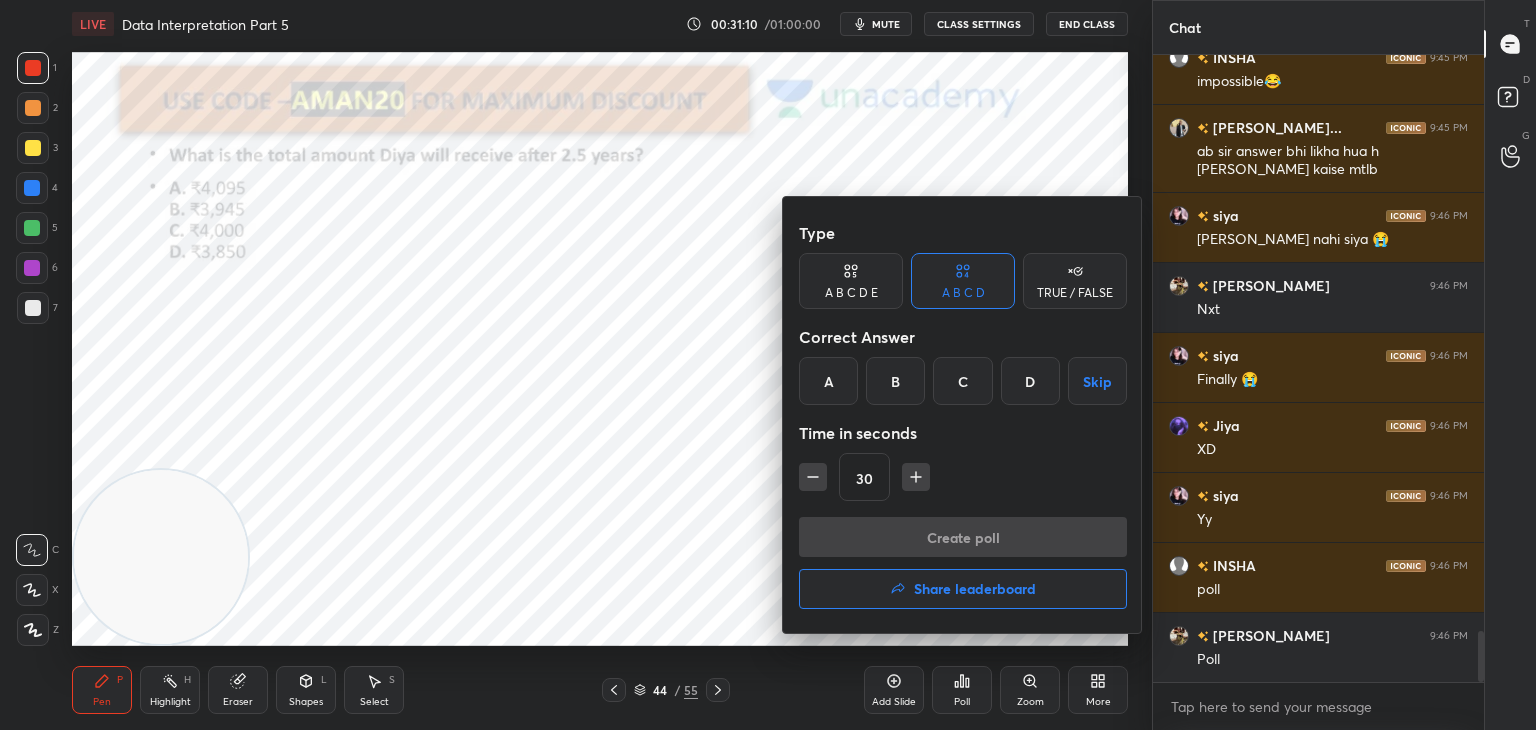 click on "A" at bounding box center [828, 381] 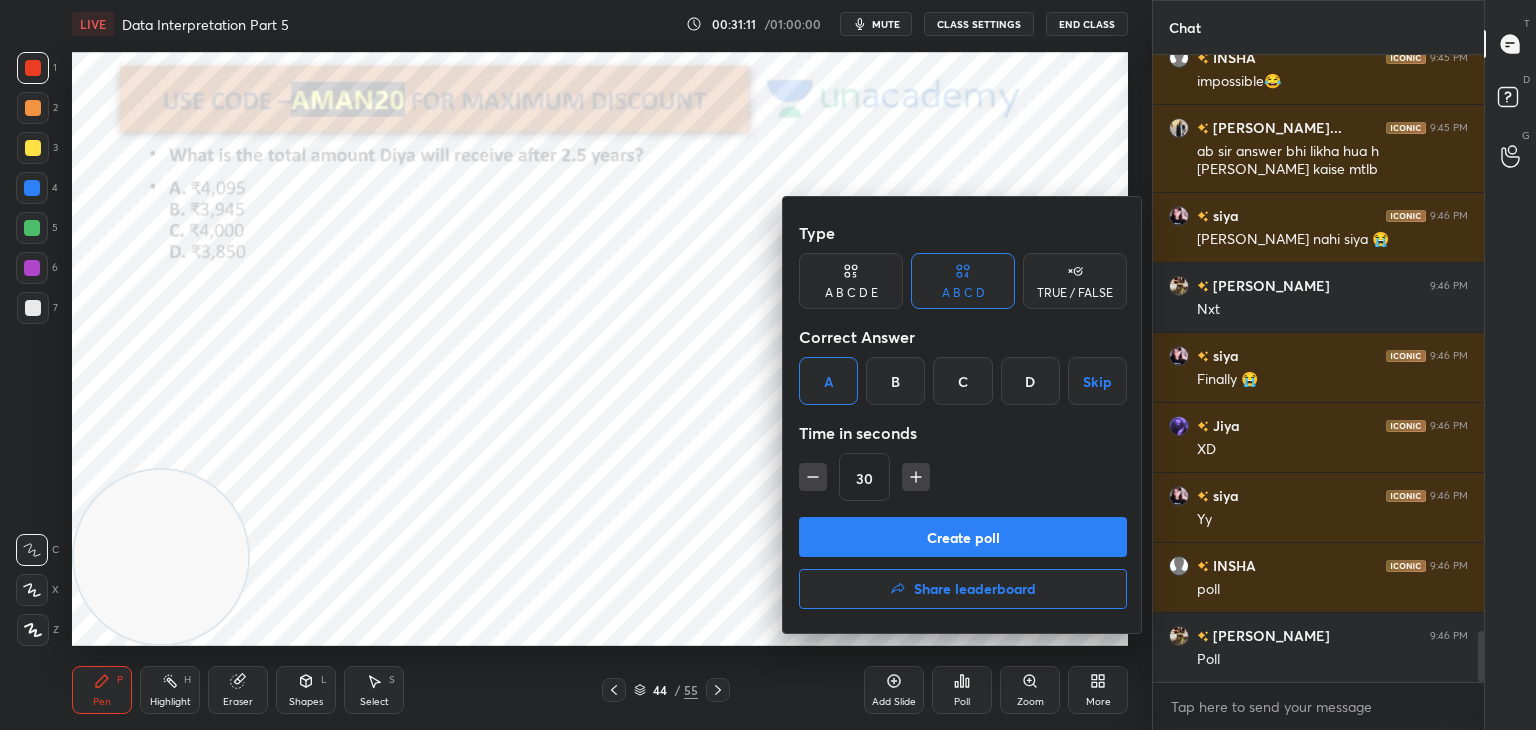 click on "Create poll" at bounding box center (963, 537) 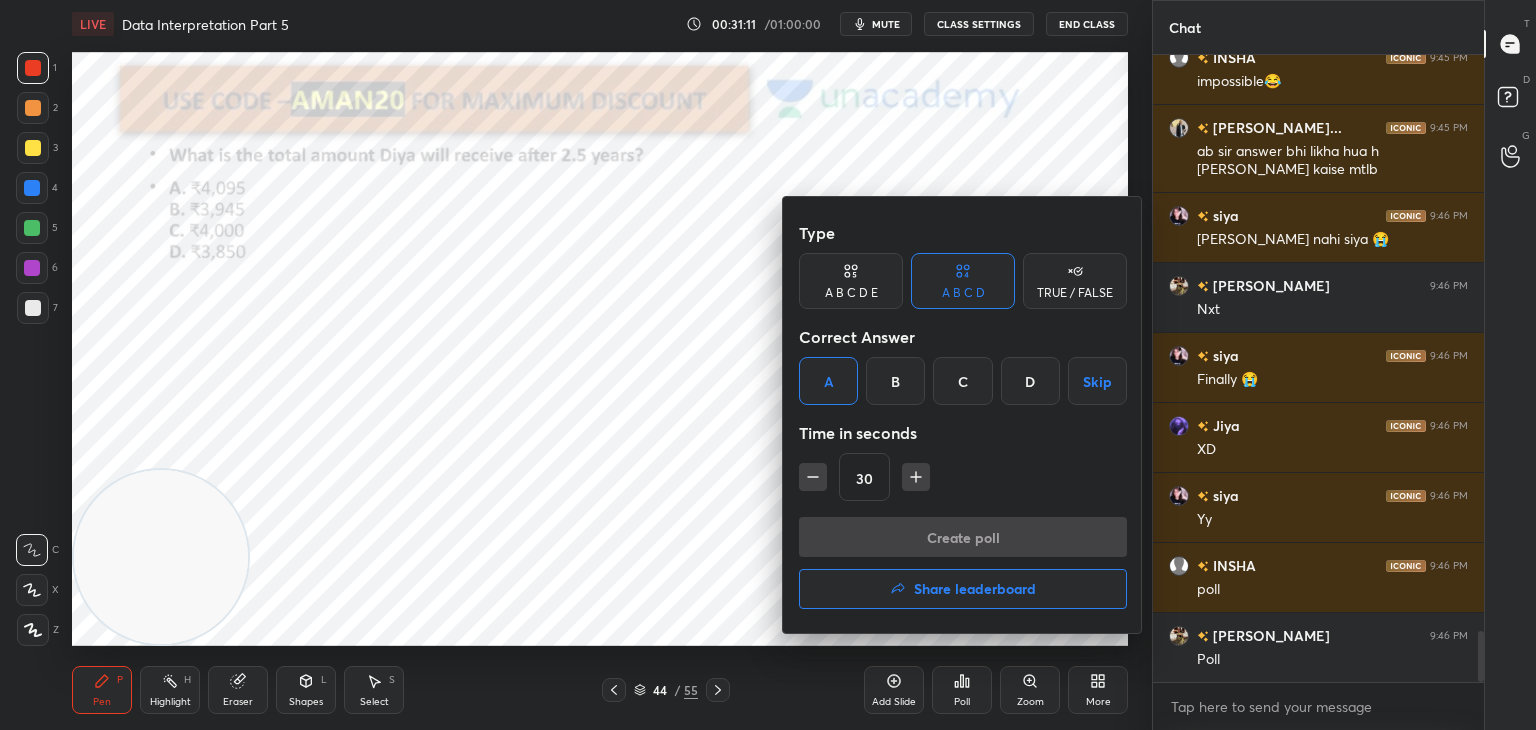 scroll, scrollTop: 393, scrollLeft: 325, axis: both 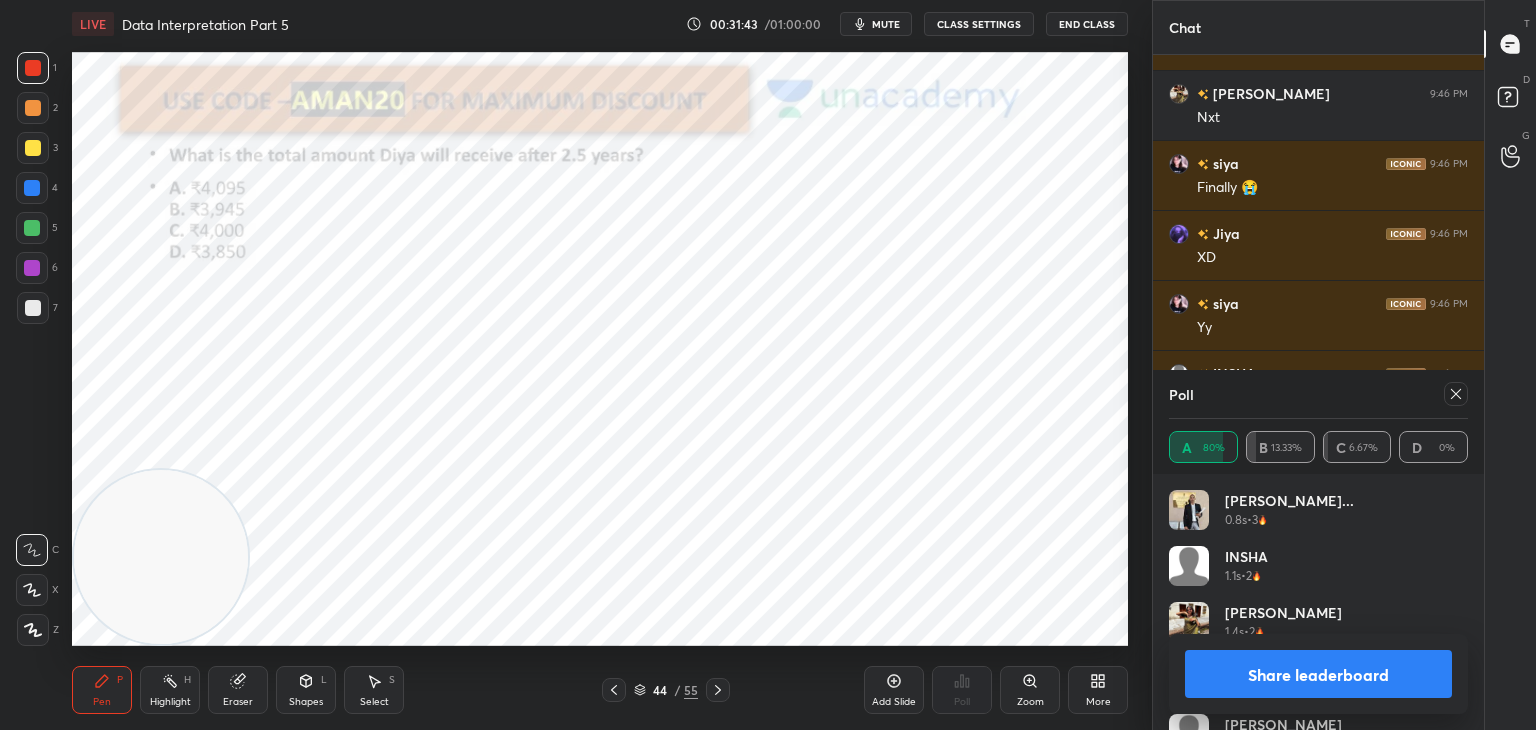 click on "Share leaderboard" at bounding box center [1318, 674] 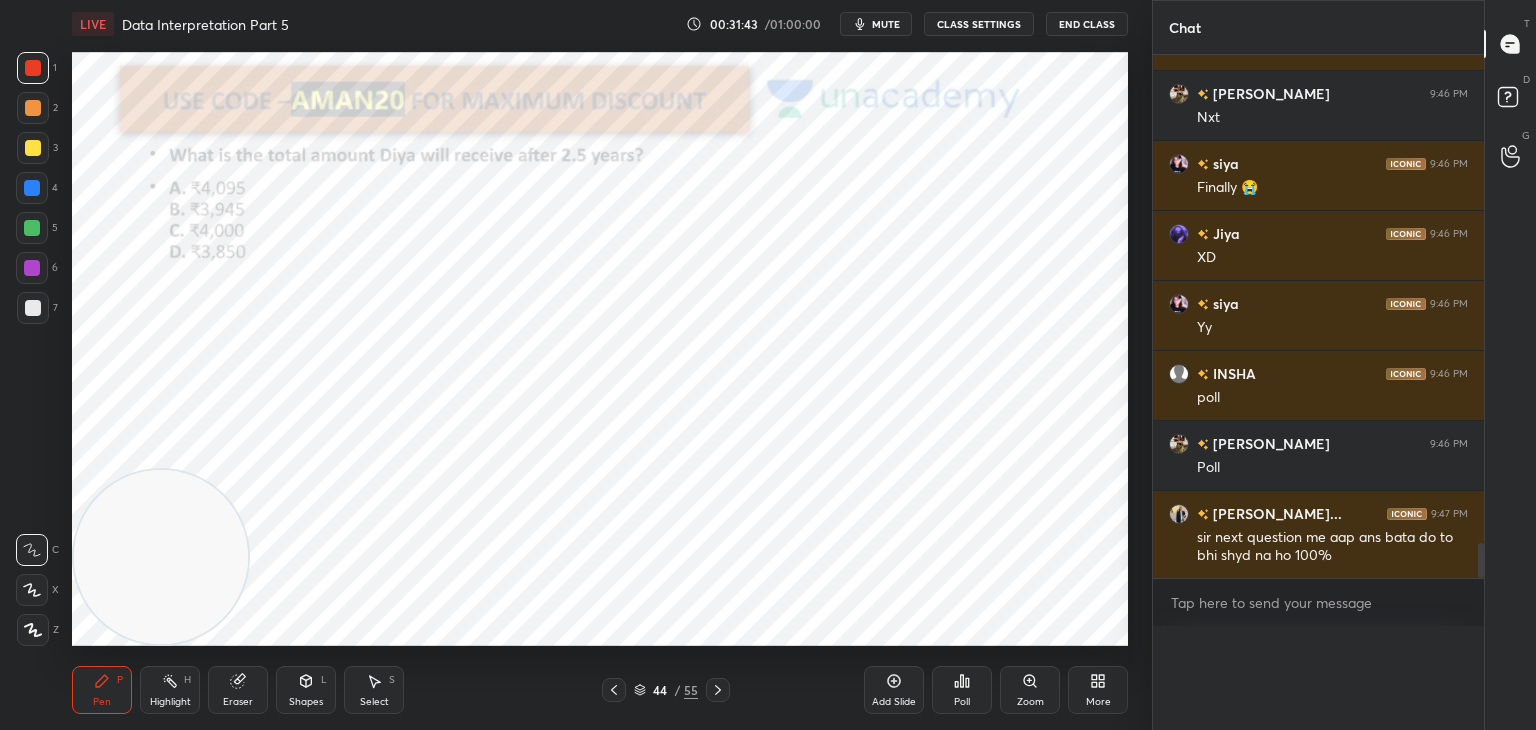 scroll, scrollTop: 12, scrollLeft: 293, axis: both 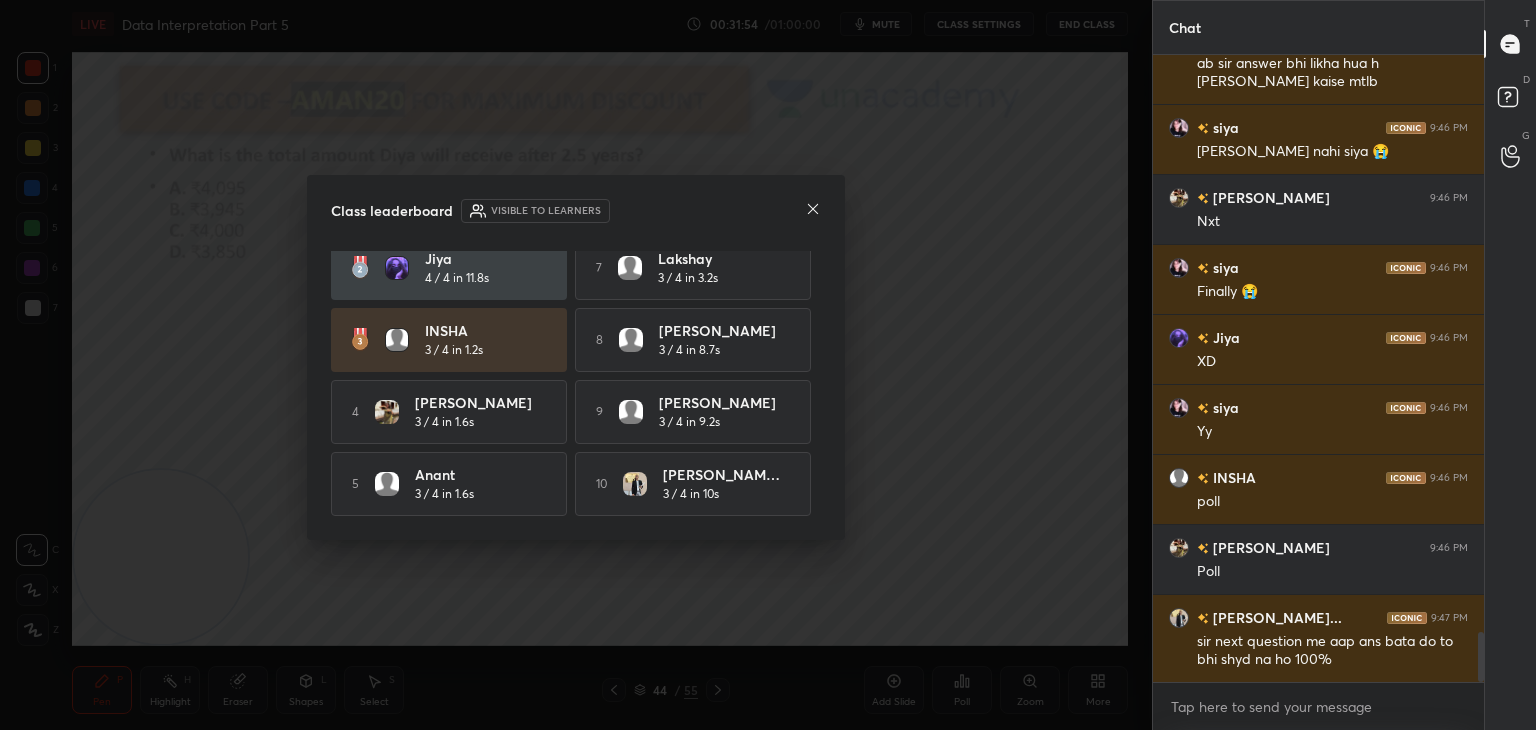 click 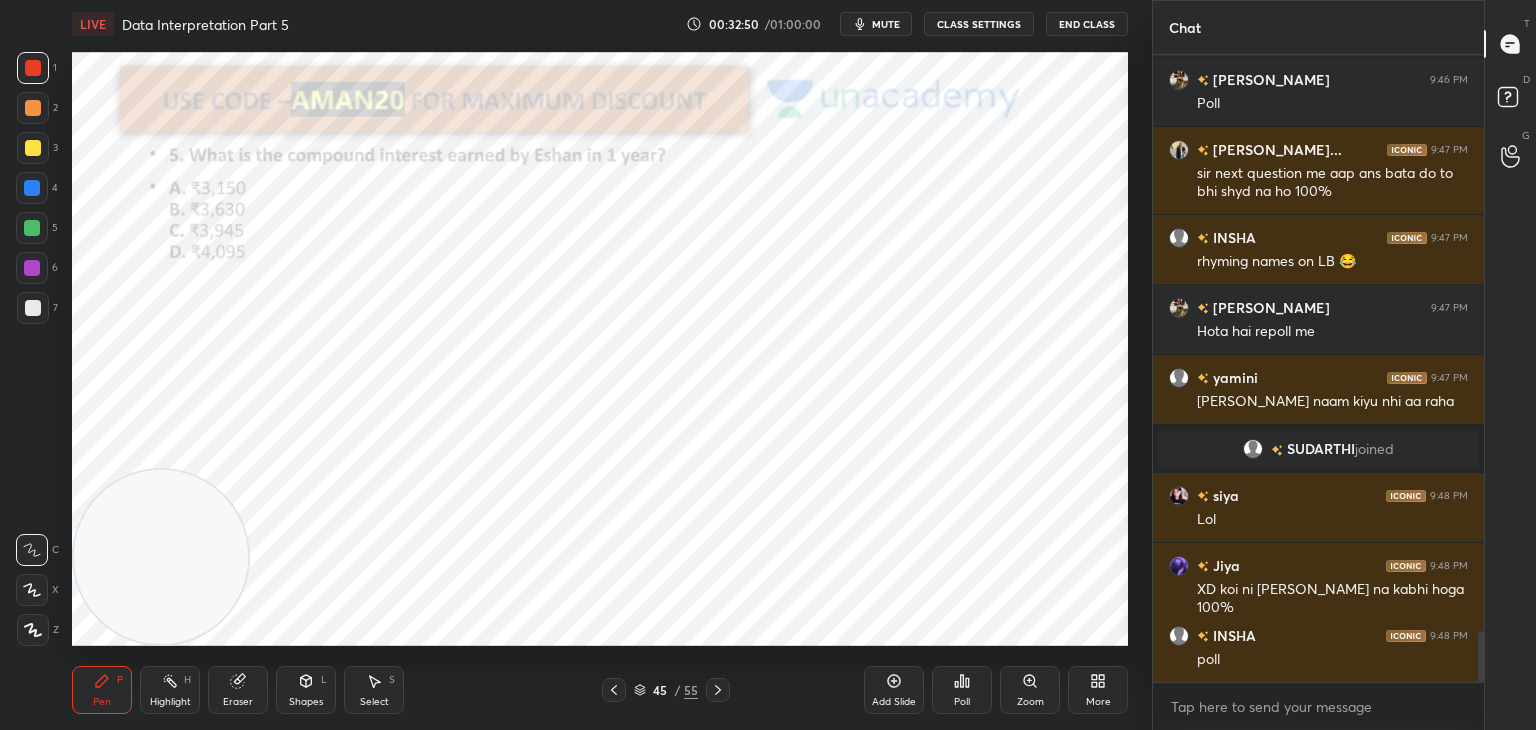 scroll, scrollTop: 7056, scrollLeft: 0, axis: vertical 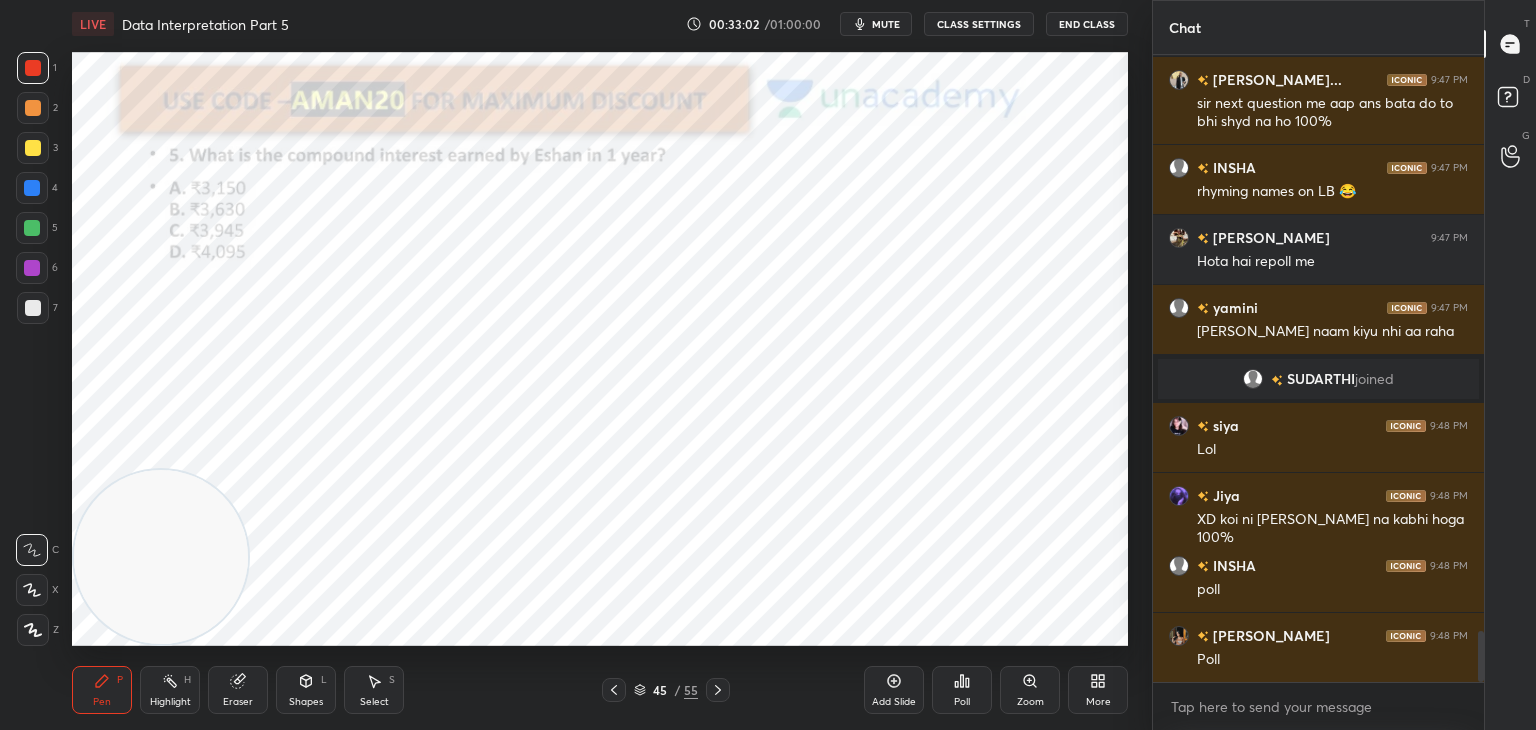 click 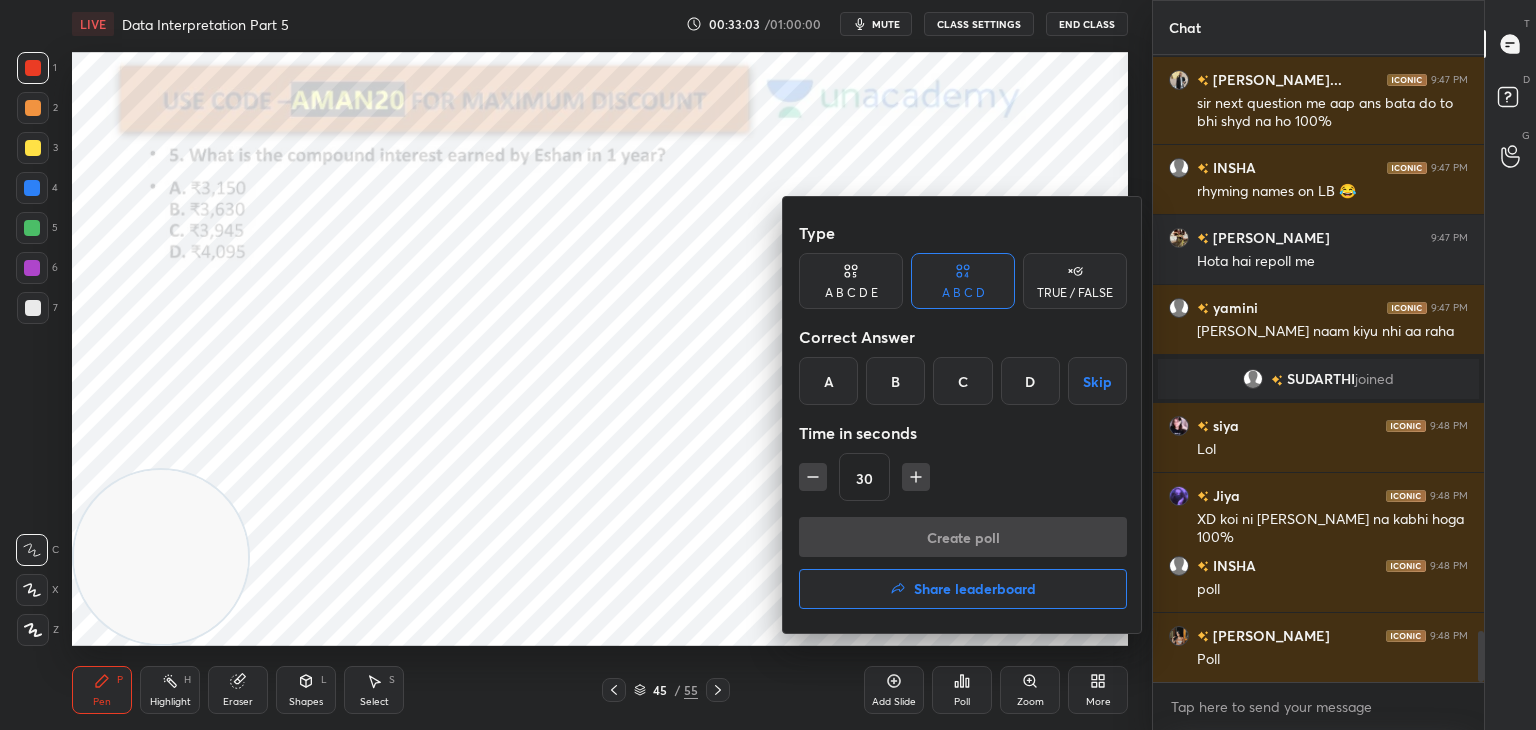click at bounding box center (768, 365) 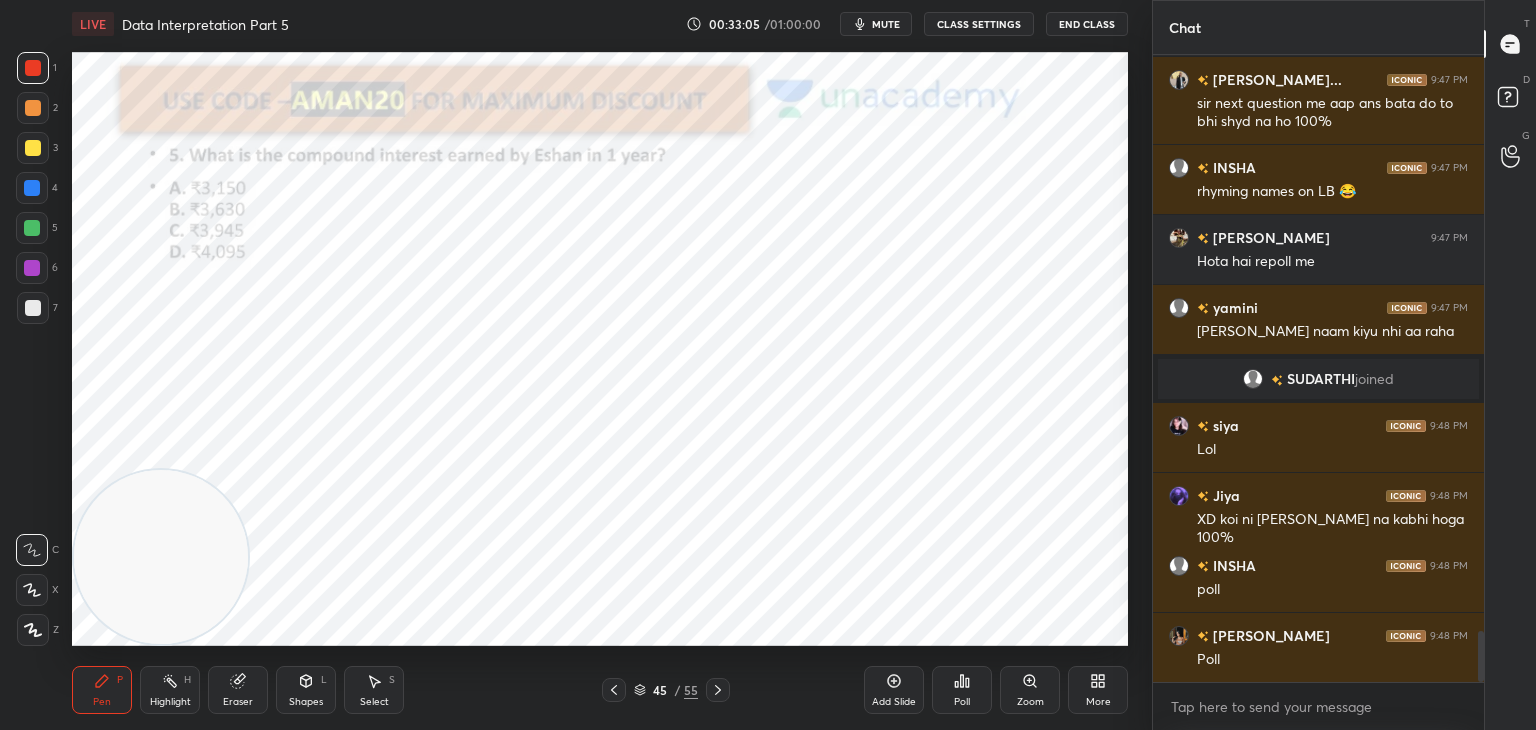 click on "Poll" at bounding box center (962, 690) 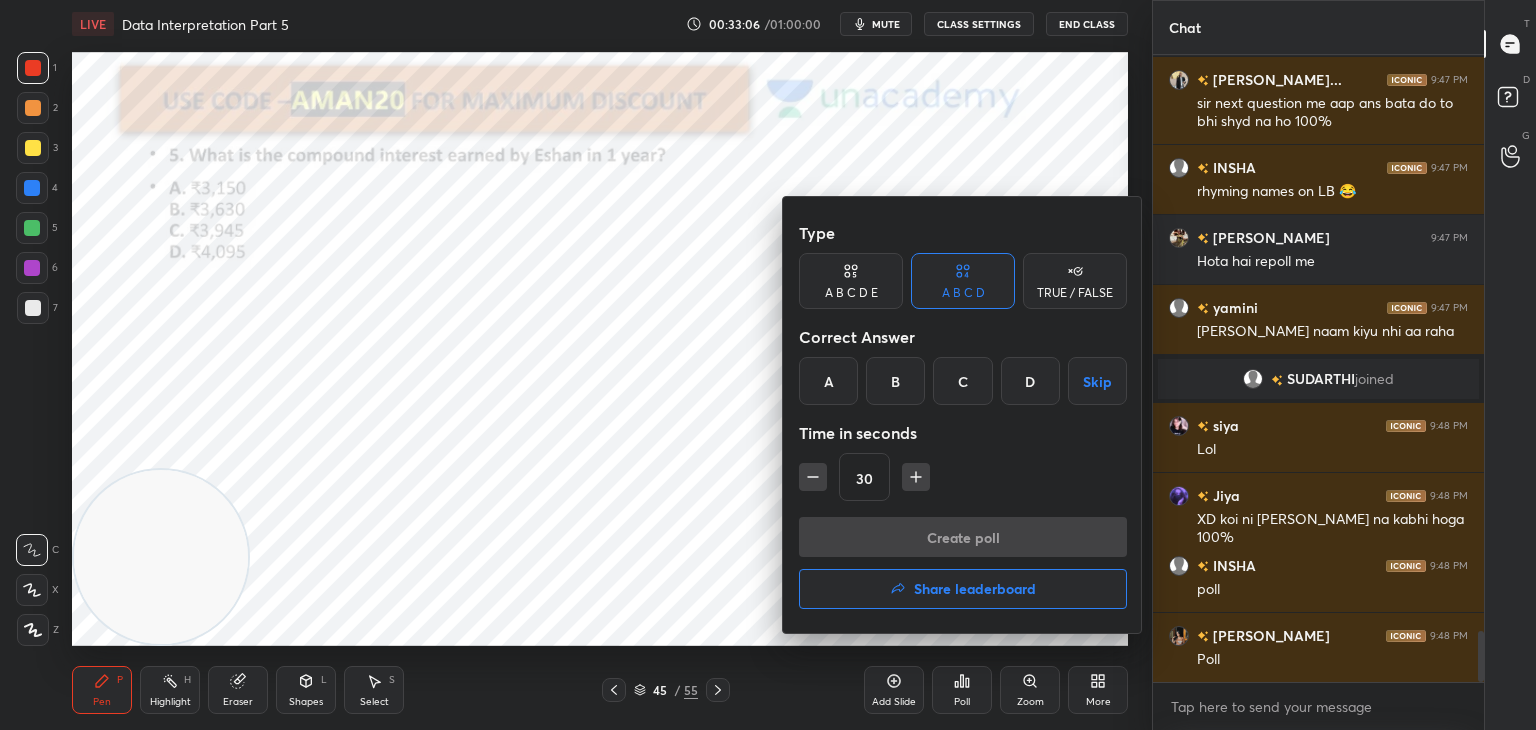 click on "B" at bounding box center [895, 381] 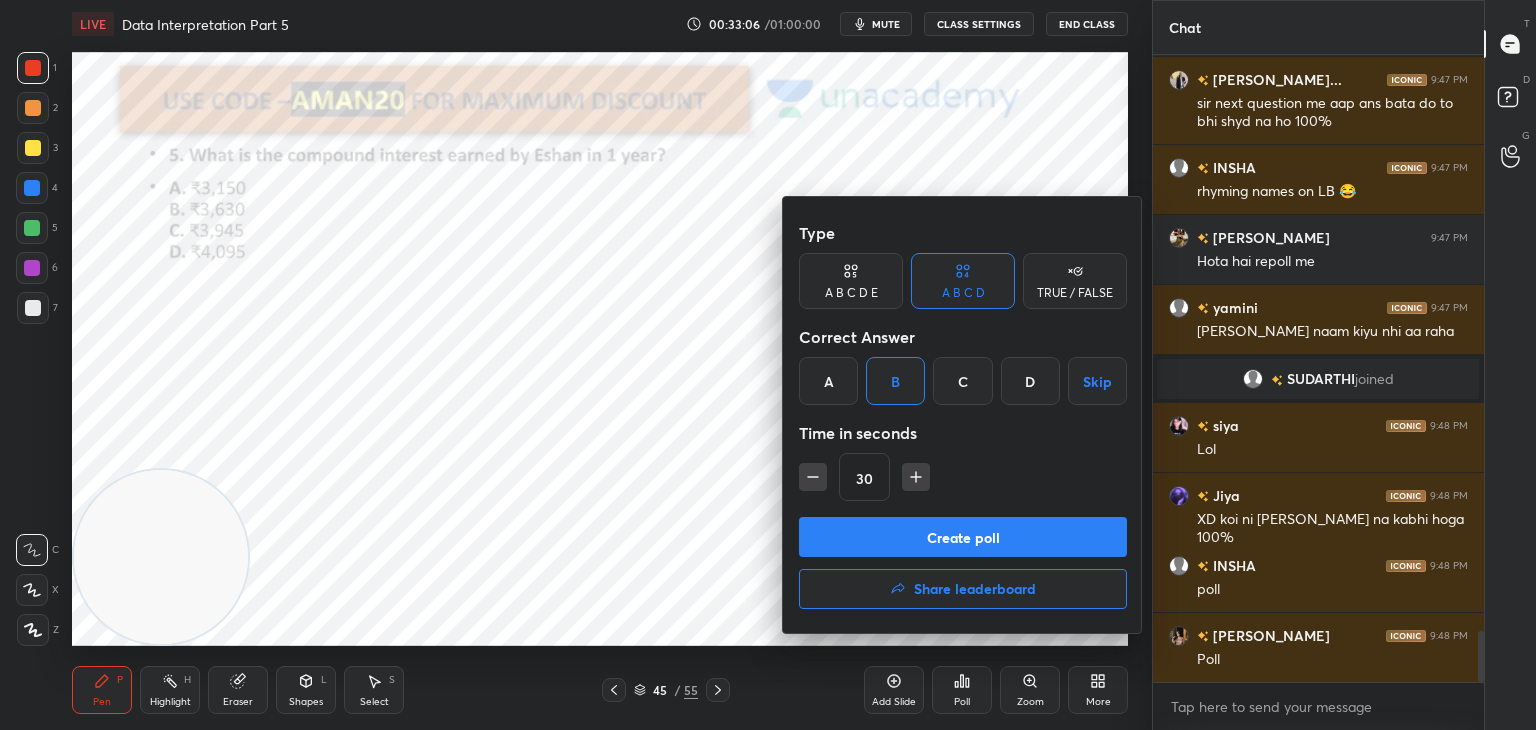 click on "Create poll" at bounding box center (963, 537) 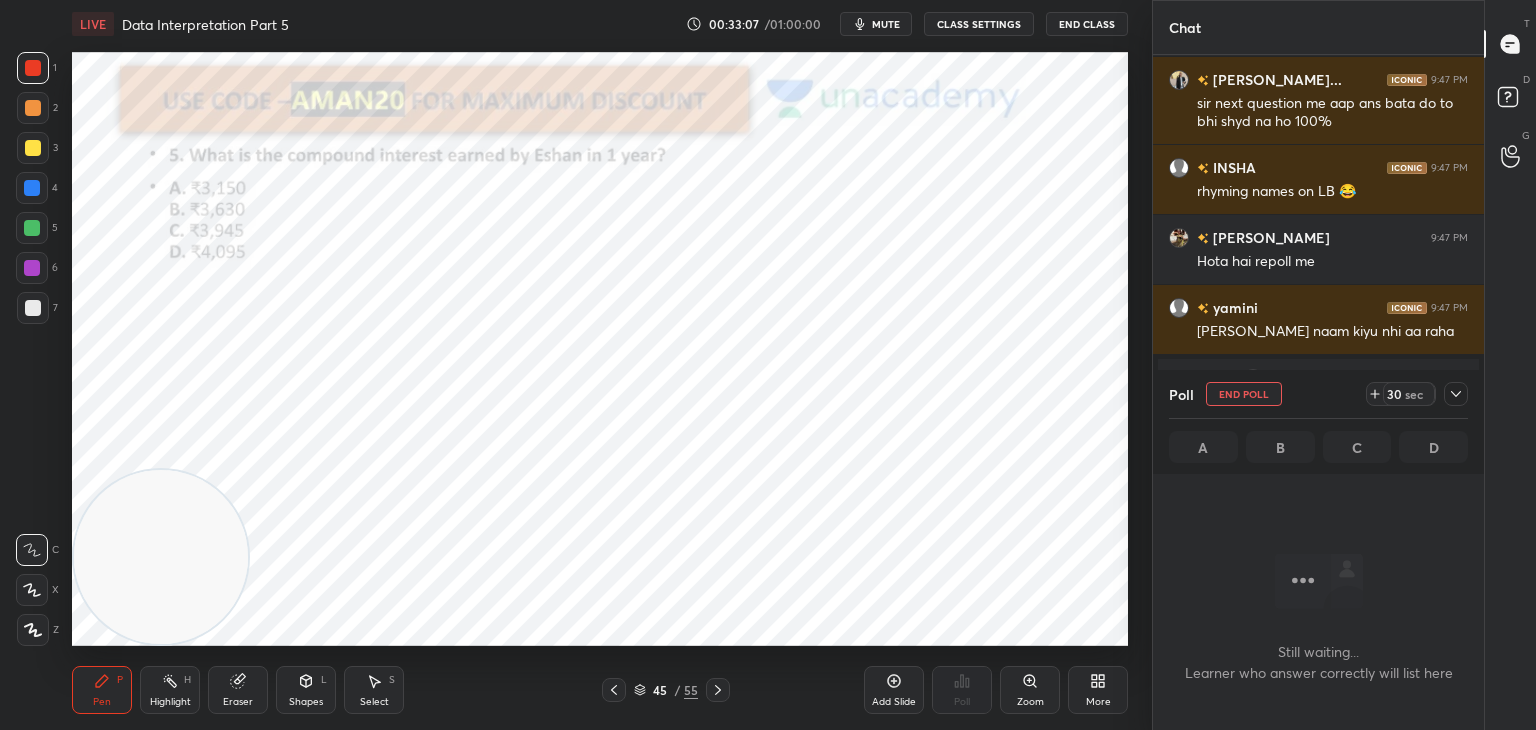 scroll, scrollTop: 397, scrollLeft: 325, axis: both 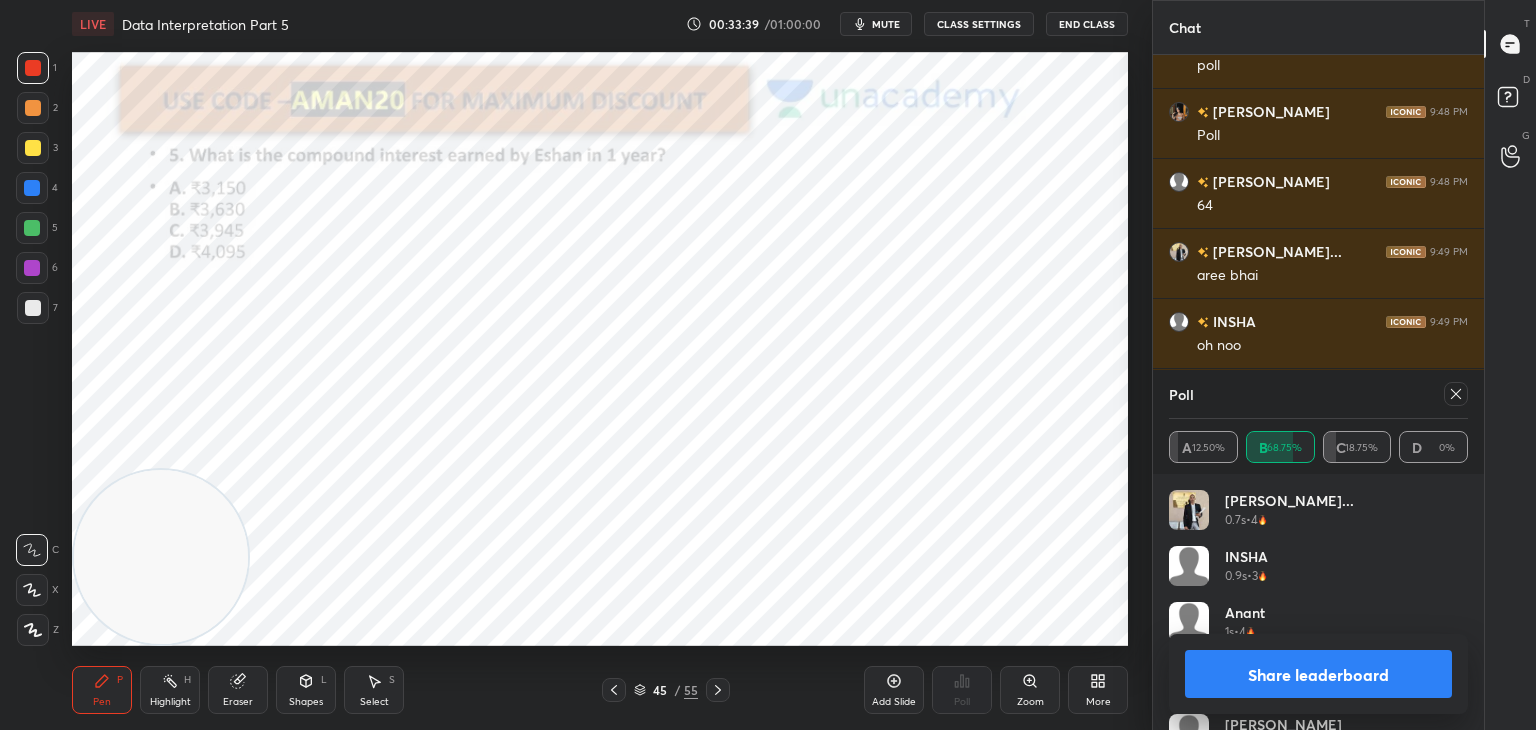 click on "Share leaderboard" at bounding box center [1318, 674] 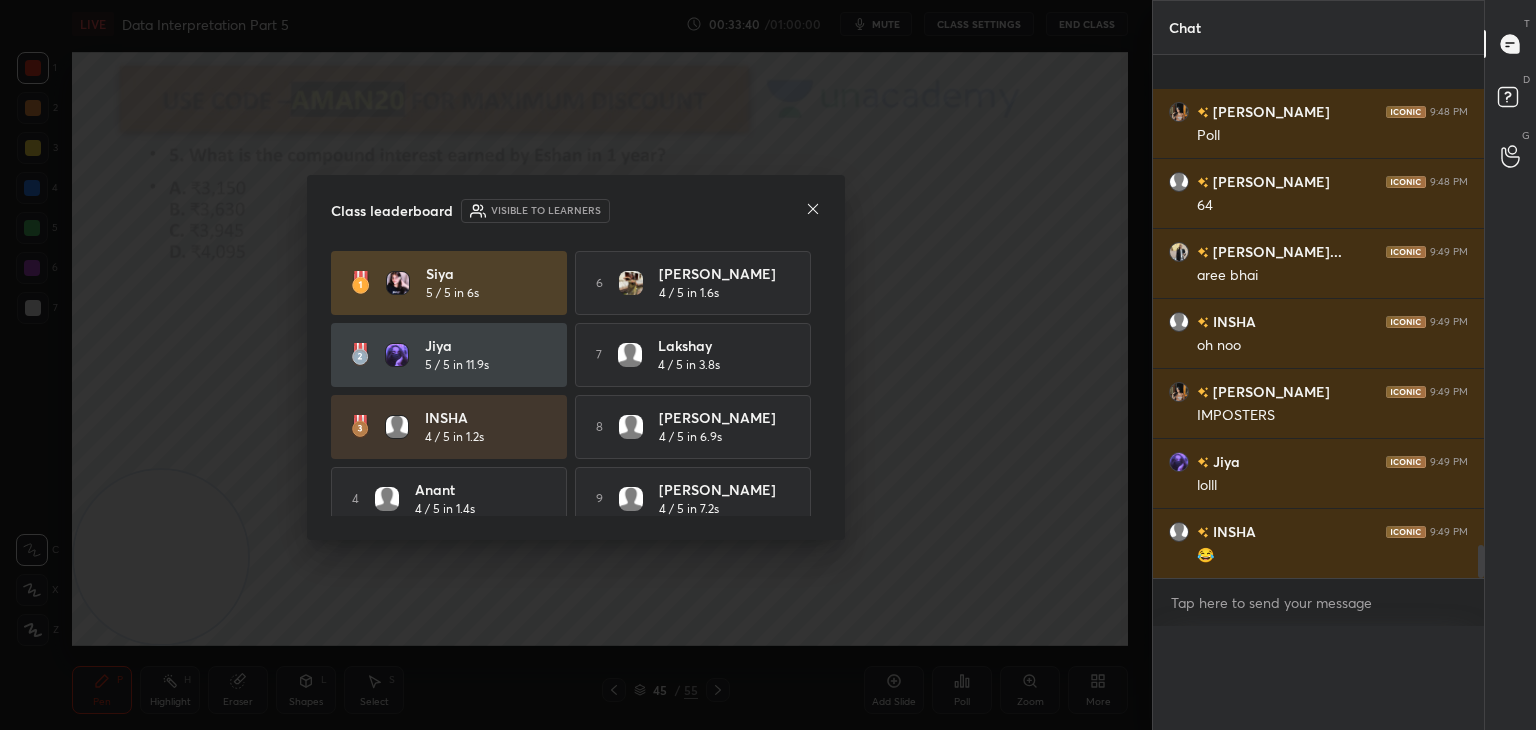 scroll, scrollTop: 20, scrollLeft: 293, axis: both 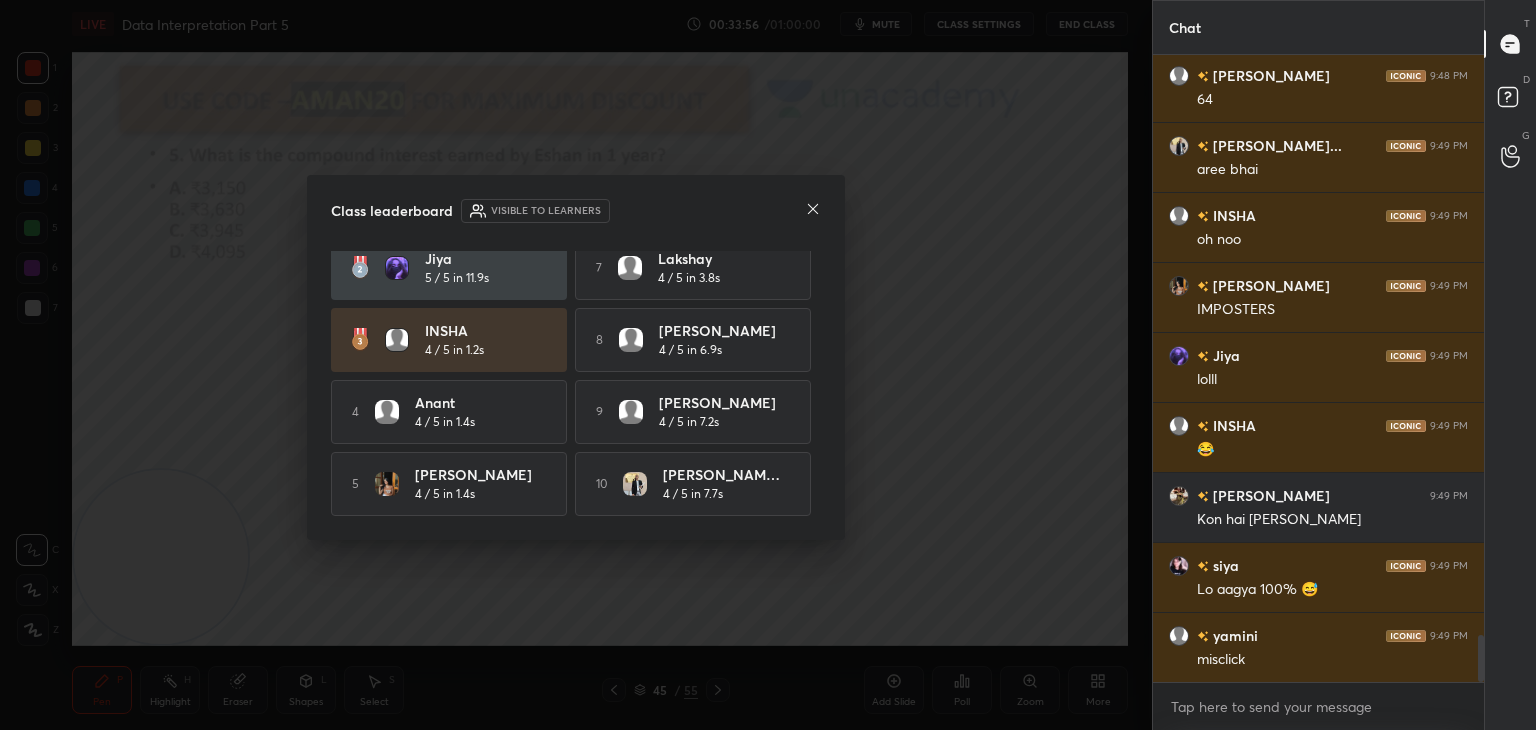 click 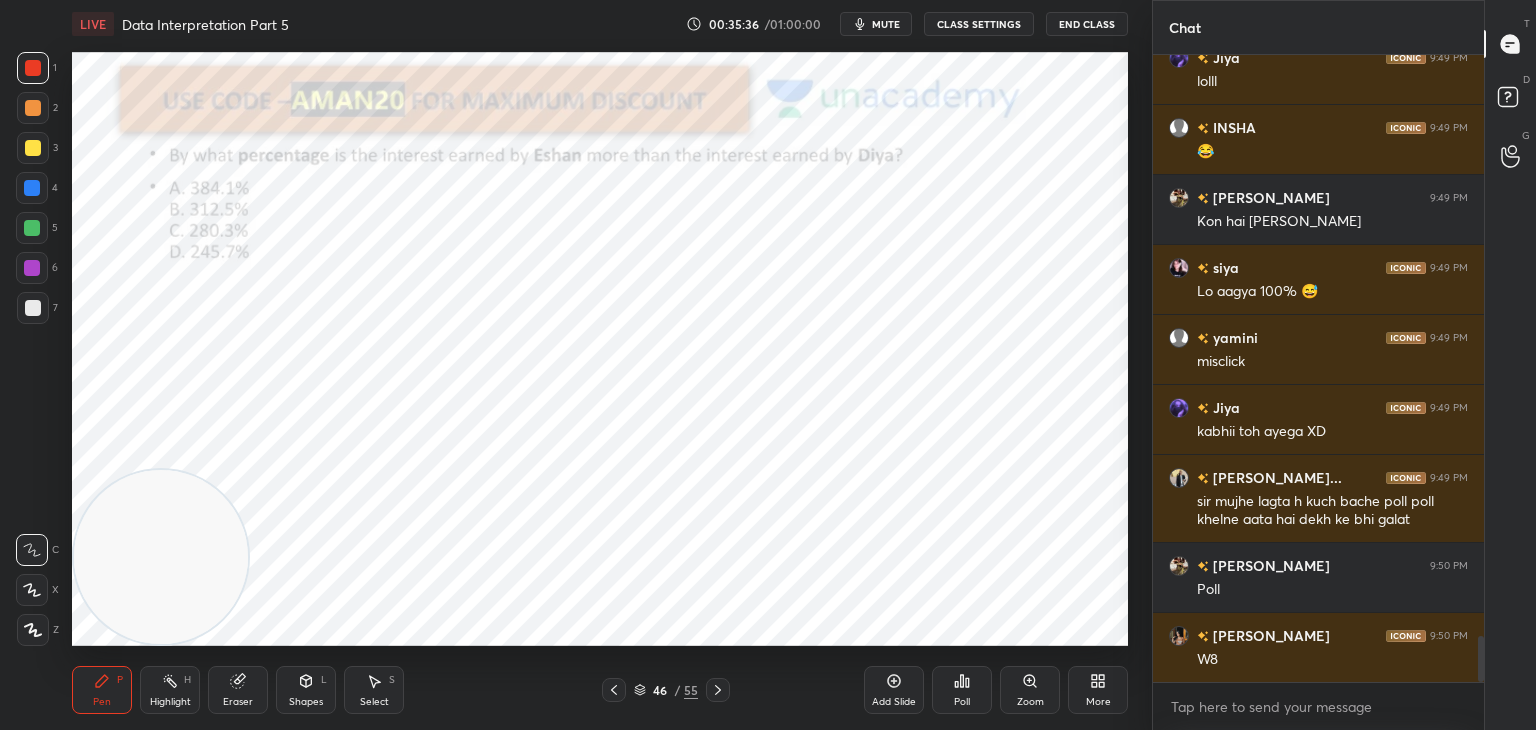 scroll, scrollTop: 8054, scrollLeft: 0, axis: vertical 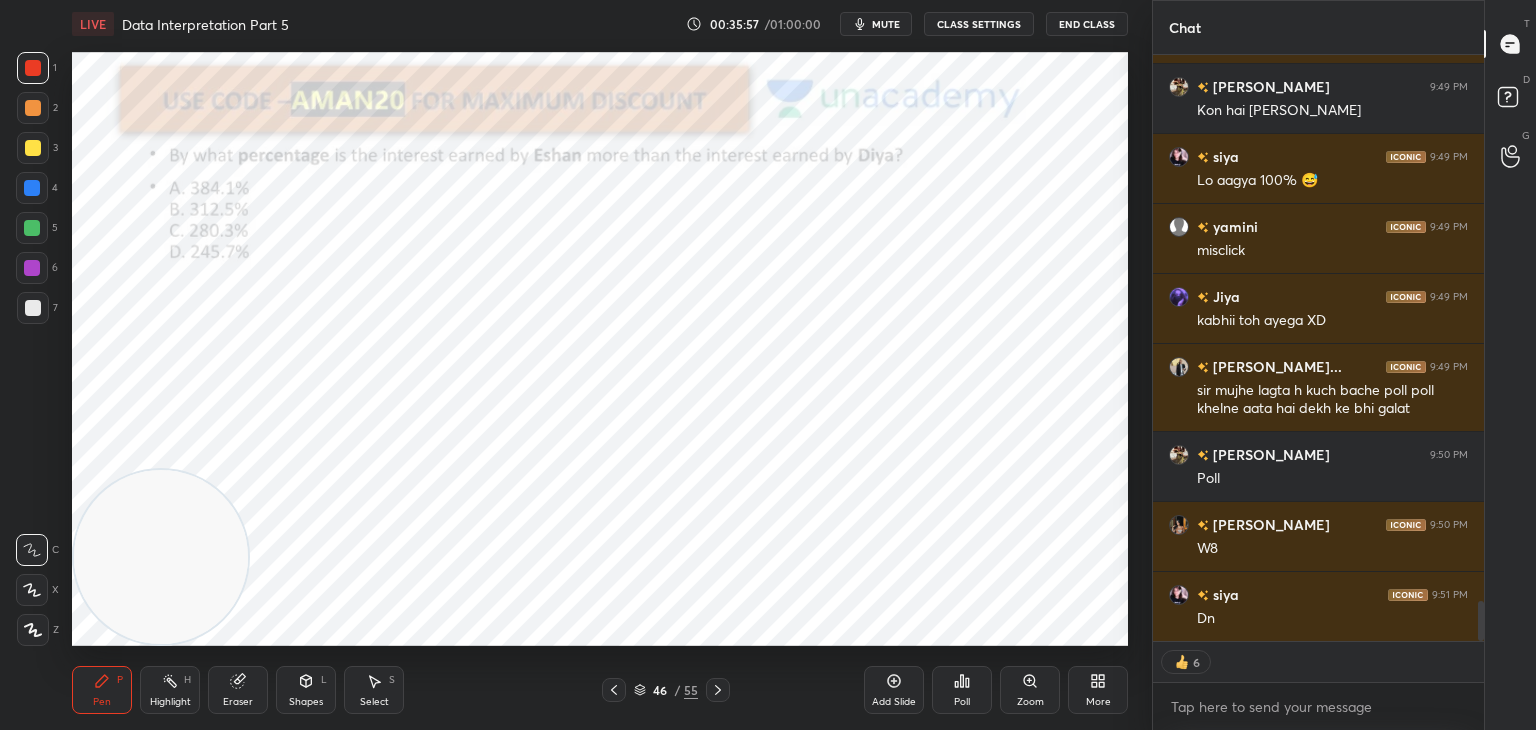 click 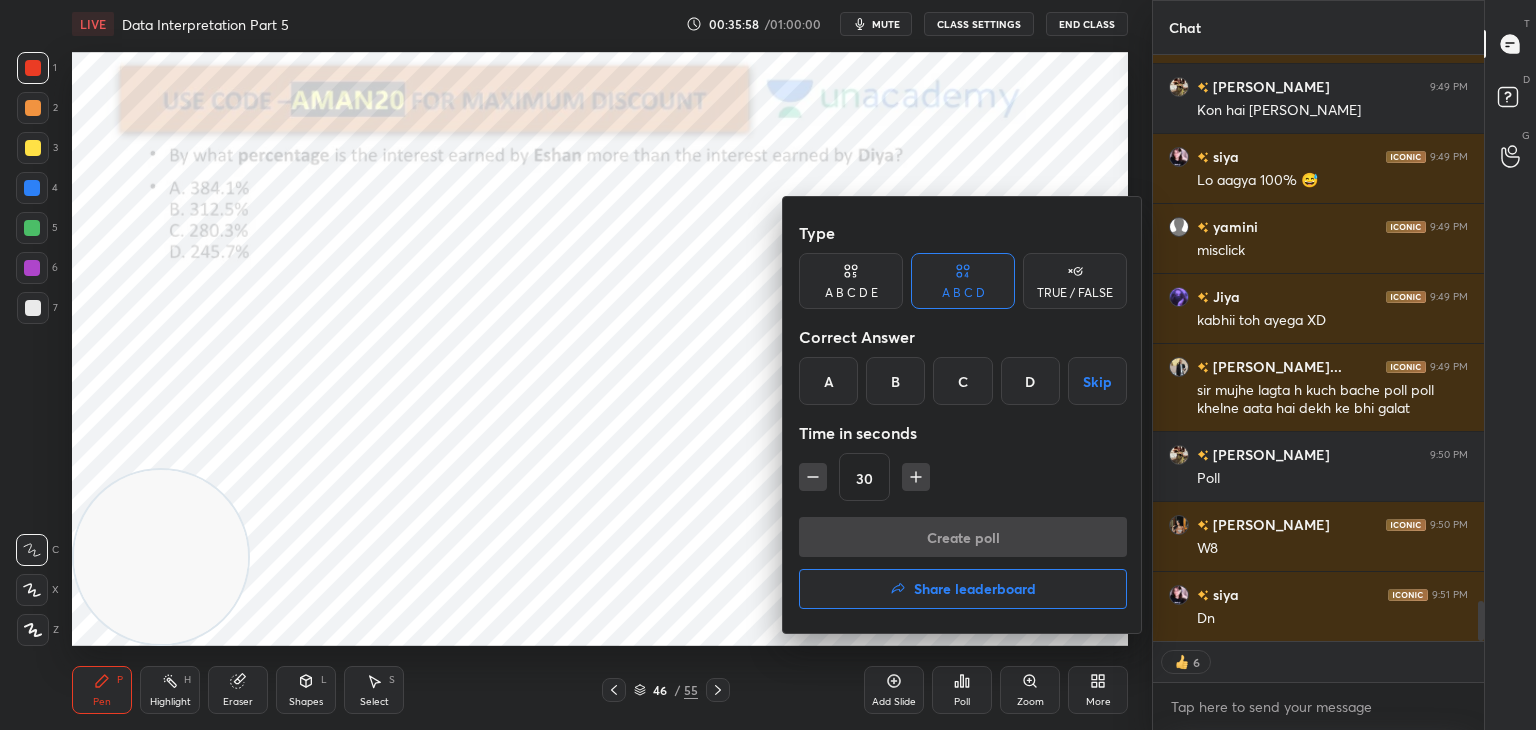 scroll, scrollTop: 6, scrollLeft: 6, axis: both 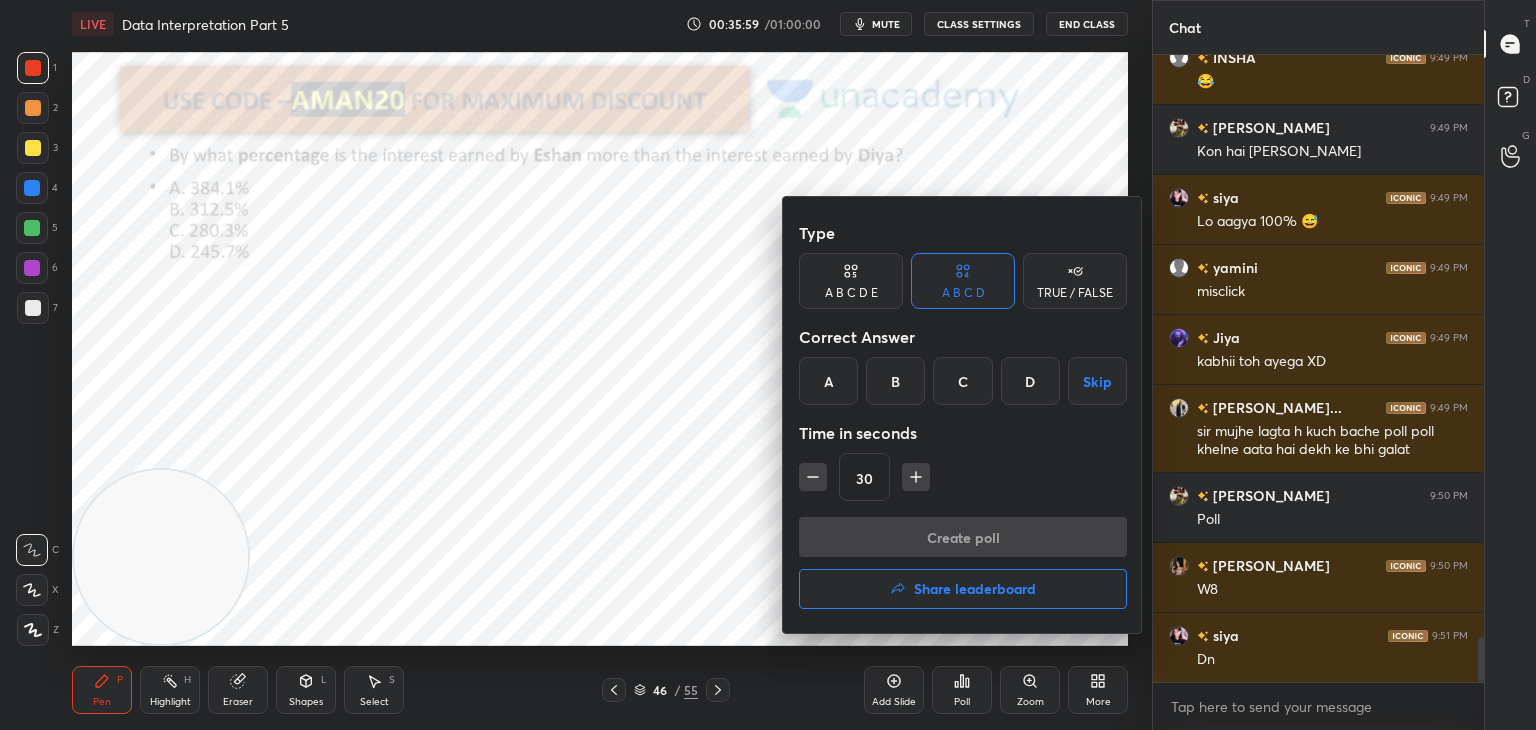 click on "C" at bounding box center (962, 381) 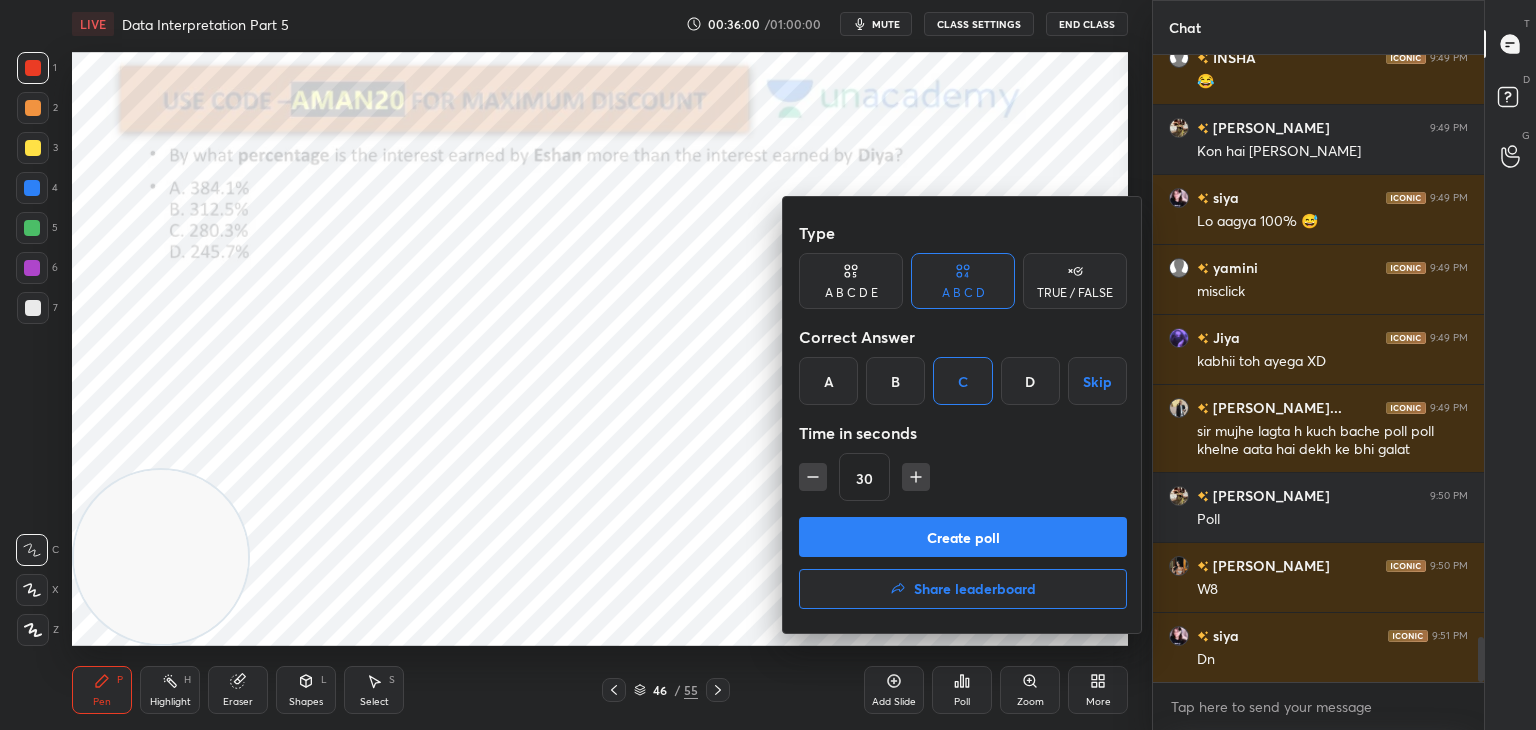 scroll, scrollTop: 8124, scrollLeft: 0, axis: vertical 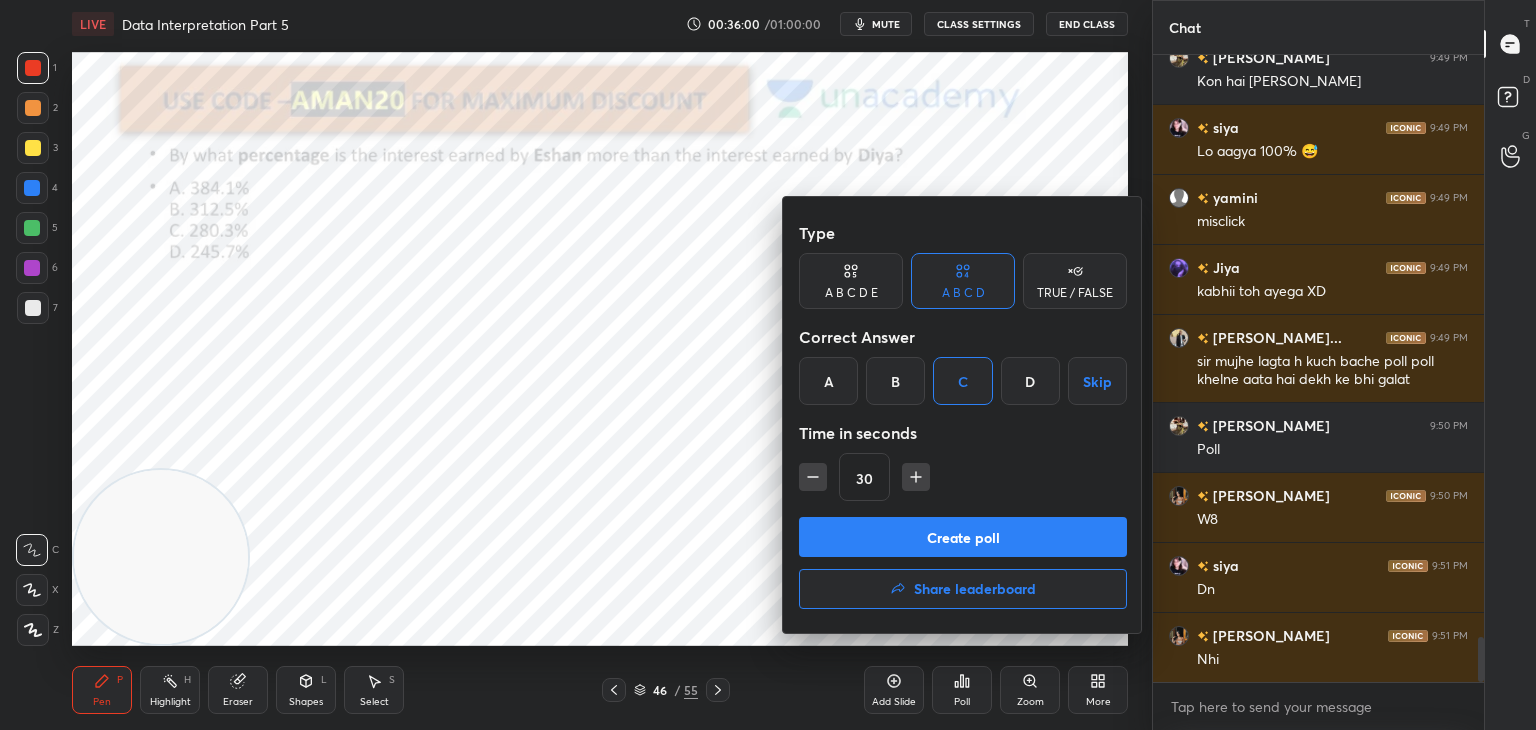 click on "Type A B C D E A B C D TRUE / FALSE Correct Answer A B C D Skip Time in seconds 30" at bounding box center (963, 365) 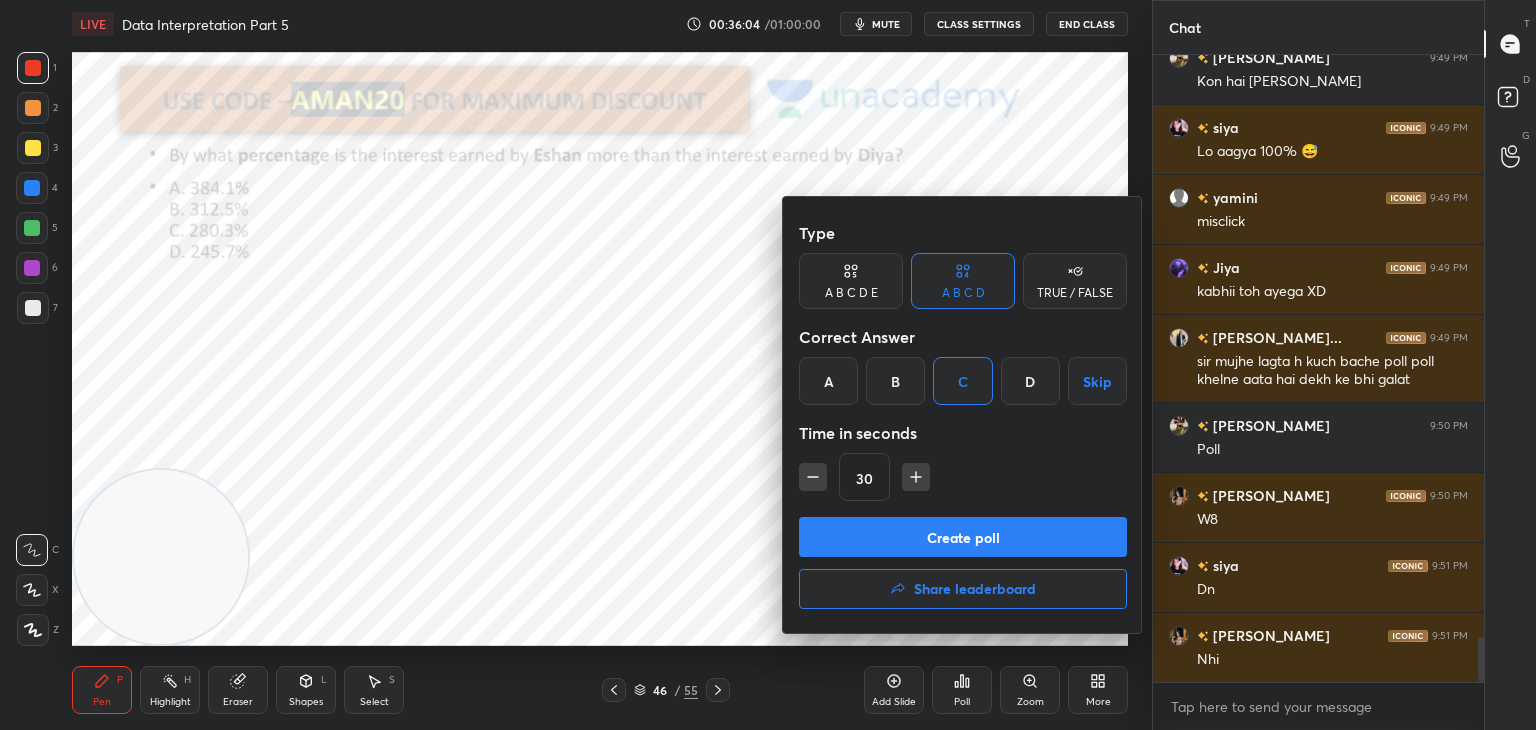 scroll, scrollTop: 8194, scrollLeft: 0, axis: vertical 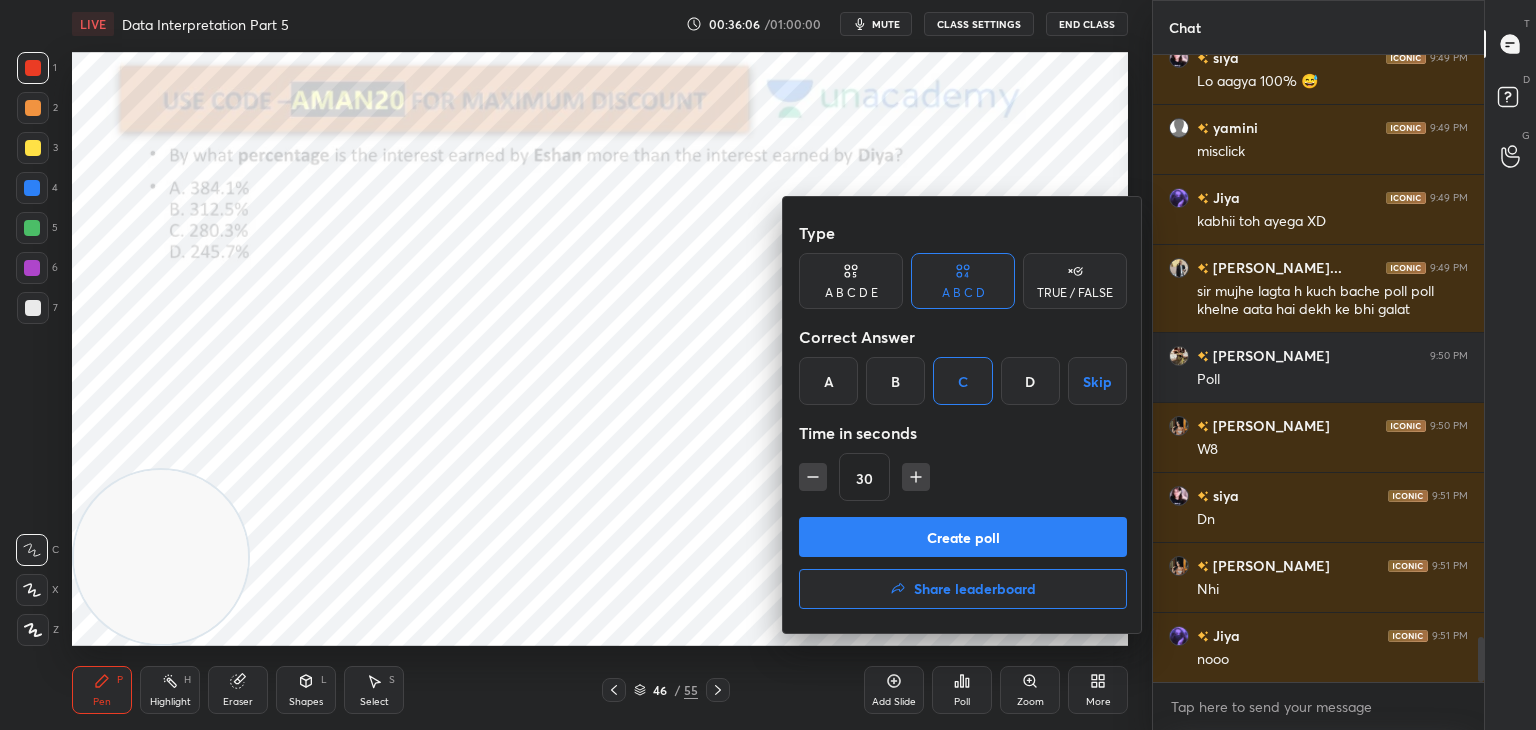 click at bounding box center (768, 365) 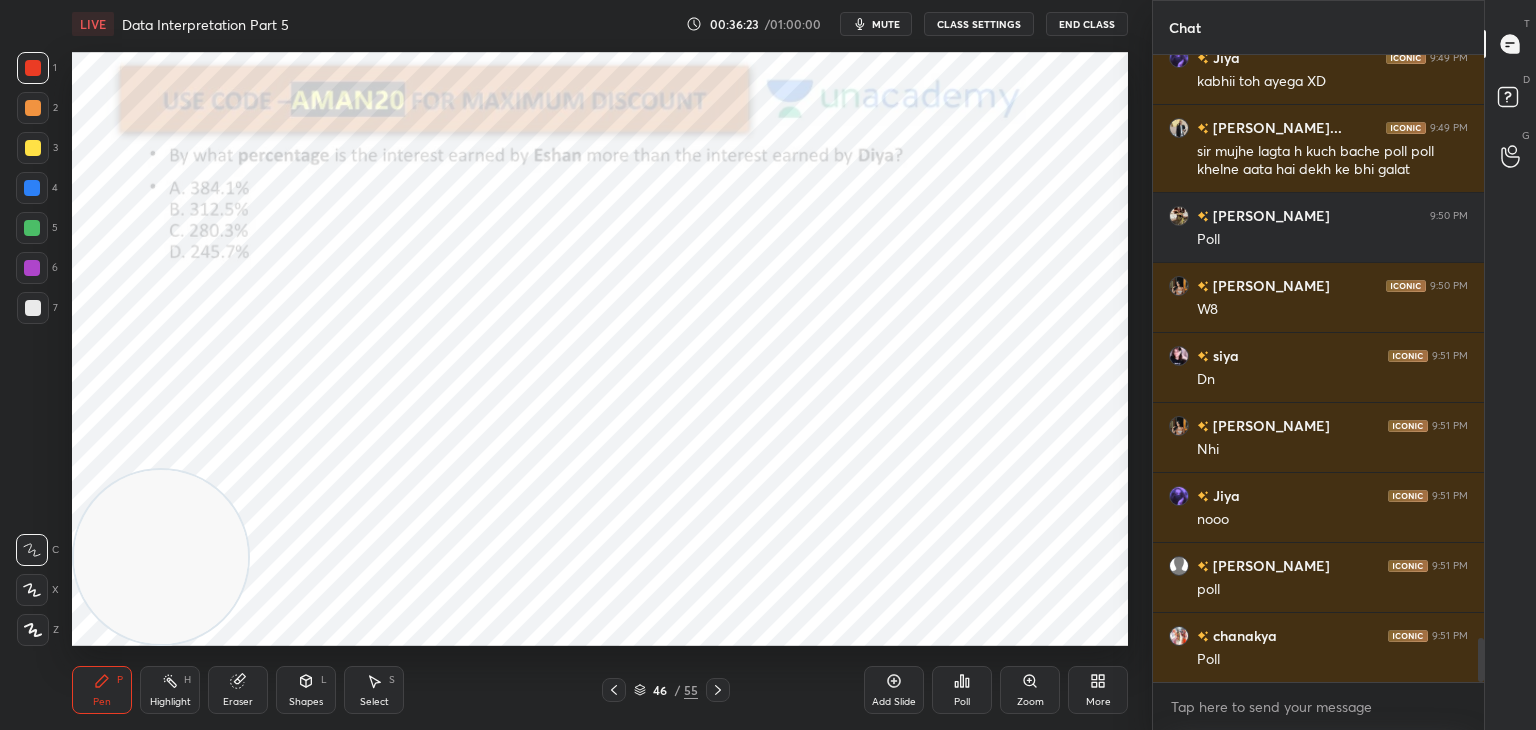 scroll, scrollTop: 8404, scrollLeft: 0, axis: vertical 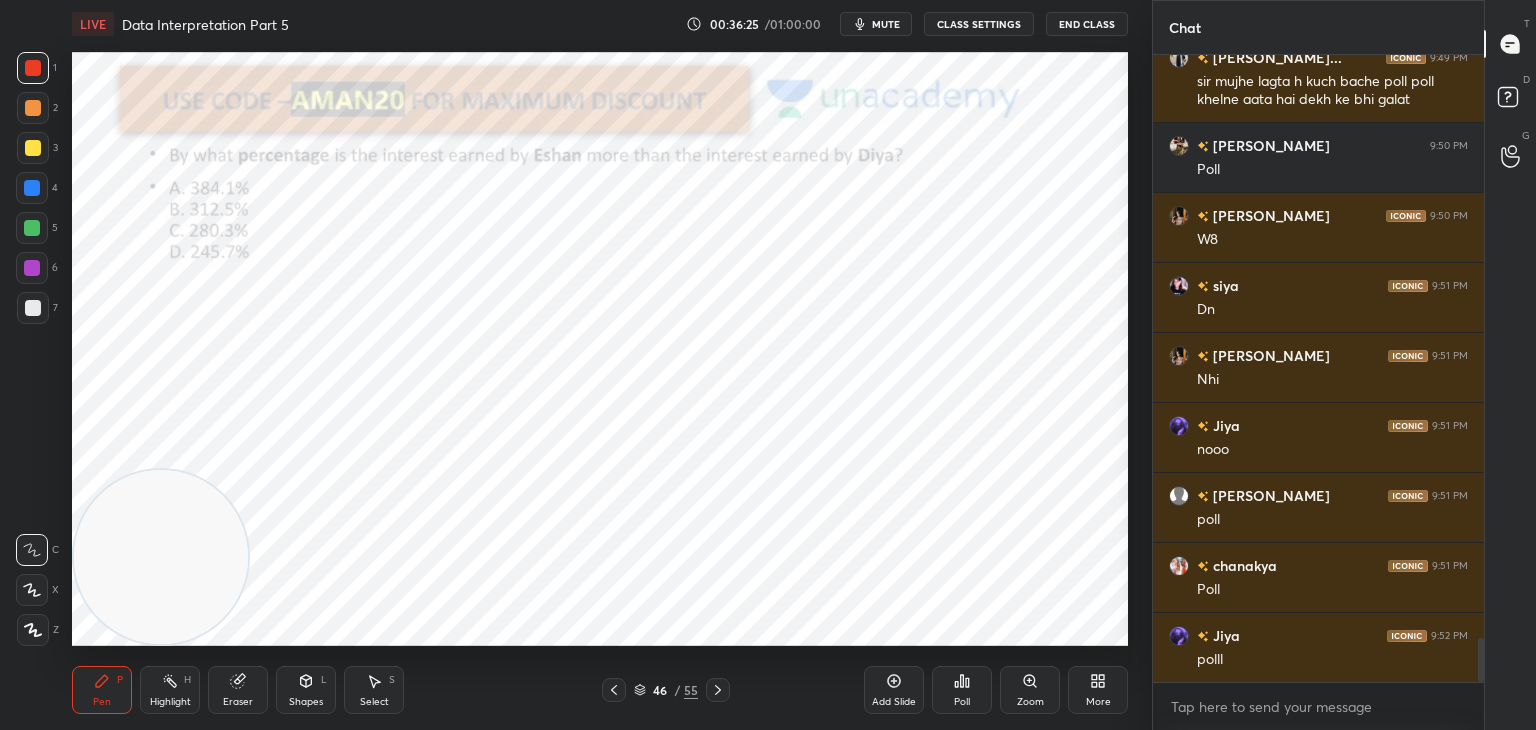 click 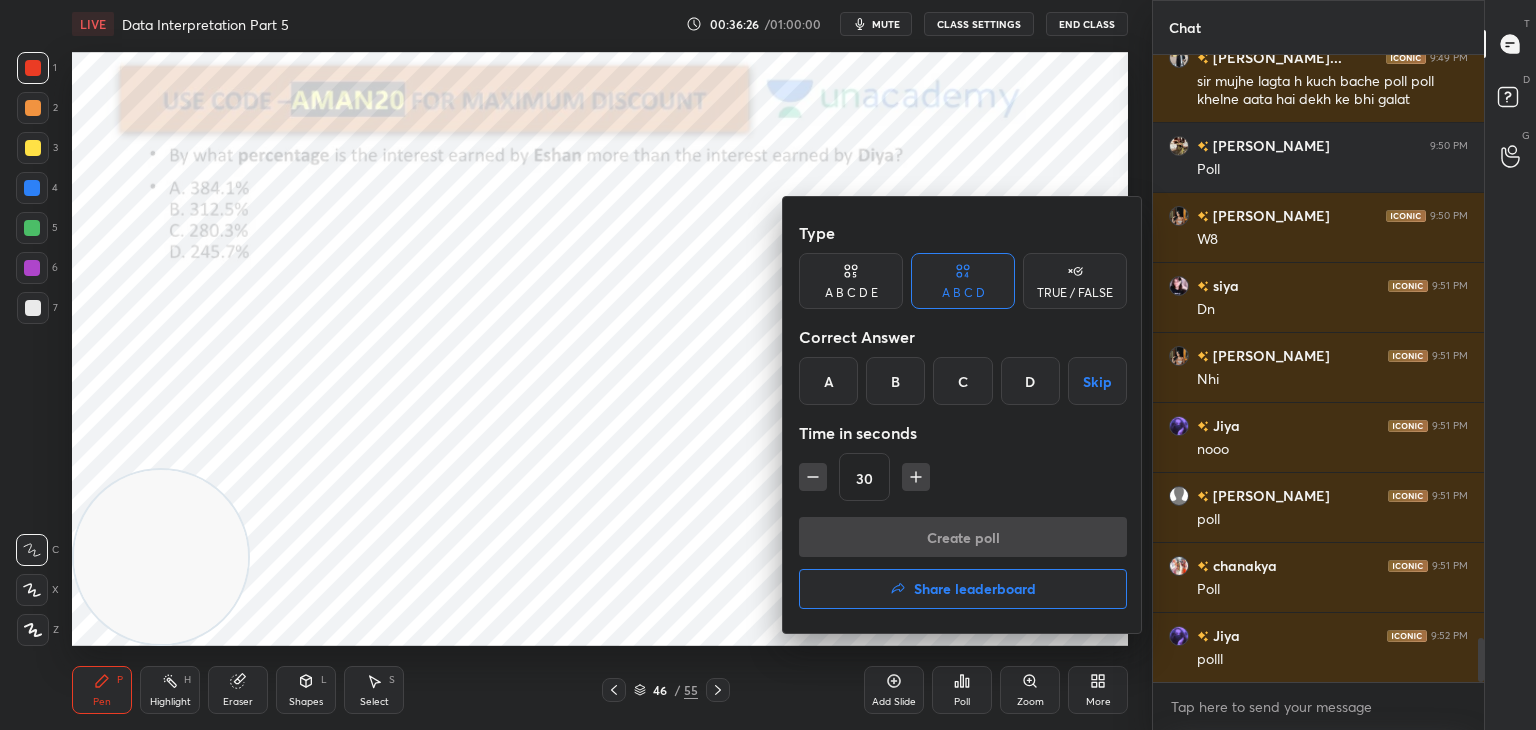 click on "C" at bounding box center [962, 381] 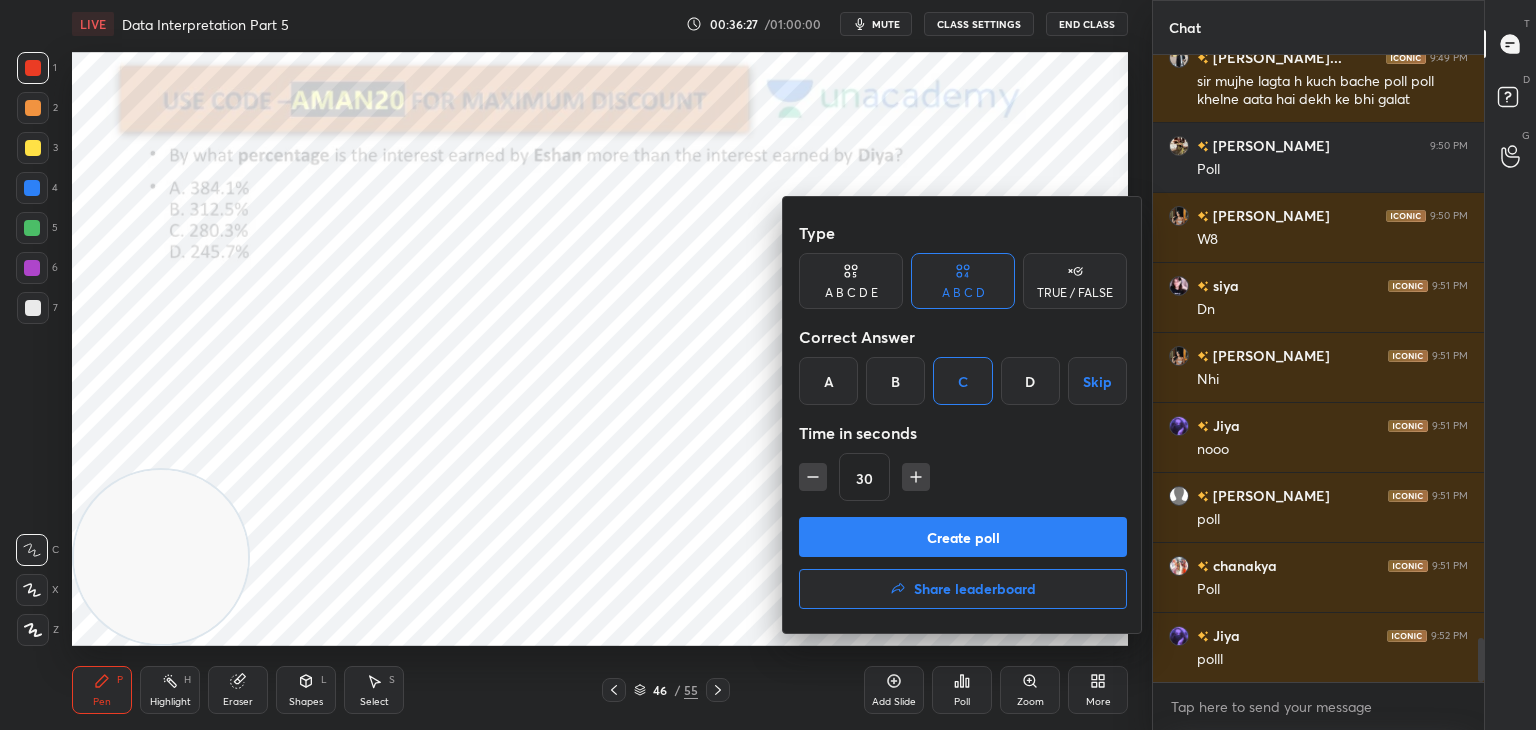 click on "Create poll" at bounding box center (963, 537) 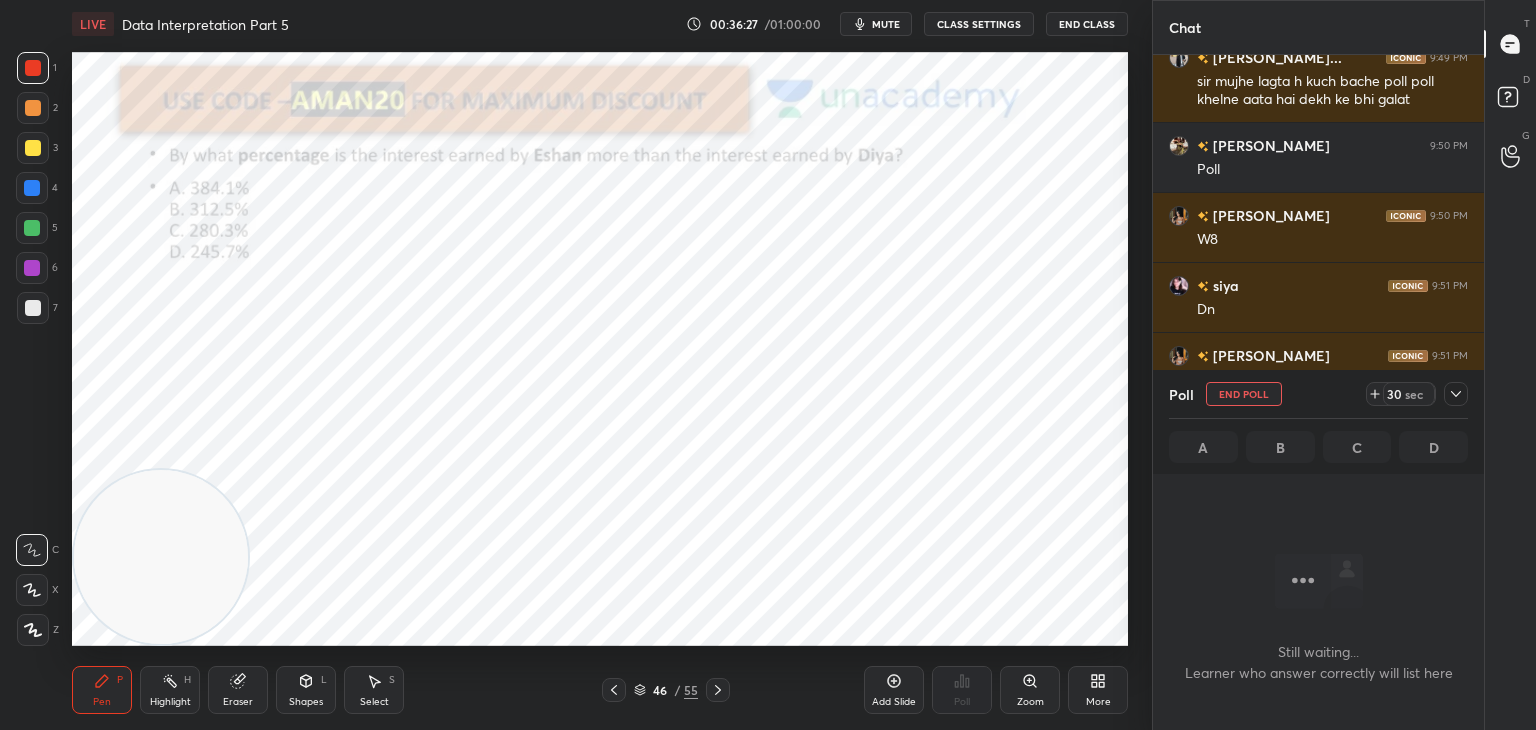 scroll, scrollTop: 393, scrollLeft: 325, axis: both 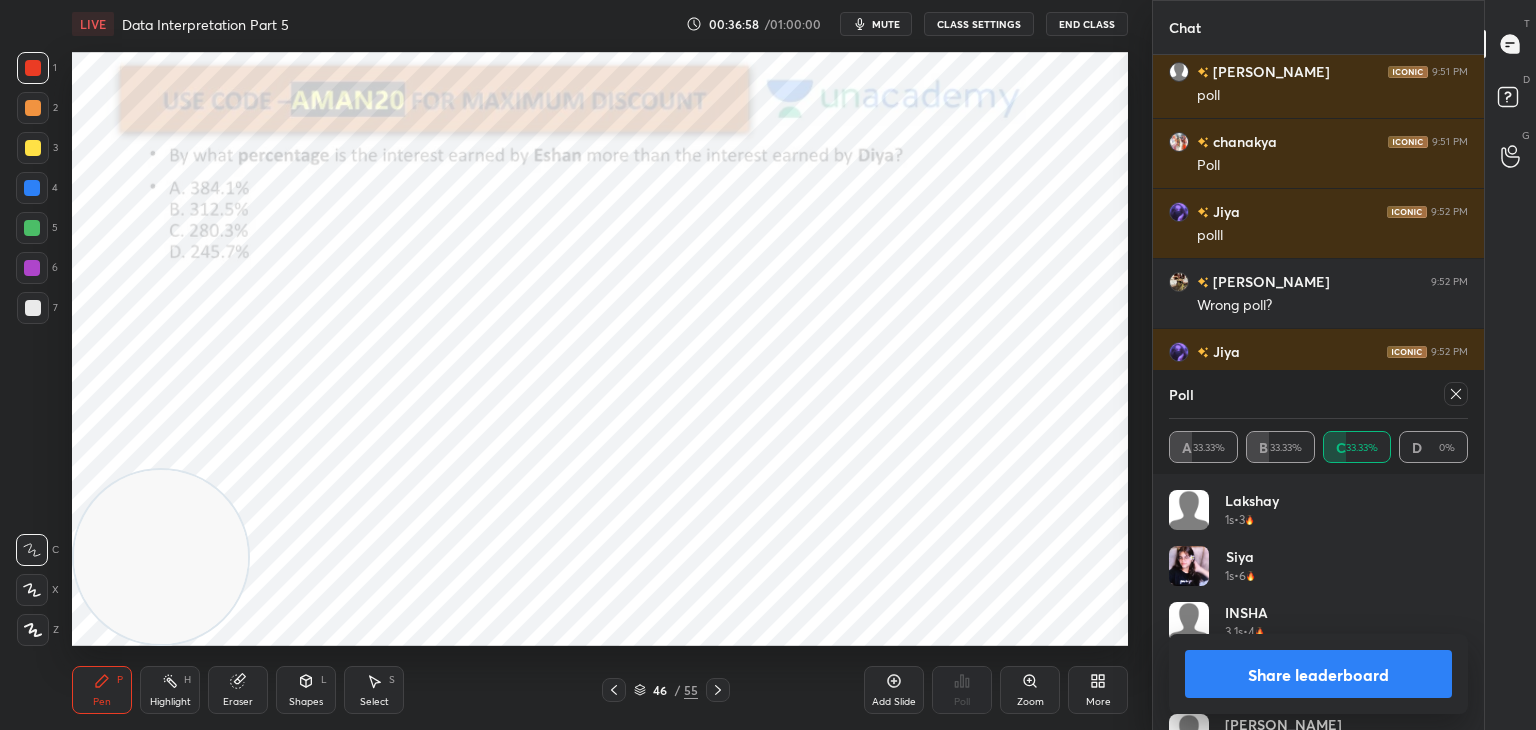 click on "Share leaderboard" at bounding box center [1318, 674] 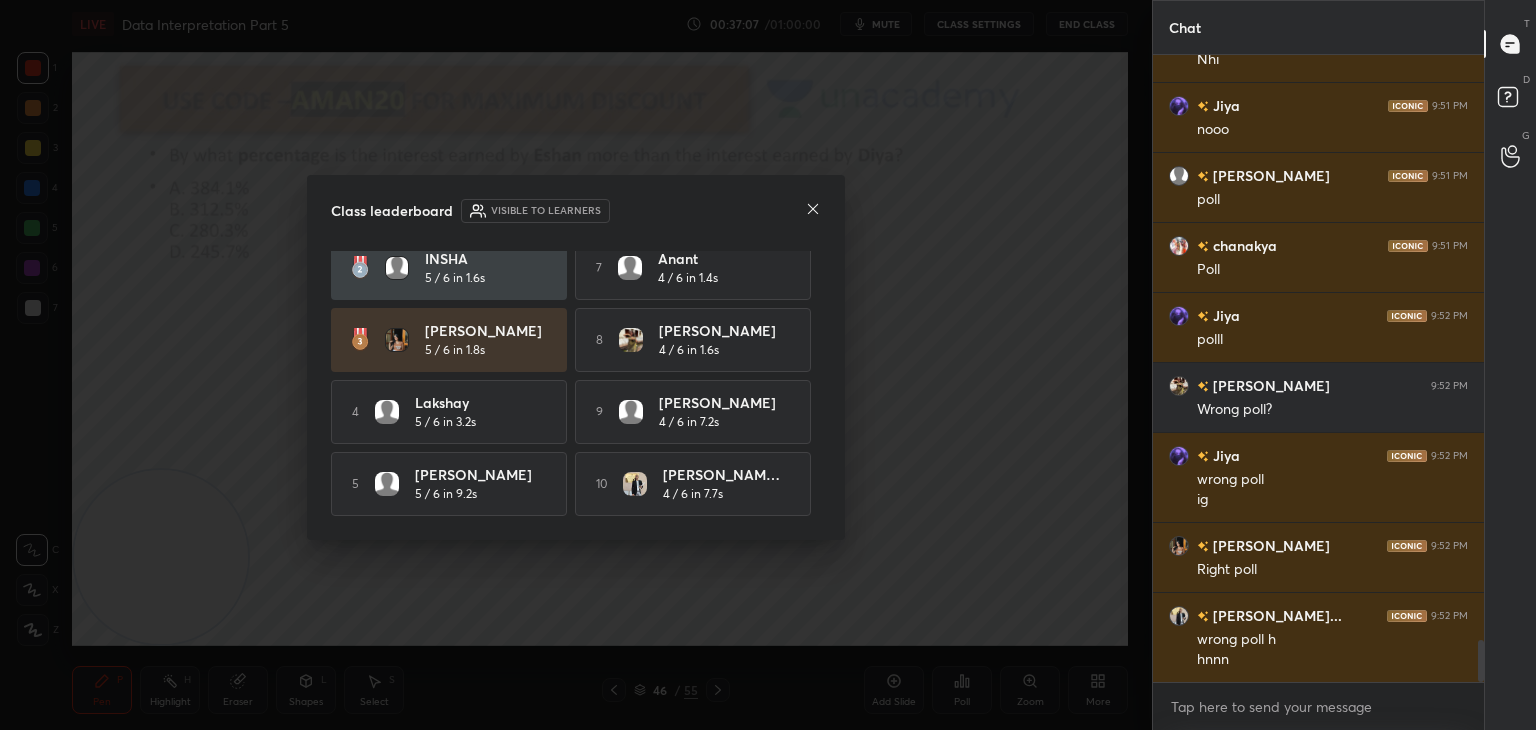 click 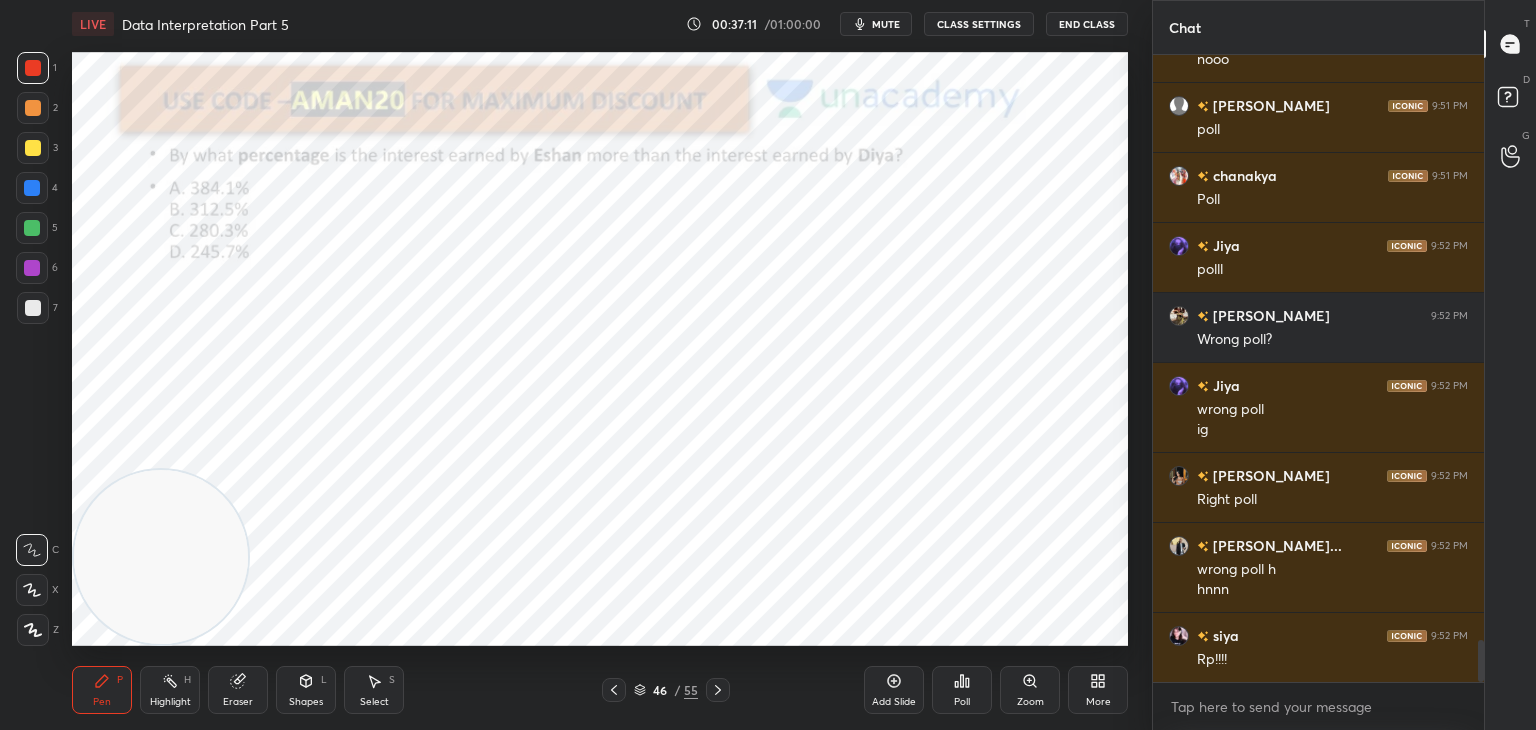 click at bounding box center (32, 228) 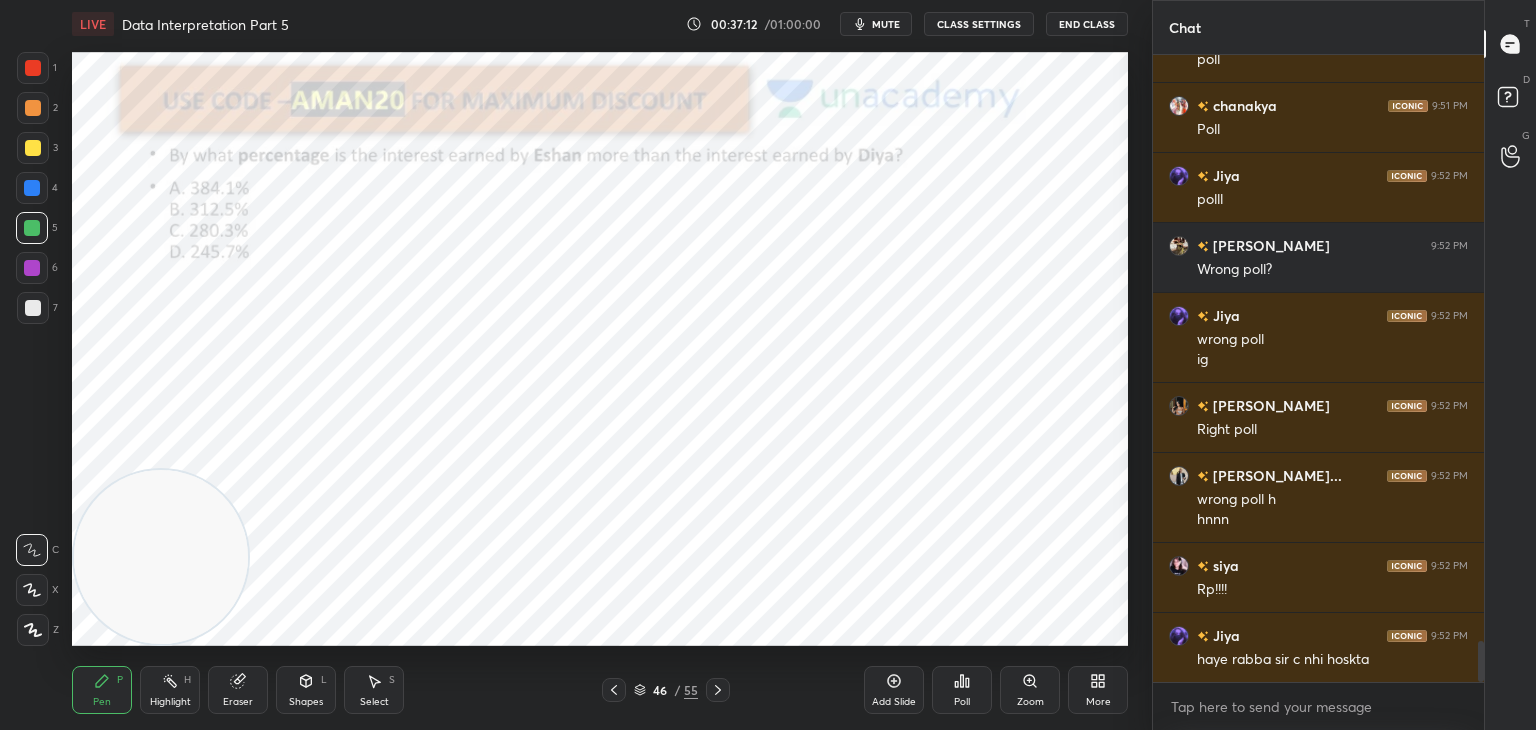 click 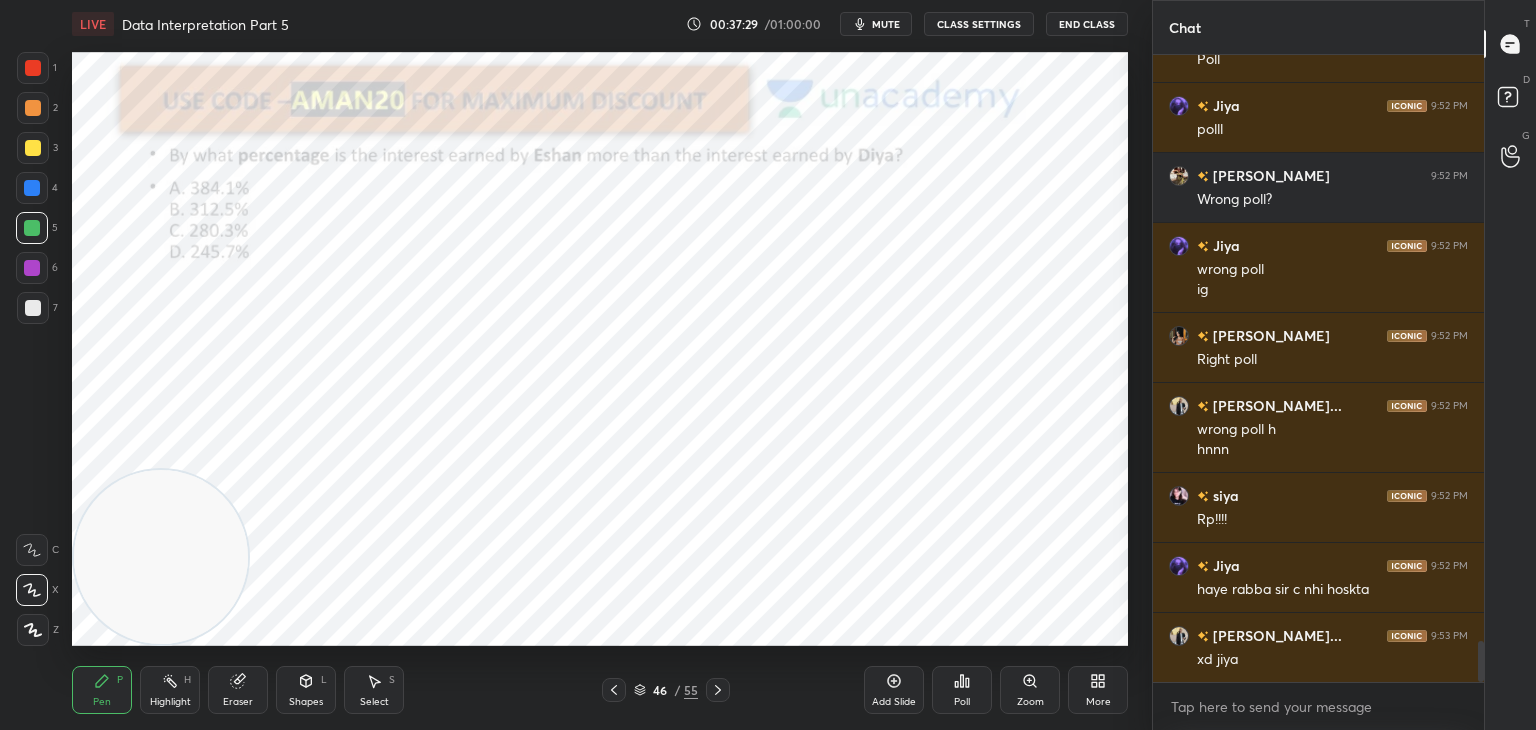 scroll, scrollTop: 9004, scrollLeft: 0, axis: vertical 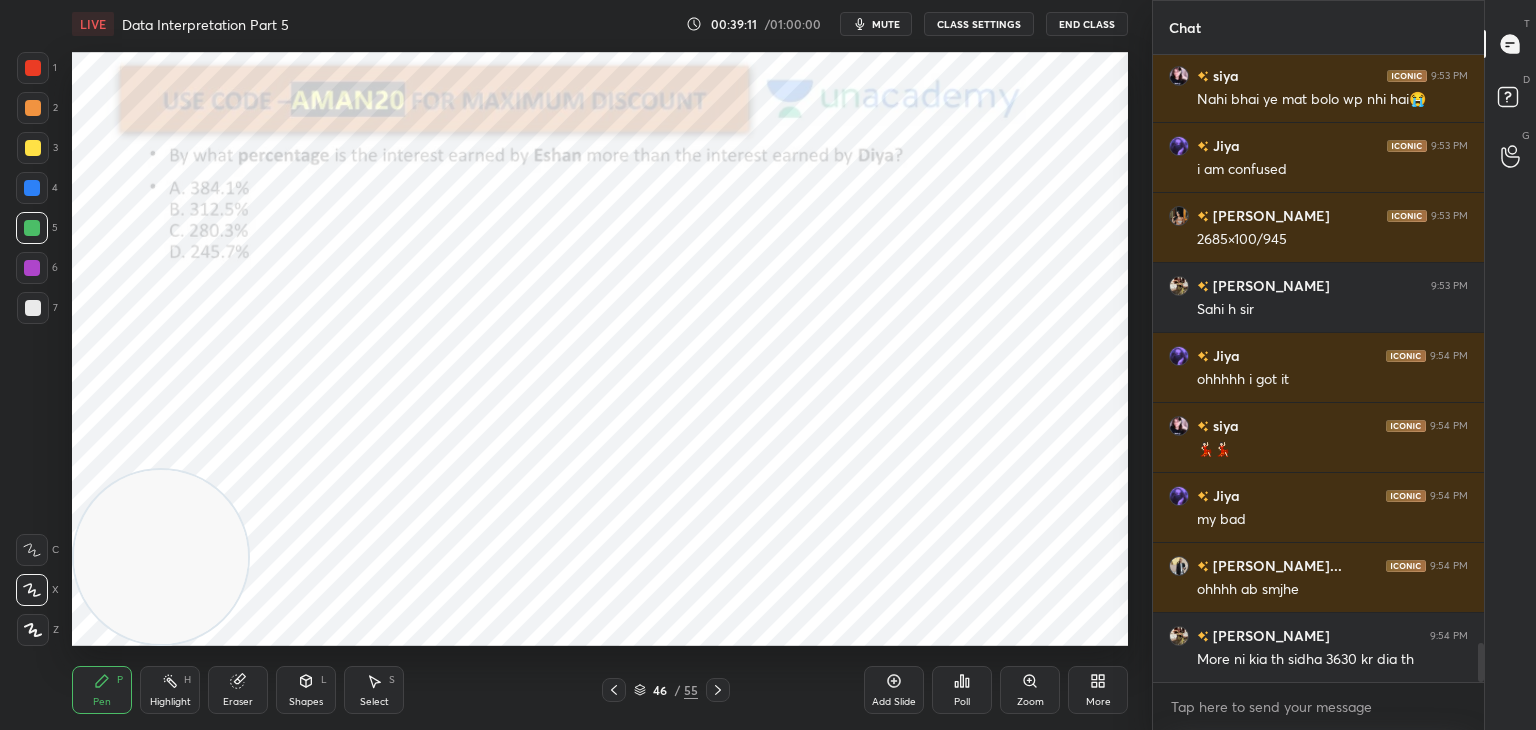 click at bounding box center [33, 148] 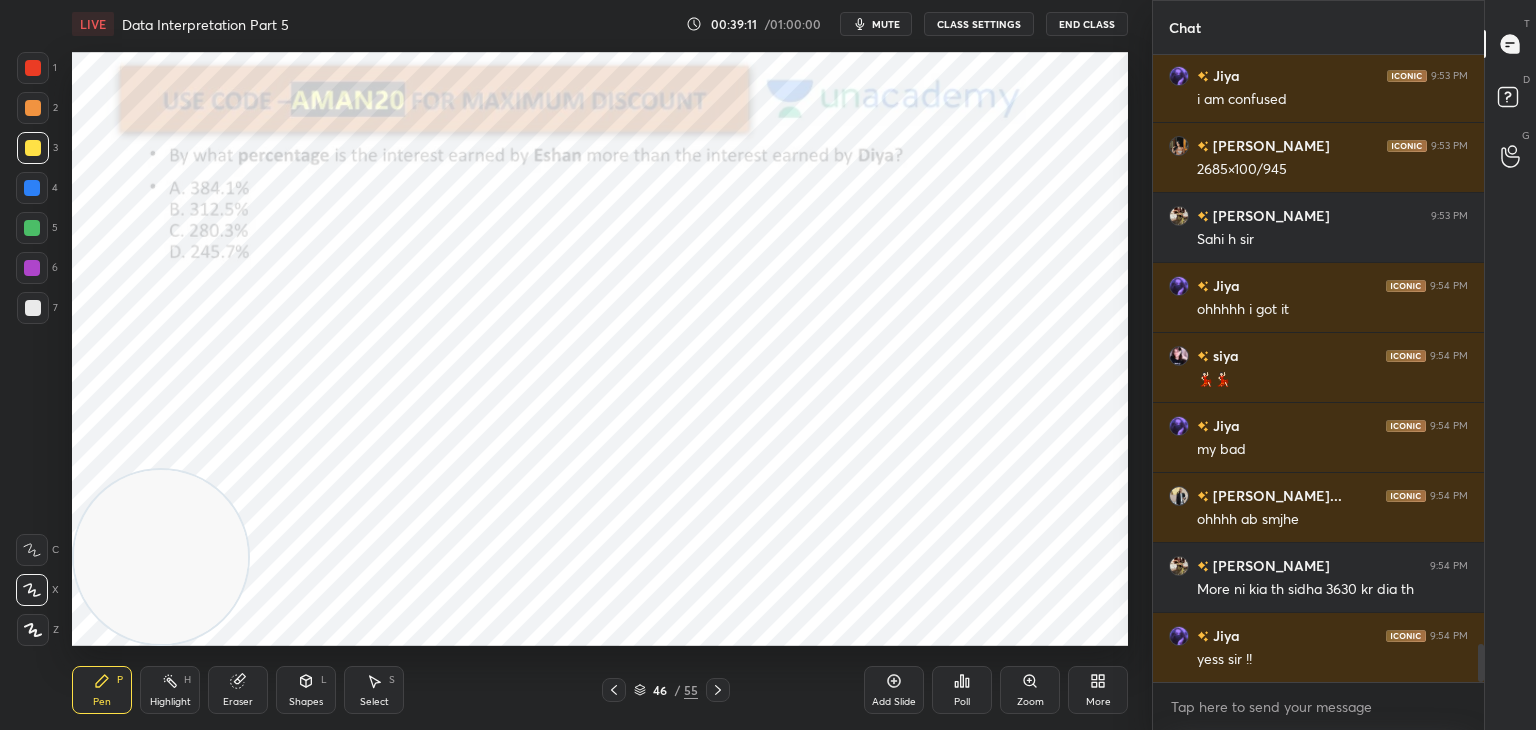 click at bounding box center [32, 188] 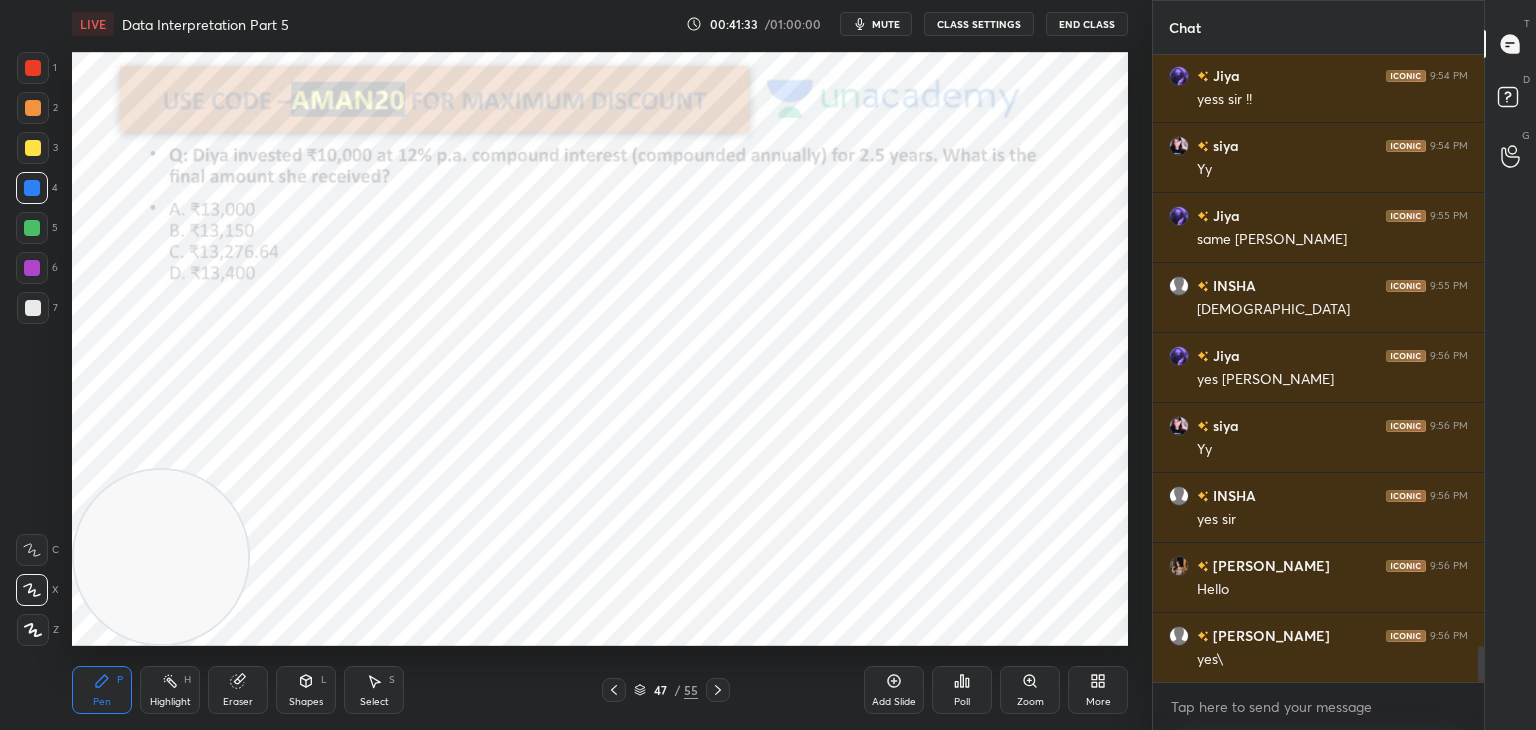 scroll, scrollTop: 10264, scrollLeft: 0, axis: vertical 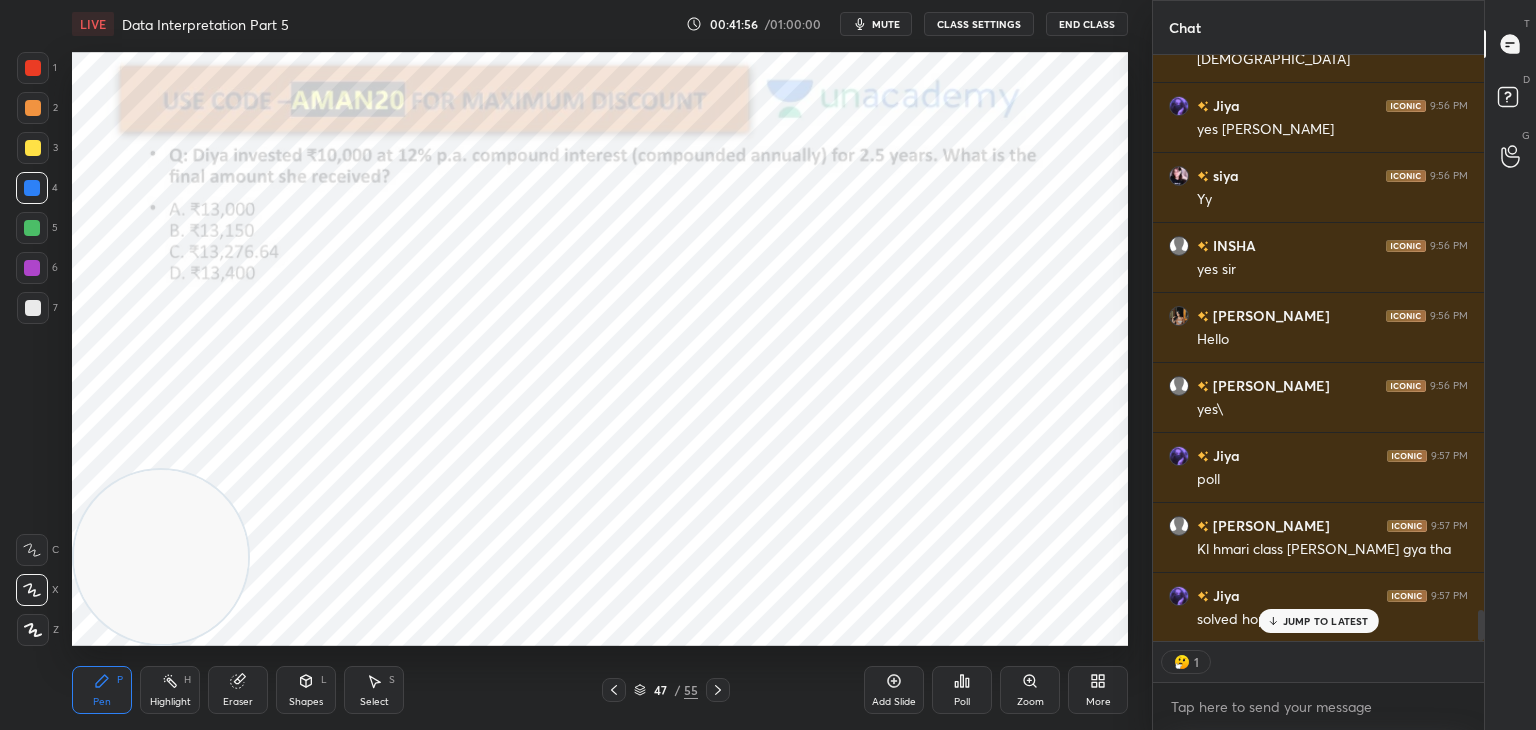 click on "JUMP TO LATEST" at bounding box center [1326, 621] 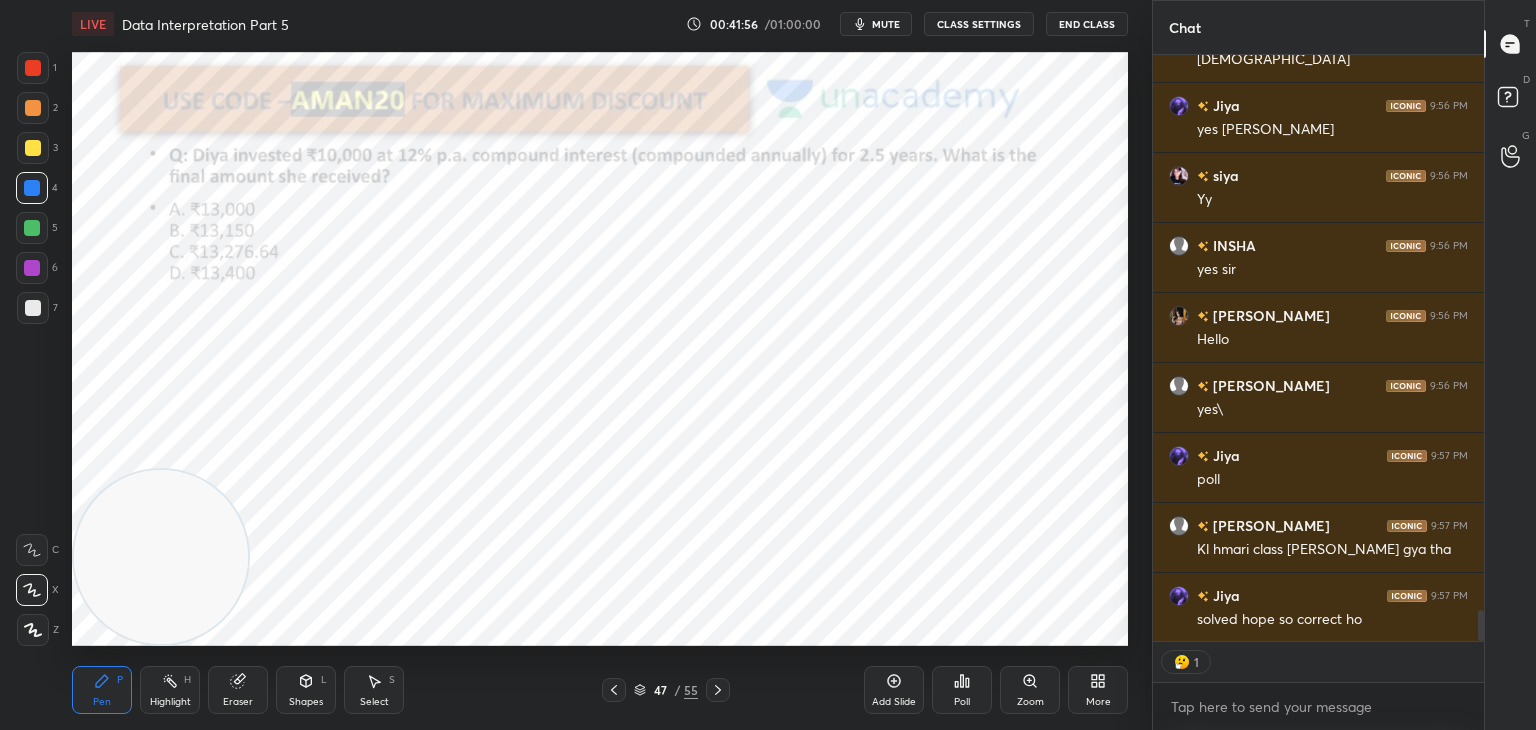 scroll, scrollTop: 10515, scrollLeft: 0, axis: vertical 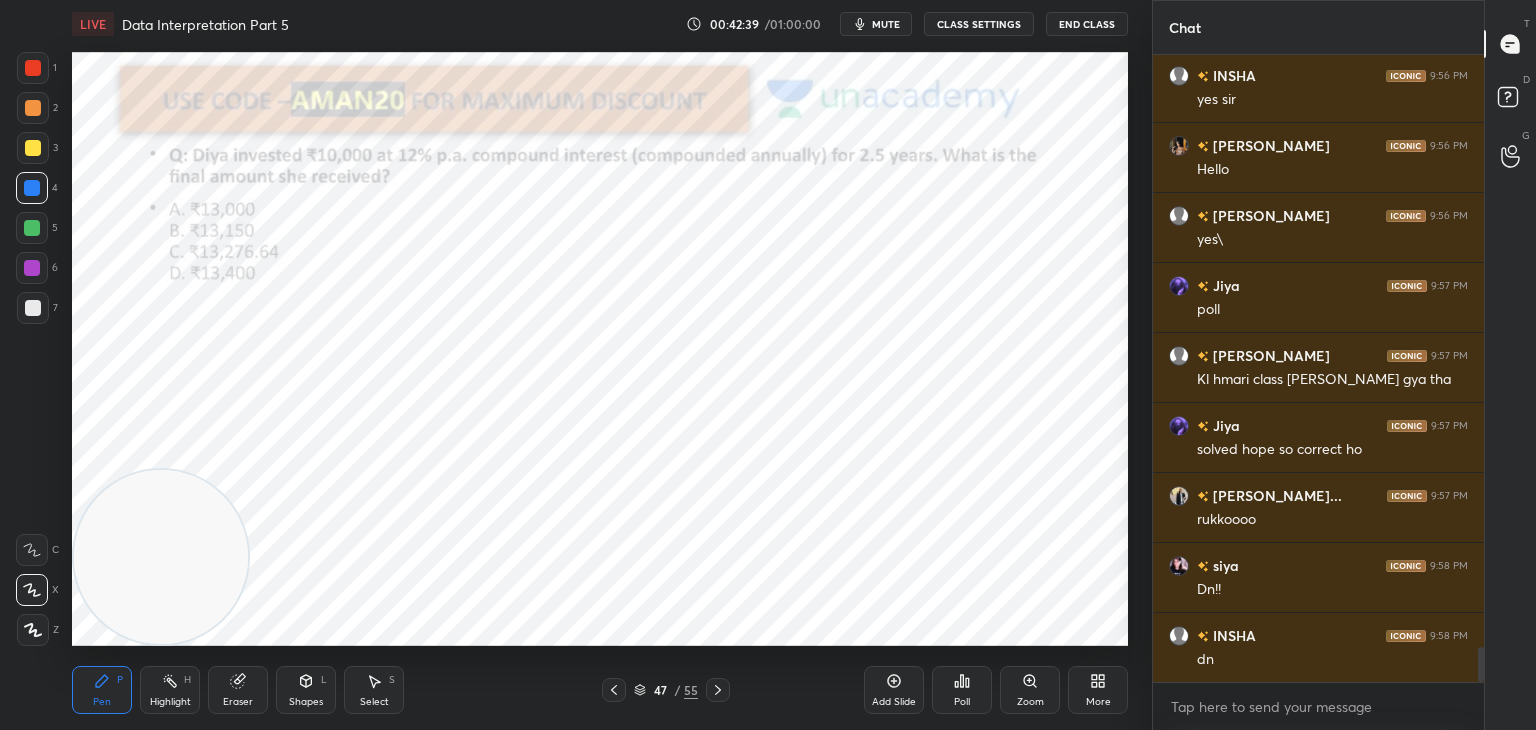 click on "mute" at bounding box center [876, 24] 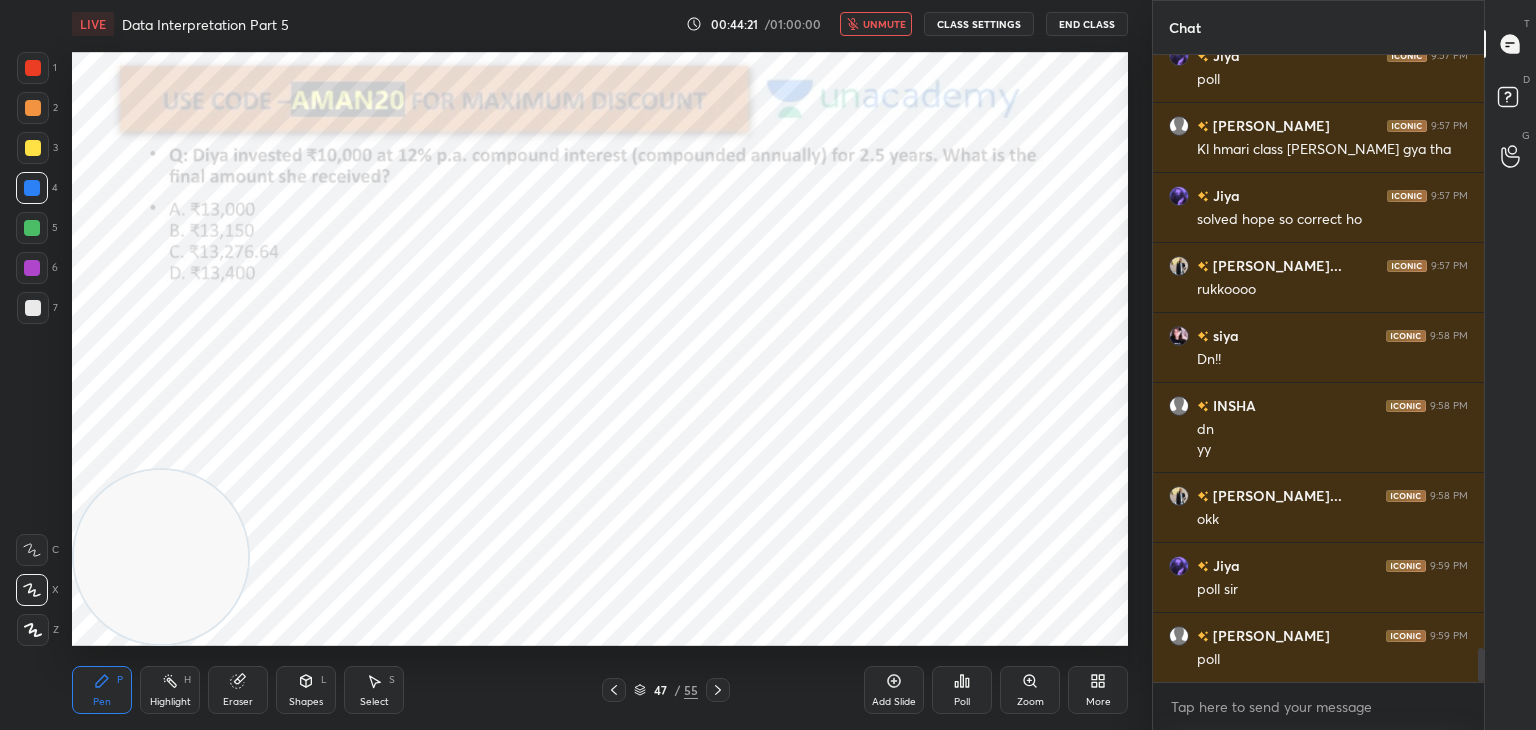 scroll, scrollTop: 10914, scrollLeft: 0, axis: vertical 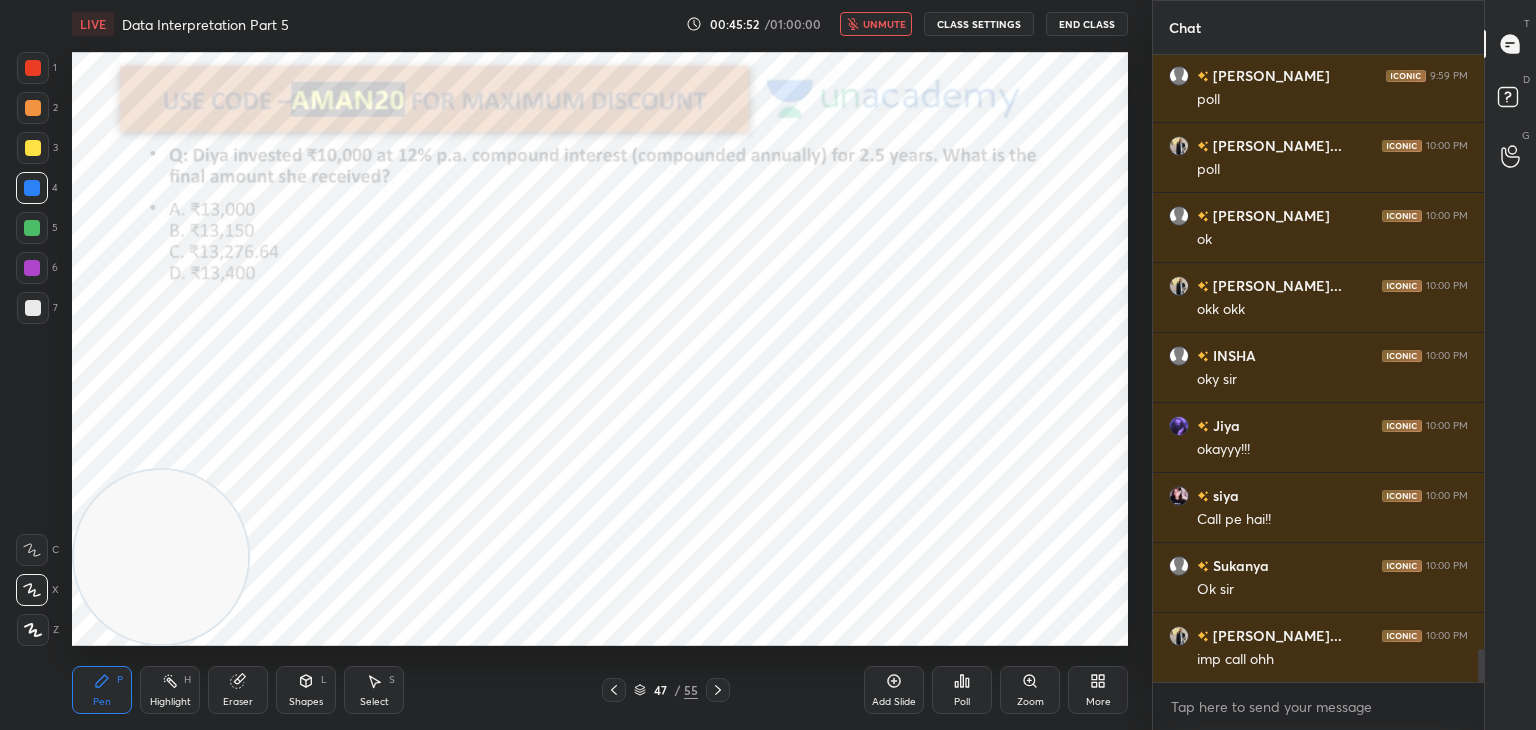 click on "unmute" at bounding box center (884, 24) 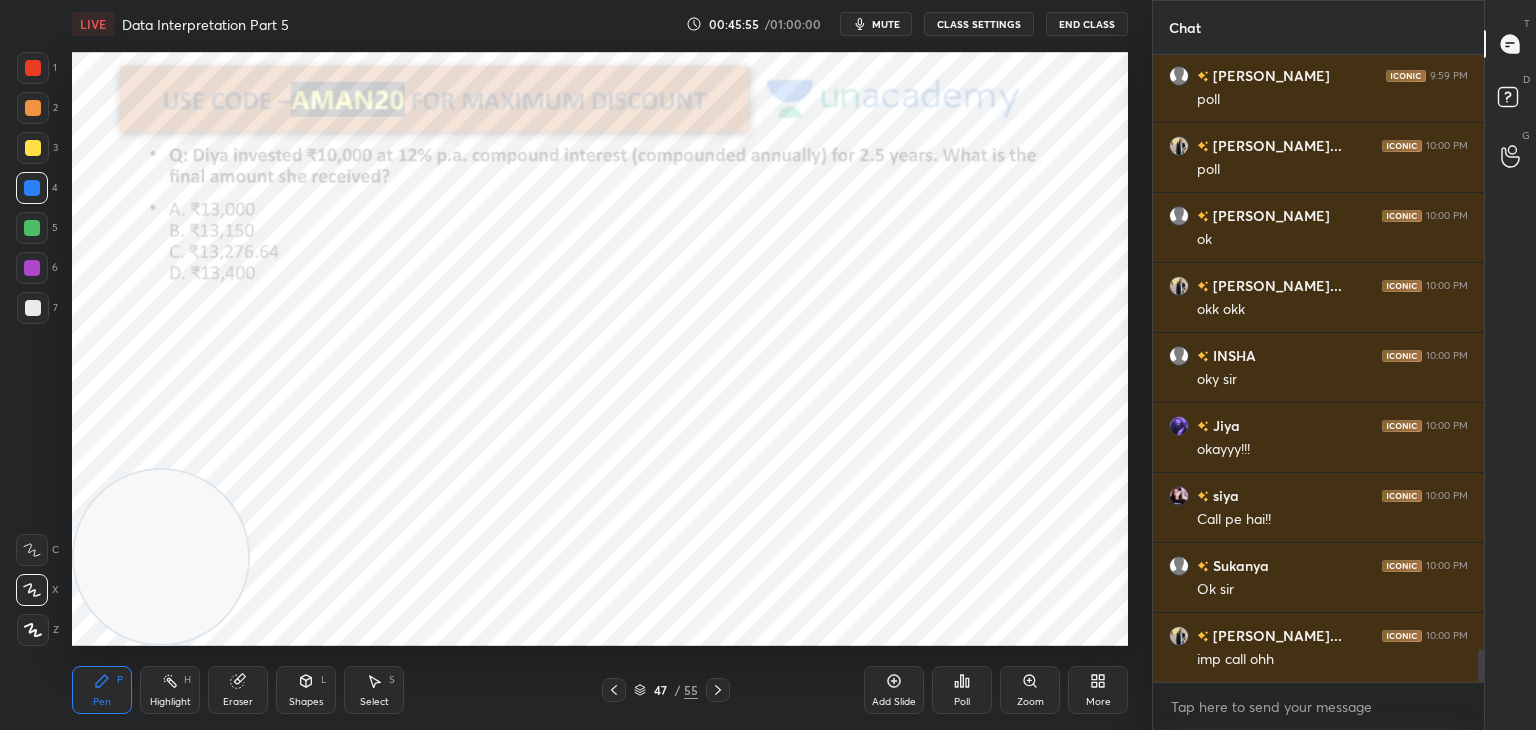 click on "Eraser" at bounding box center [238, 690] 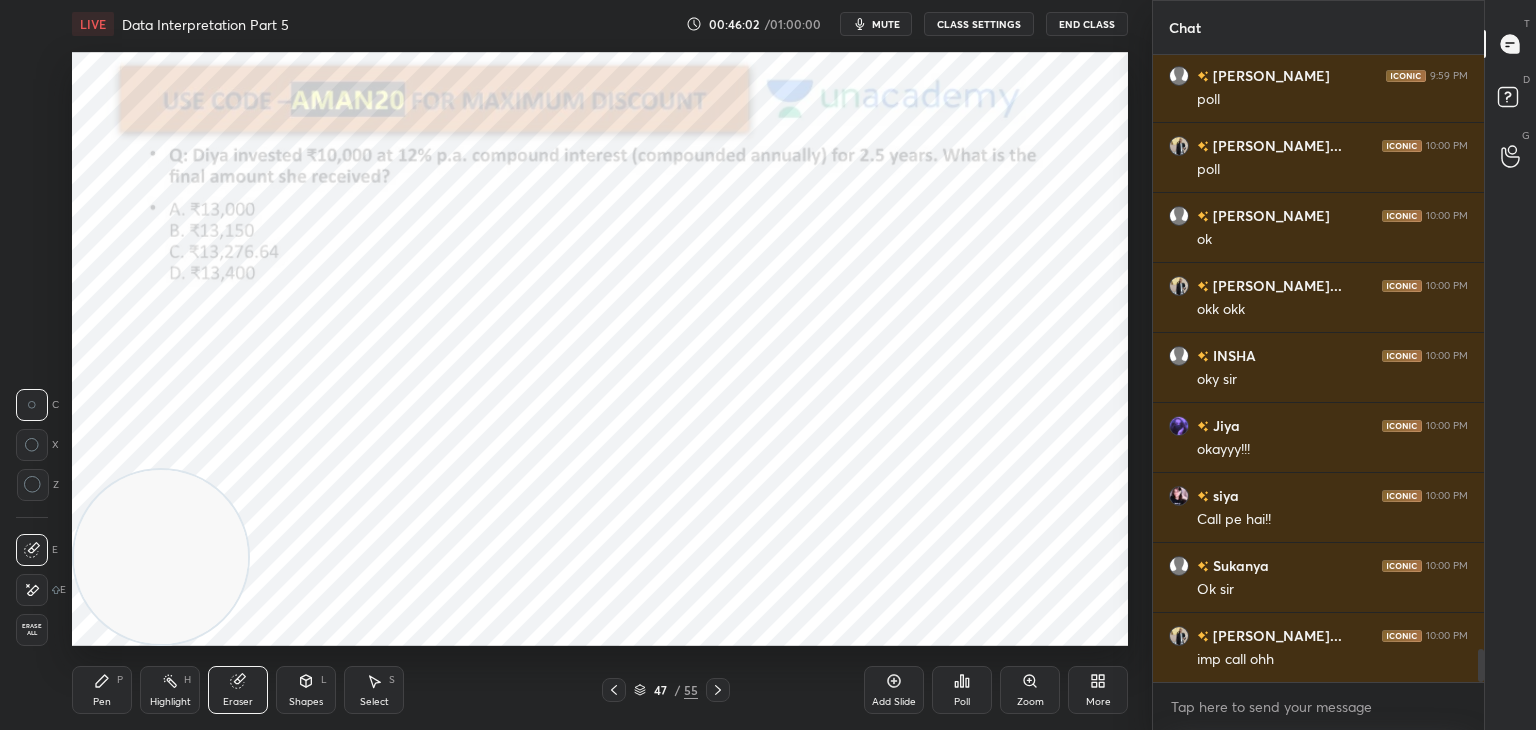 click on "Pen P" at bounding box center (102, 690) 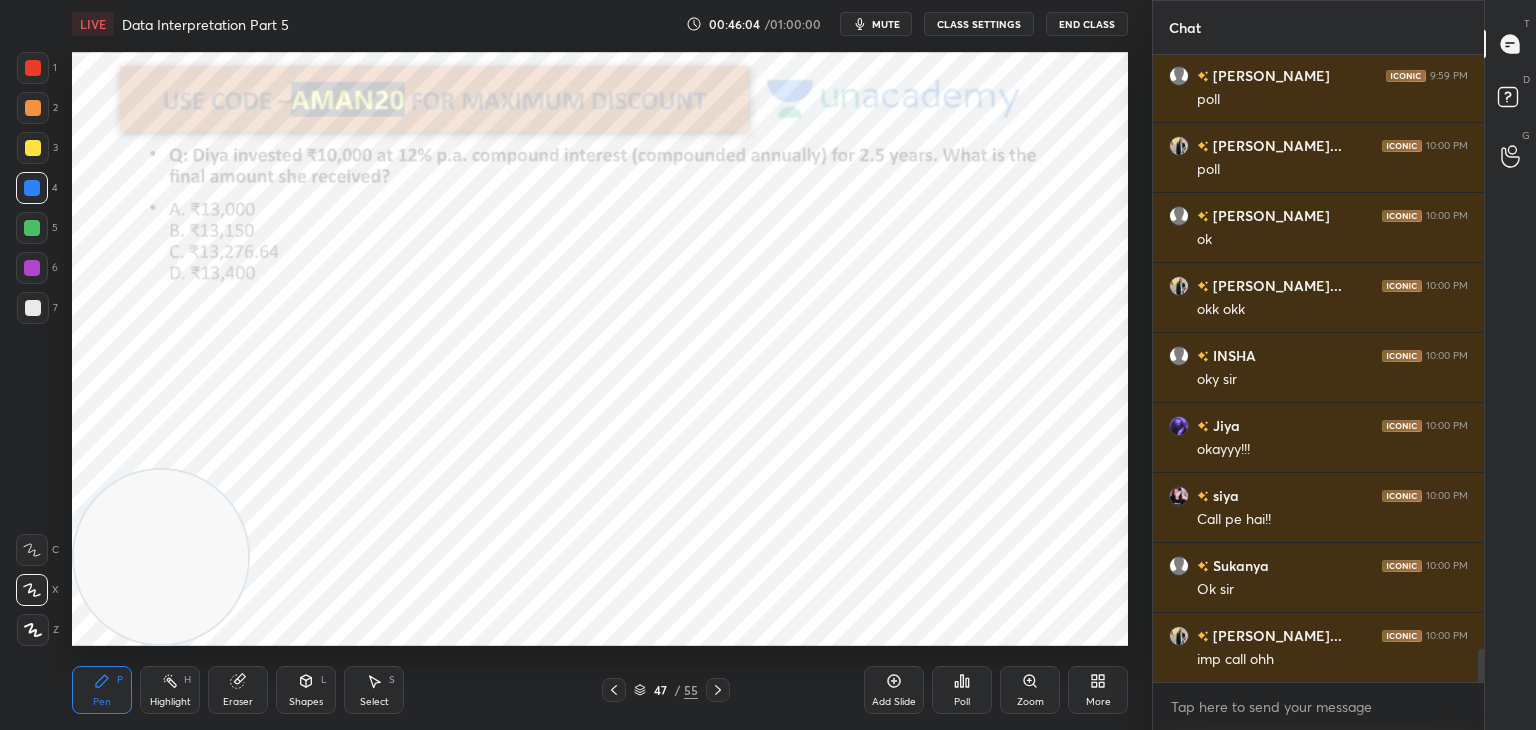 click 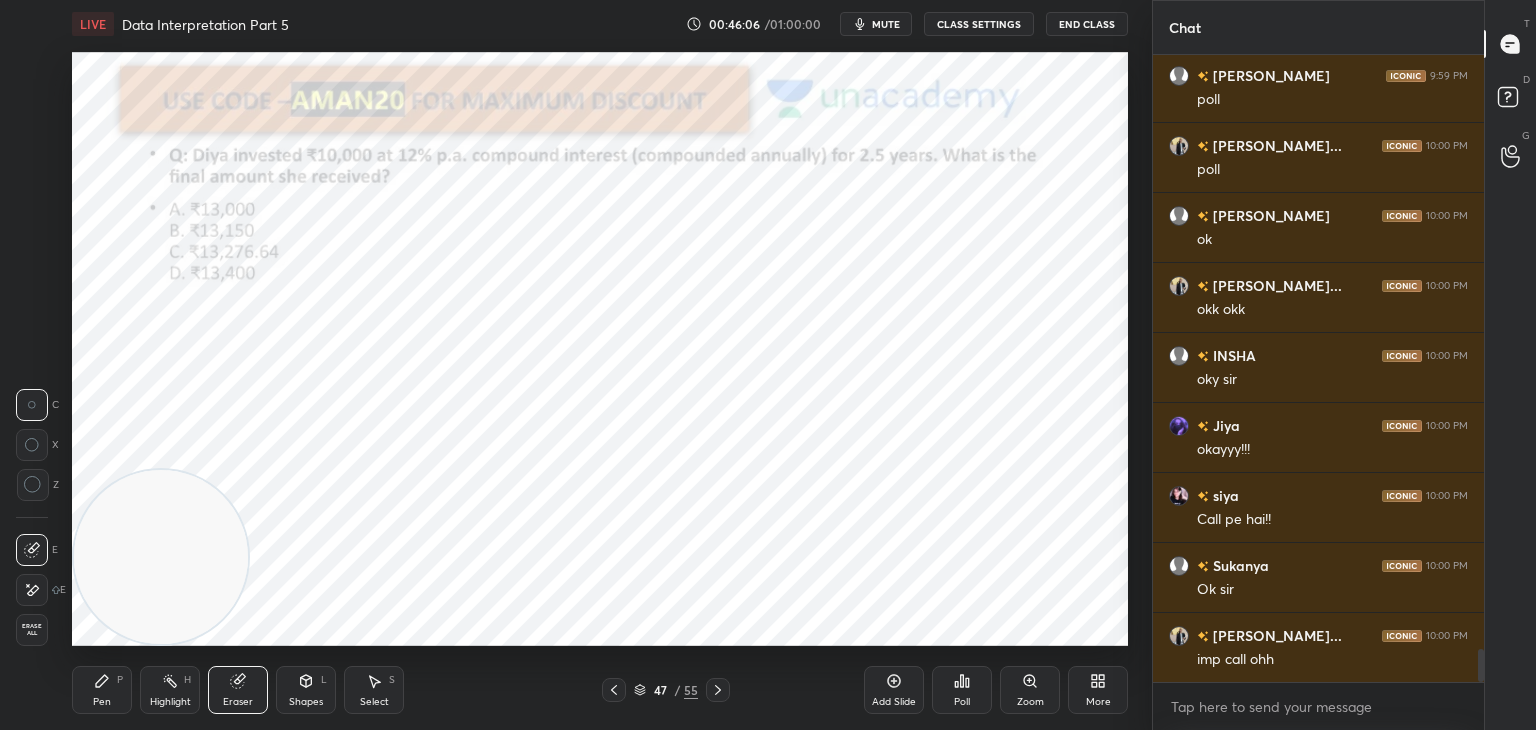 click 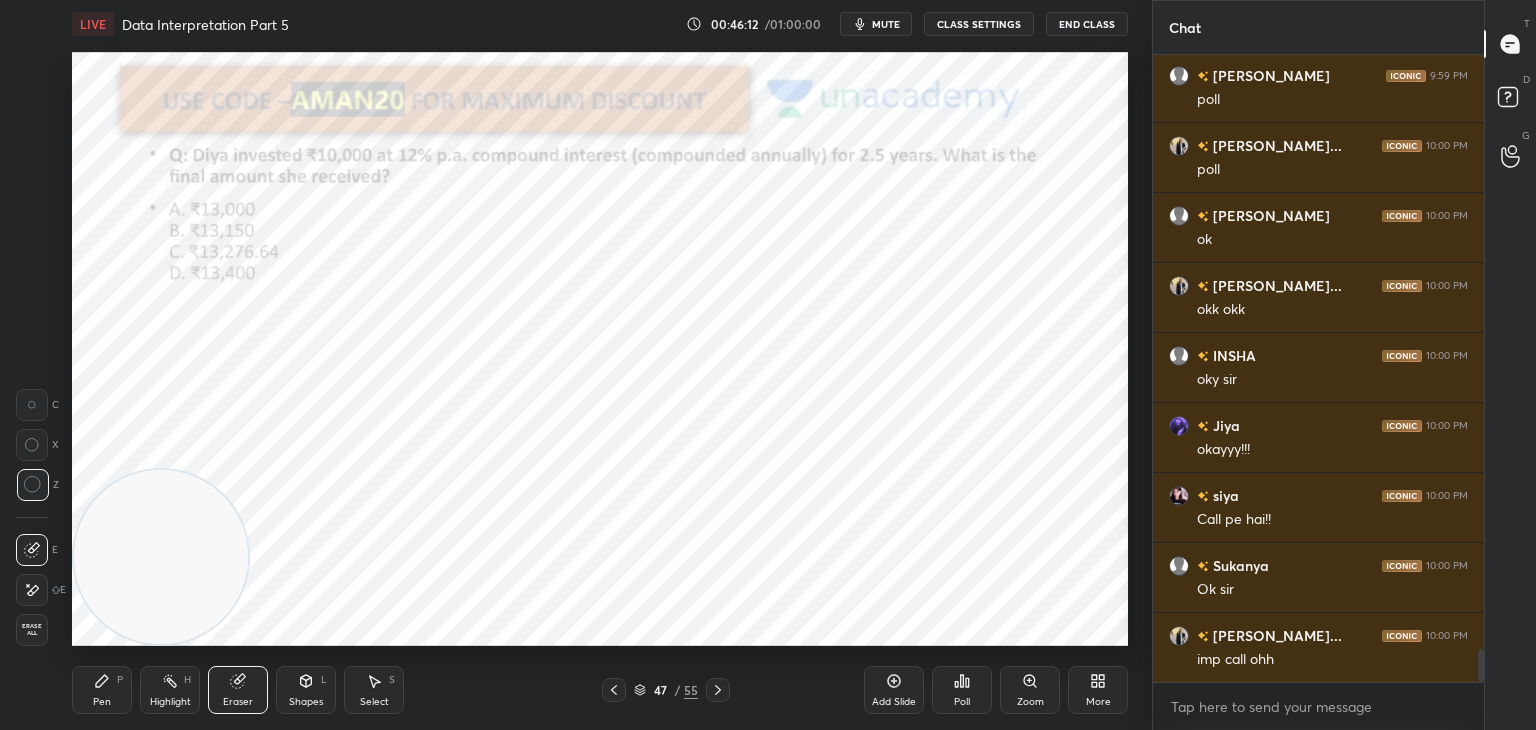 click 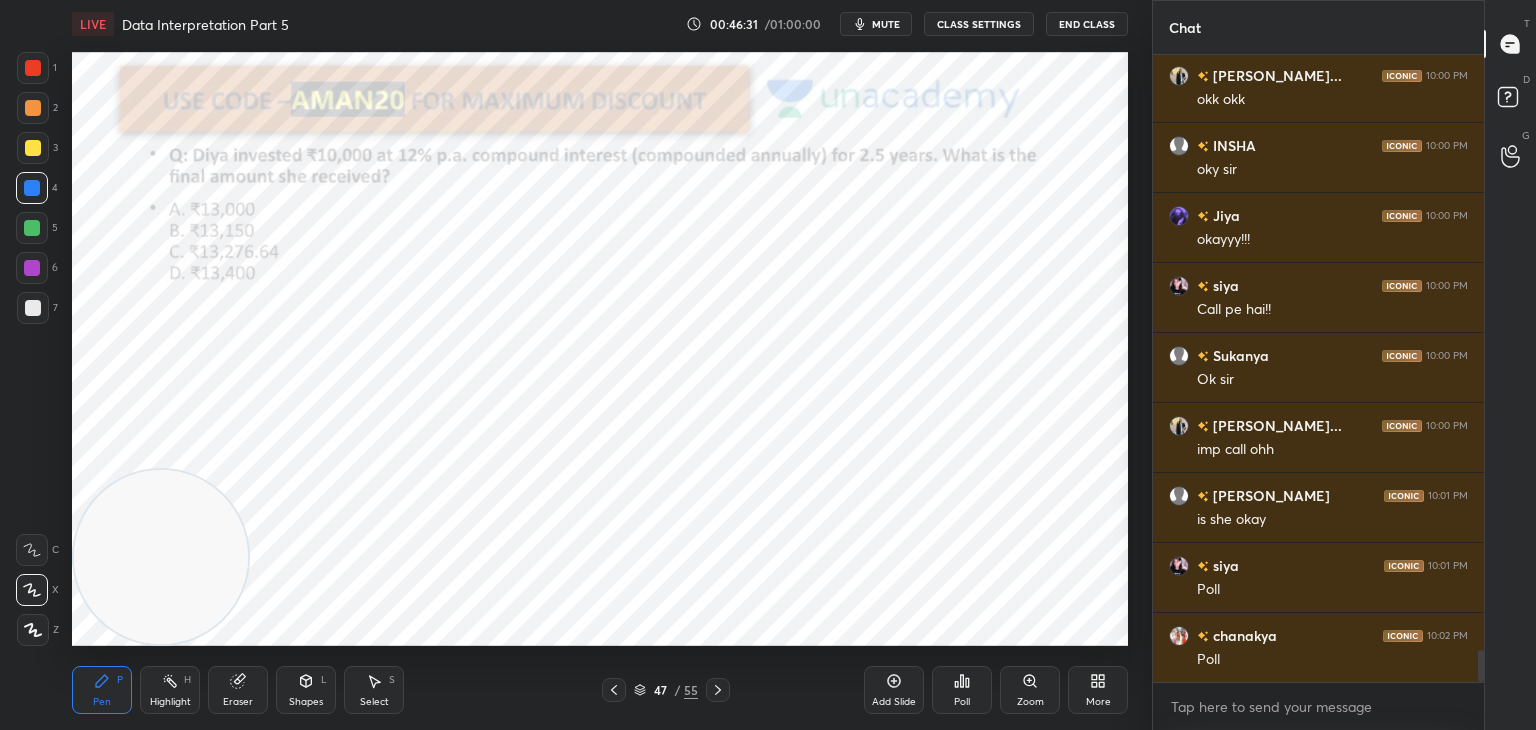 scroll, scrollTop: 11684, scrollLeft: 0, axis: vertical 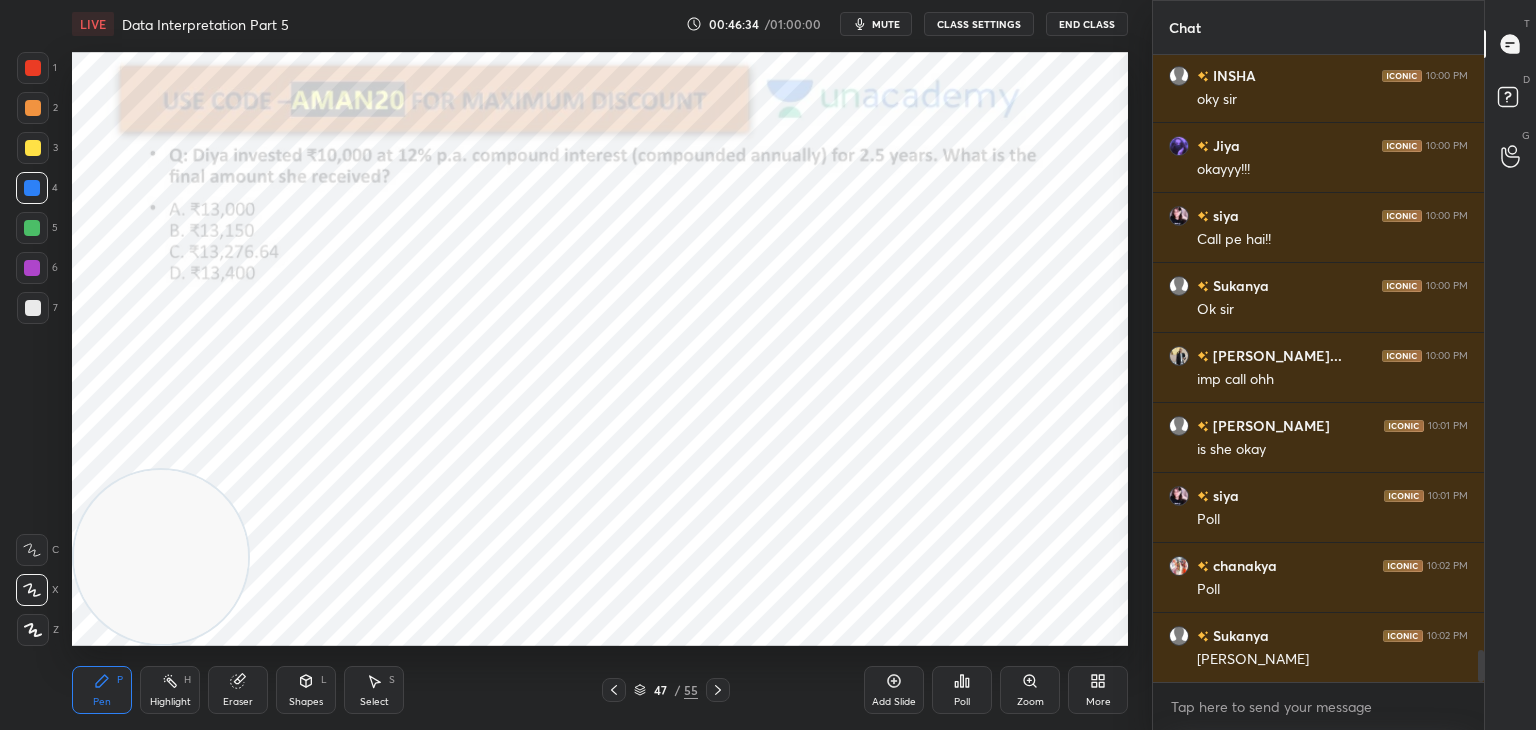 click on "Poll" at bounding box center [962, 690] 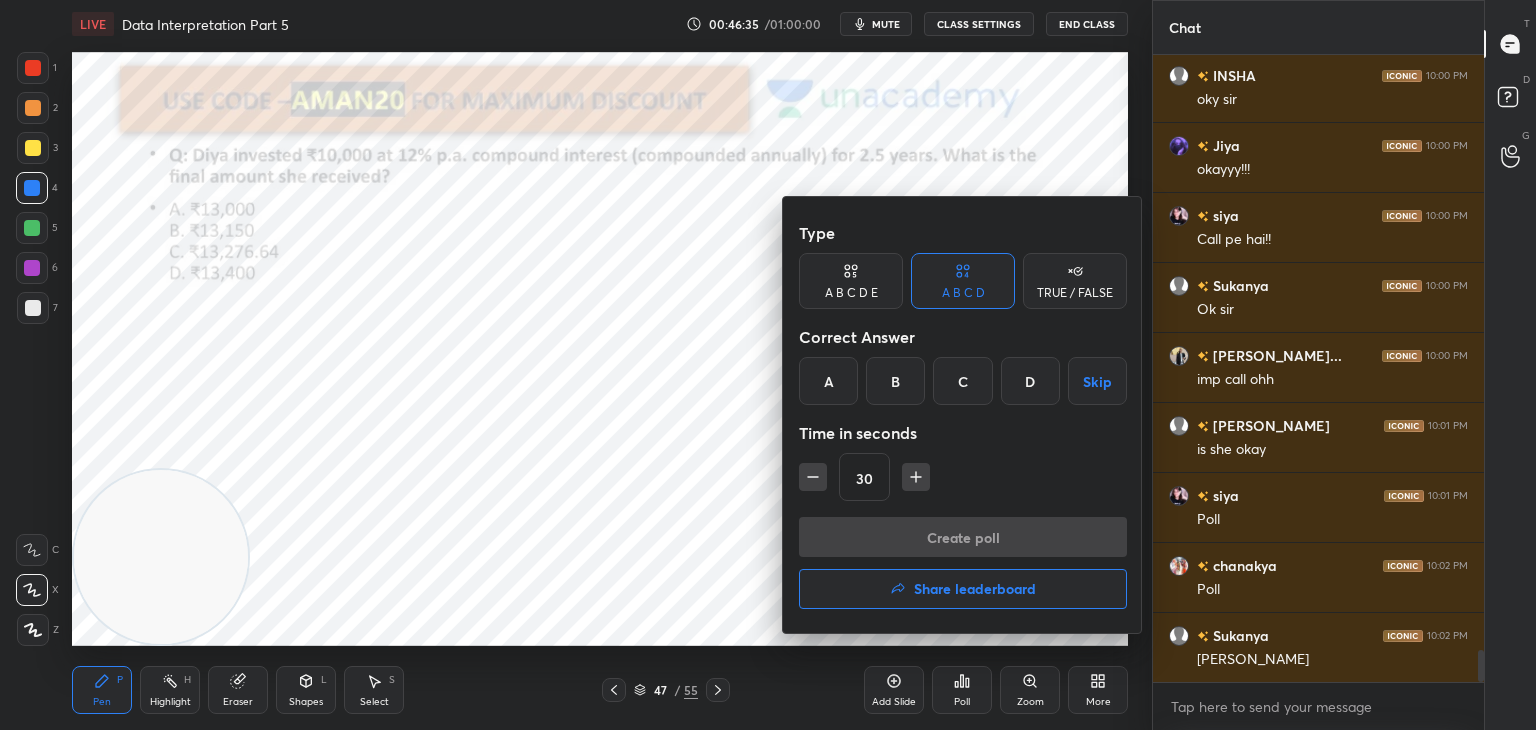 click on "C" at bounding box center (962, 381) 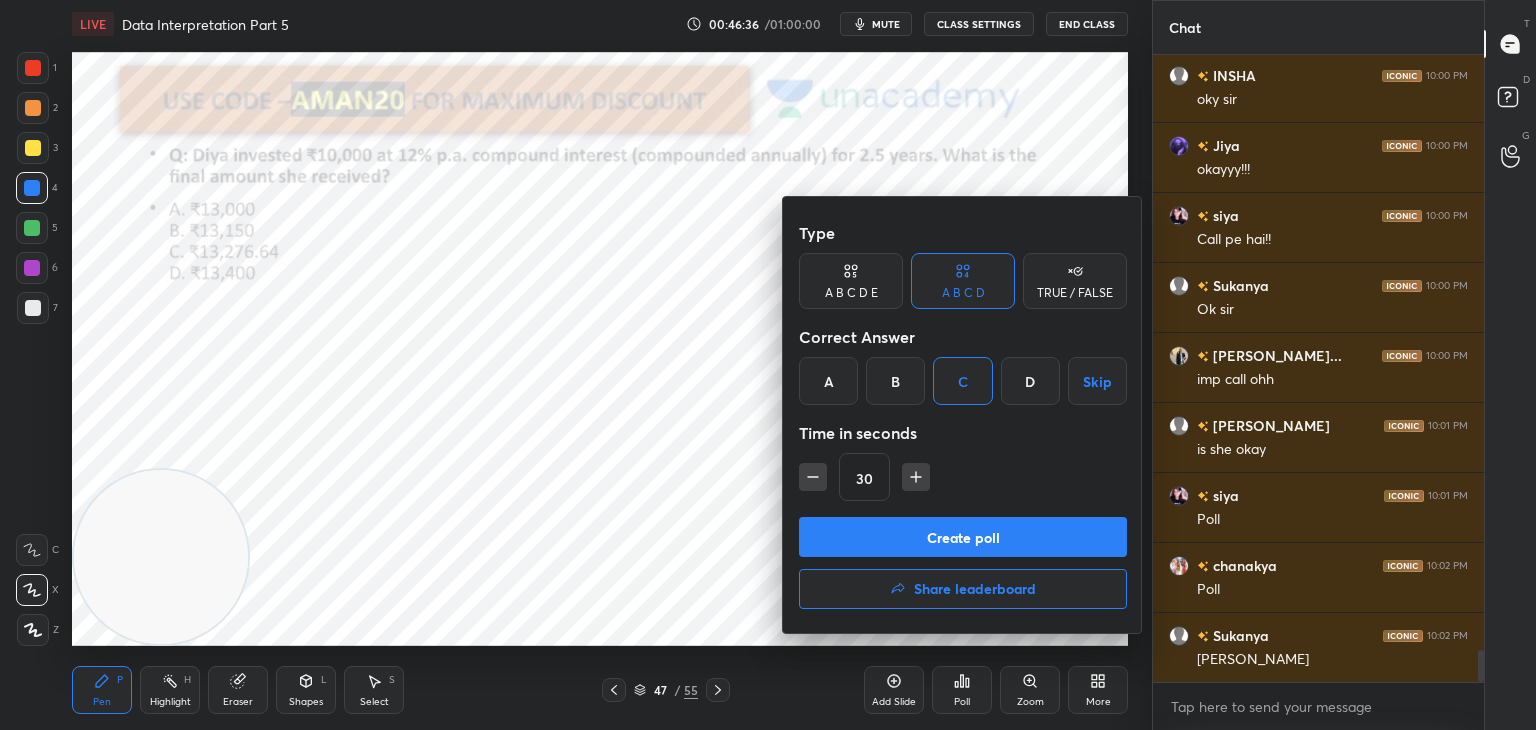 click on "Create poll" at bounding box center [963, 537] 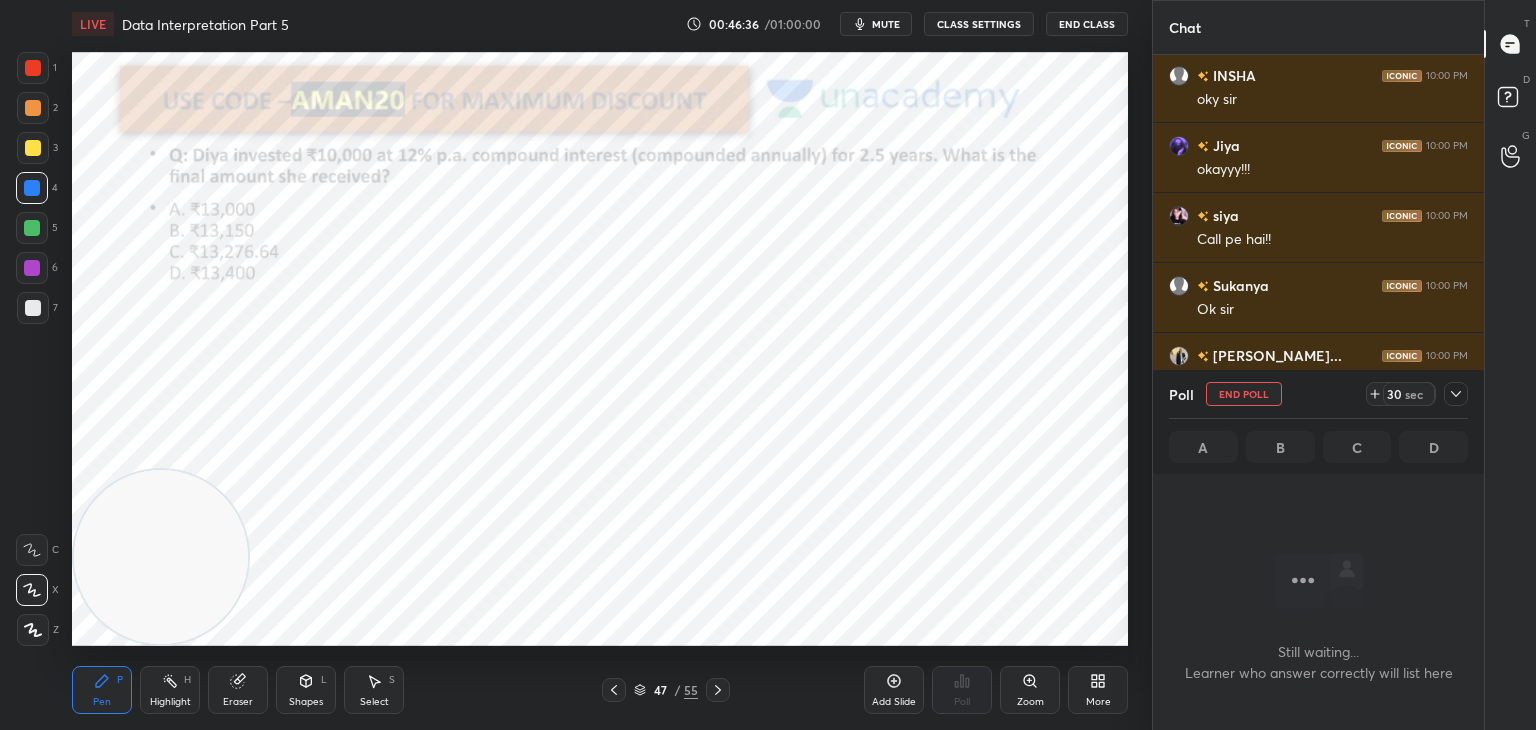 scroll, scrollTop: 402, scrollLeft: 325, axis: both 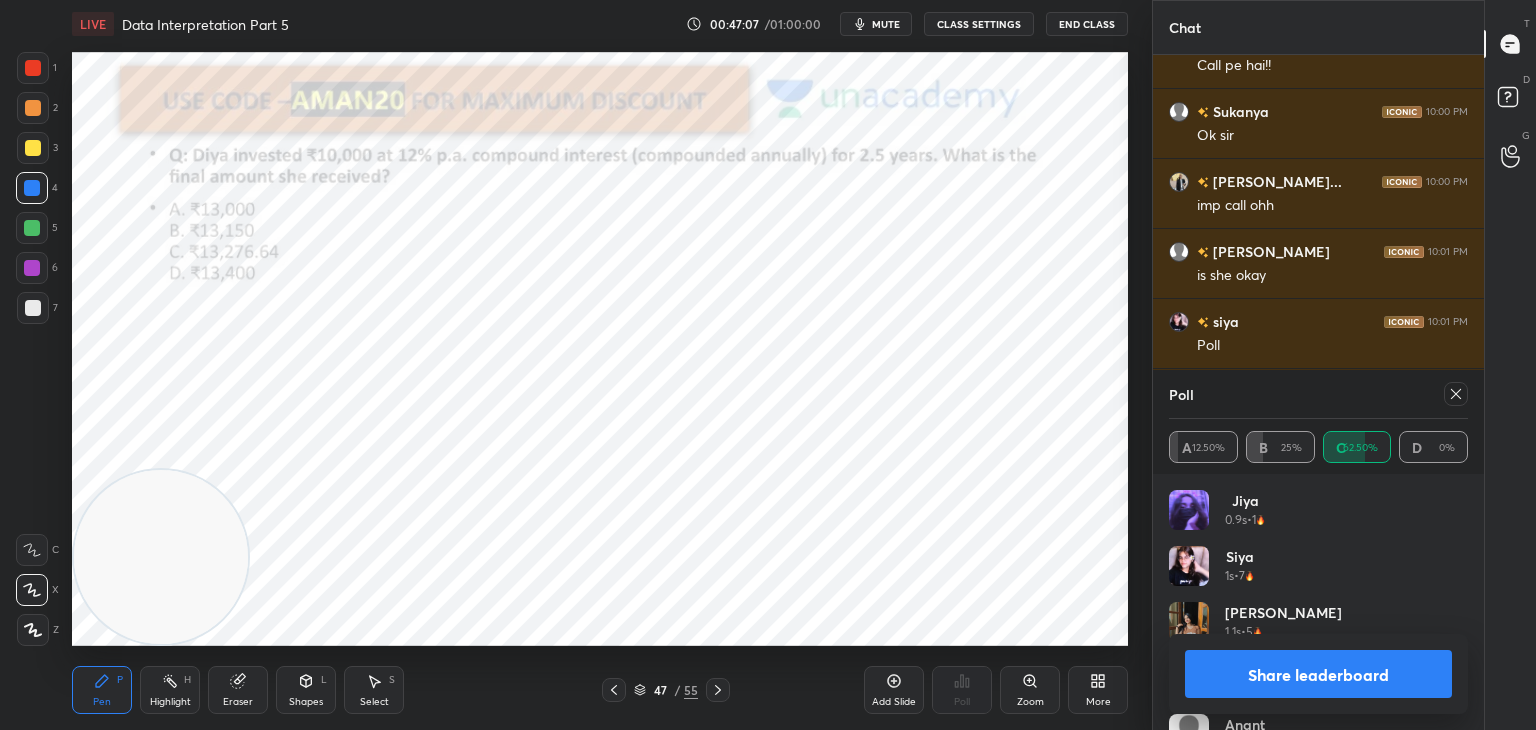 click on "Share leaderboard" at bounding box center (1318, 674) 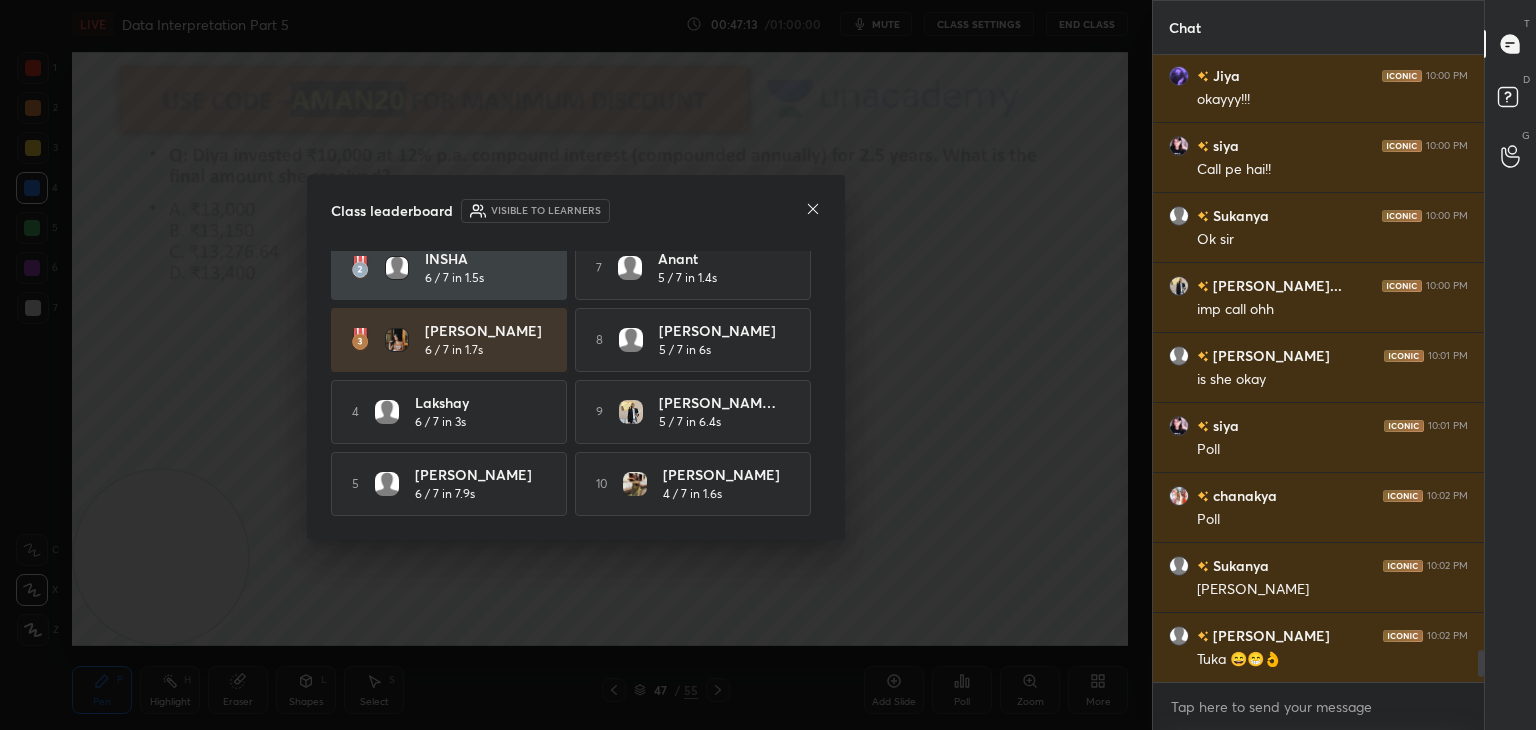 click 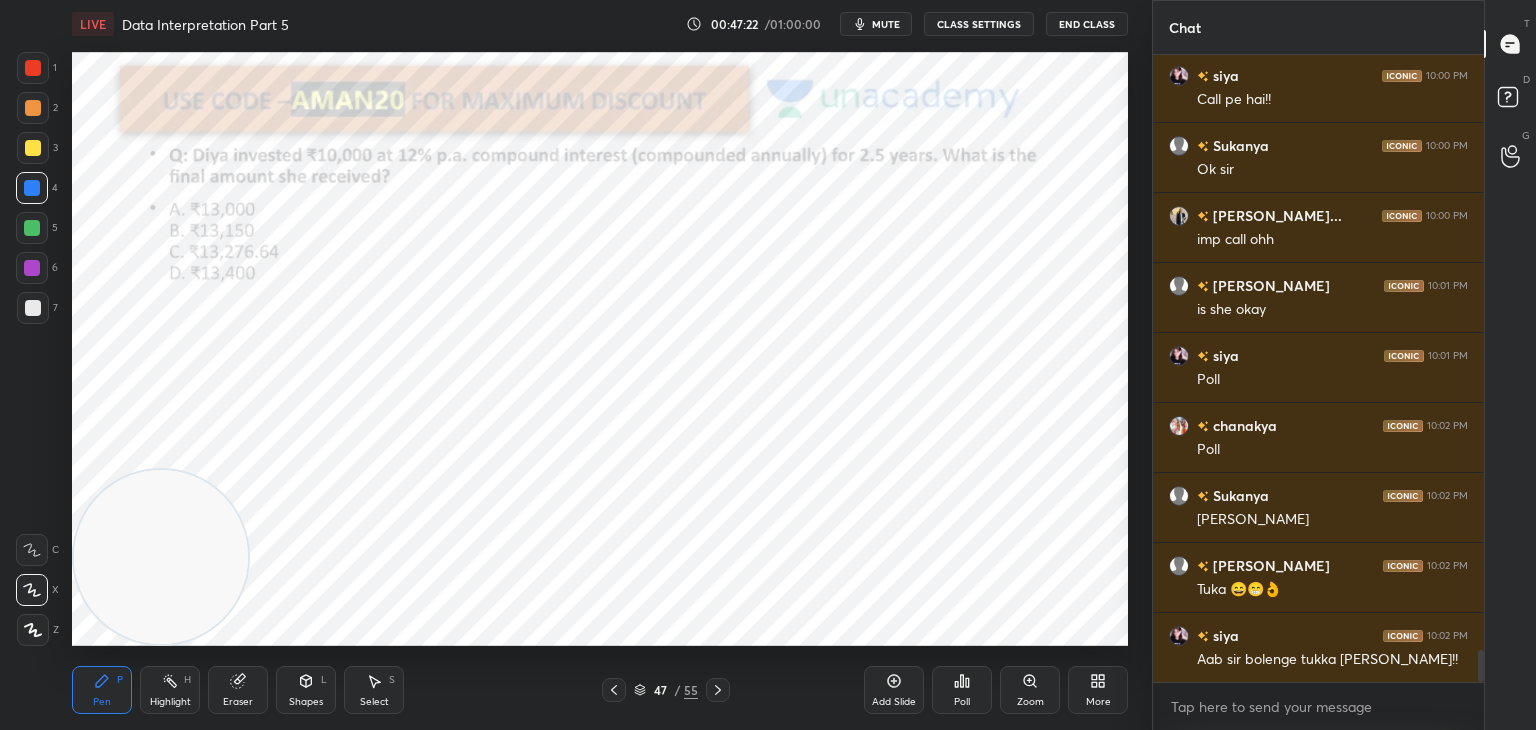 click at bounding box center [33, 68] 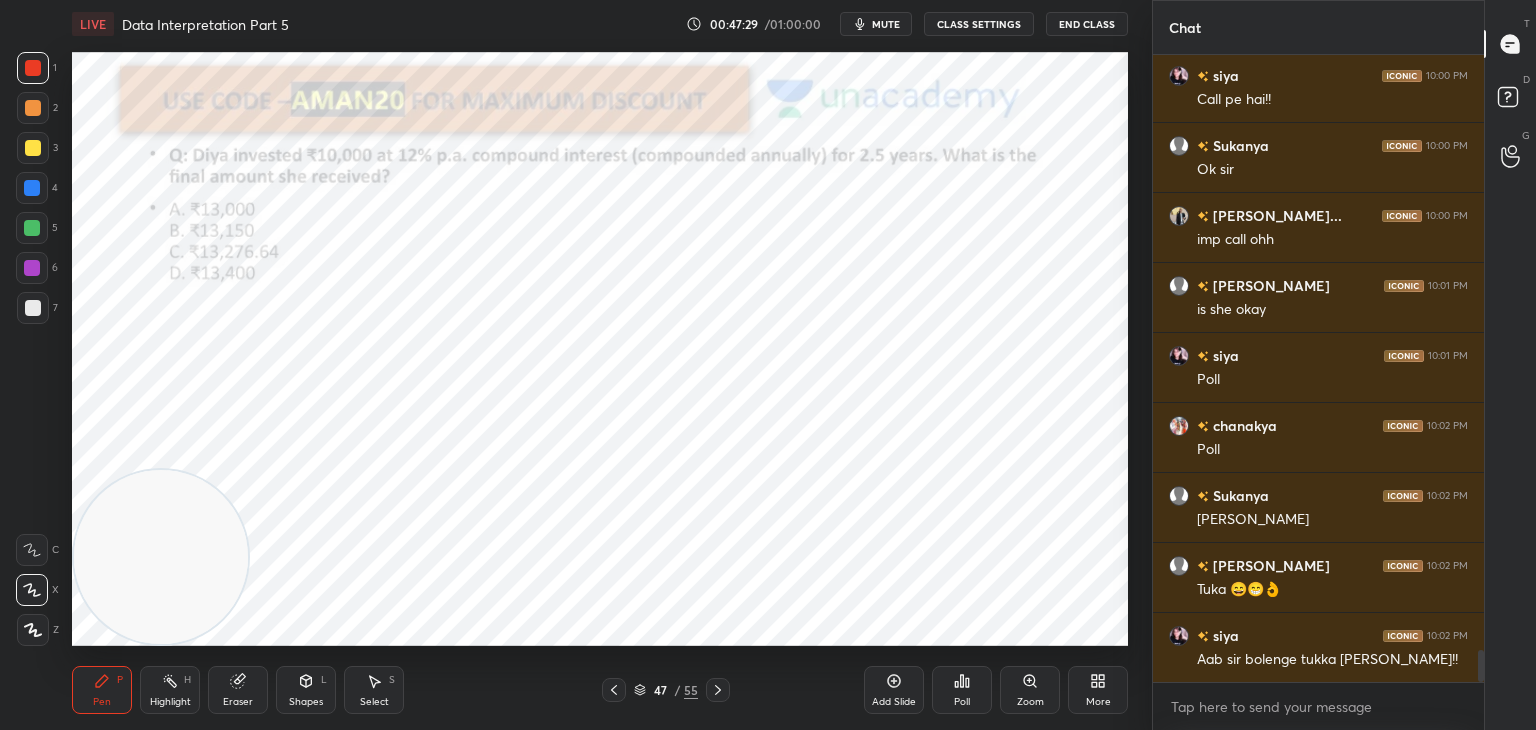 click at bounding box center [32, 188] 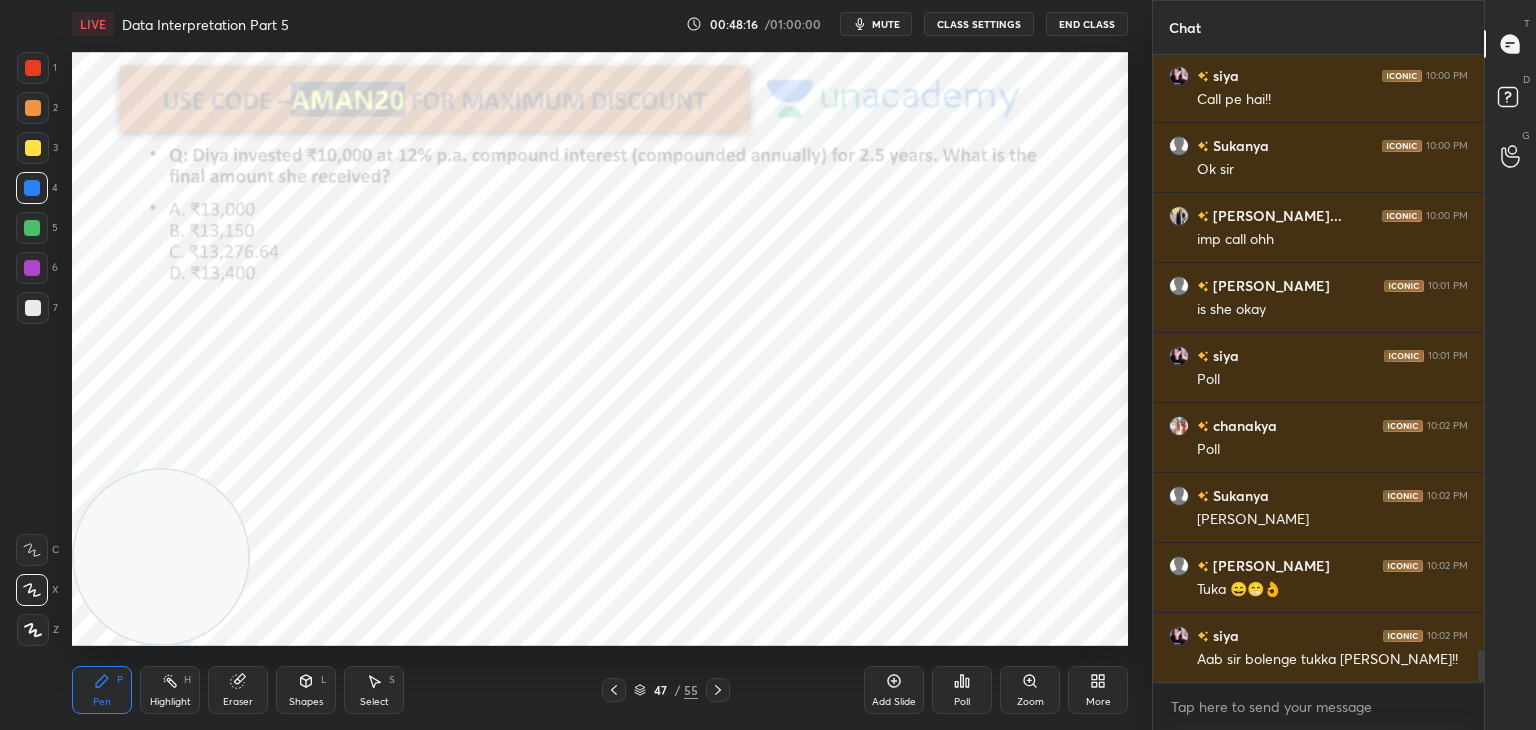 click 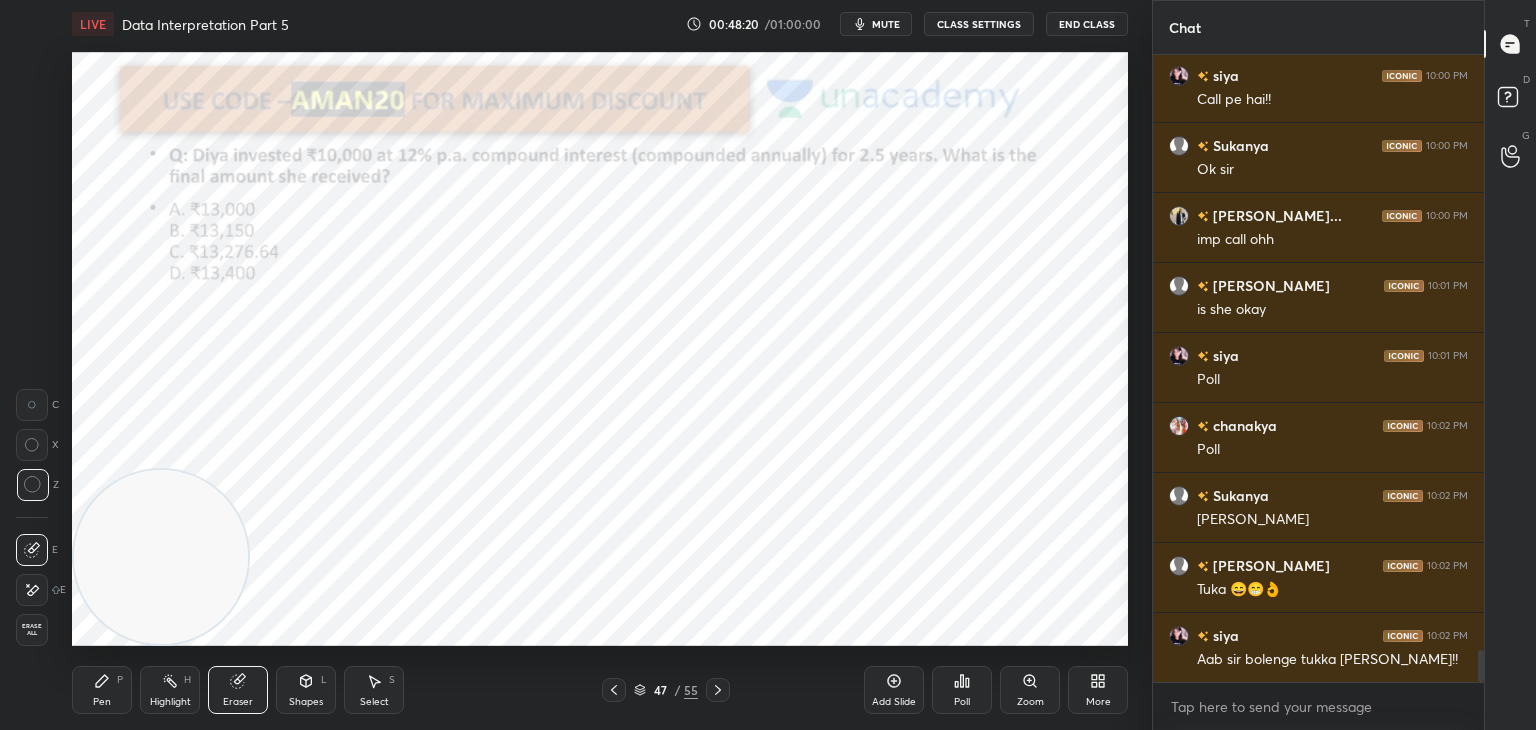click 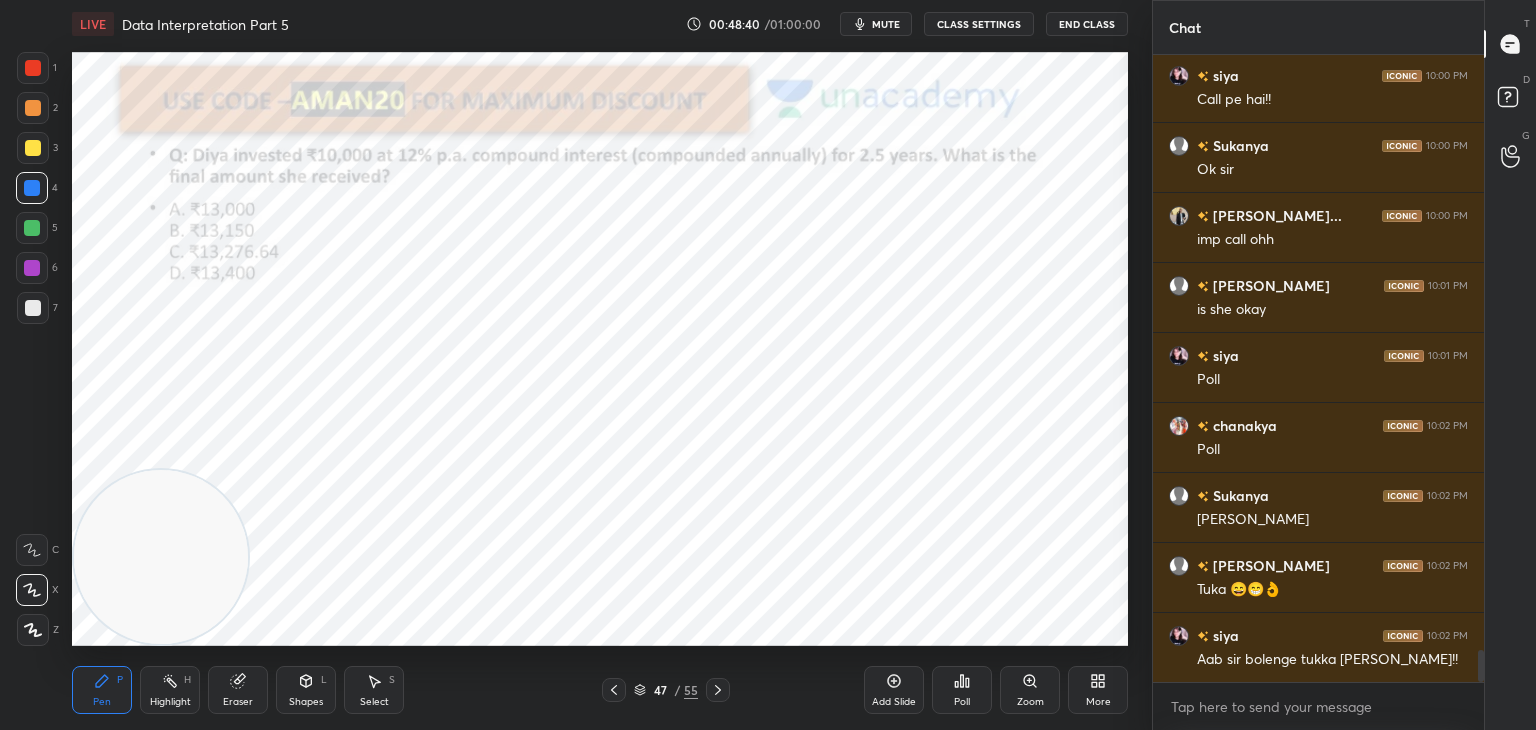 click 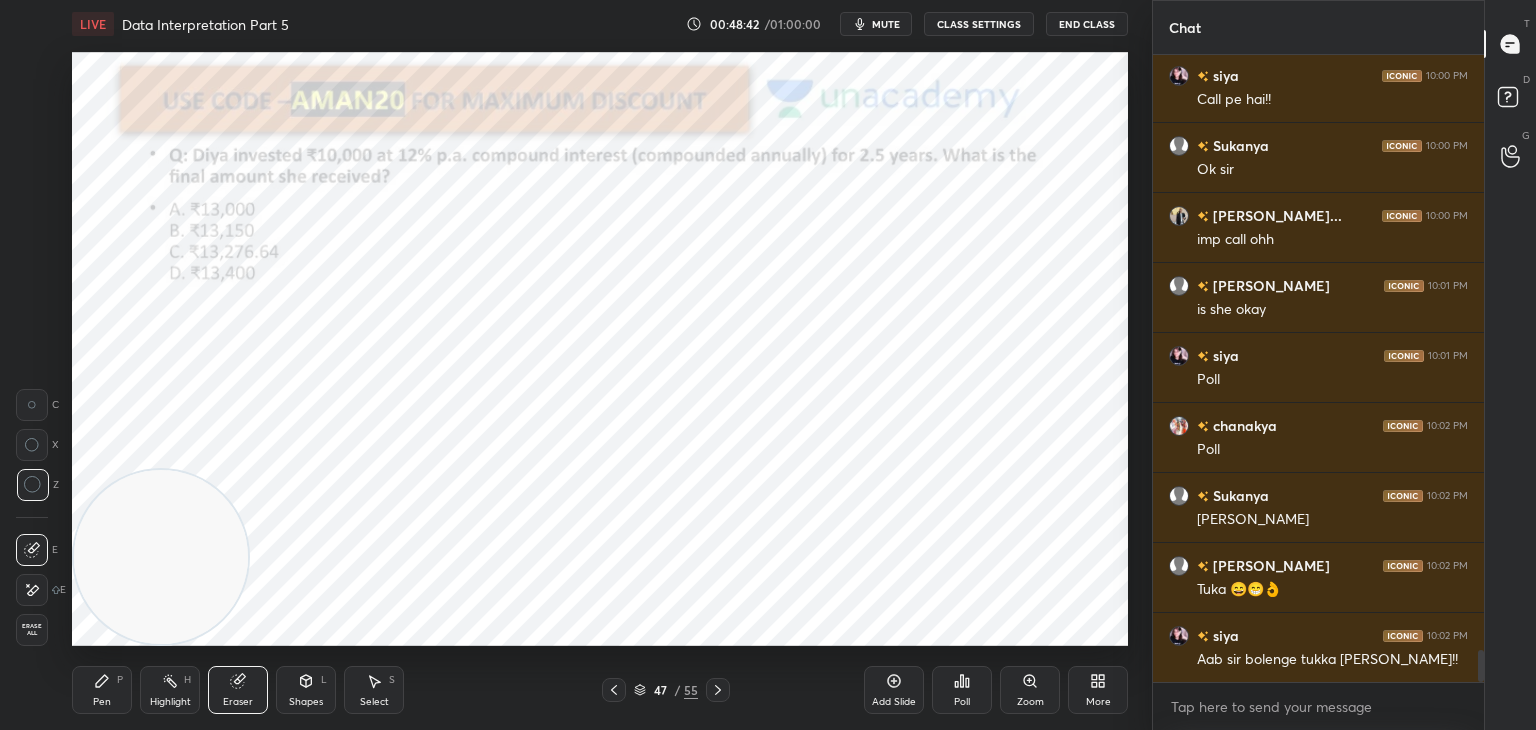 click on "Pen P" at bounding box center (102, 690) 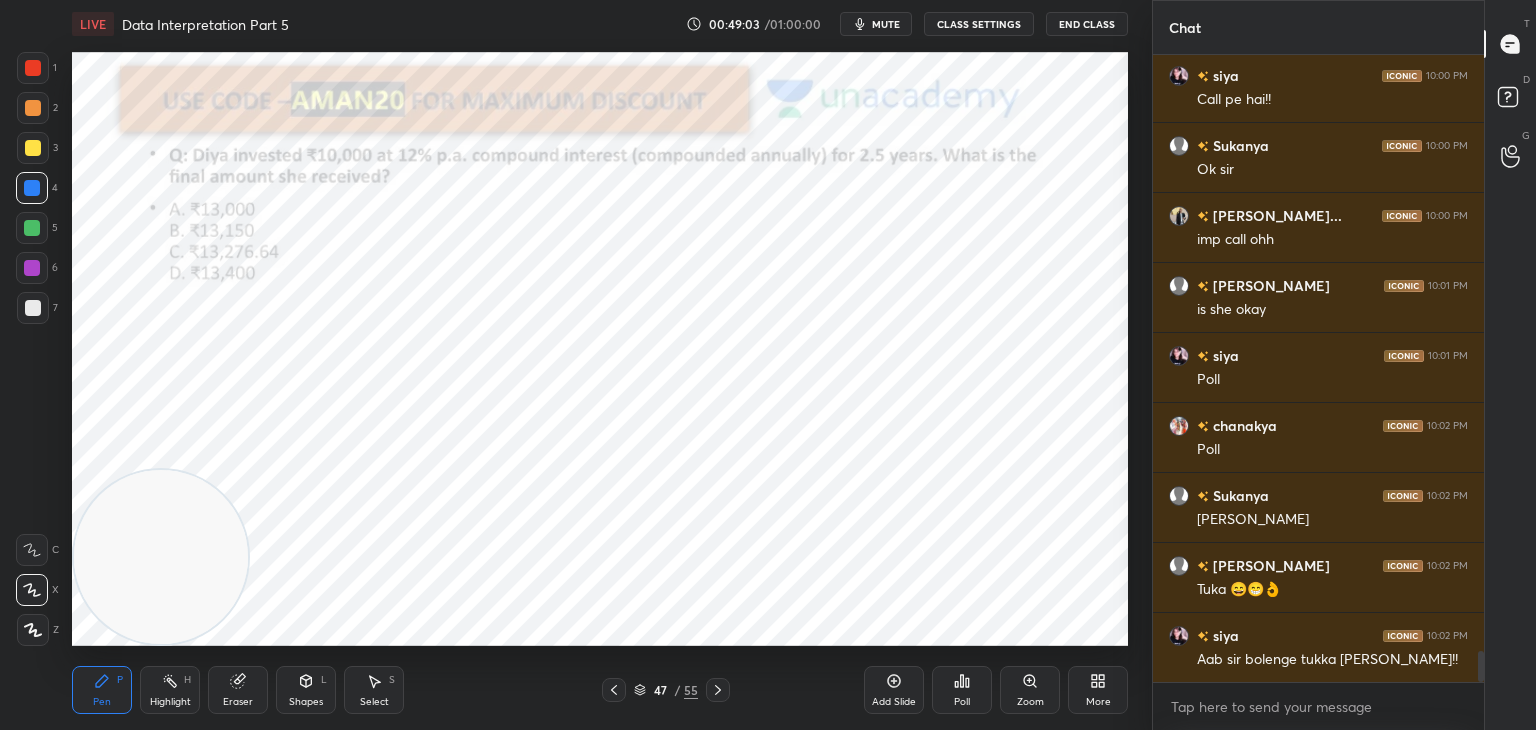 scroll, scrollTop: 11894, scrollLeft: 0, axis: vertical 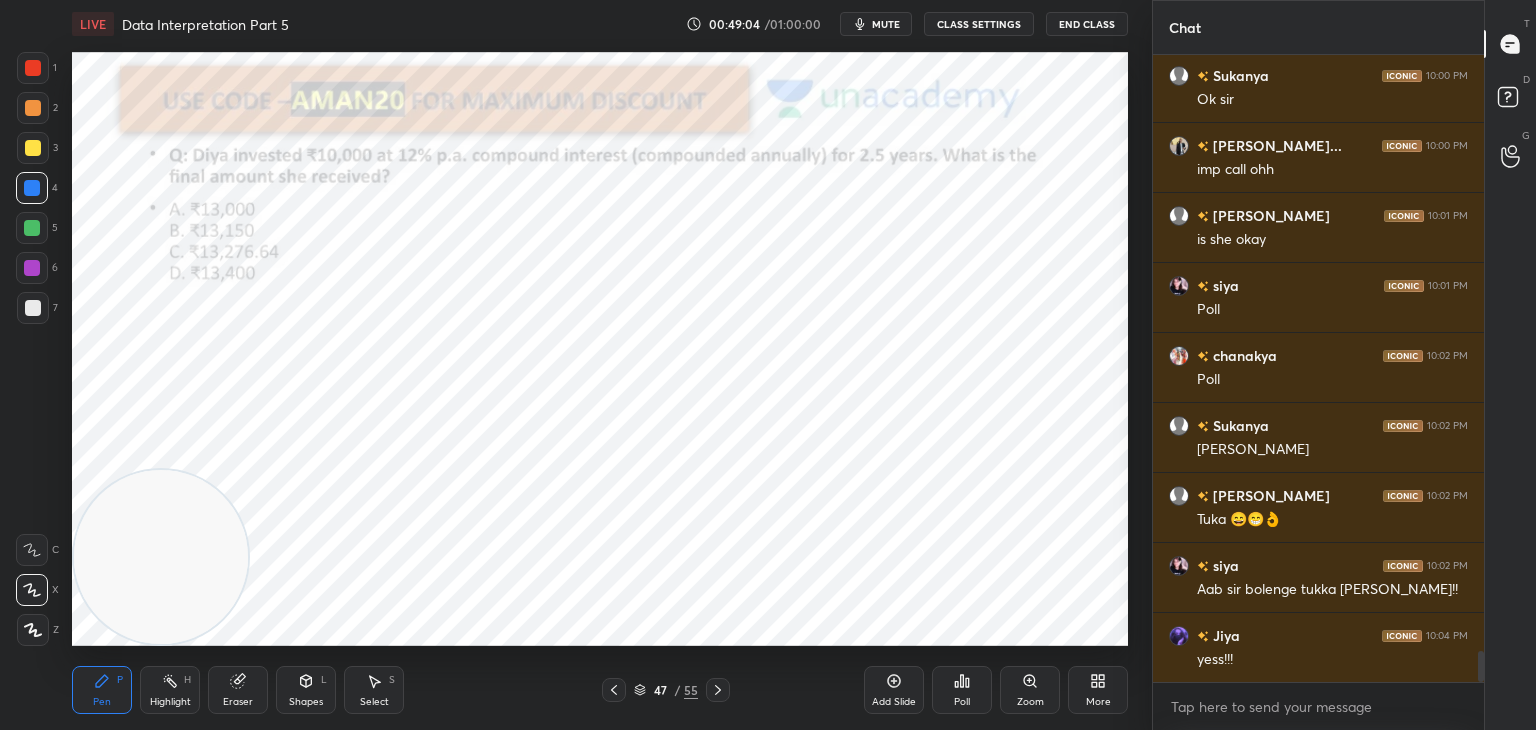click 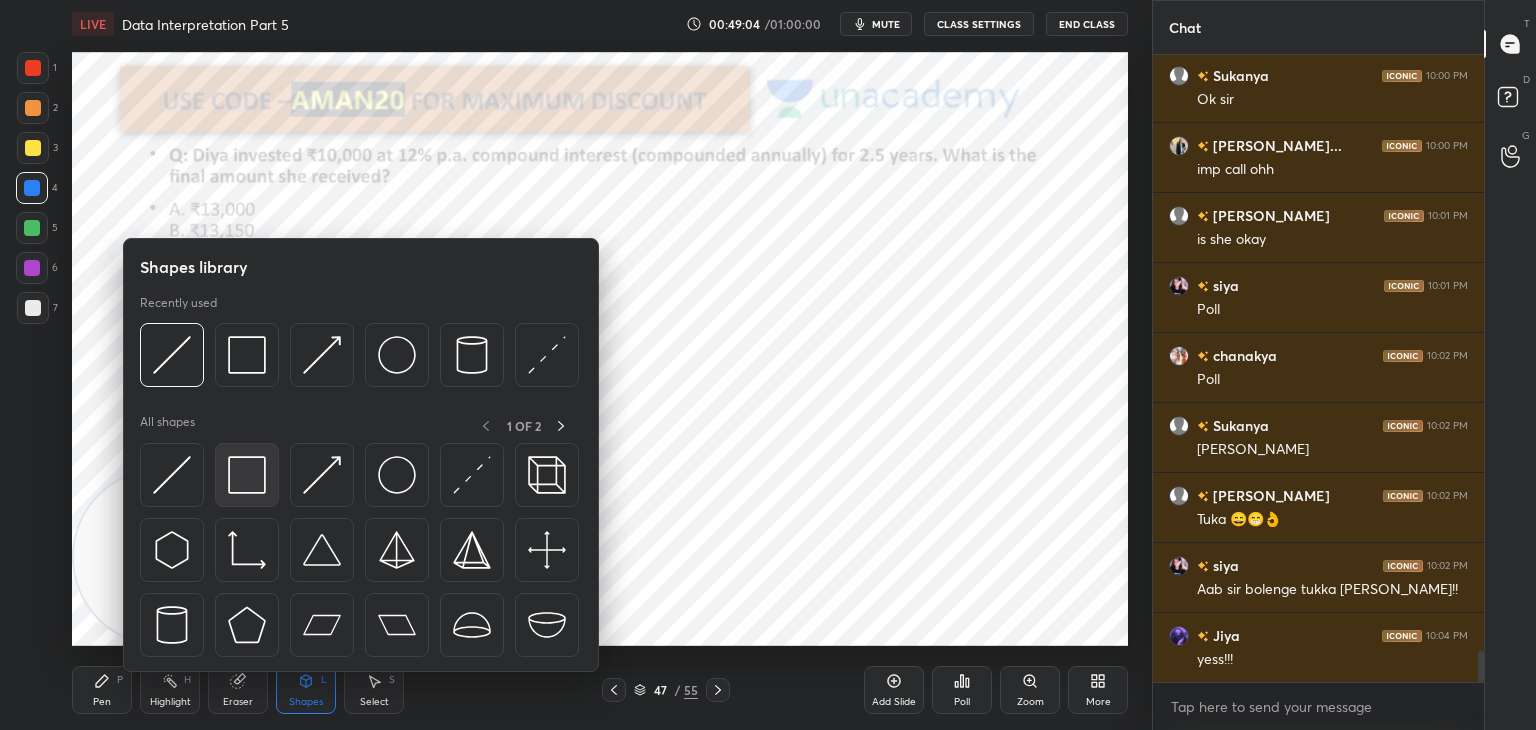 click at bounding box center (247, 475) 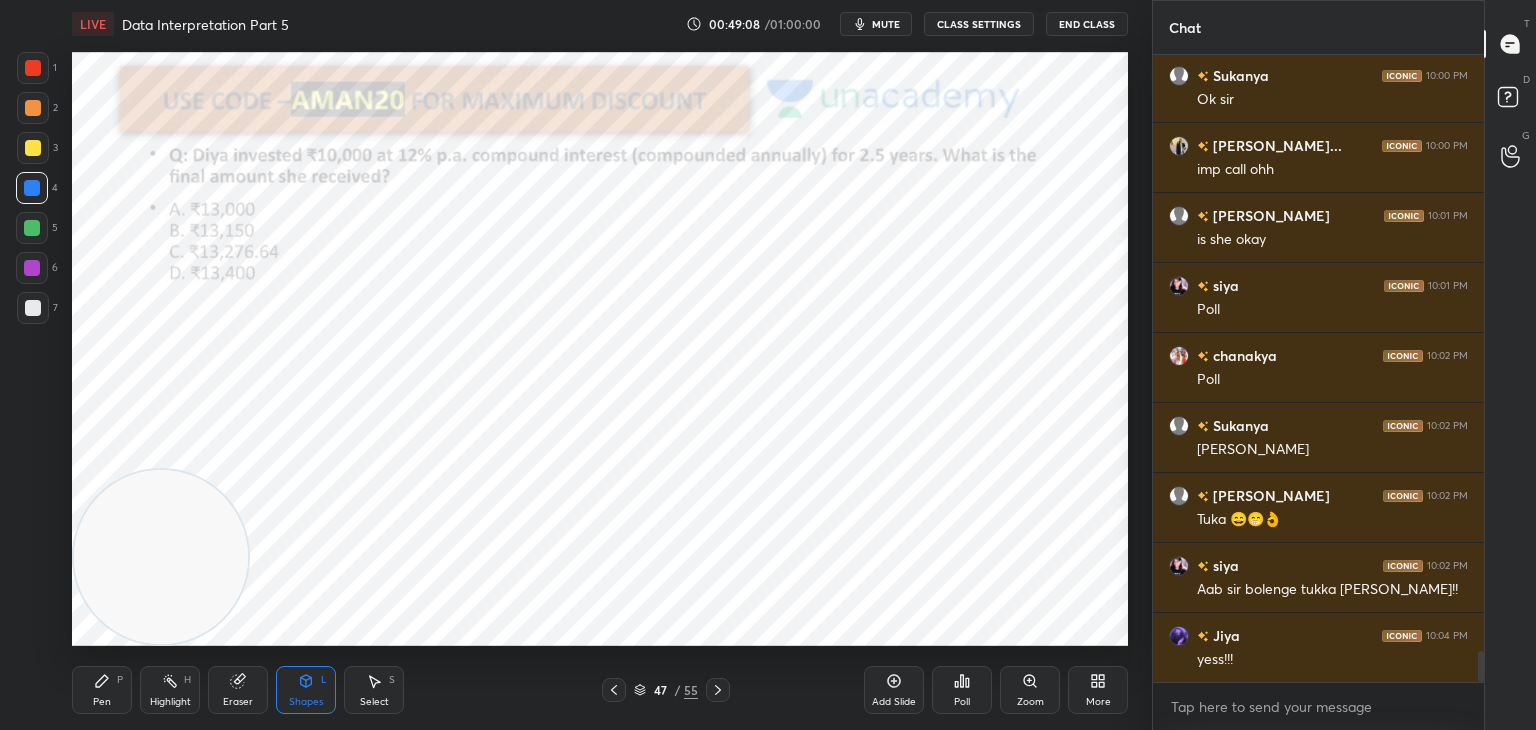 click on "Pen P" at bounding box center (102, 690) 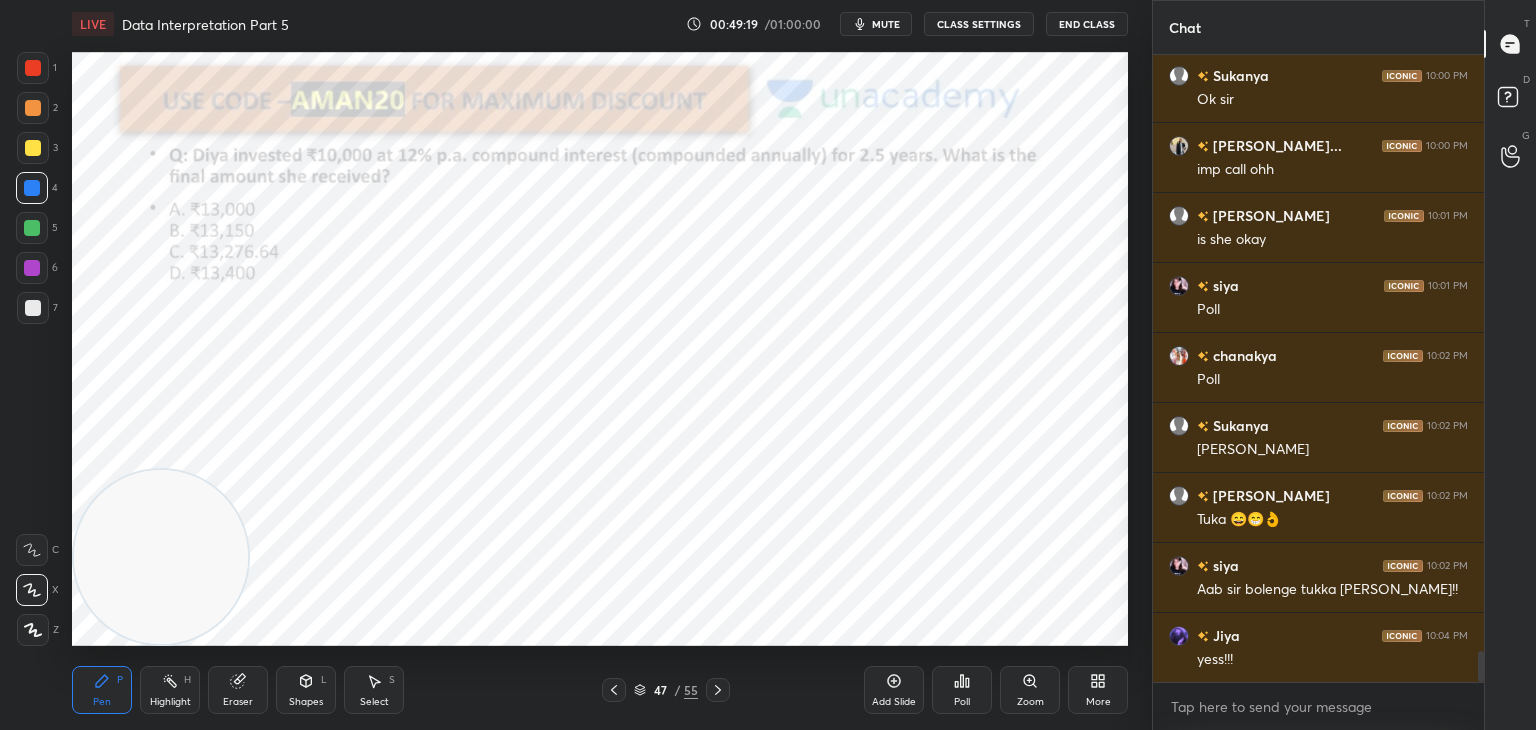 click at bounding box center (33, 68) 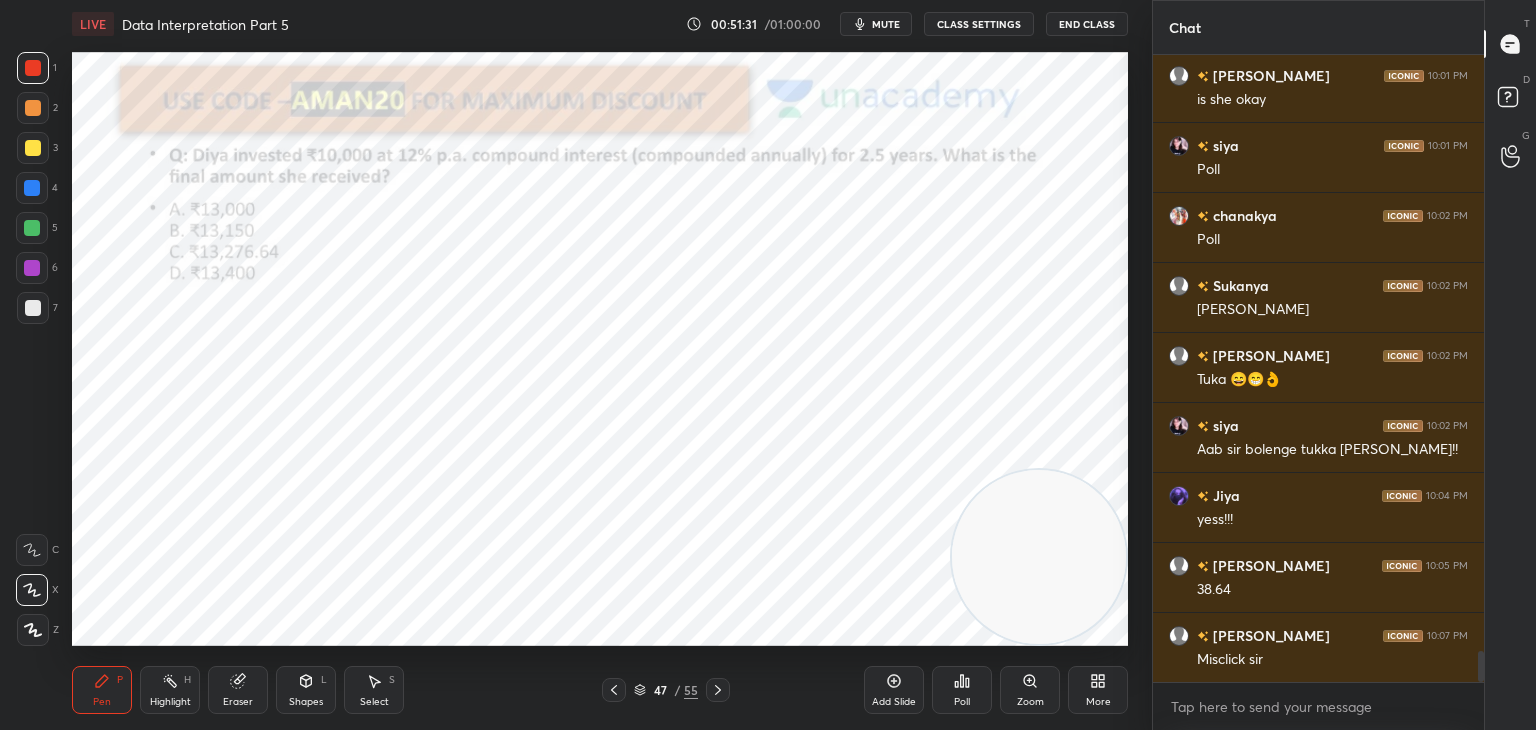 scroll, scrollTop: 12140, scrollLeft: 0, axis: vertical 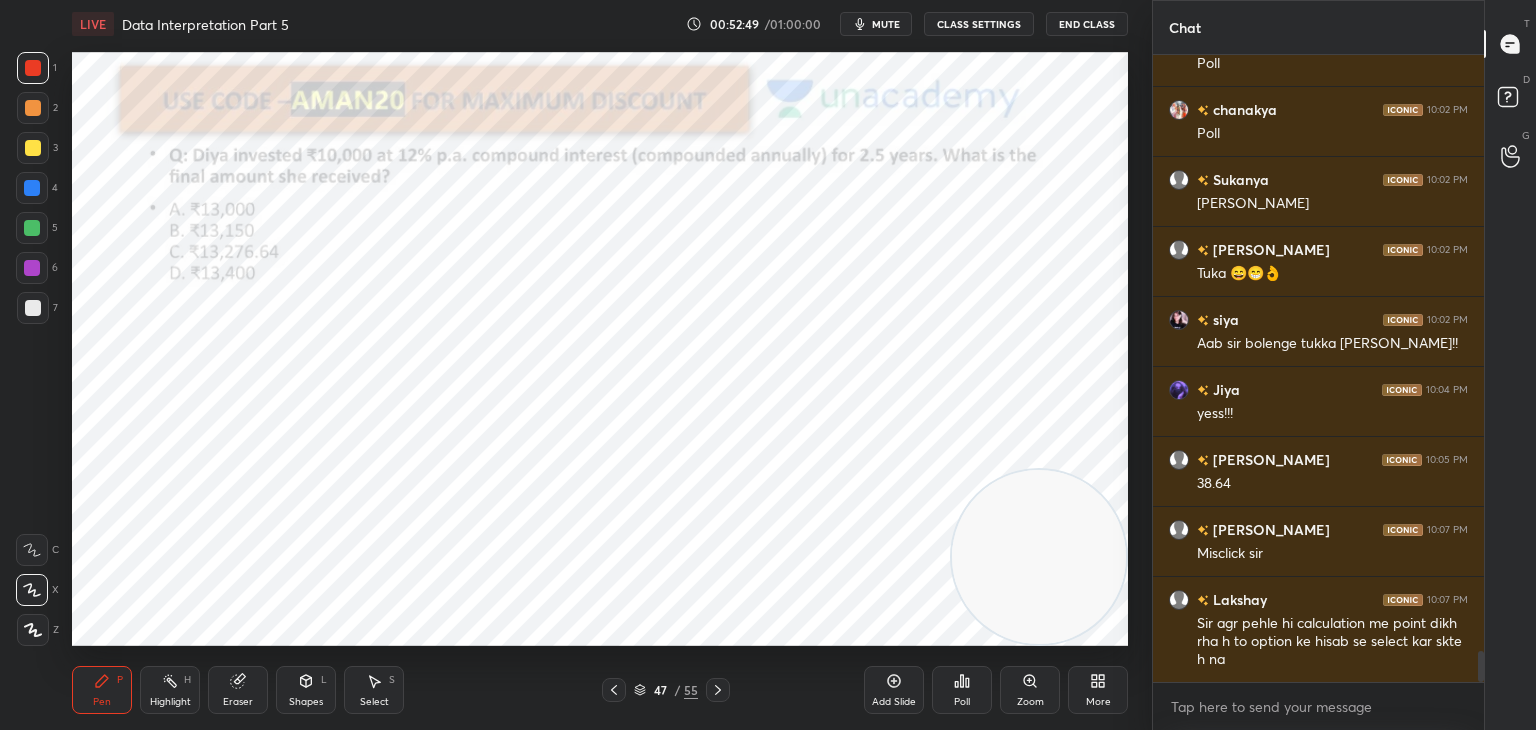 click on "Eraser" at bounding box center [238, 690] 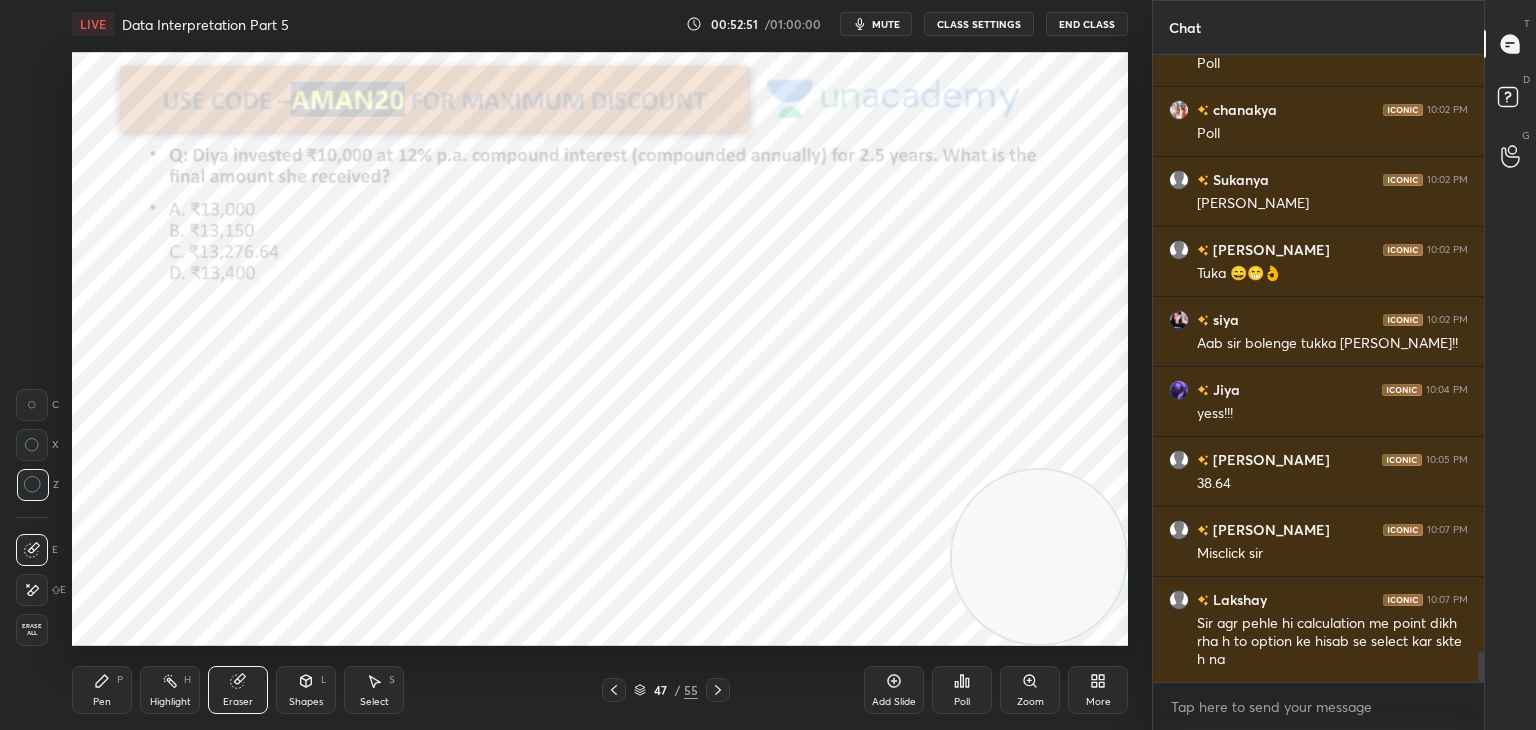 click 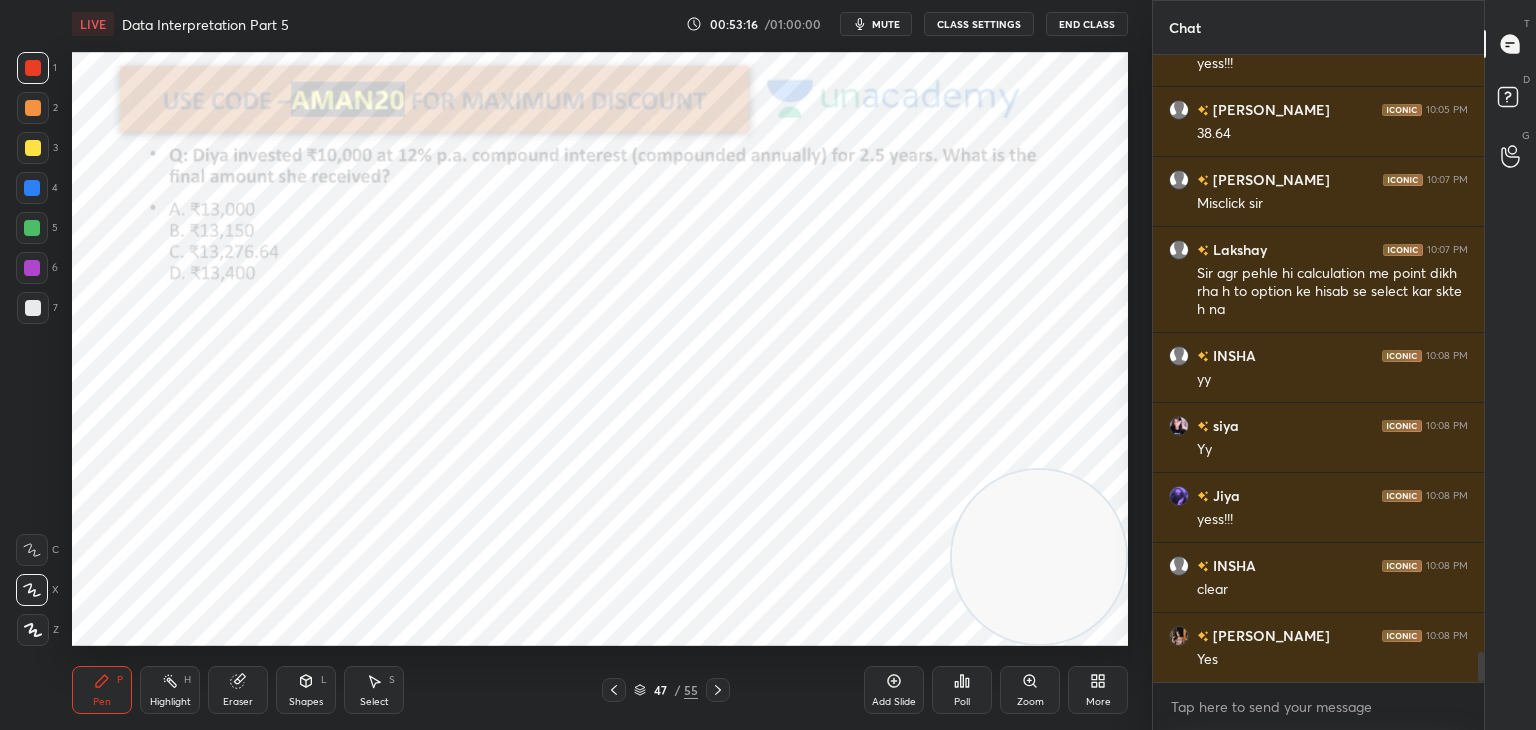 scroll, scrollTop: 12560, scrollLeft: 0, axis: vertical 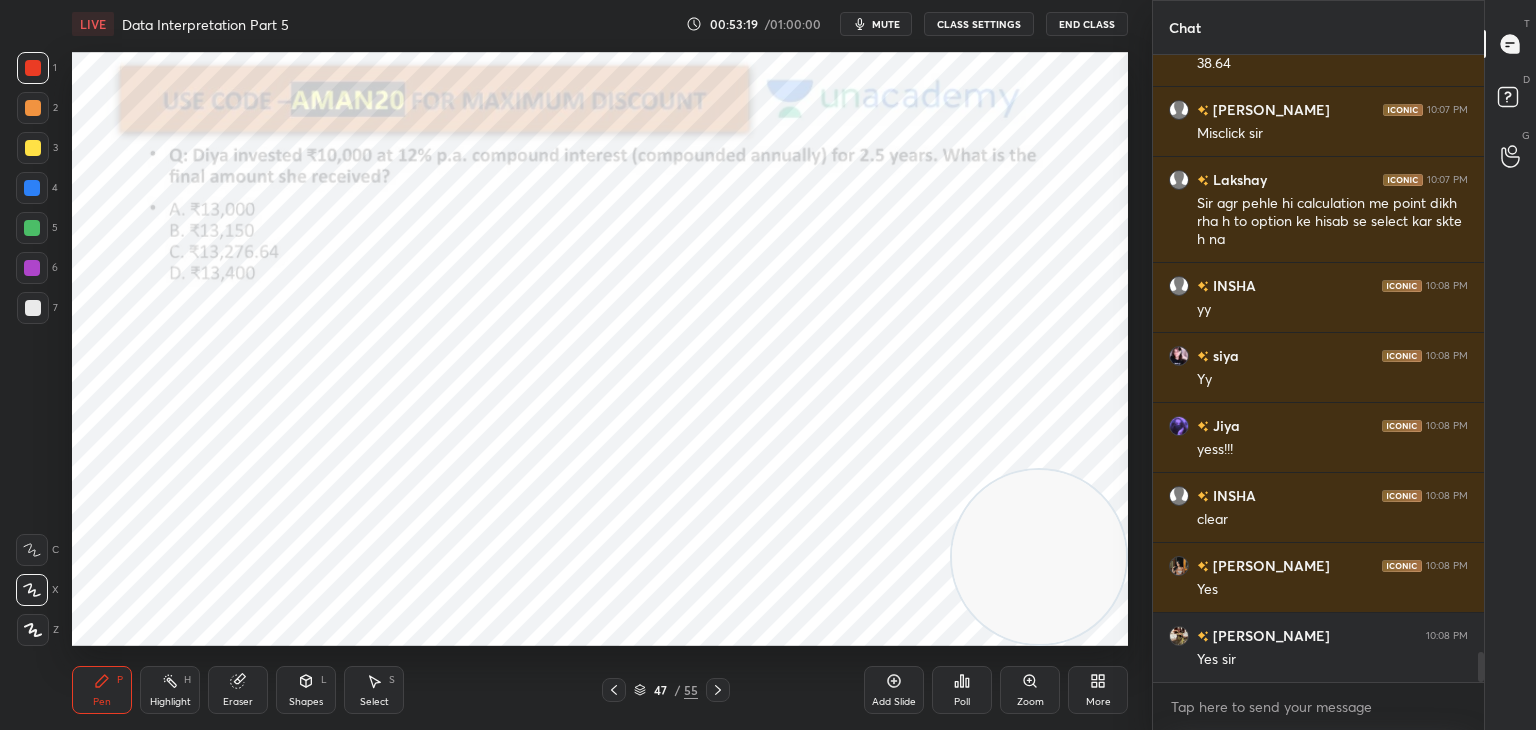 click on "Add Slide" at bounding box center [894, 690] 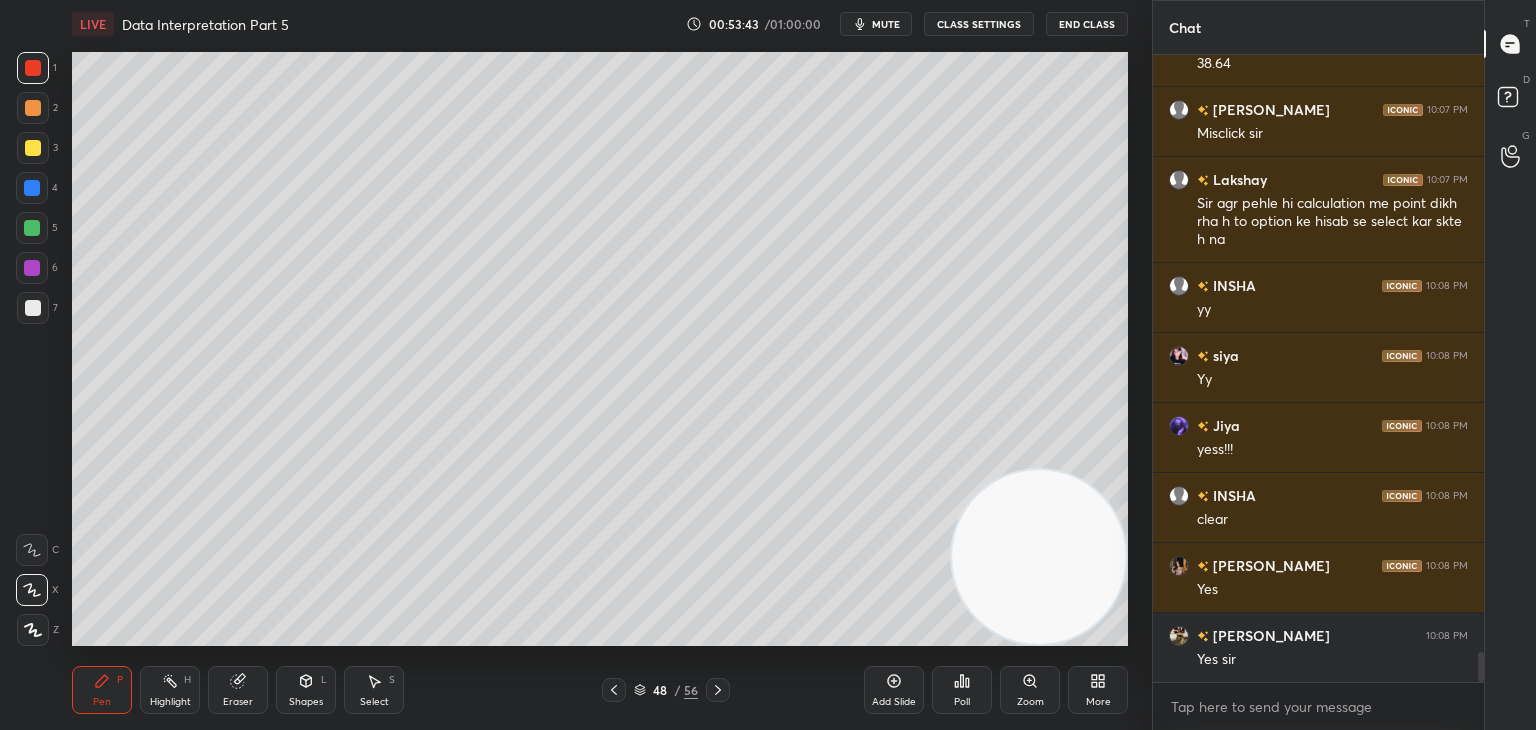 click at bounding box center [33, 148] 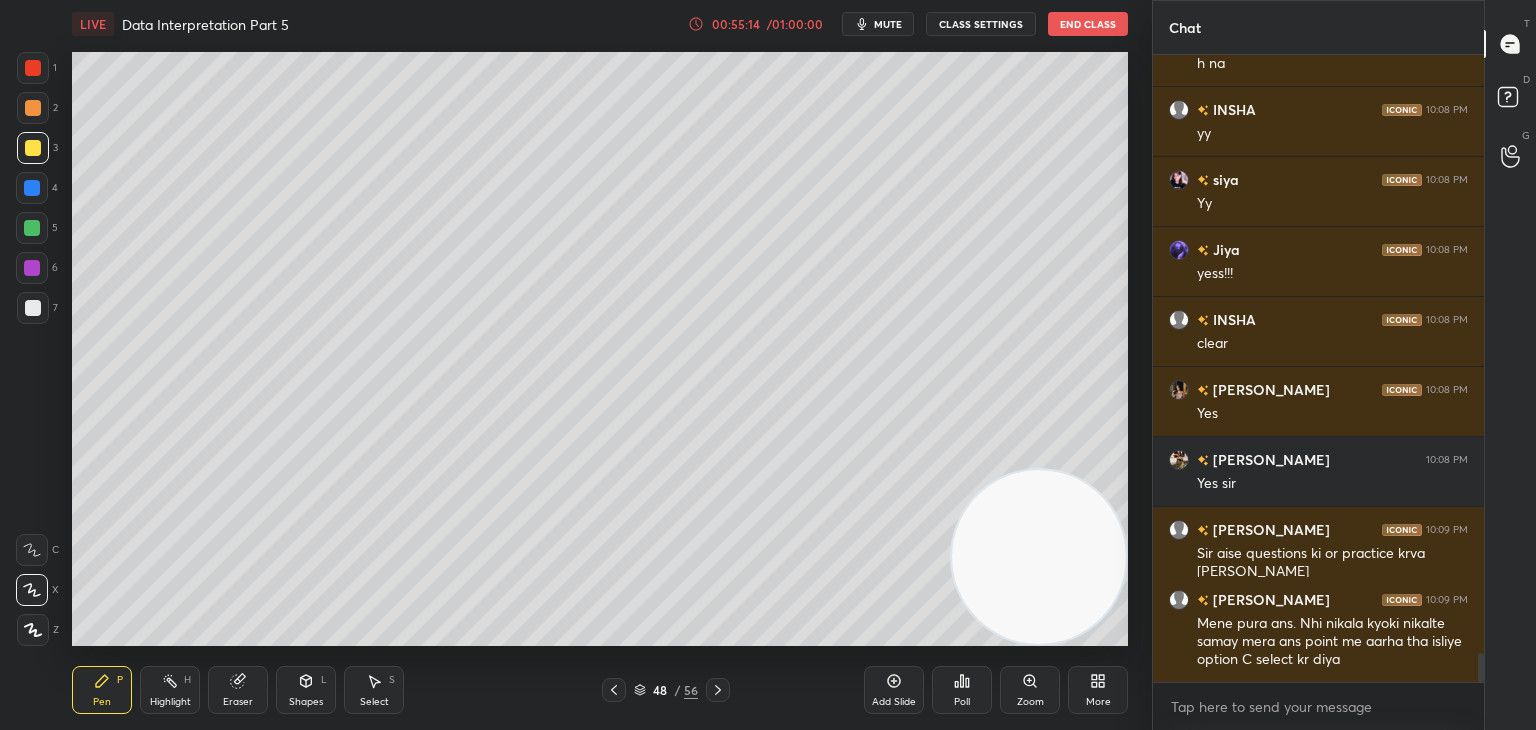 scroll, scrollTop: 12806, scrollLeft: 0, axis: vertical 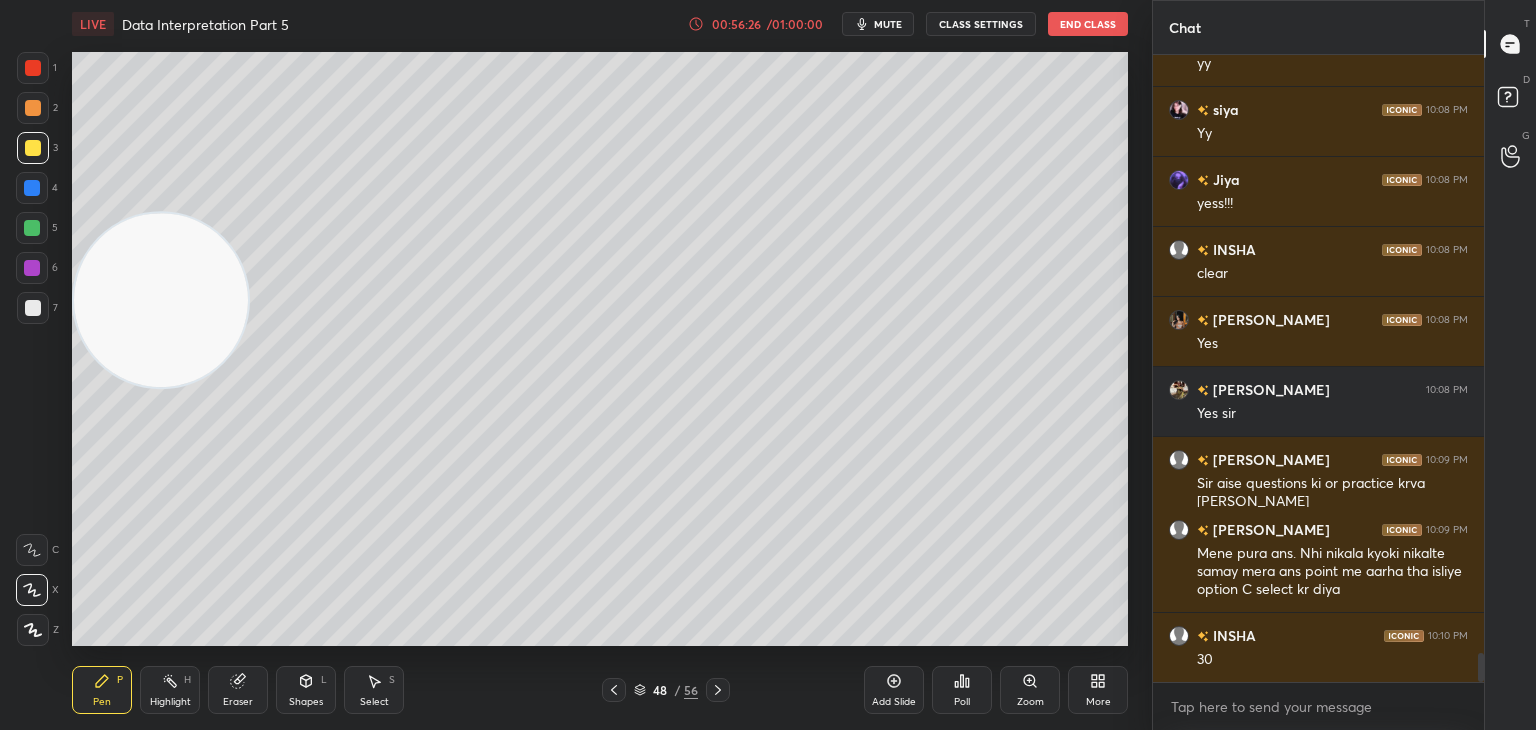 click 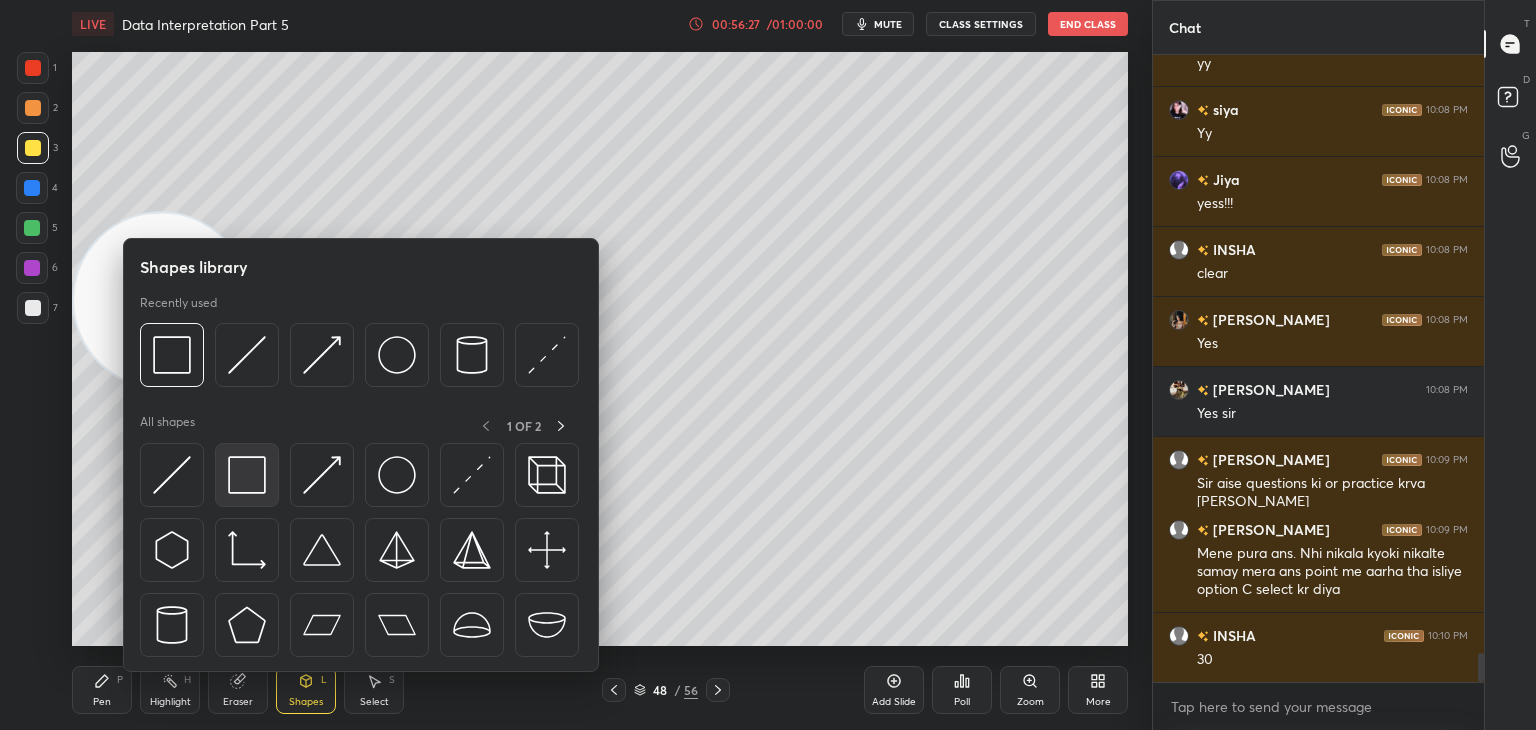 click at bounding box center [247, 475] 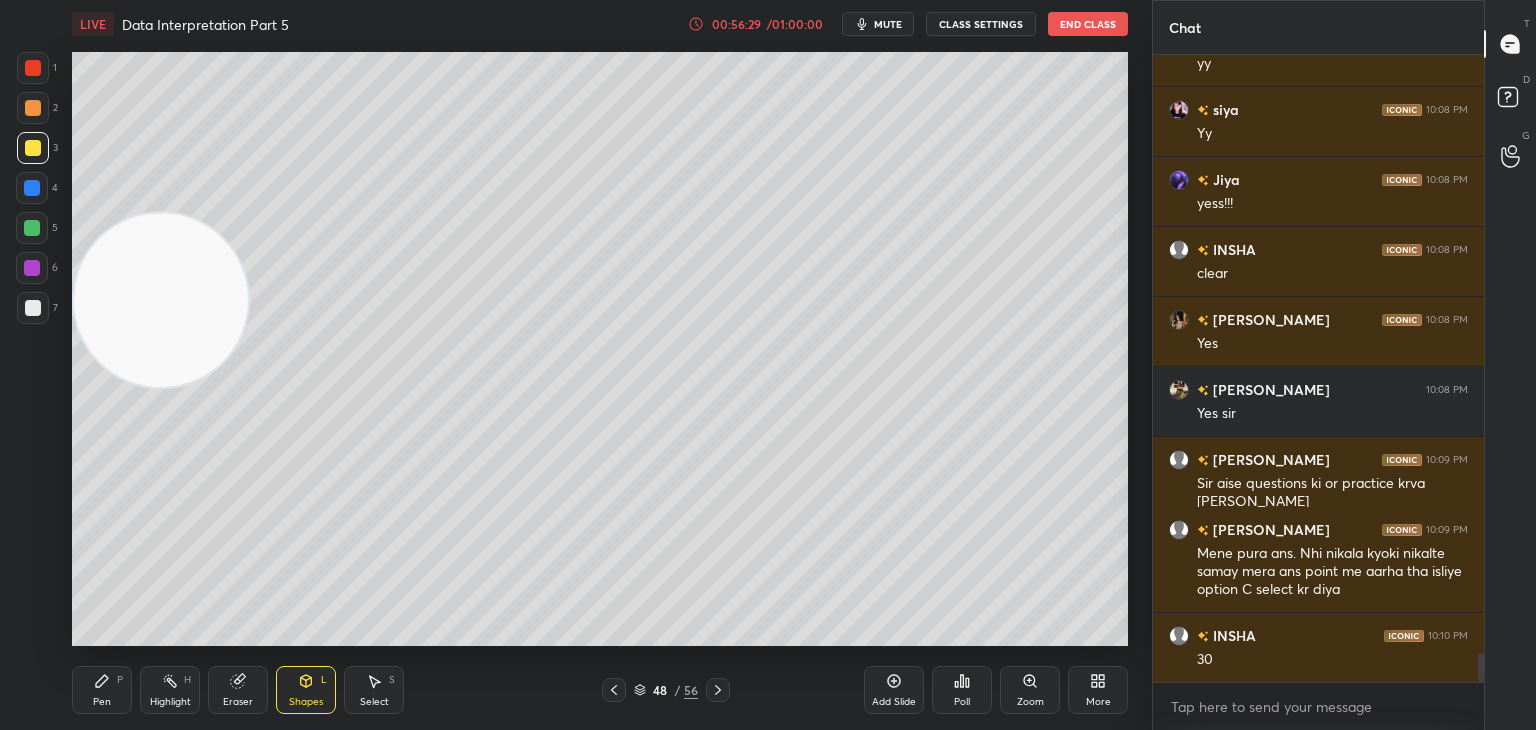 click on "Pen P" at bounding box center [102, 690] 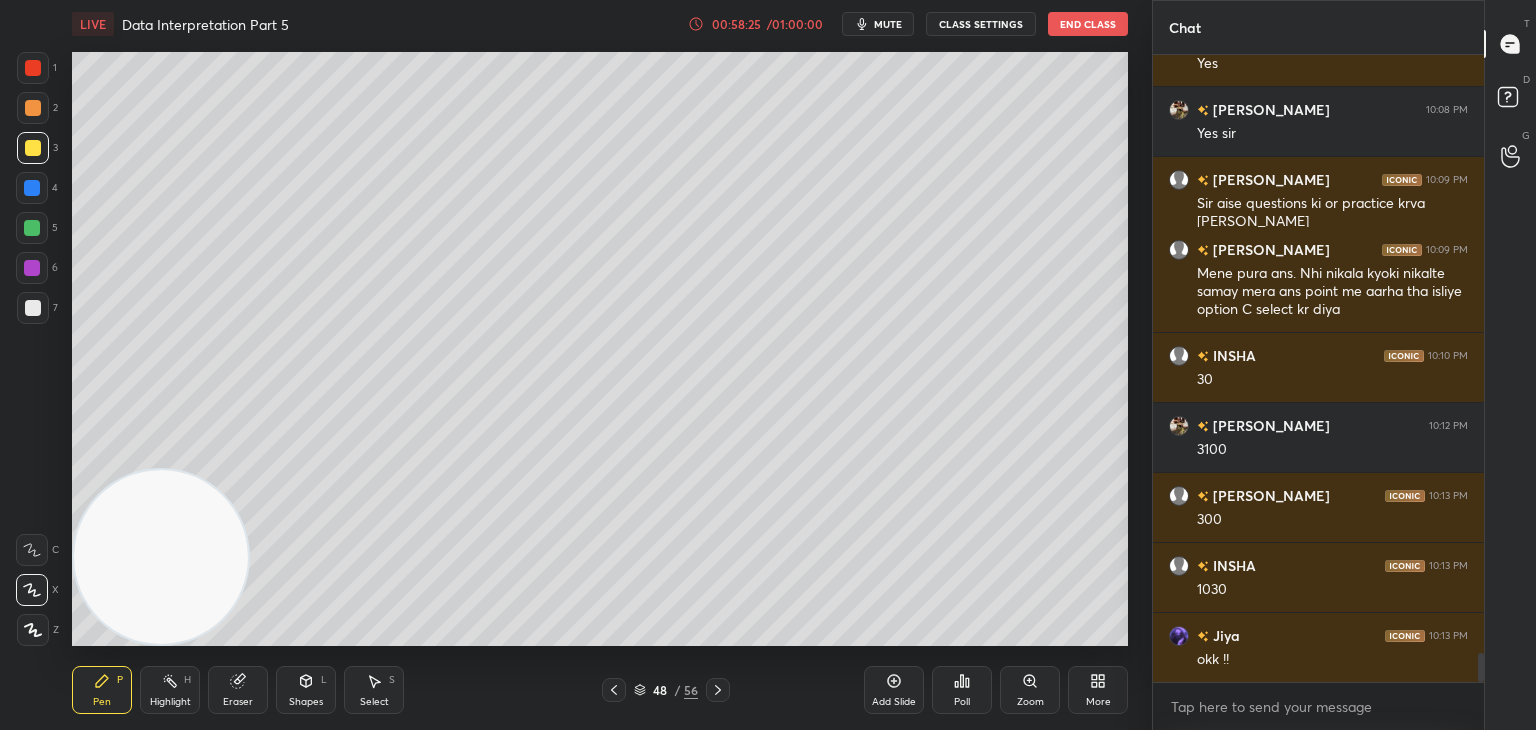 scroll, scrollTop: 13156, scrollLeft: 0, axis: vertical 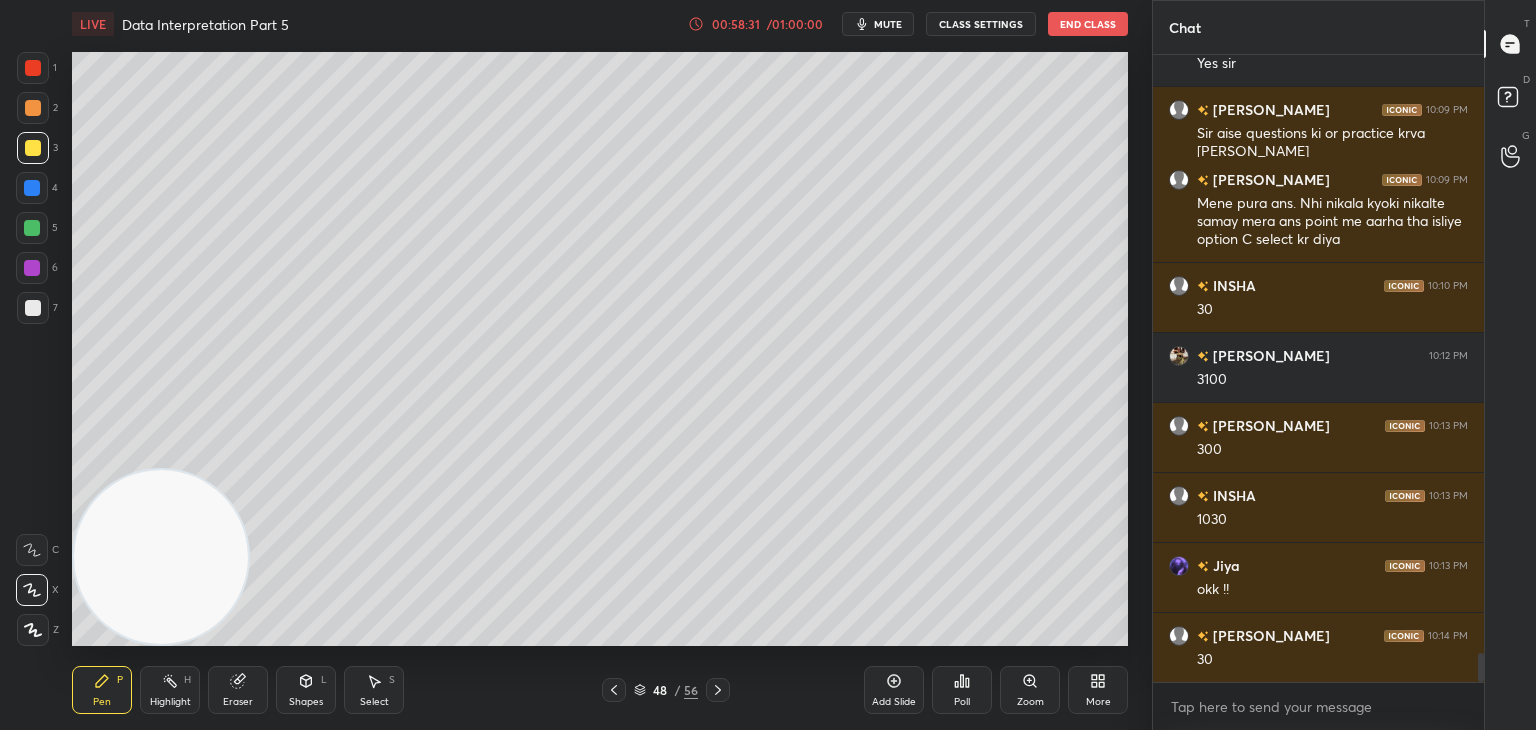 click on "7" at bounding box center (37, 312) 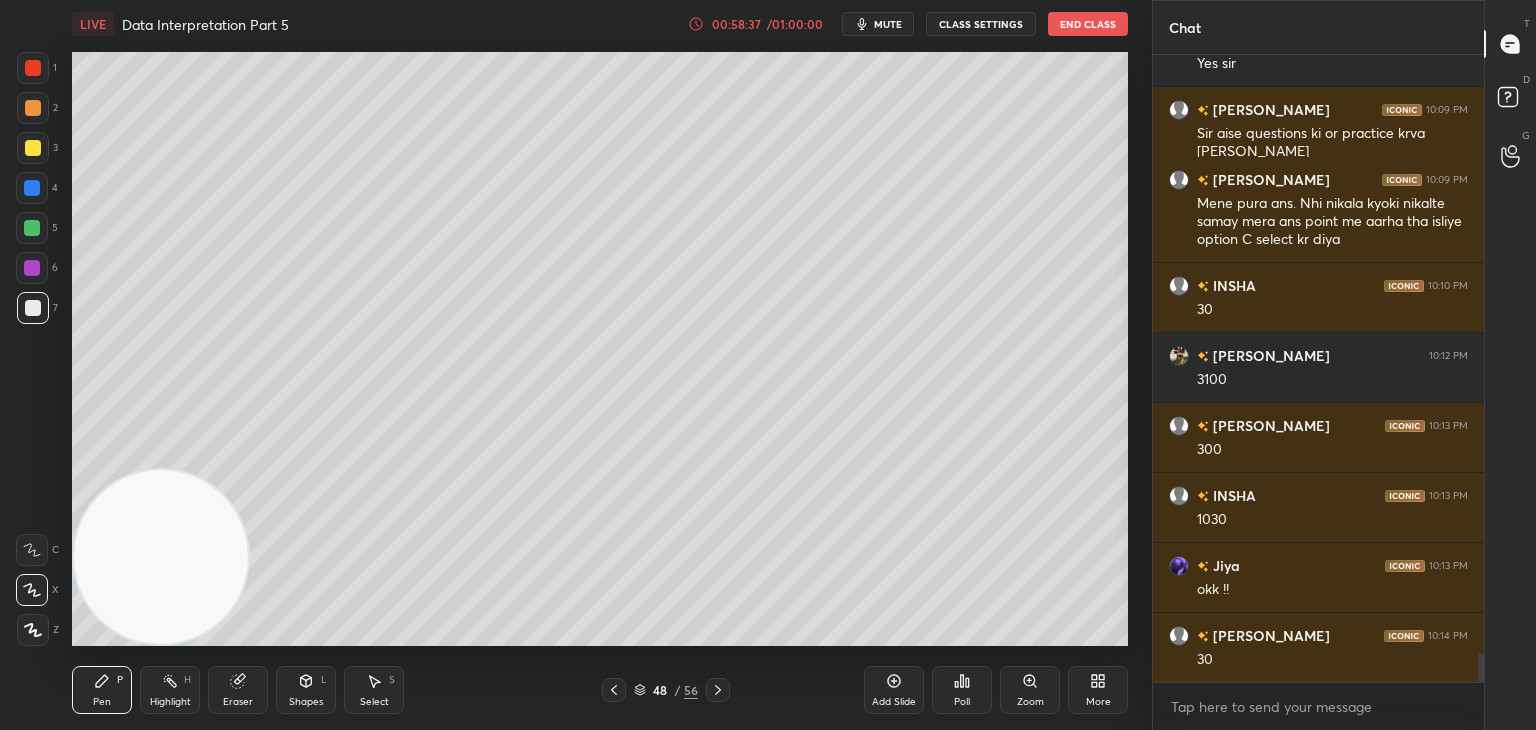 click 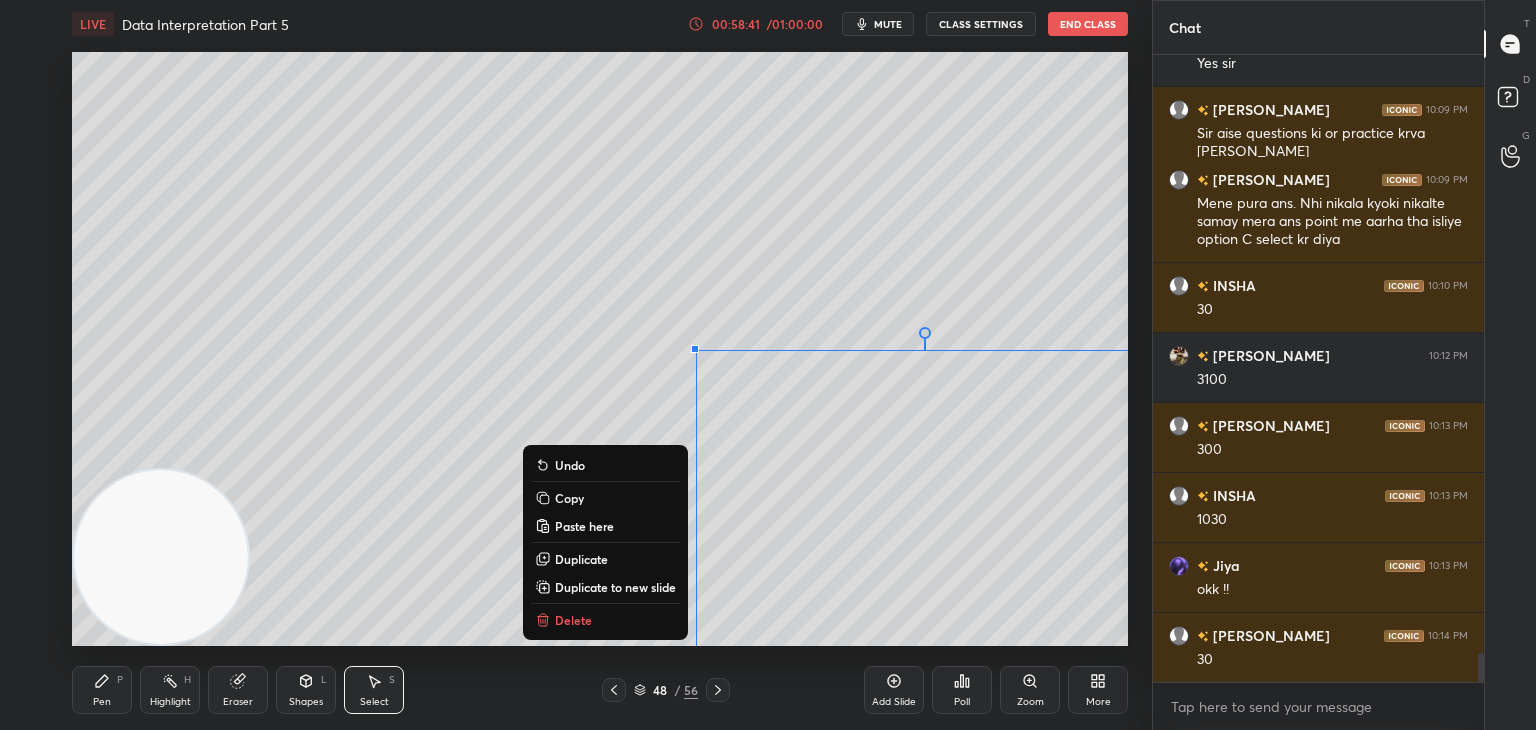 click on "Duplicate to new slide" at bounding box center (605, 587) 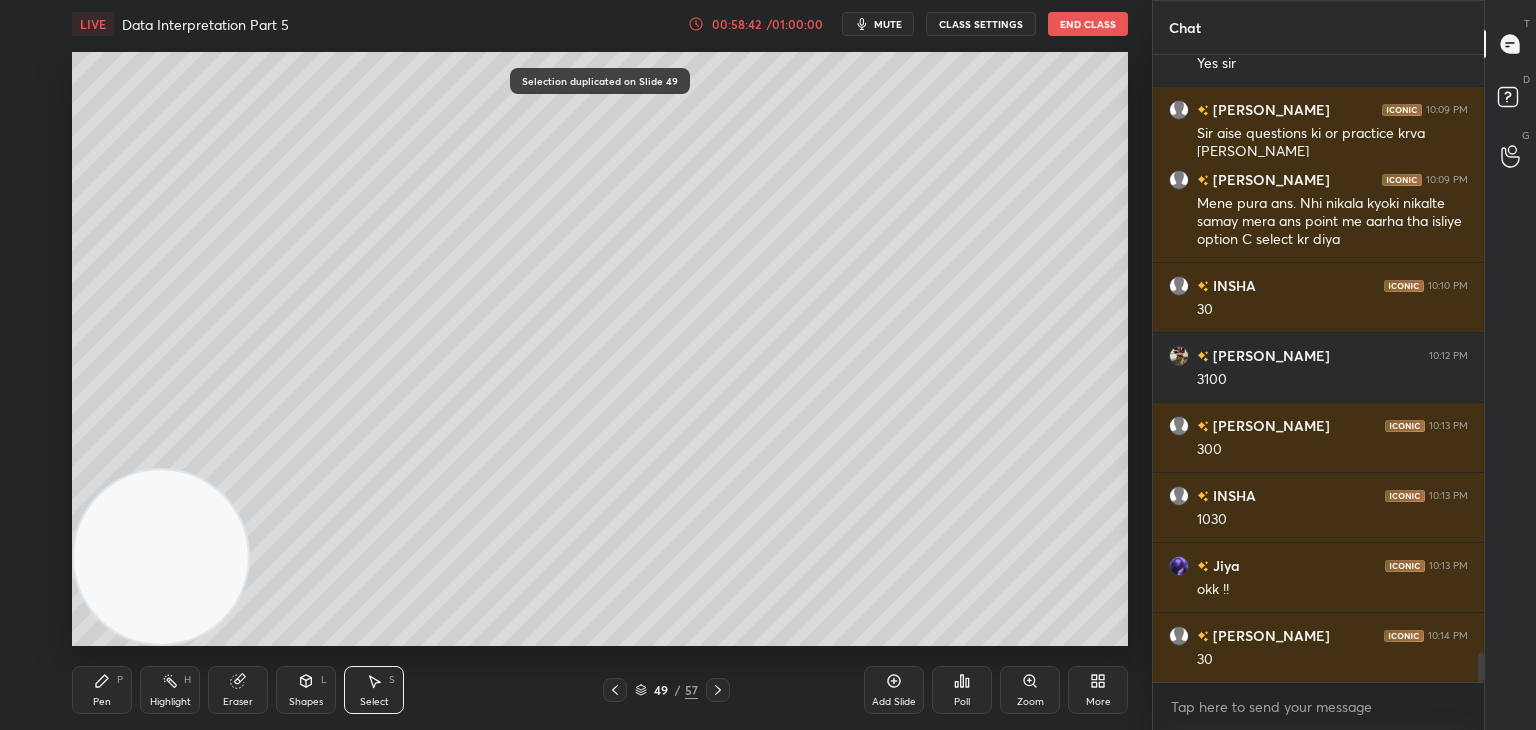 click 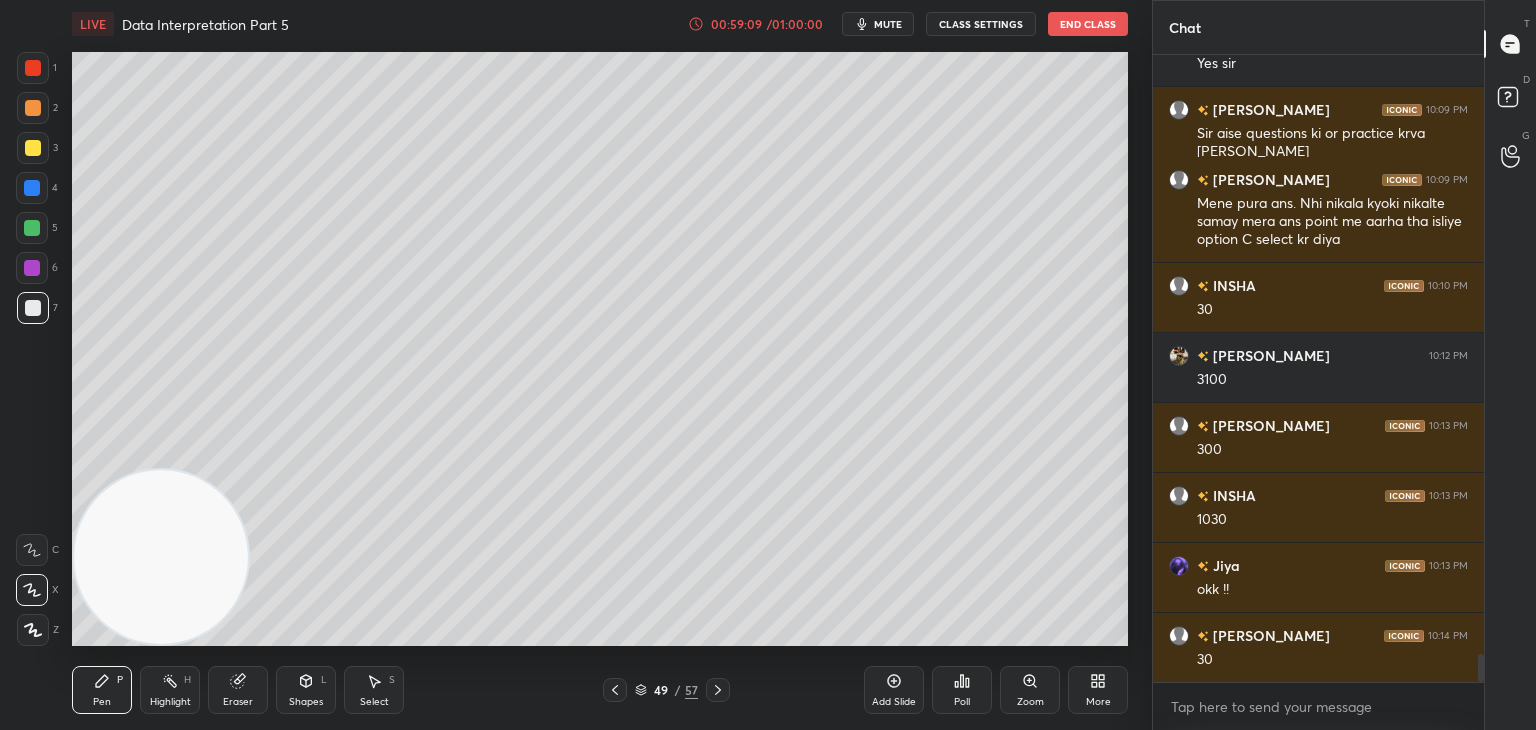 scroll, scrollTop: 13226, scrollLeft: 0, axis: vertical 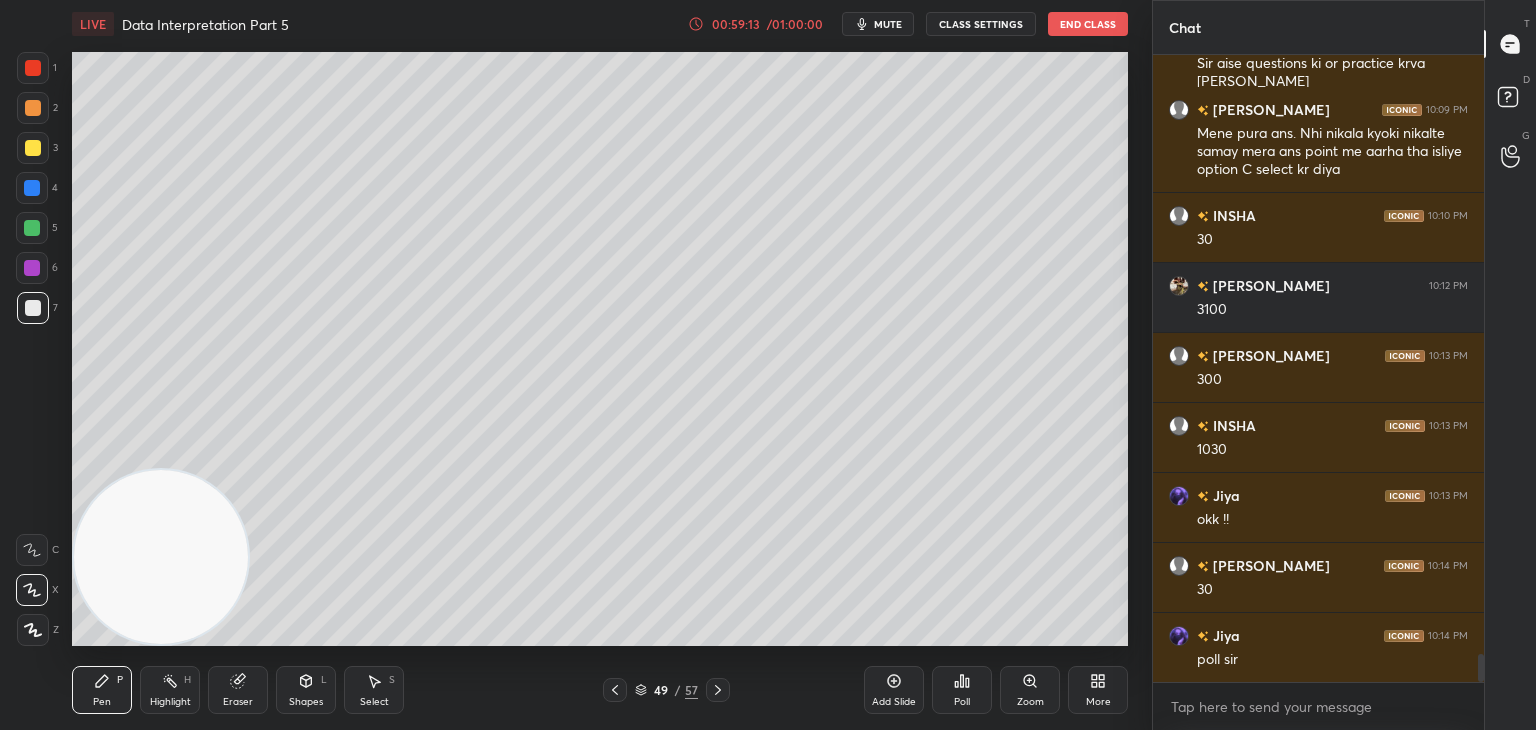 click on "Poll" at bounding box center [962, 690] 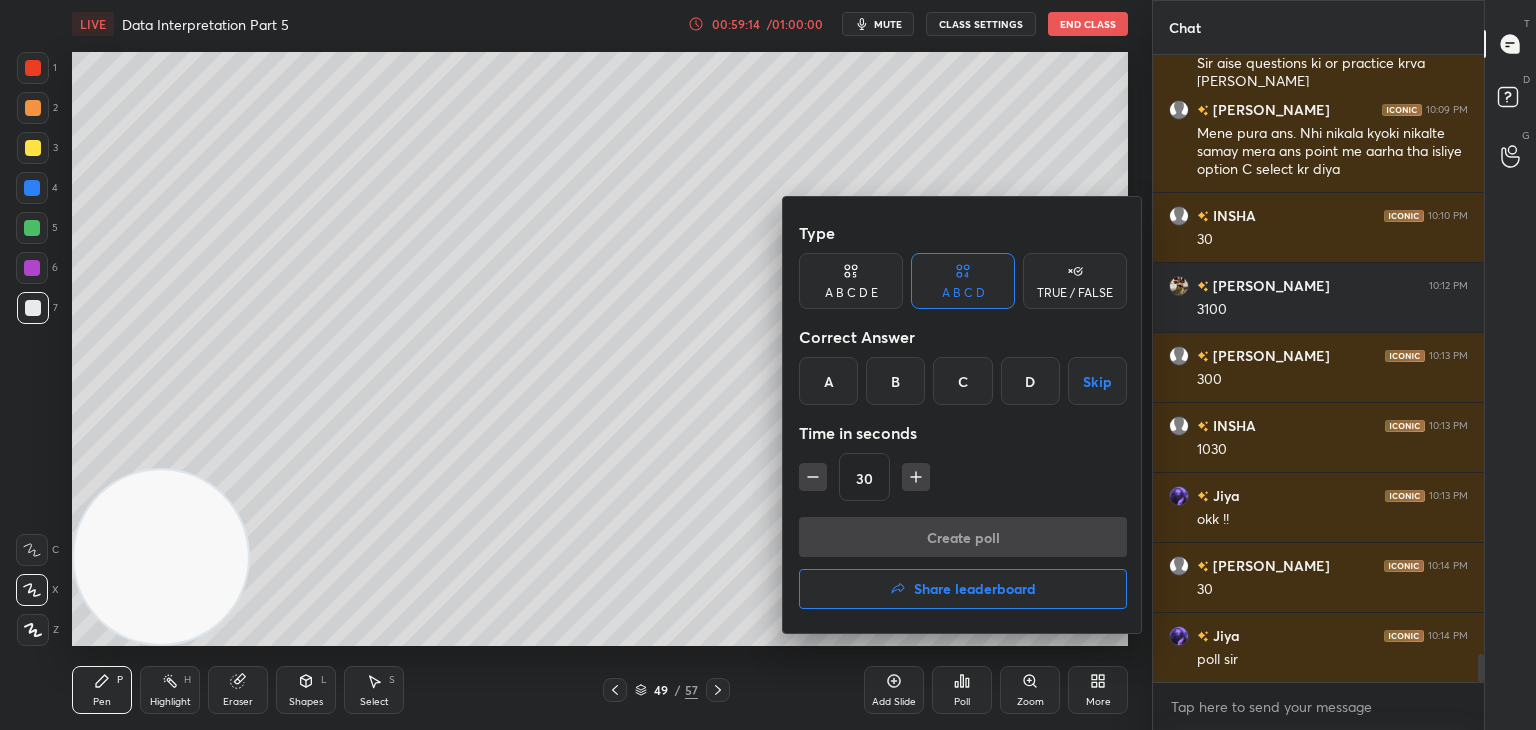 click on "B" at bounding box center [895, 381] 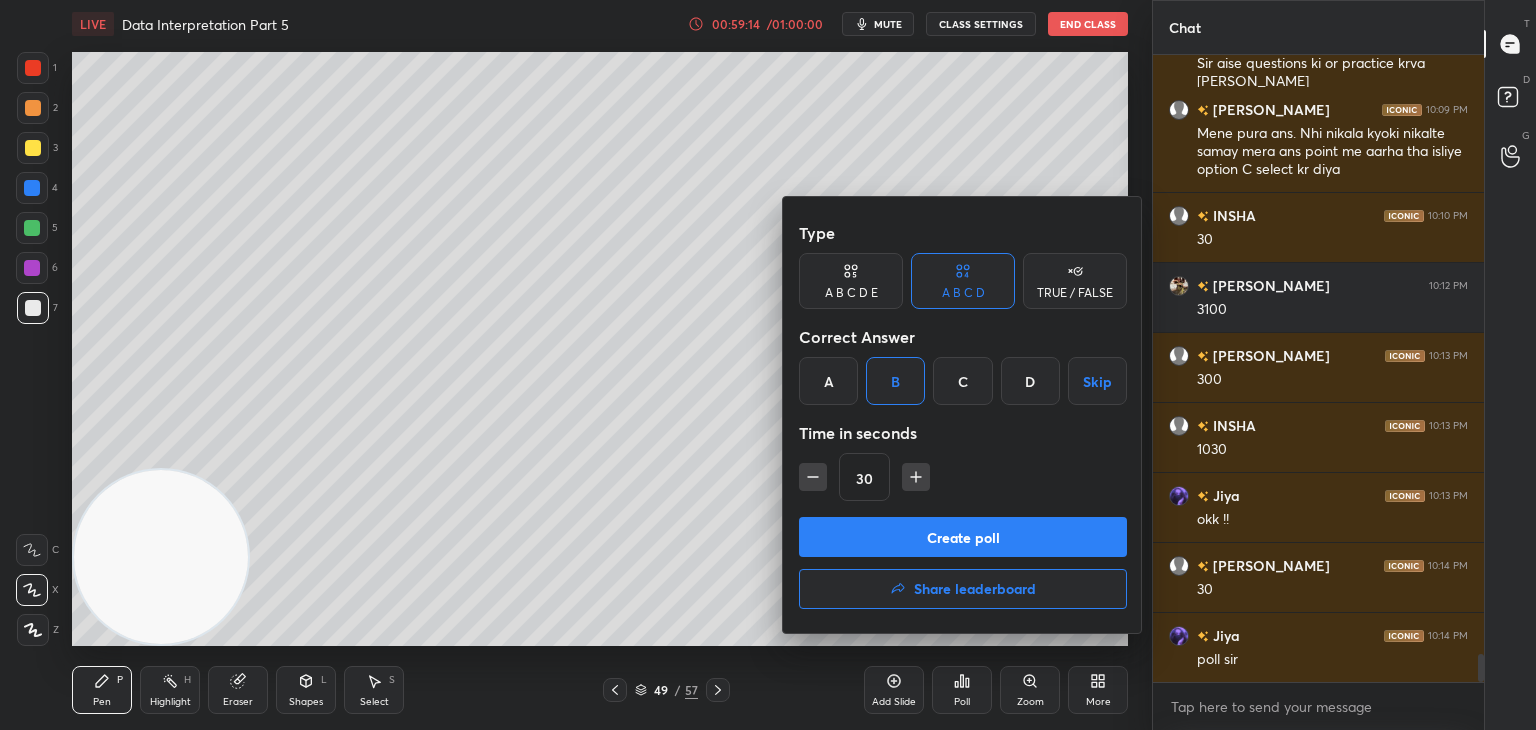 click on "Create poll" at bounding box center (963, 537) 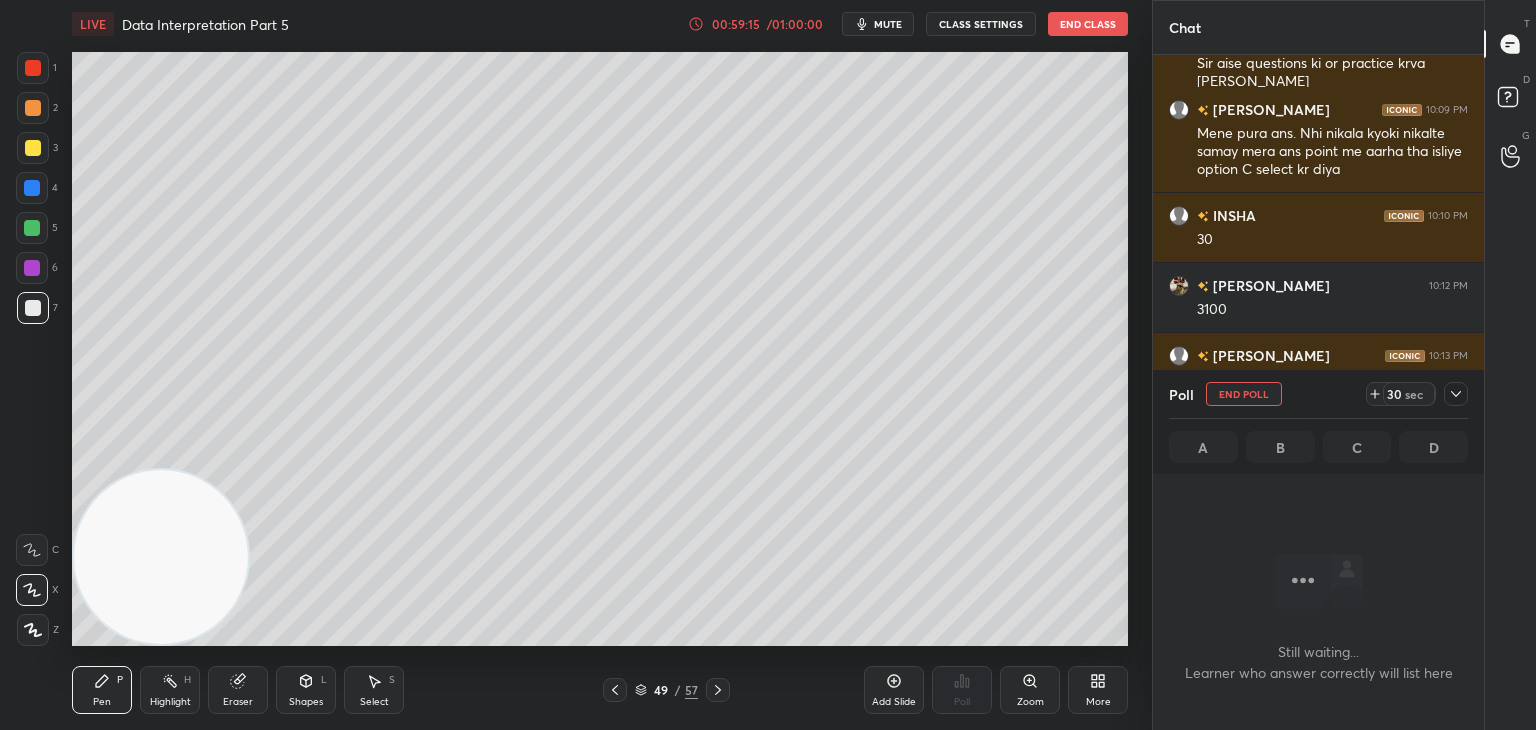 scroll, scrollTop: 406, scrollLeft: 325, axis: both 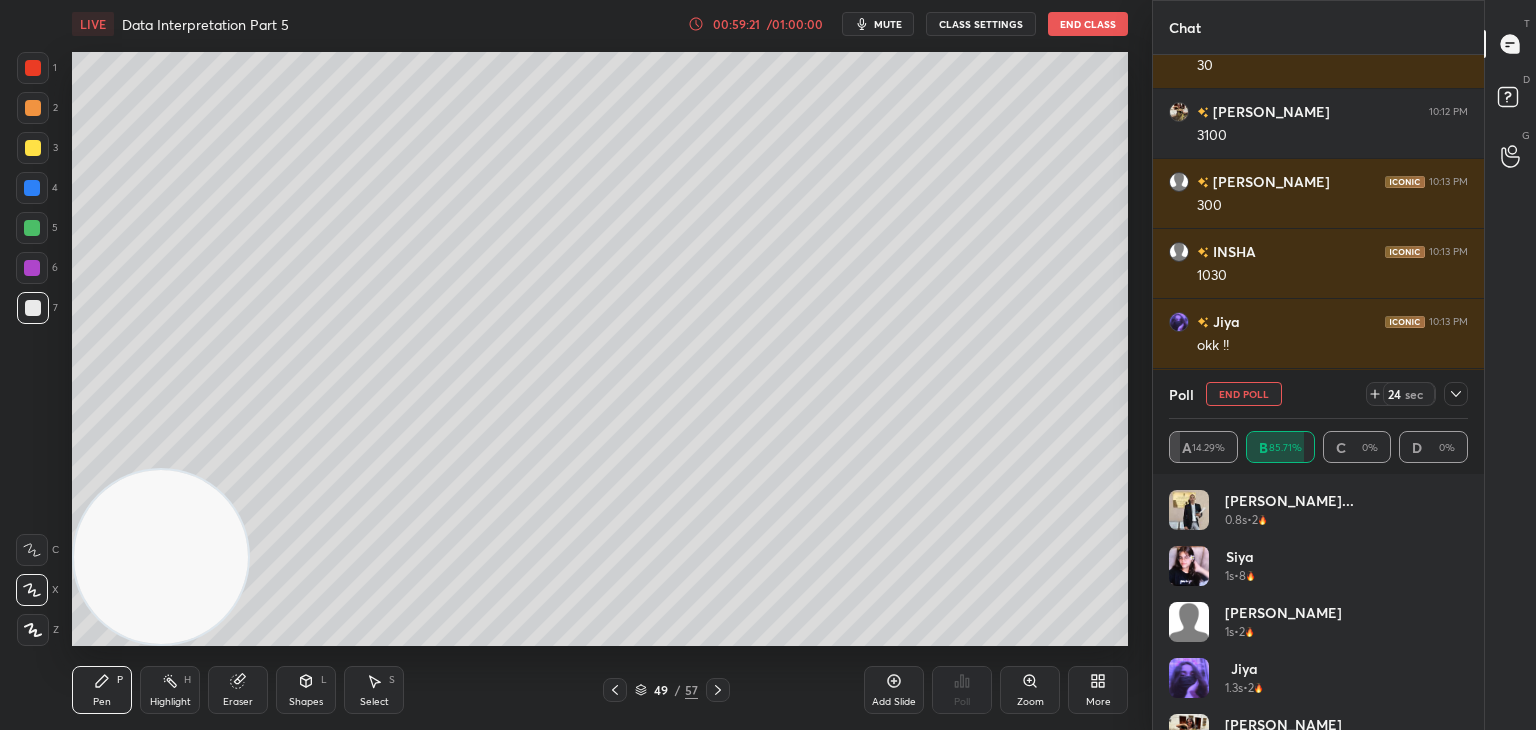 click at bounding box center [33, 148] 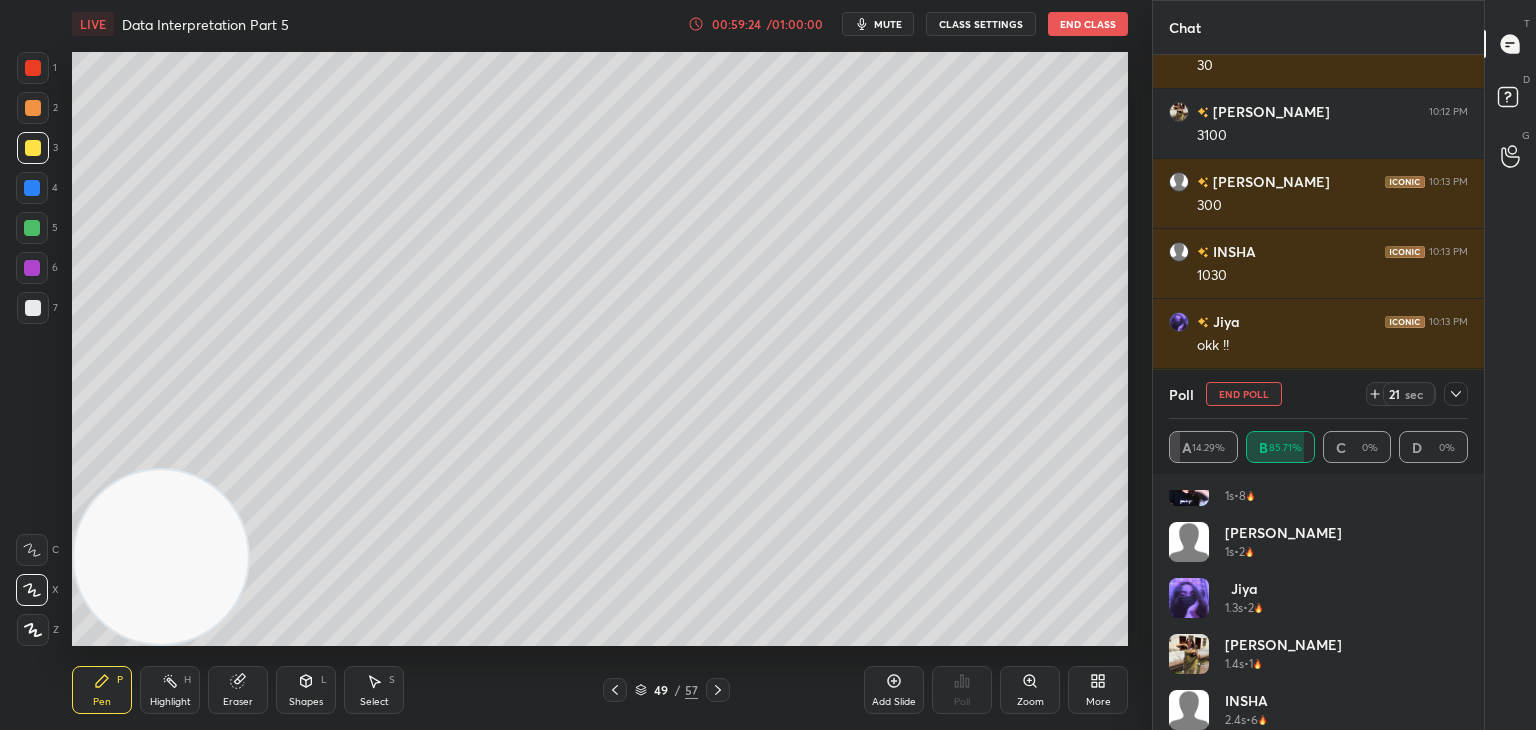 scroll, scrollTop: 0, scrollLeft: 0, axis: both 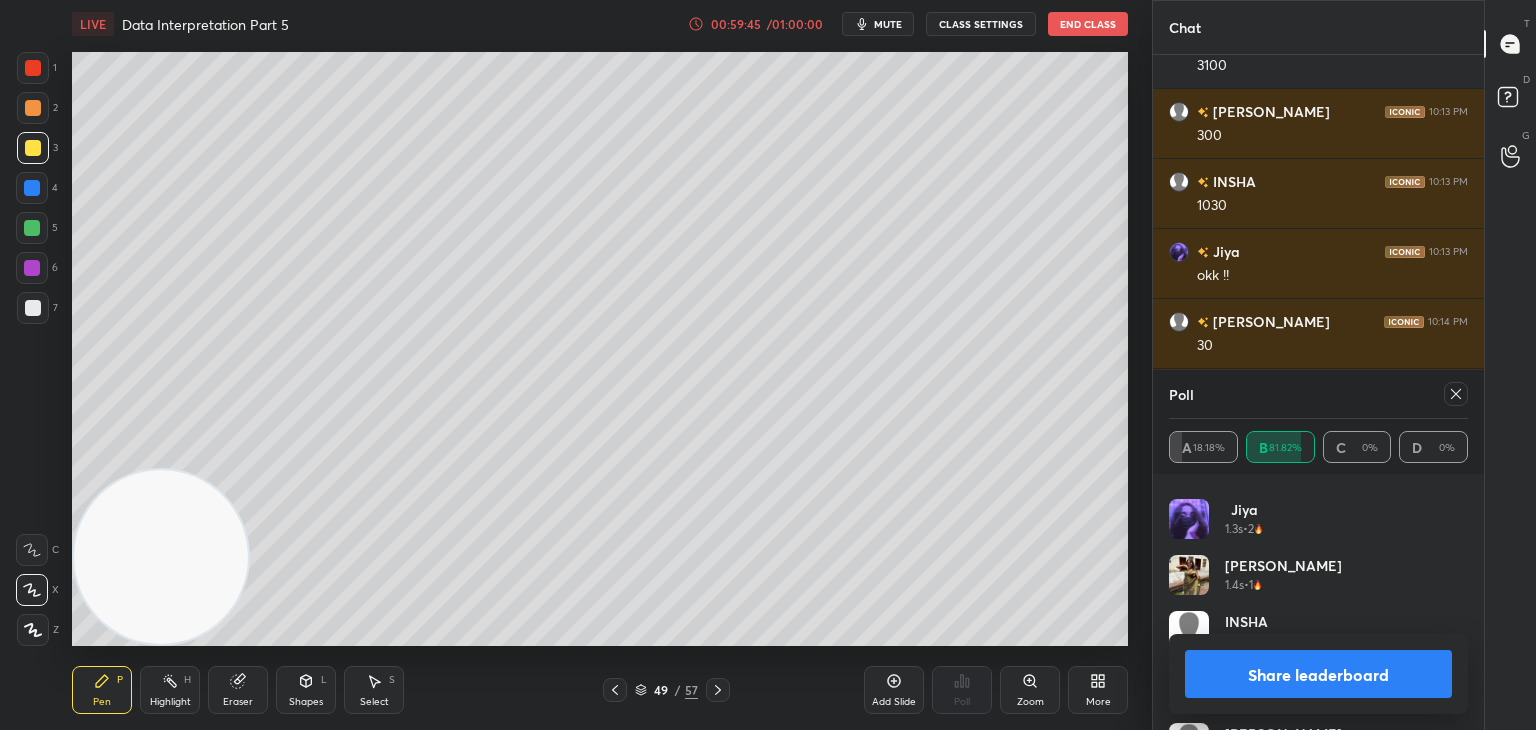 click on "Share leaderboard" at bounding box center (1318, 674) 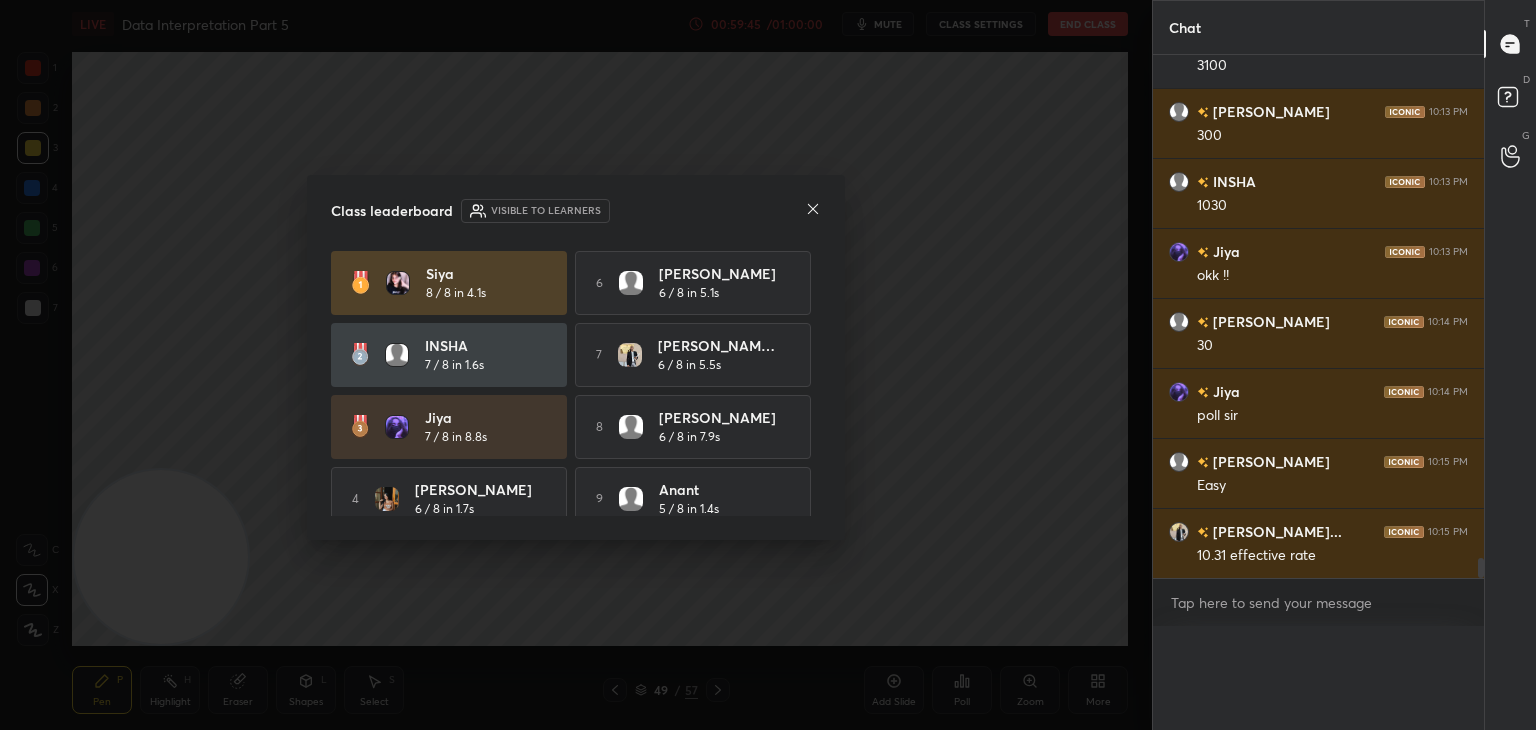 scroll, scrollTop: 0, scrollLeft: 0, axis: both 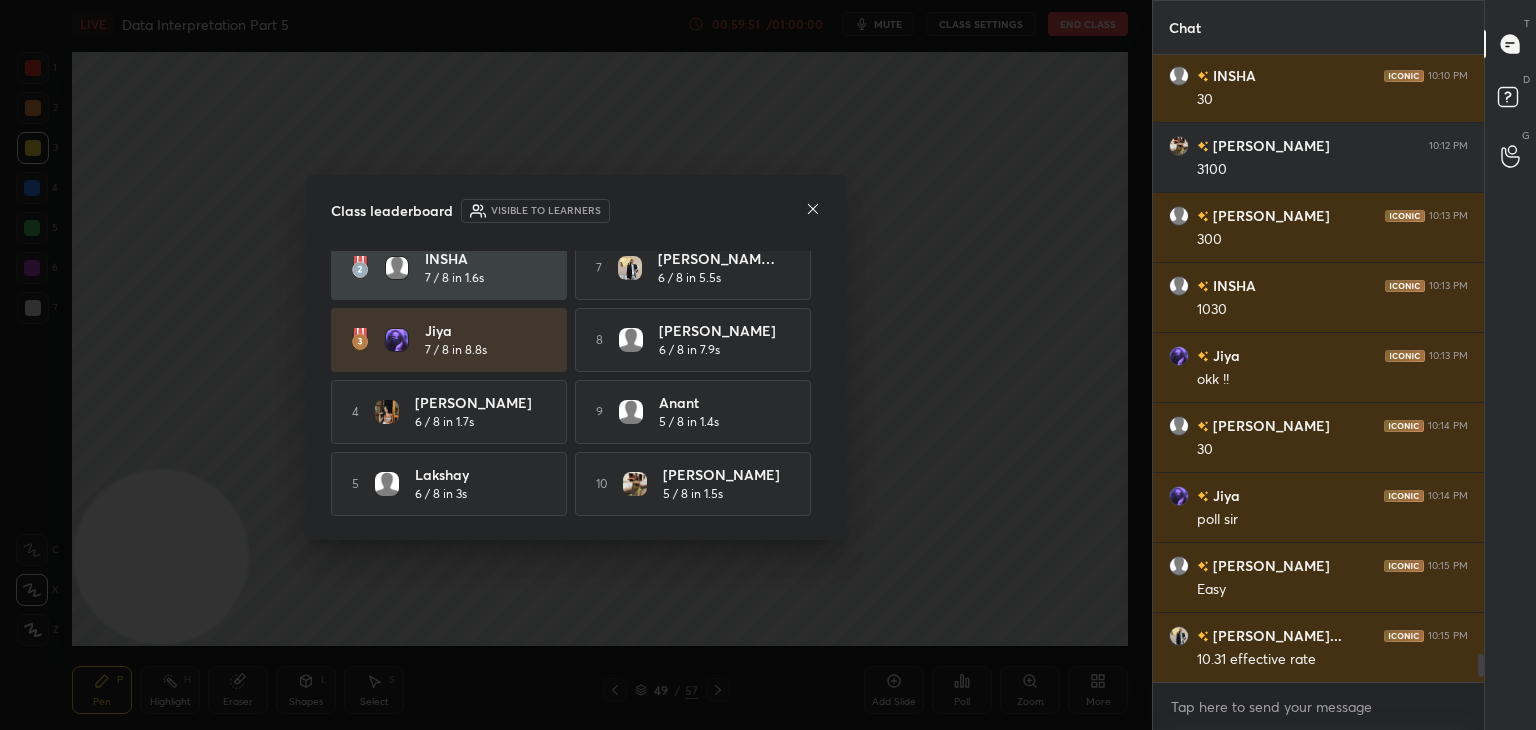 click 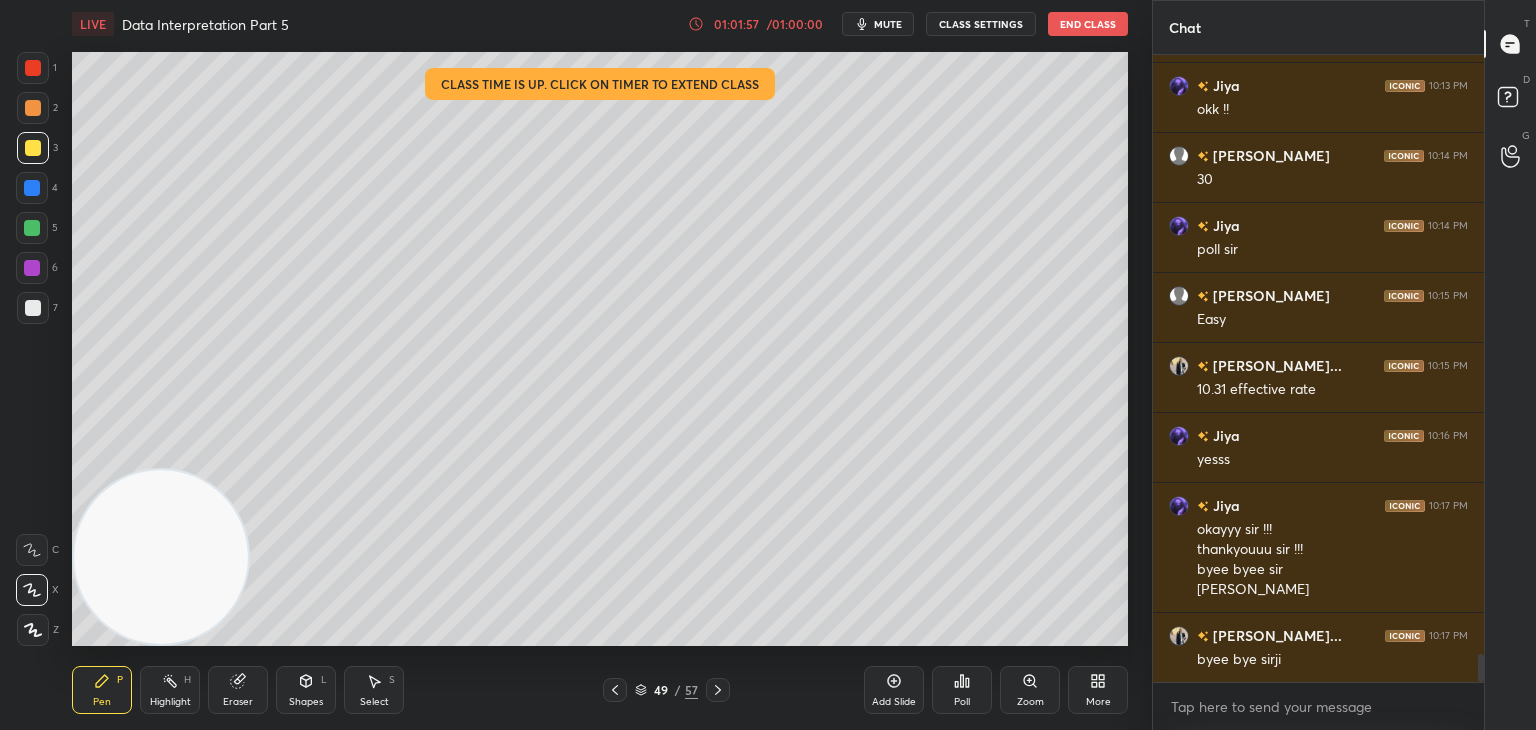 scroll, scrollTop: 13706, scrollLeft: 0, axis: vertical 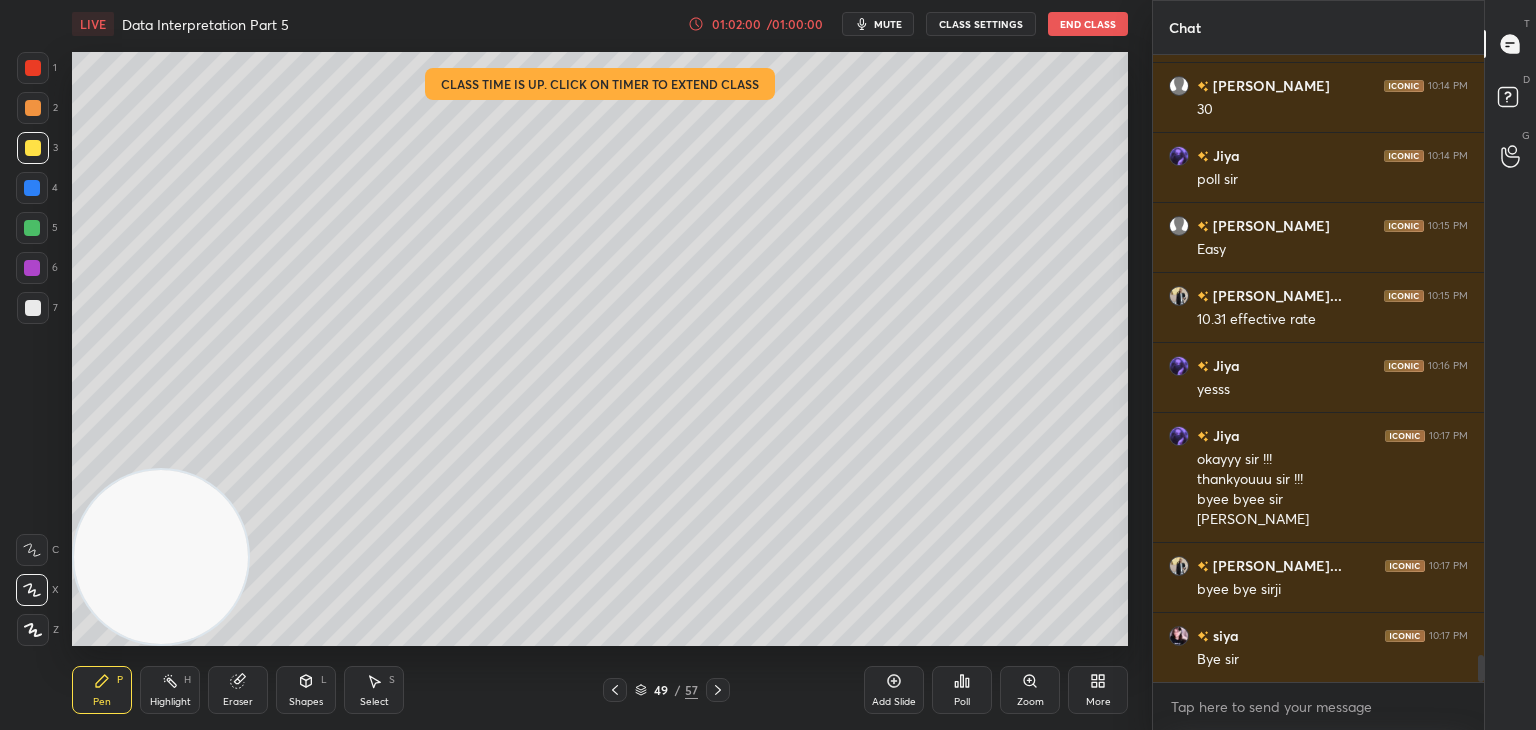 click on "Add Slide" at bounding box center [894, 690] 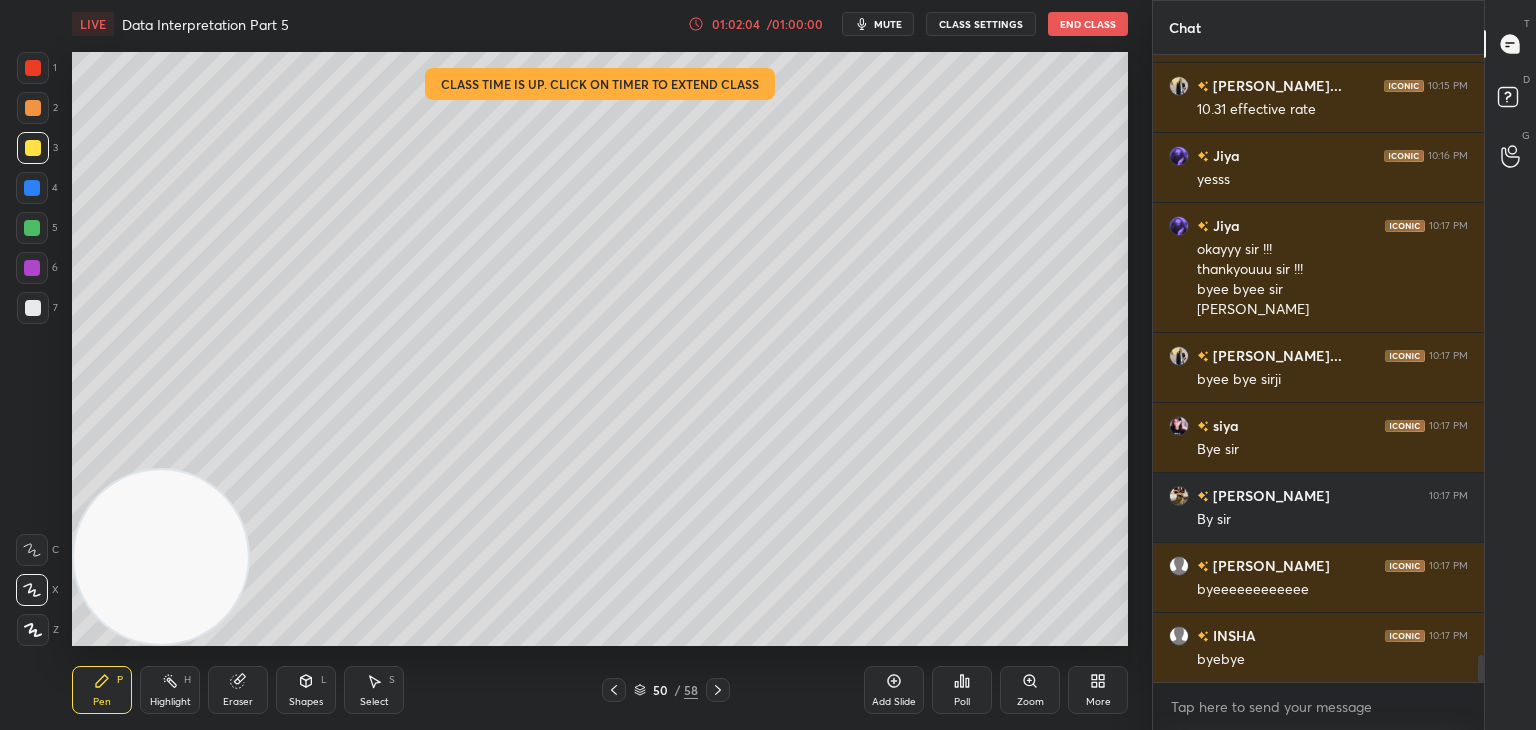 scroll, scrollTop: 13986, scrollLeft: 0, axis: vertical 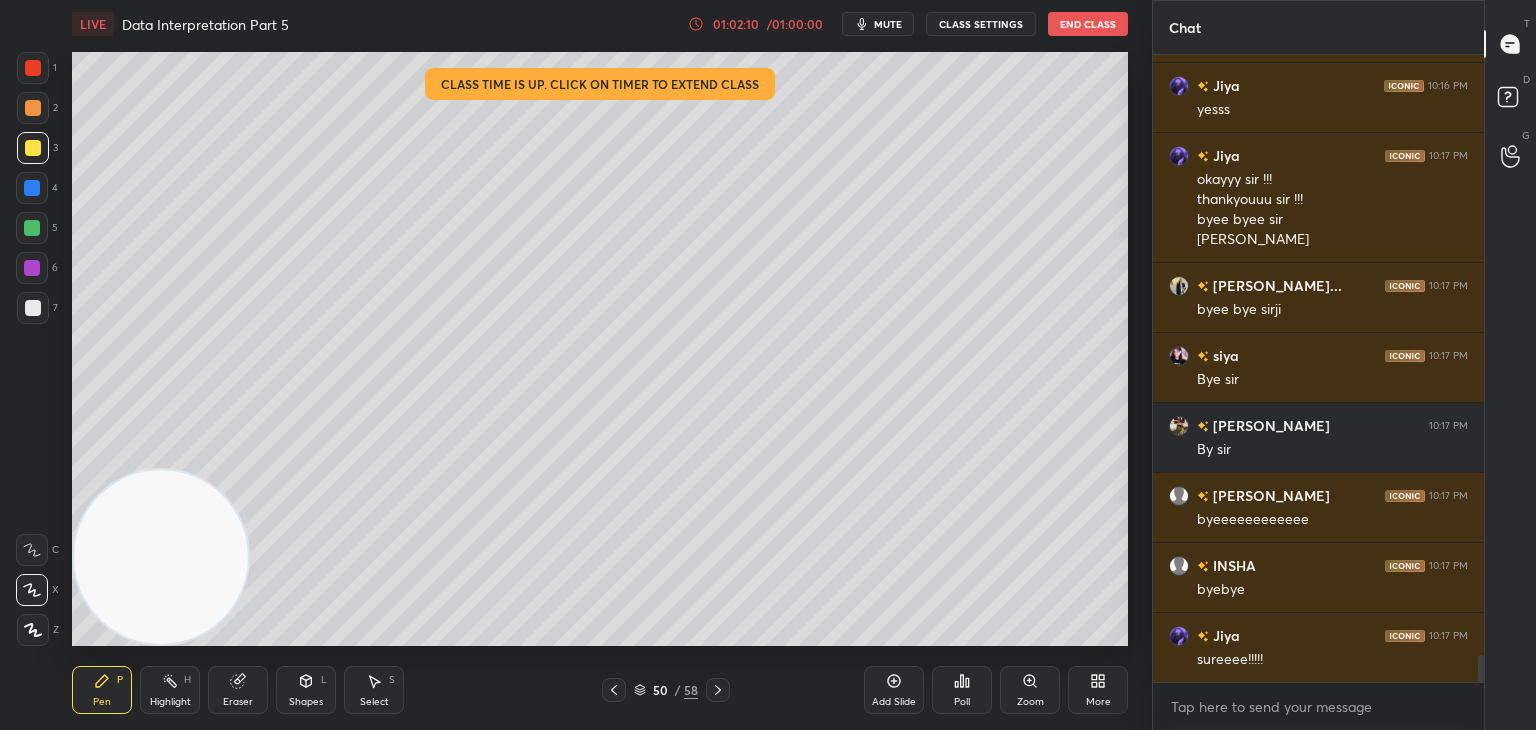 click on "LIVE Data Interpretation Part 5 01:02:10 /  01:00:00 mute CLASS SETTINGS End Class" at bounding box center (600, 24) 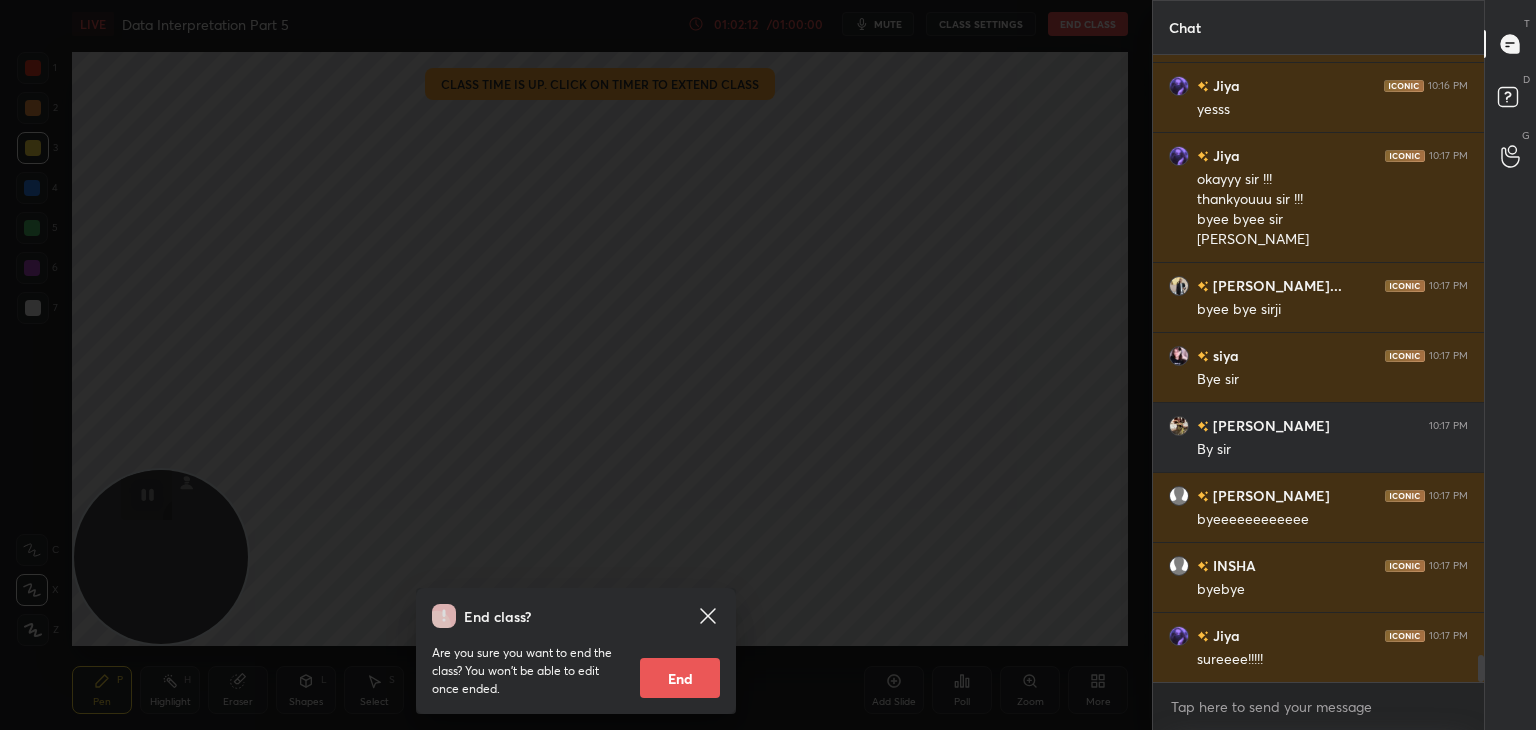click on "End" at bounding box center (680, 678) 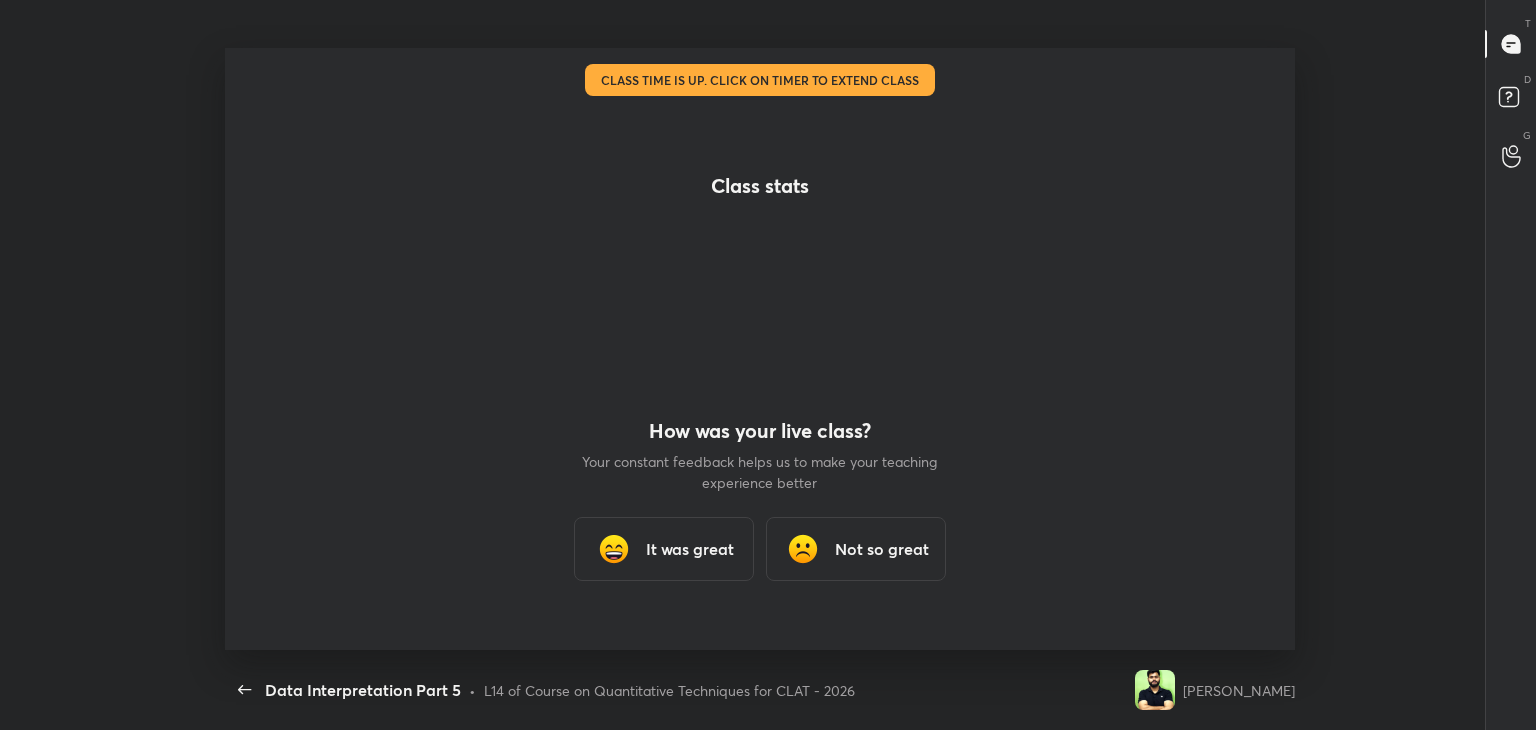 scroll, scrollTop: 99397, scrollLeft: 98864, axis: both 